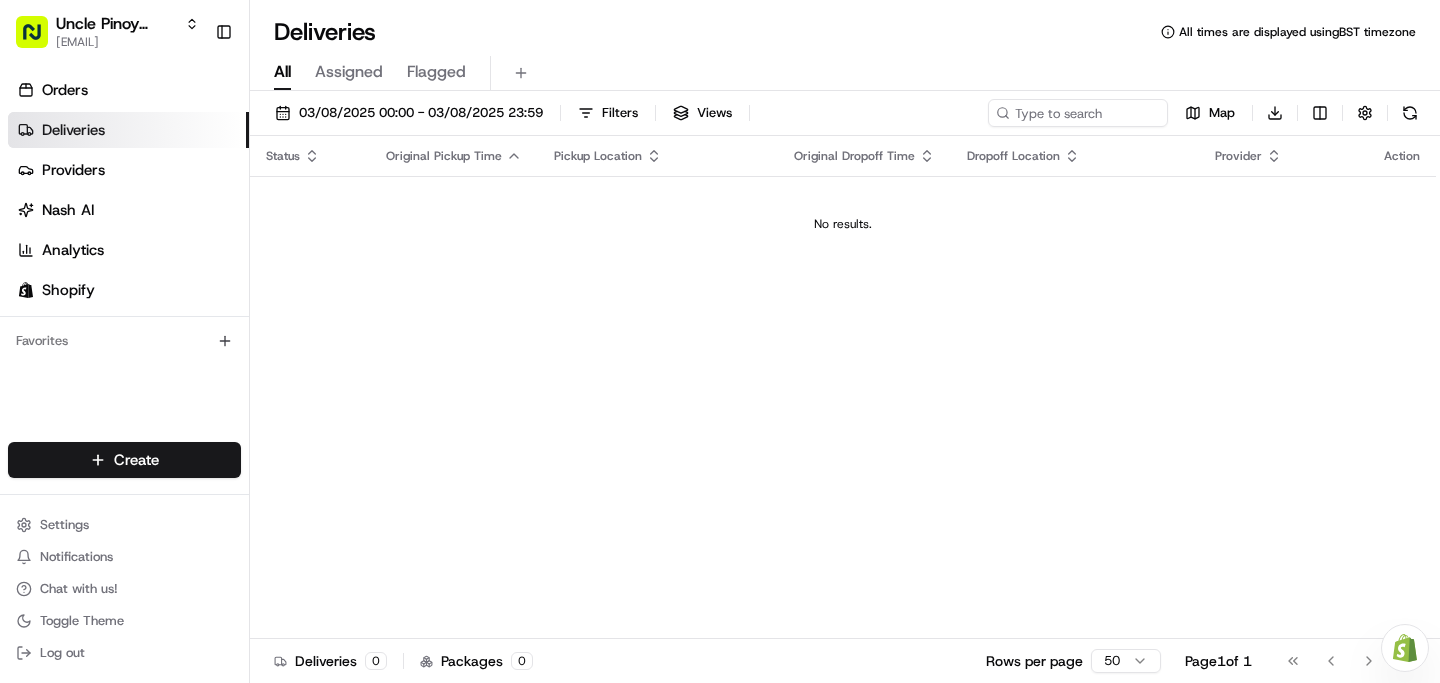 scroll, scrollTop: 0, scrollLeft: 0, axis: both 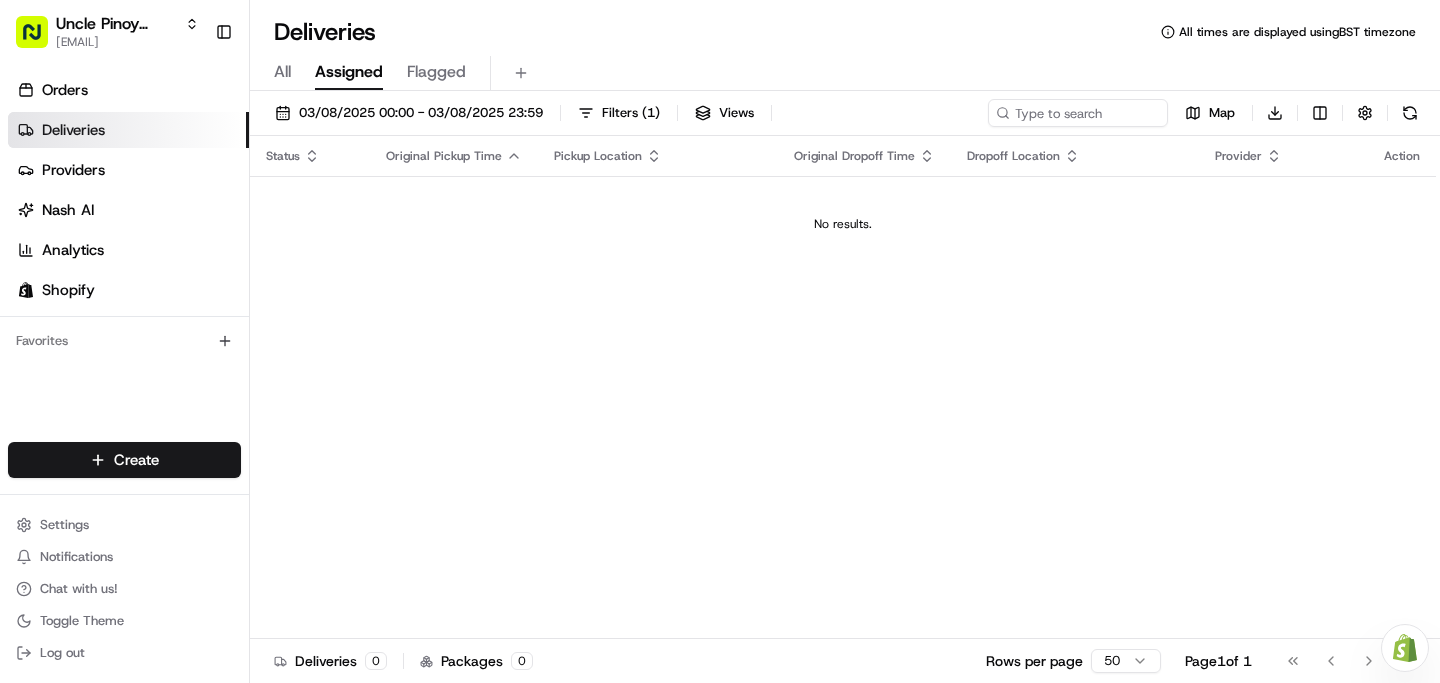 click on "All" at bounding box center (282, 72) 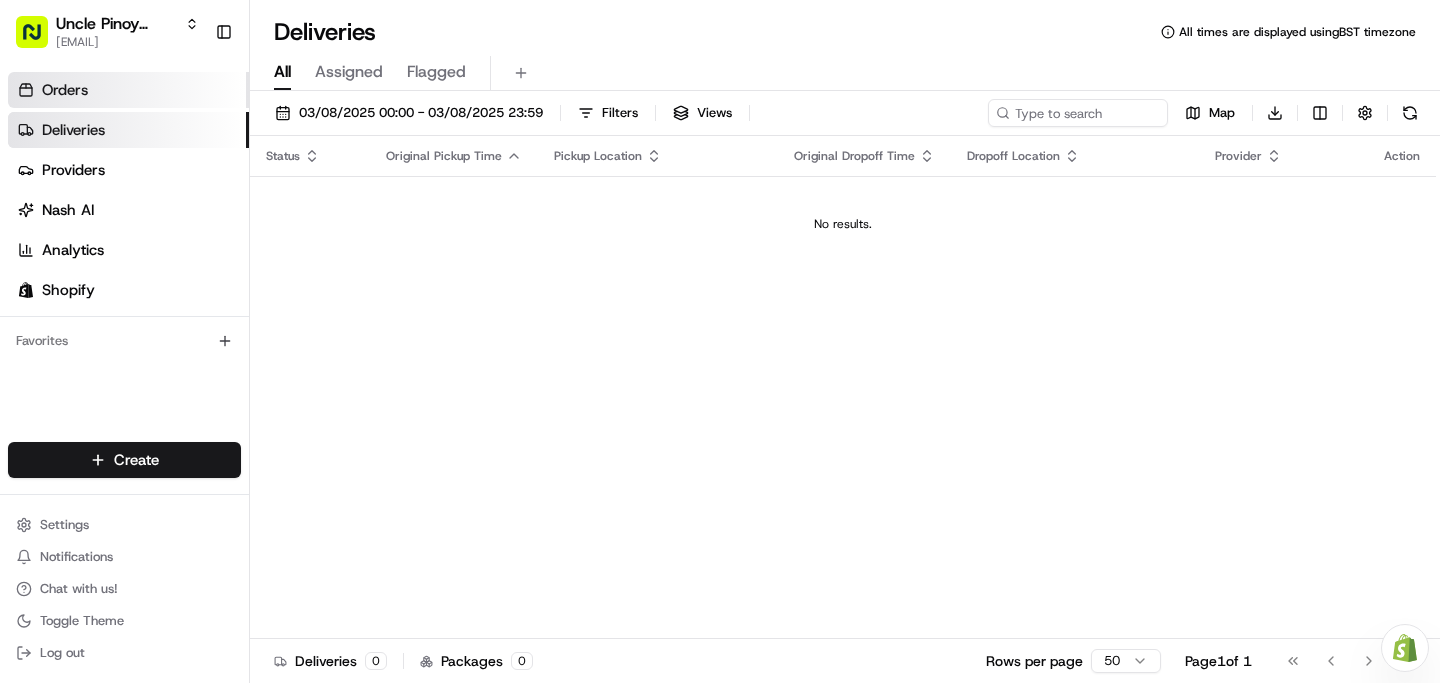 click on "Orders" at bounding box center (128, 90) 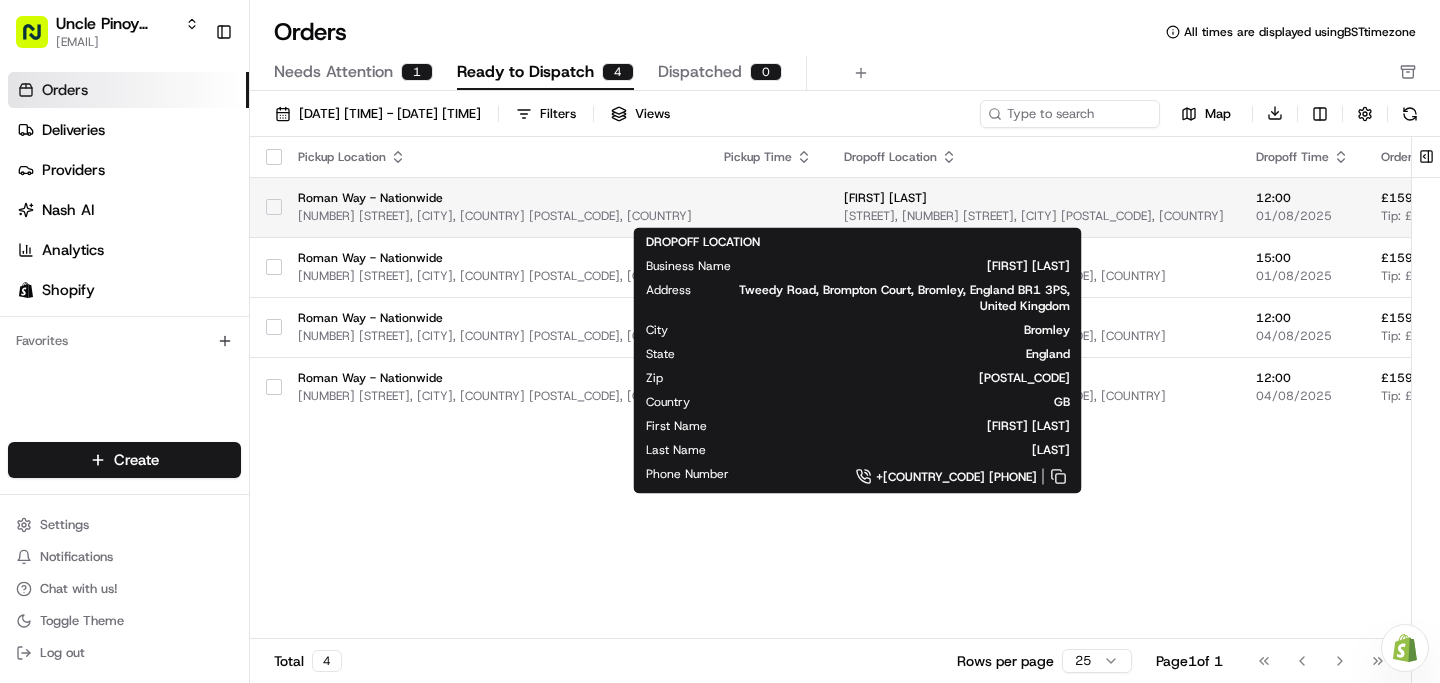 click on "[FIRST] [LAST]" at bounding box center [1034, 198] 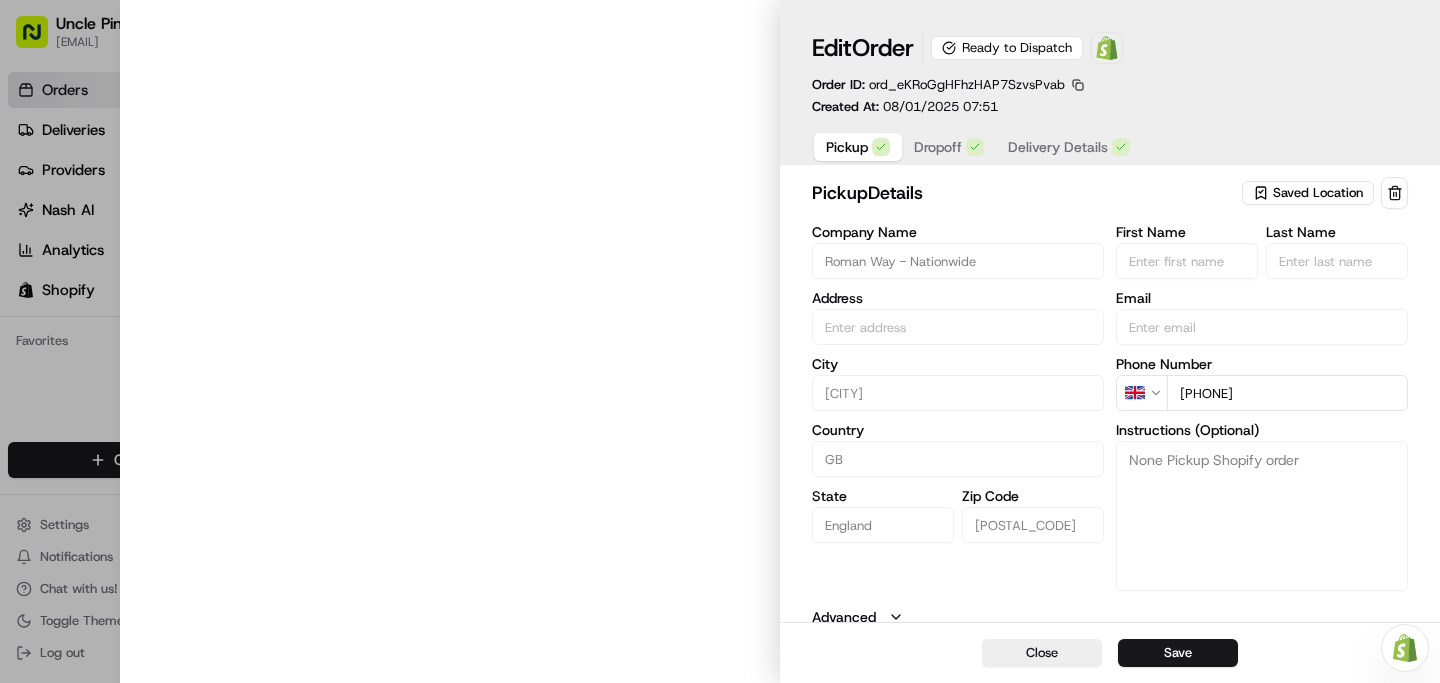 type on "[NUMBER] [STREET], [CITY], [COUNTRY] [POSTAL_CODE], [COUNTRY]" 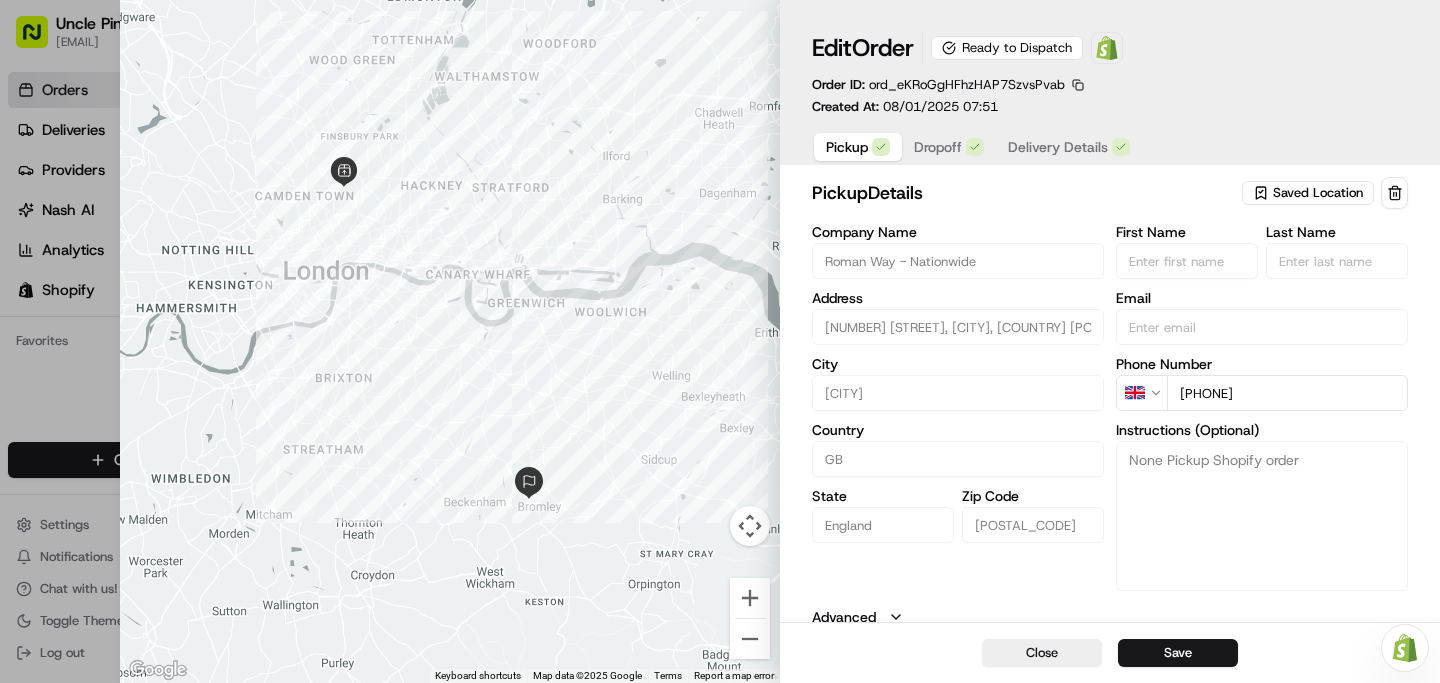 click on "Dropoff" at bounding box center [938, 147] 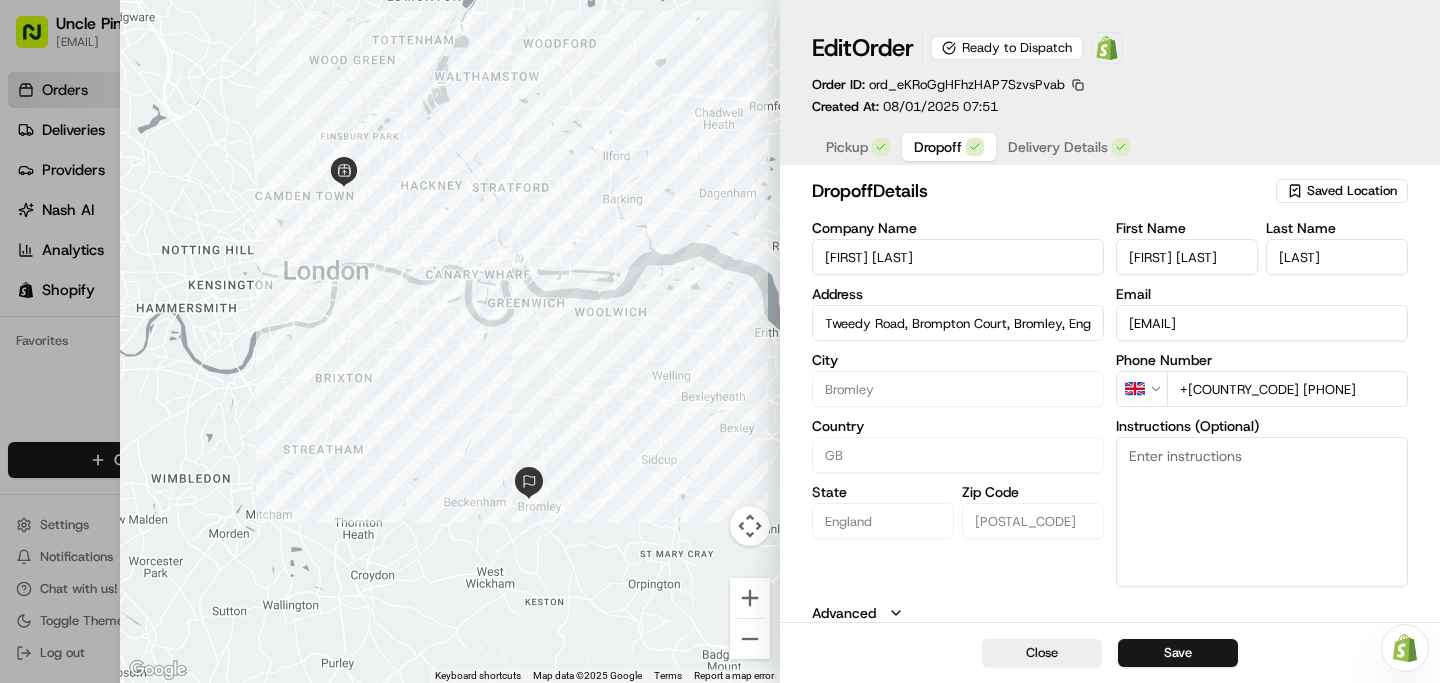 click on "Tweedy Road, Brompton Court, Bromley, England BR1 3PS, United Kingdom" at bounding box center (958, 323) 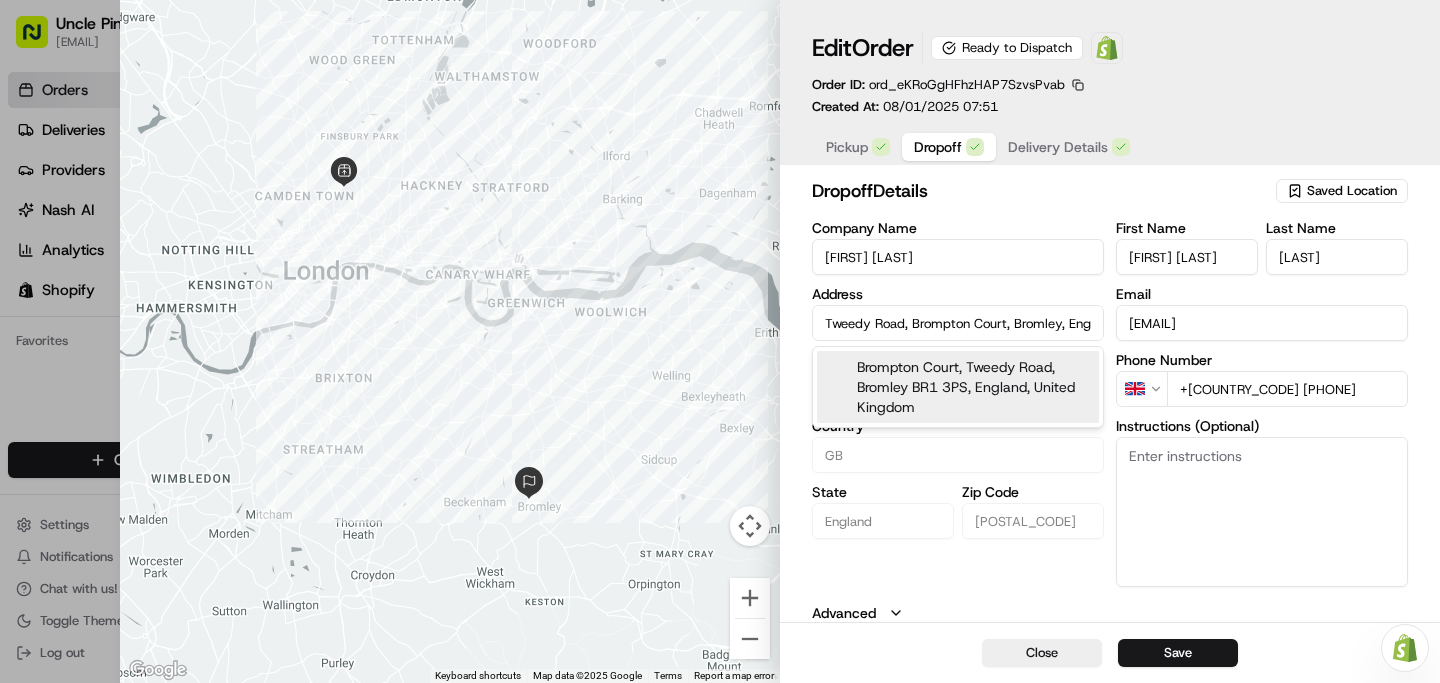 click on "Address" at bounding box center (958, 294) 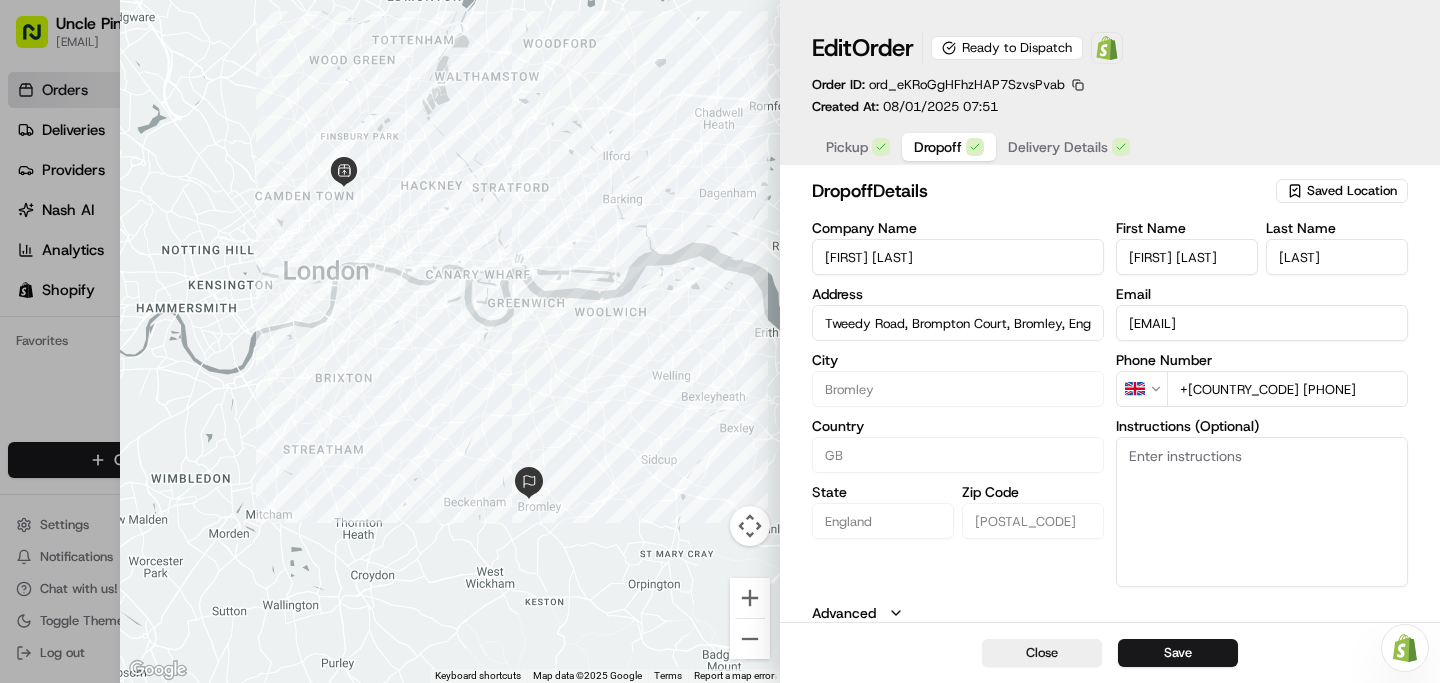 click on "Company Name [FIRST] [LAST] Address Tweedy Road, Brompton Court, Bromley, England BR1 3PS, United Kingdom City Bromley Country GB State England Zip Code BR1 3PS" at bounding box center [958, 404] 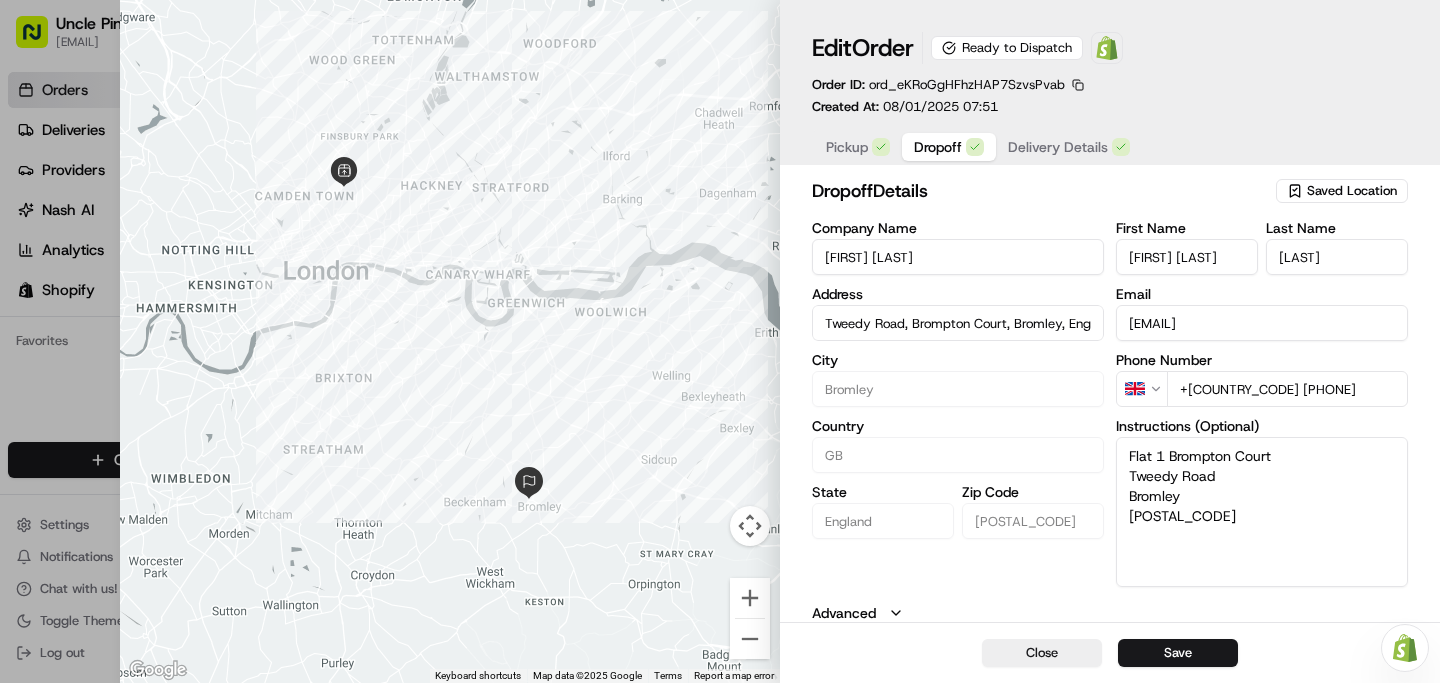 type on "Flat 1 Brompton Court
Tweedy Road
Bromley
[POSTAL_CODE]" 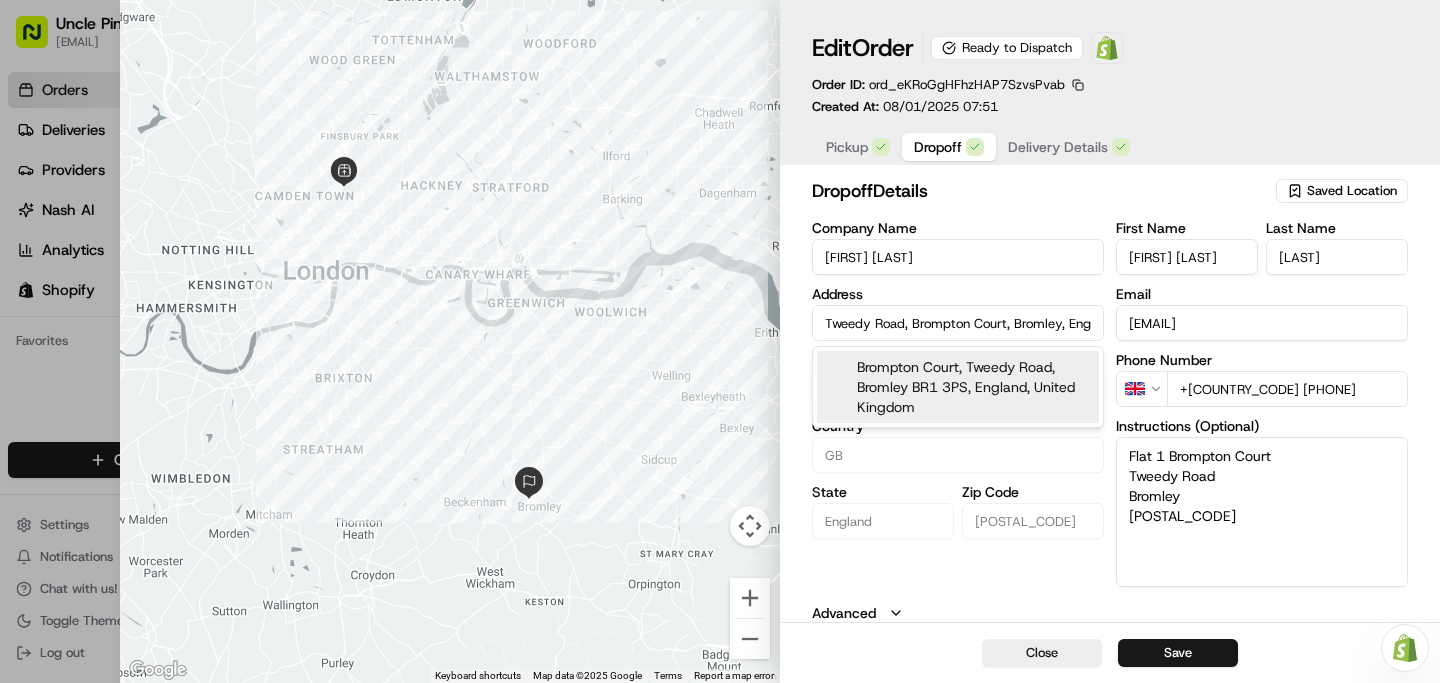 paste on "Flat 1 Brompton Court Tweedy Road Bromley BR1 3PS" 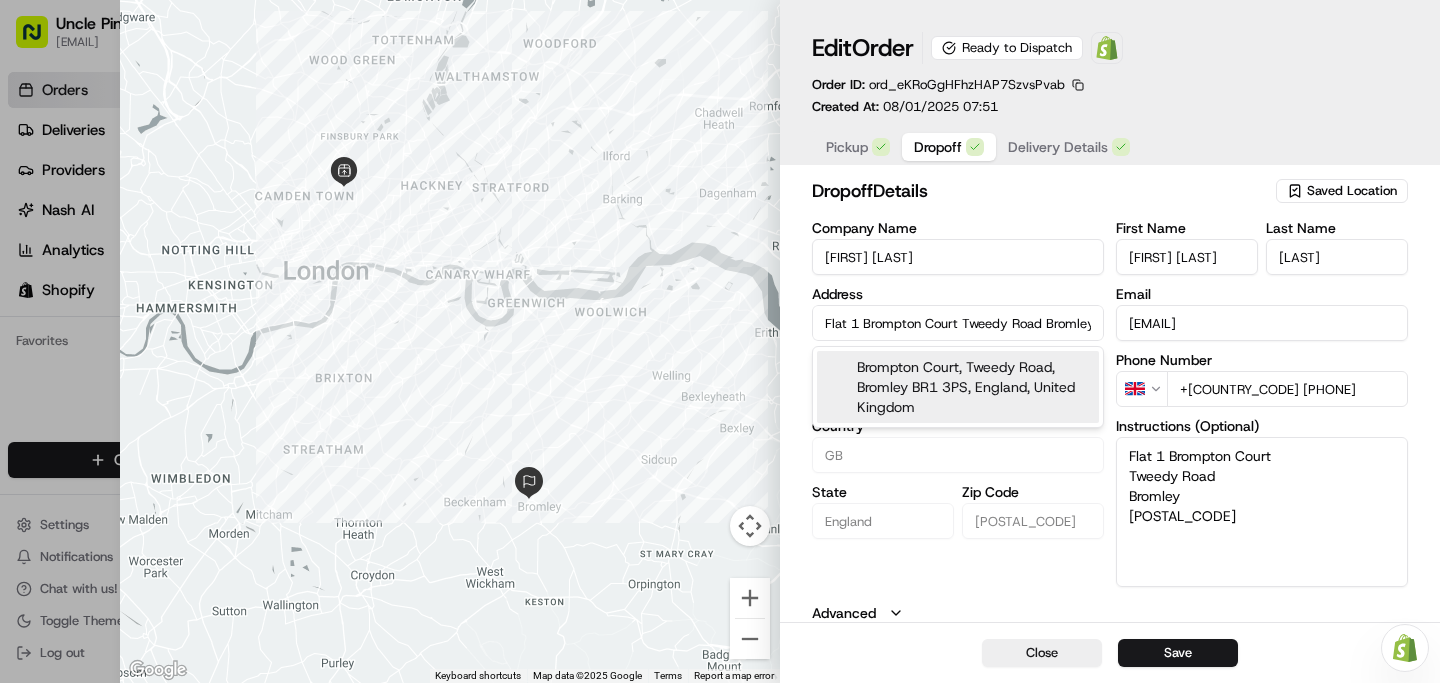 scroll, scrollTop: 0, scrollLeft: 60, axis: horizontal 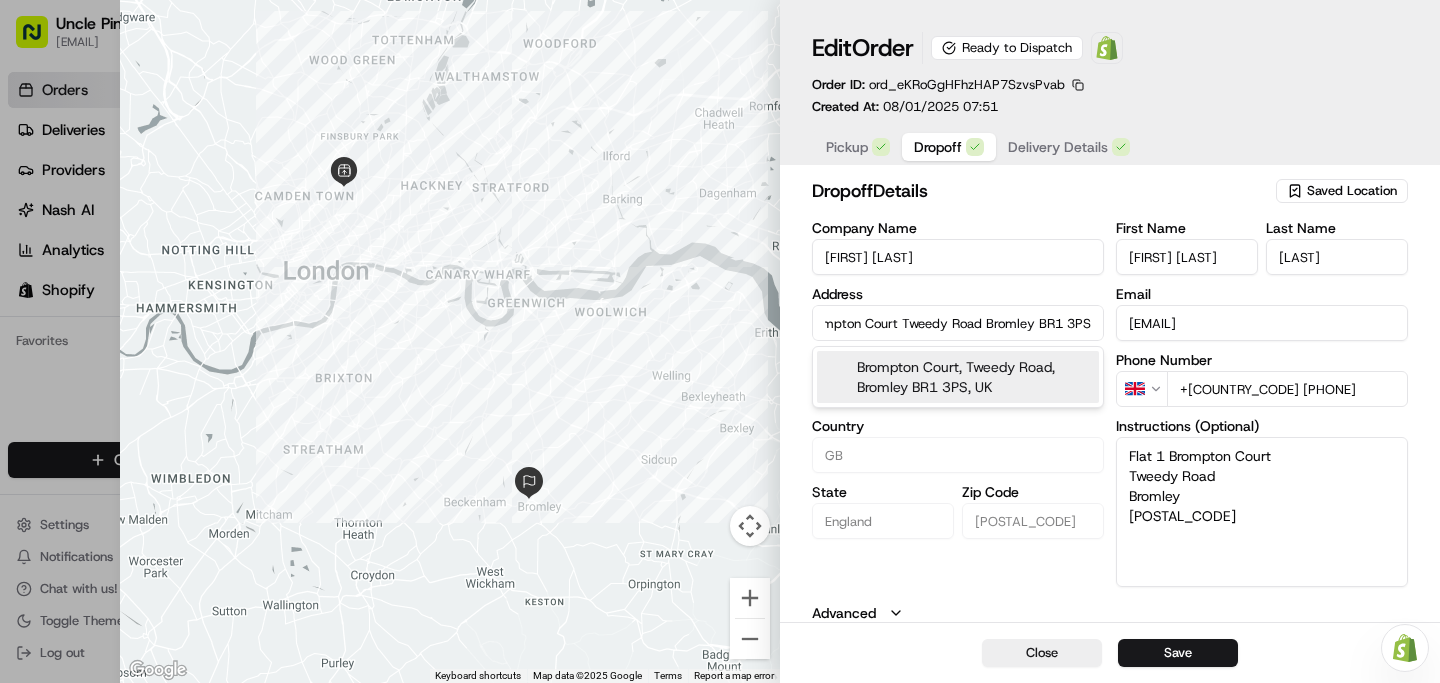 click on "Brompton Court, Tweedy Road, Bromley BR1 3PS, UK" at bounding box center [958, 377] 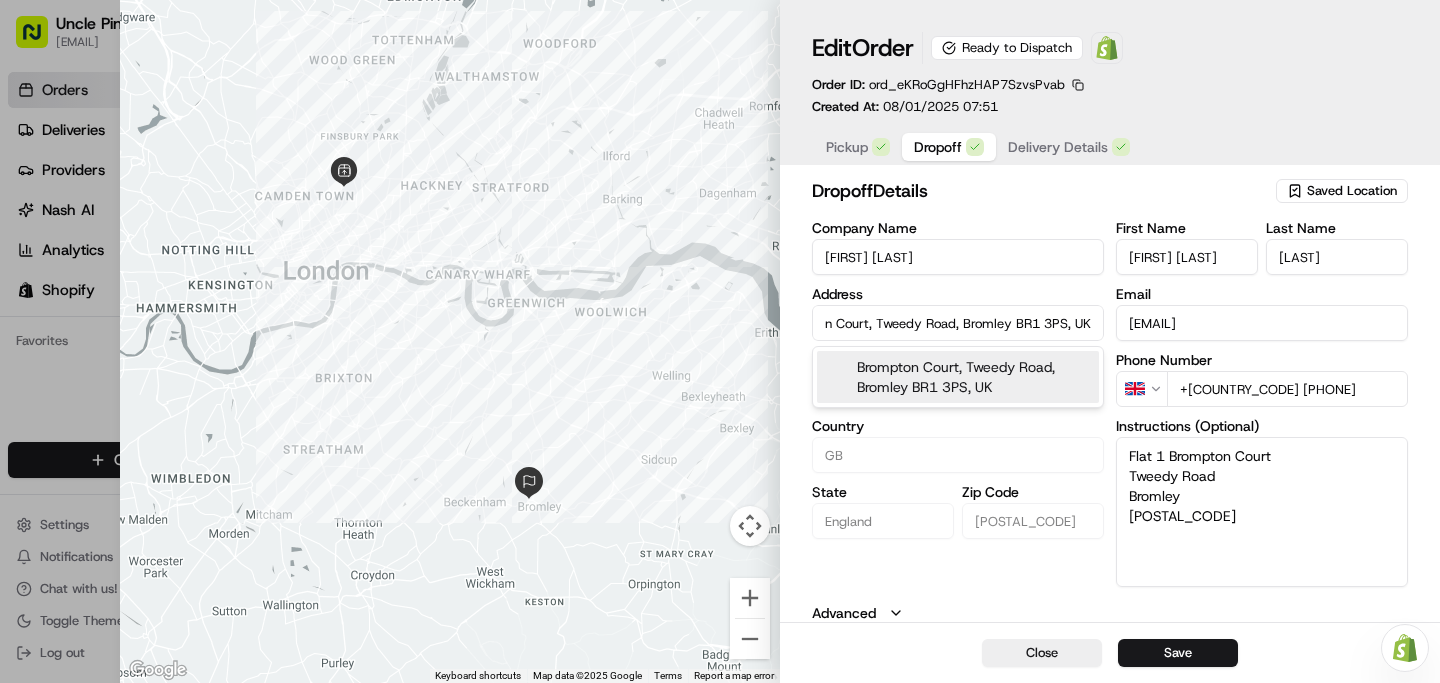 scroll, scrollTop: 0, scrollLeft: 51, axis: horizontal 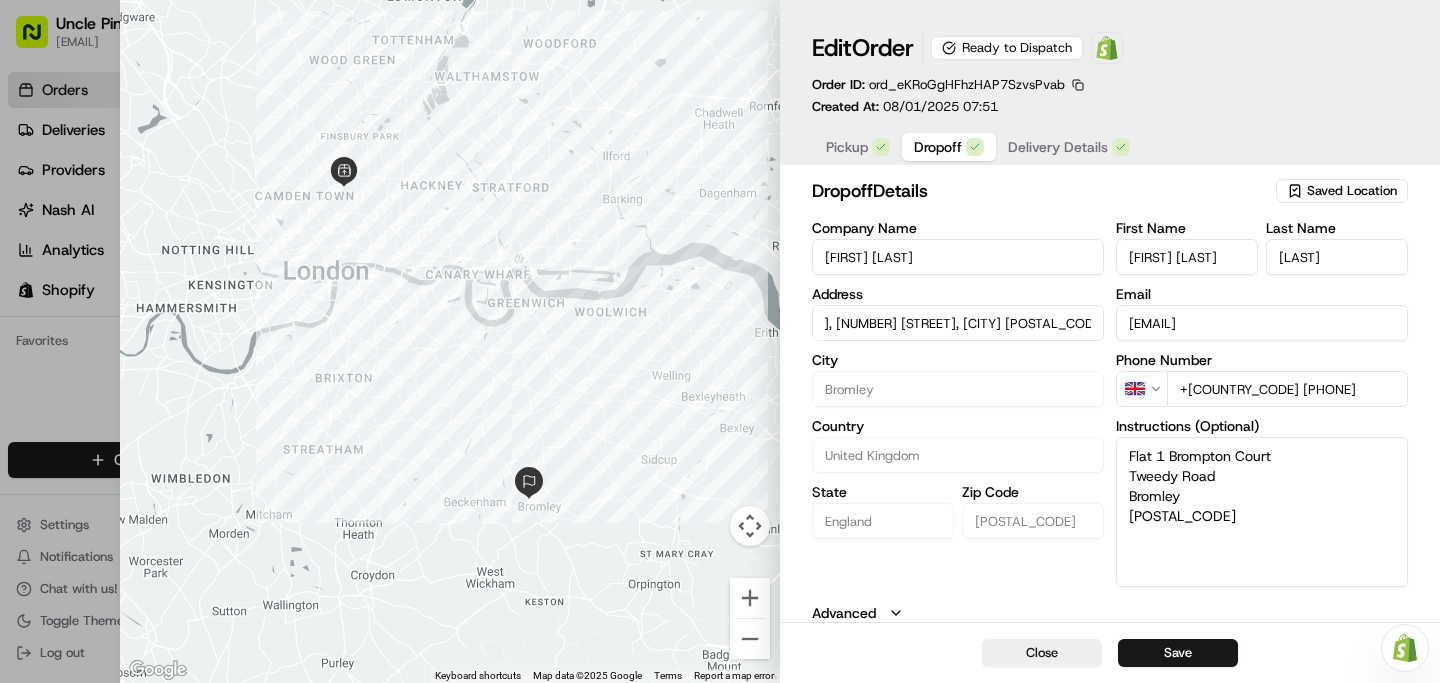 click on "[STREET], [NUMBER] [STREET], [CITY] [POSTAL_CODE], [COUNTRY]" at bounding box center (958, 323) 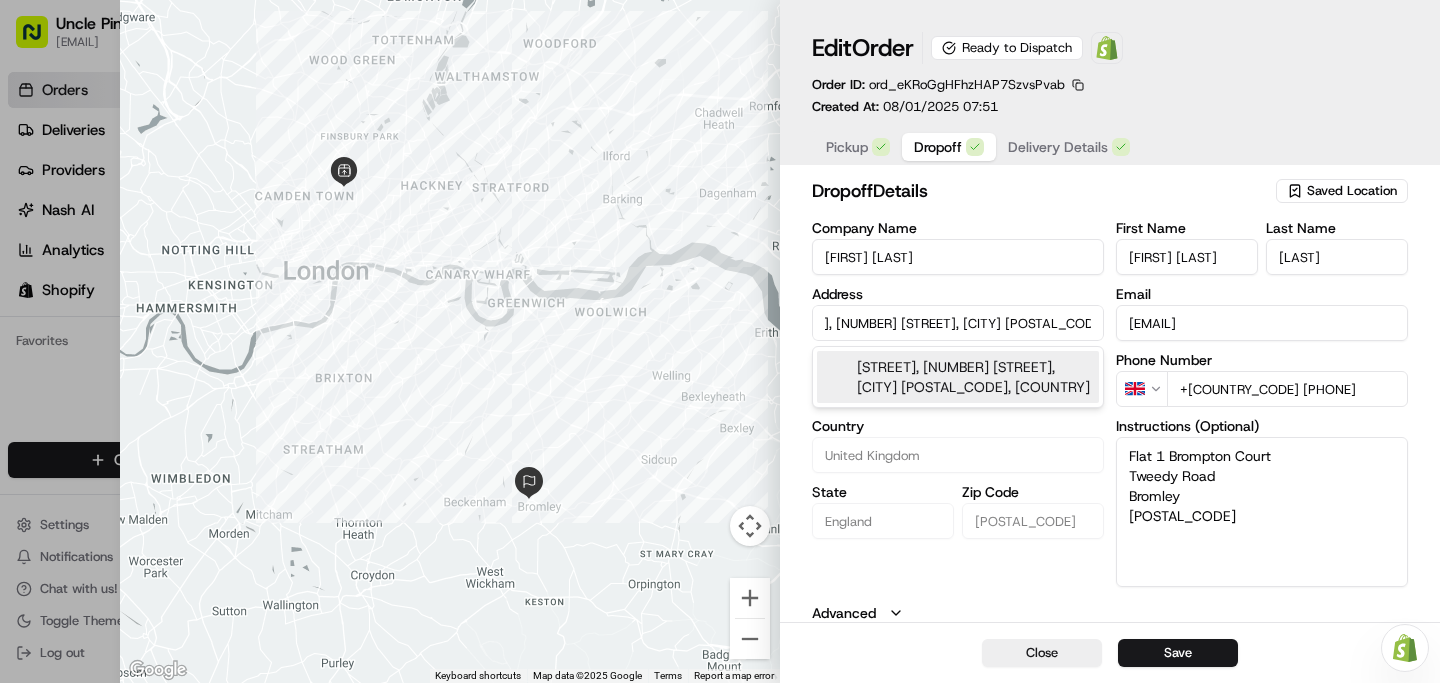 scroll, scrollTop: 0, scrollLeft: 0, axis: both 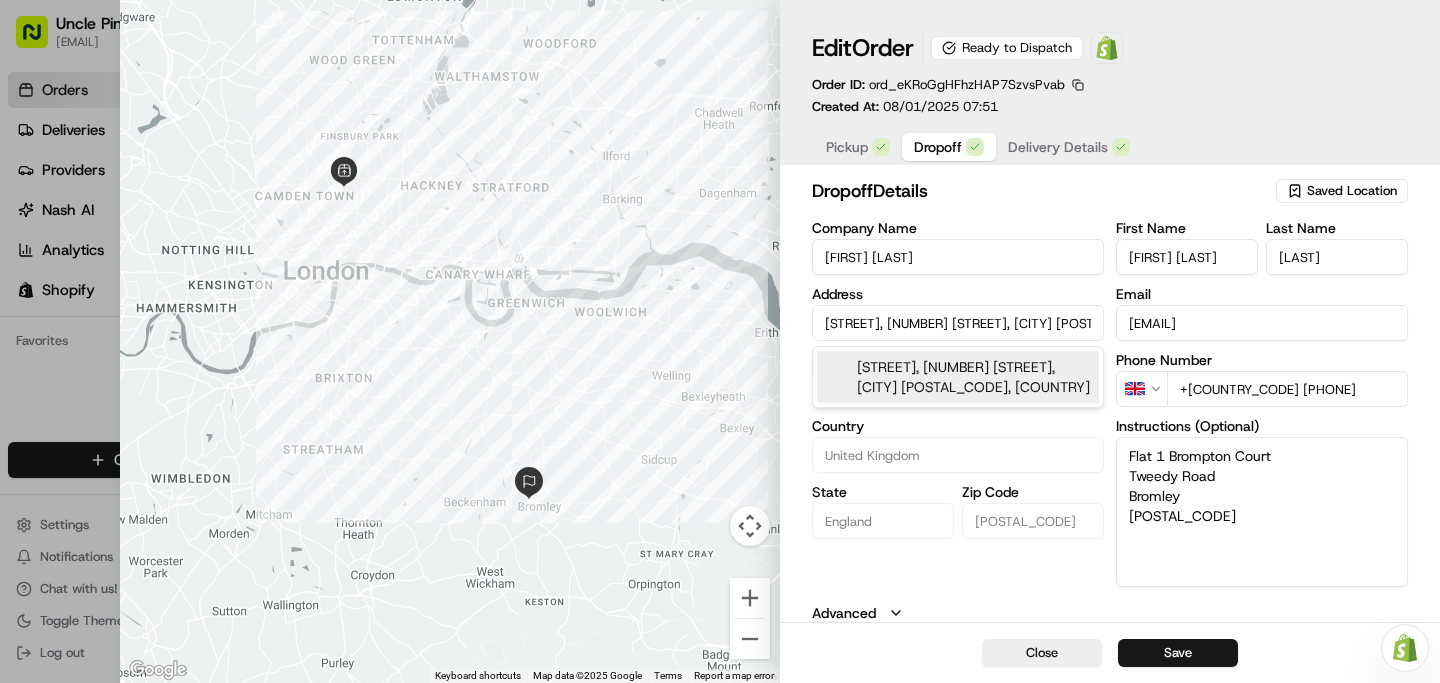 drag, startPoint x: 860, startPoint y: 323, endPoint x: 762, endPoint y: 324, distance: 98.005104 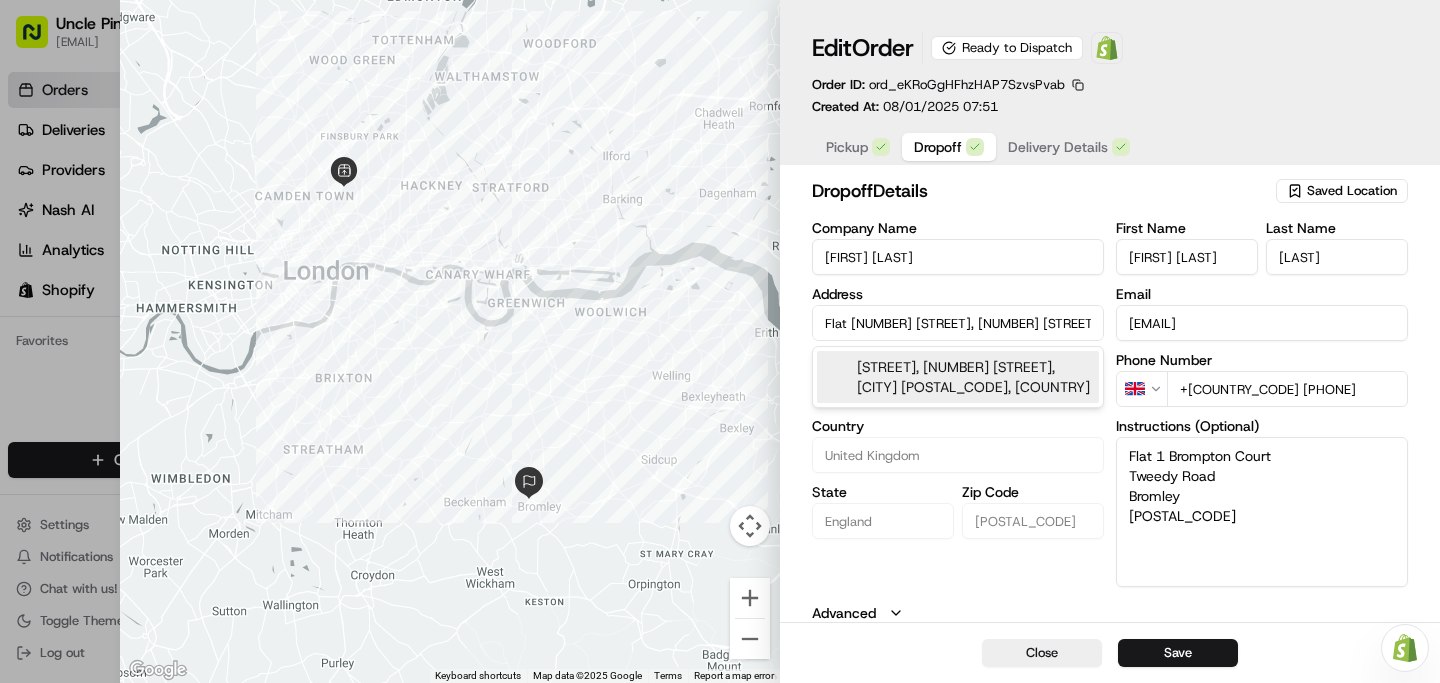 type on "Flat [NUMBER] [STREET], [NUMBER] [STREET], [CITY] [POSTAL_CODE], [COUNTRY]" 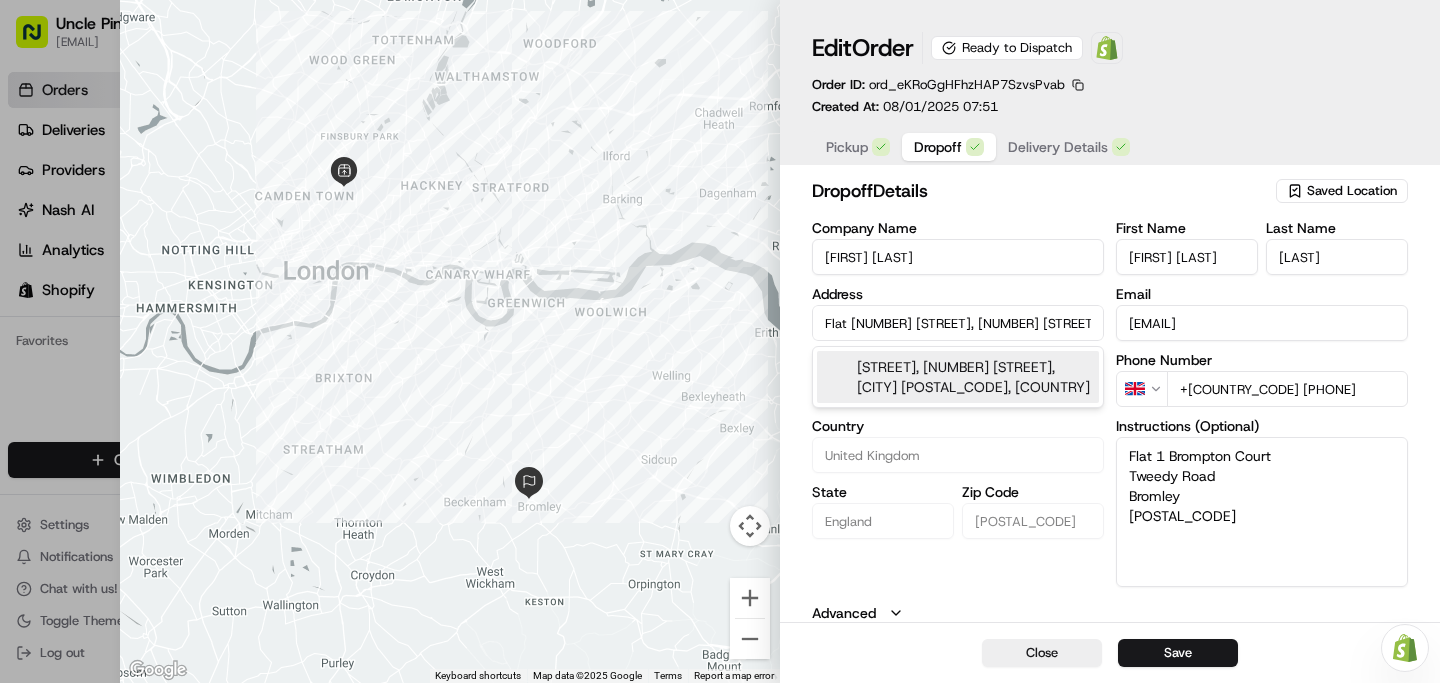 click on "Address" at bounding box center (958, 294) 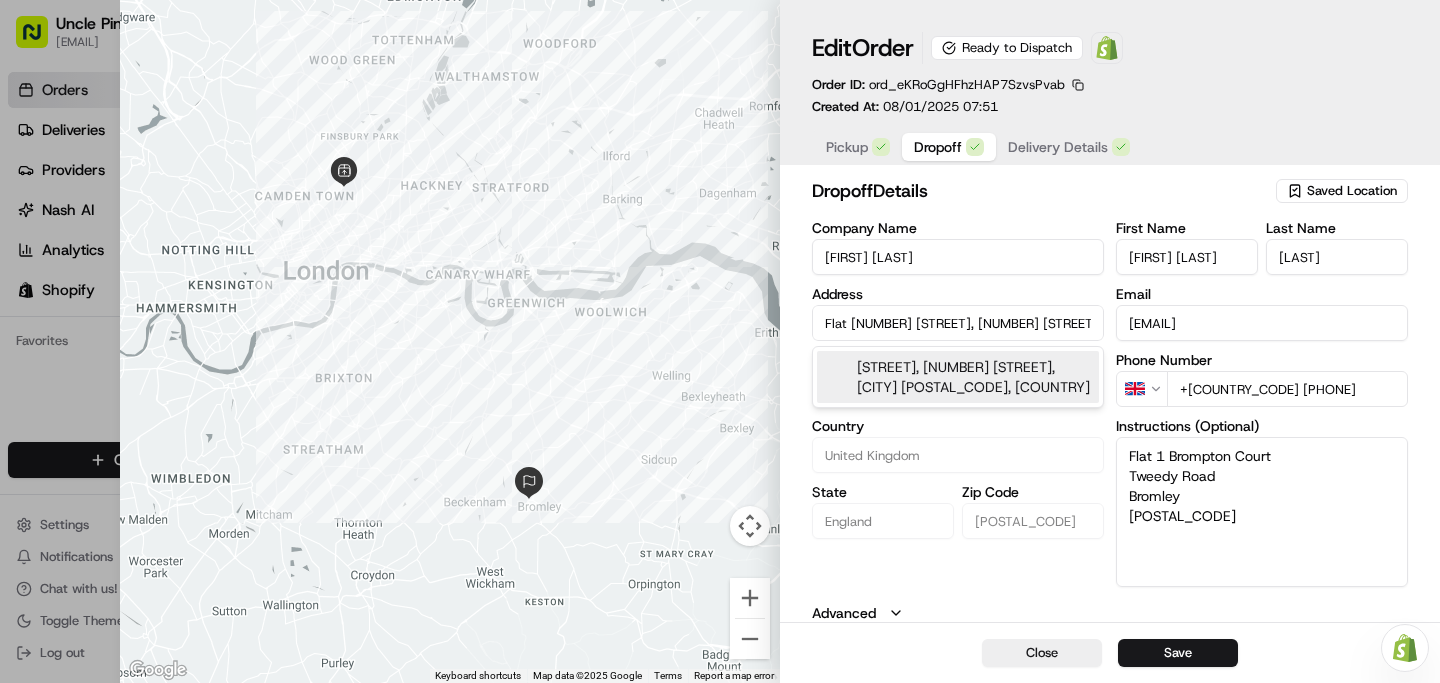 click on "Flat [NUMBER] [STREET], [NUMBER] [STREET], [CITY] [POSTAL_CODE], [COUNTRY]" at bounding box center (958, 323) 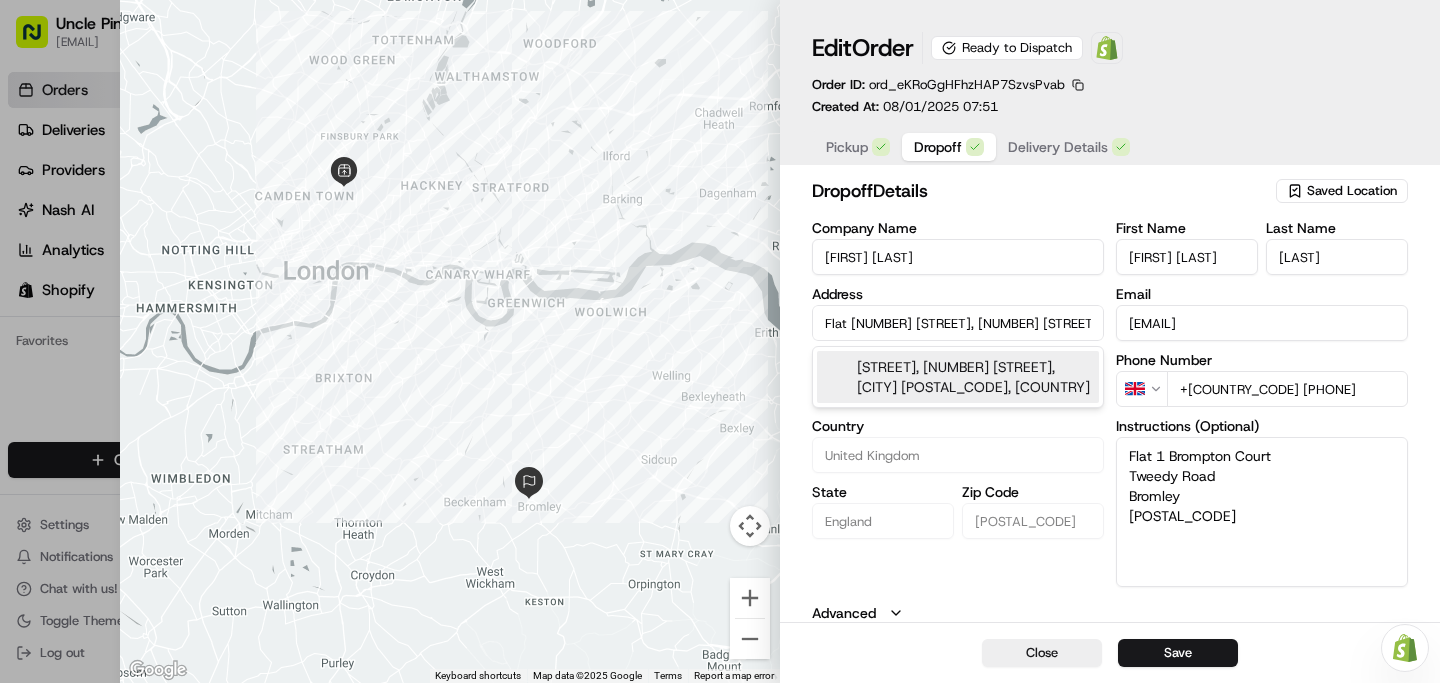 scroll, scrollTop: 0, scrollLeft: 95, axis: horizontal 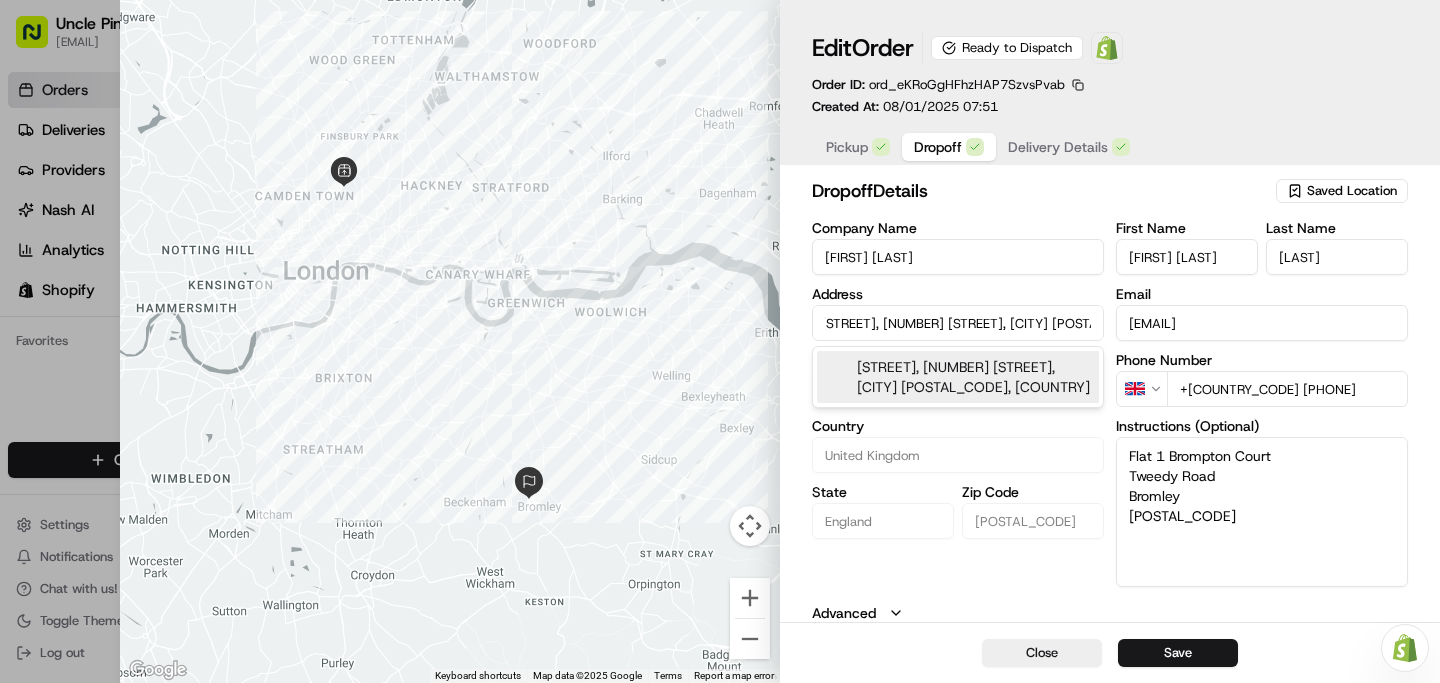 drag, startPoint x: 1012, startPoint y: 326, endPoint x: 1133, endPoint y: 326, distance: 121 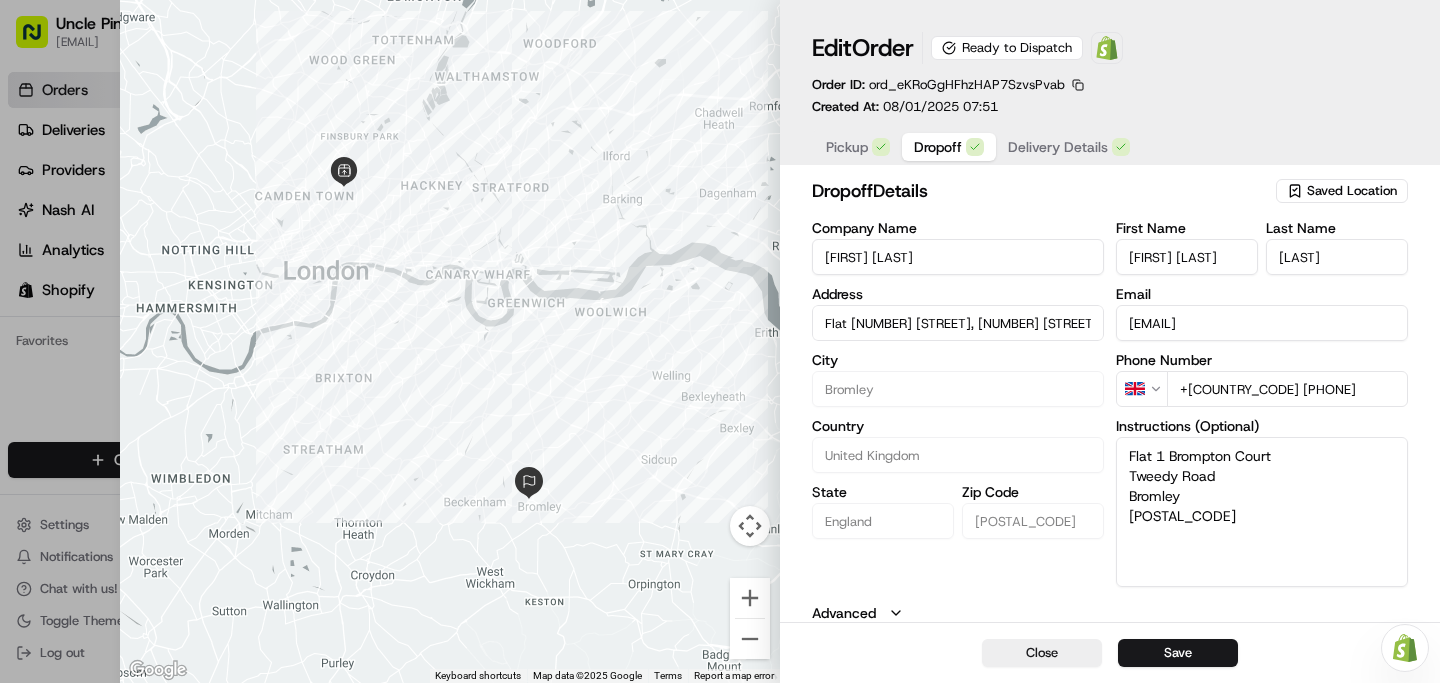 click on "Pickup" at bounding box center [858, 147] 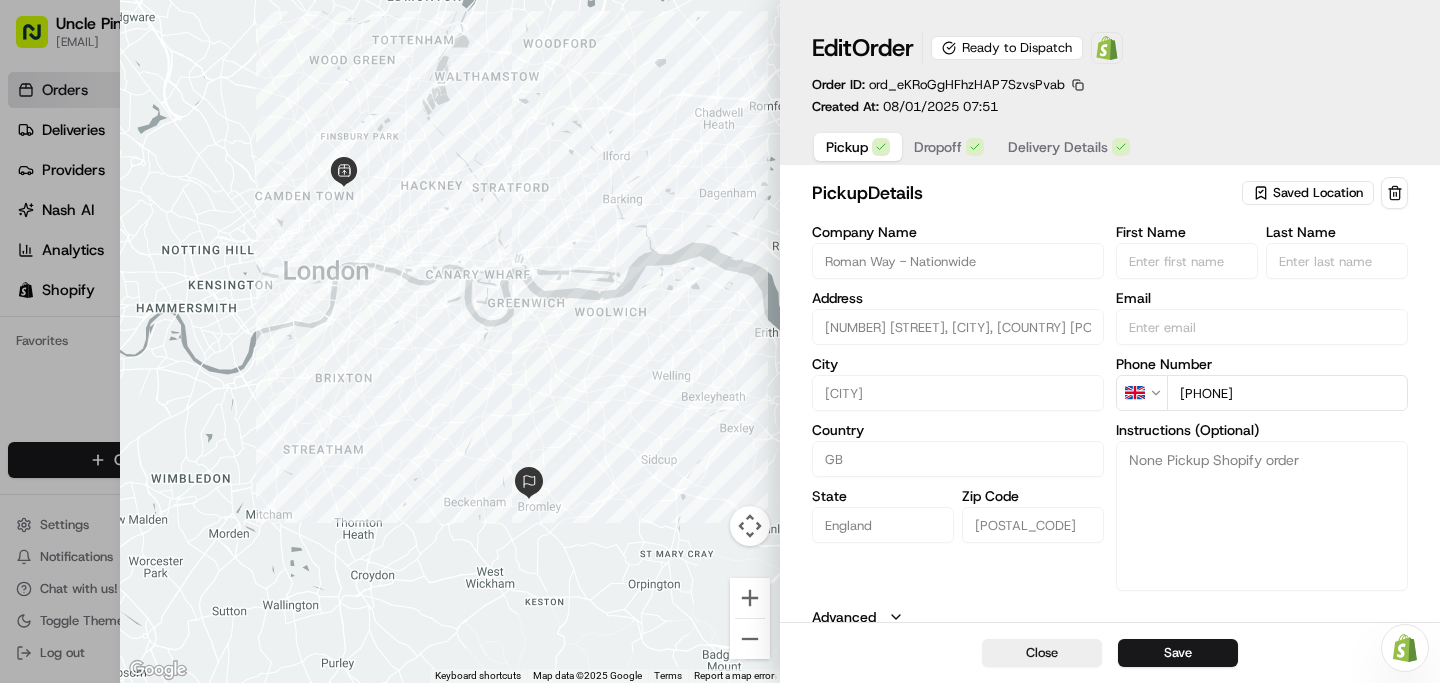 click on "Saved Location" at bounding box center (1318, 193) 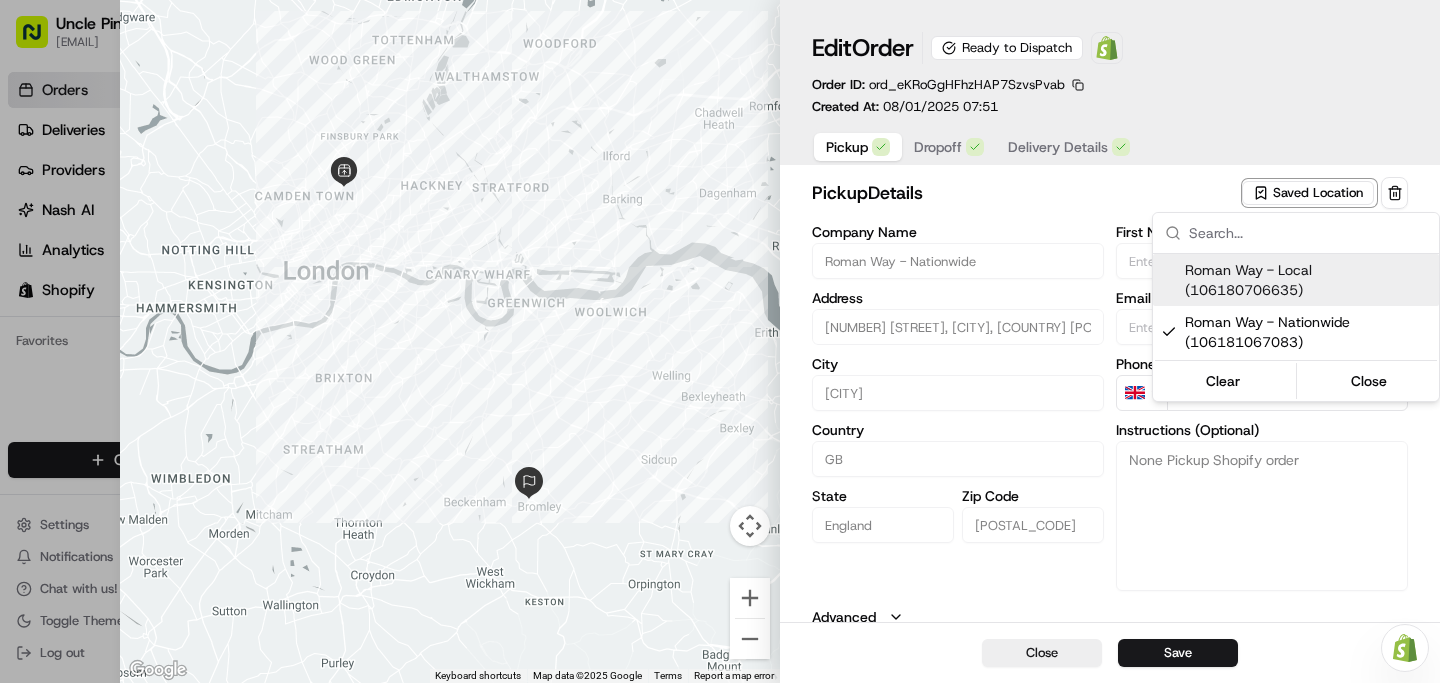click on "Roman Way - Local (106180706635)" at bounding box center (1308, 280) 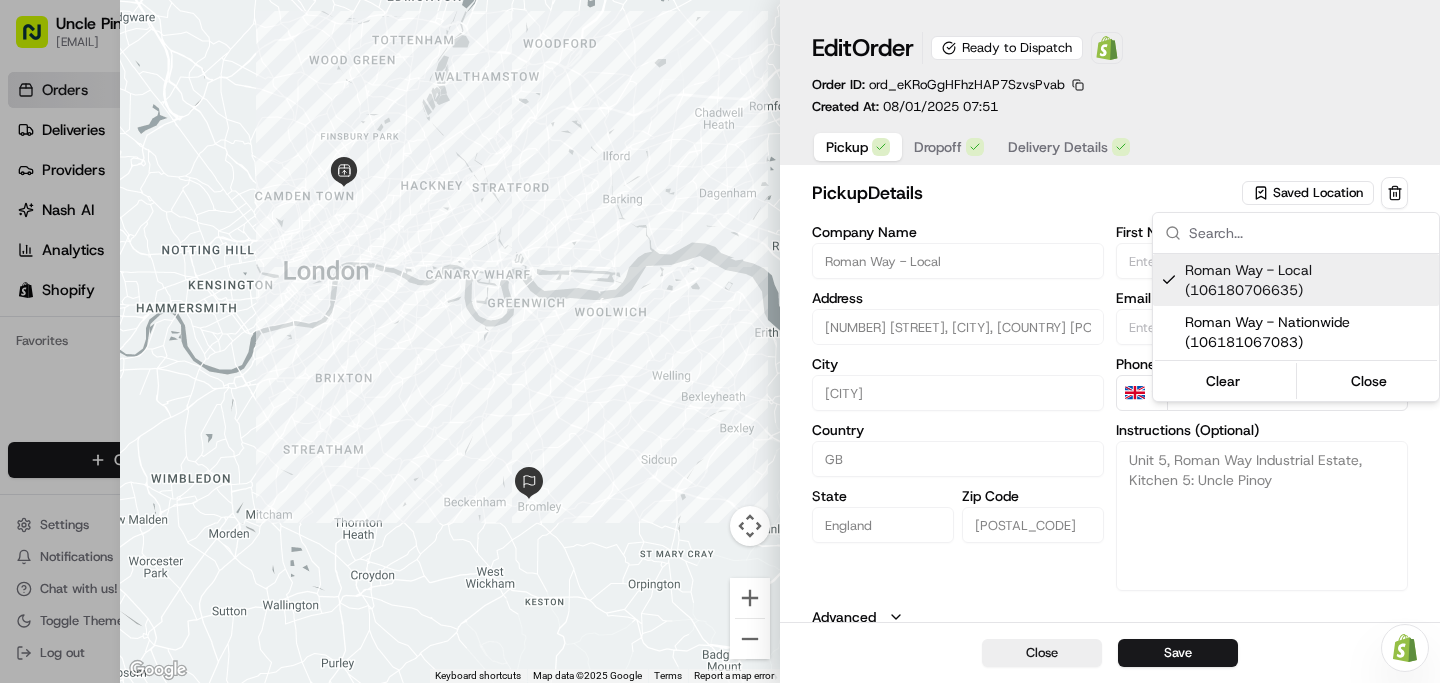 click at bounding box center [720, 341] 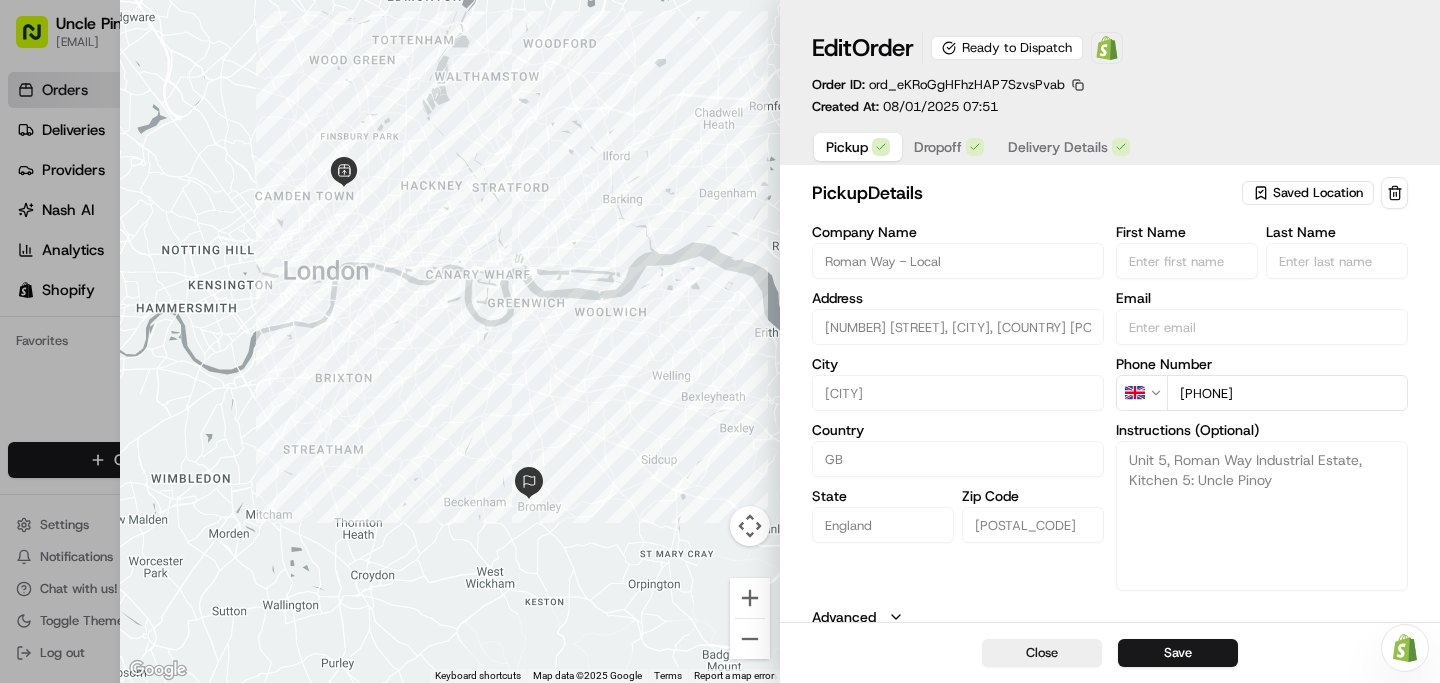 click on "Delivery Details" at bounding box center [1058, 147] 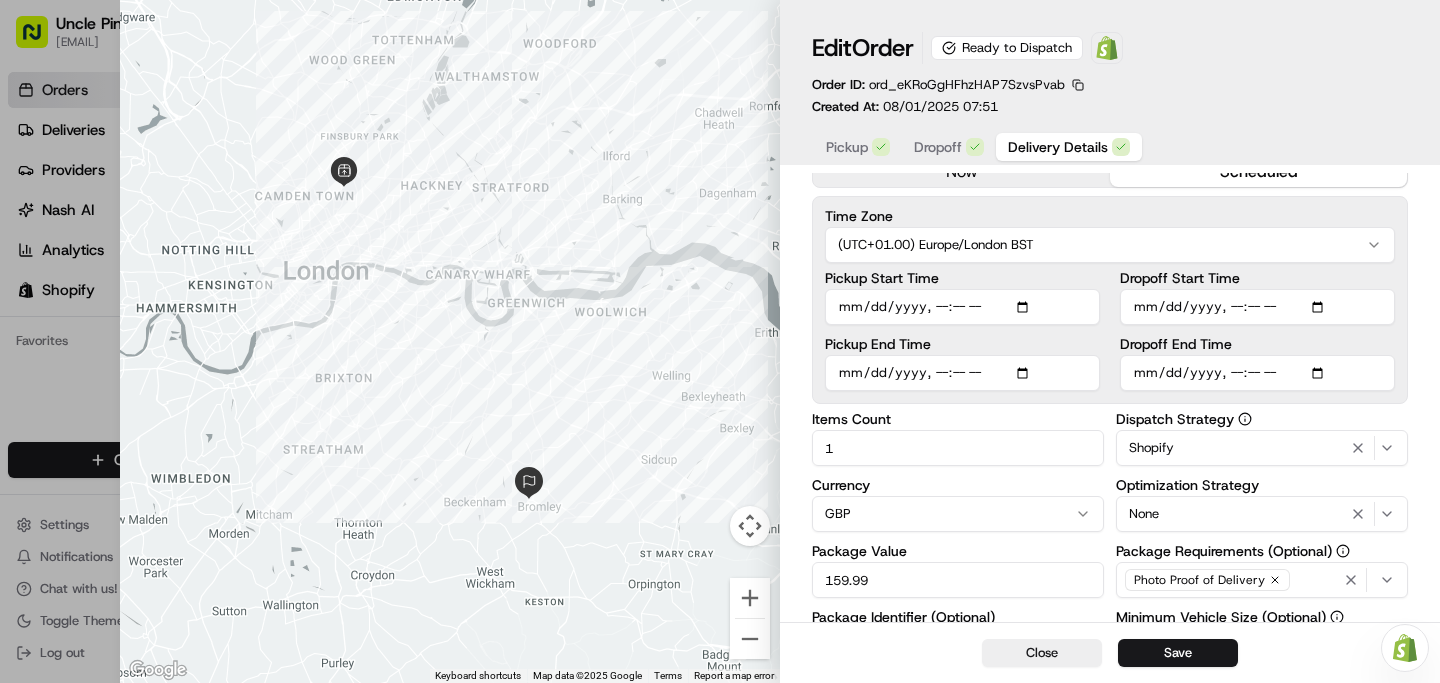 scroll, scrollTop: 0, scrollLeft: 0, axis: both 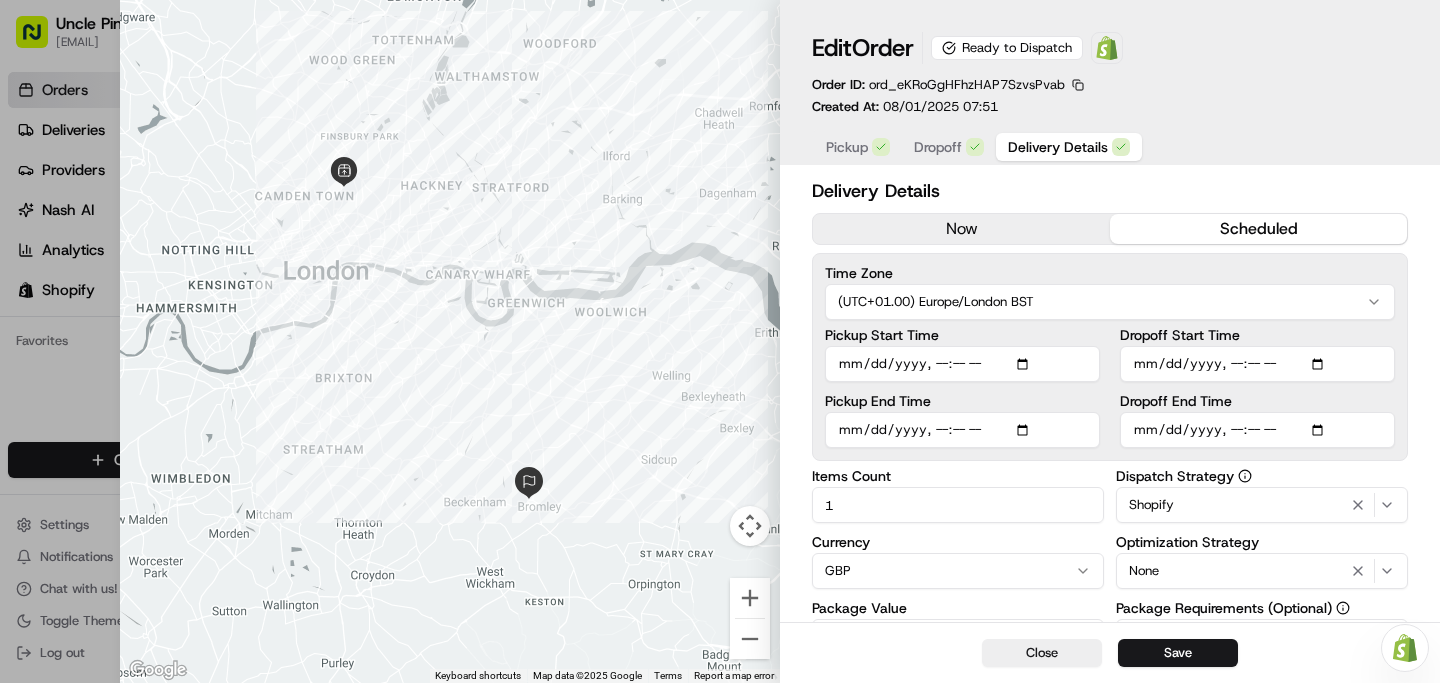 click on "Pickup Start Time" at bounding box center [962, 364] 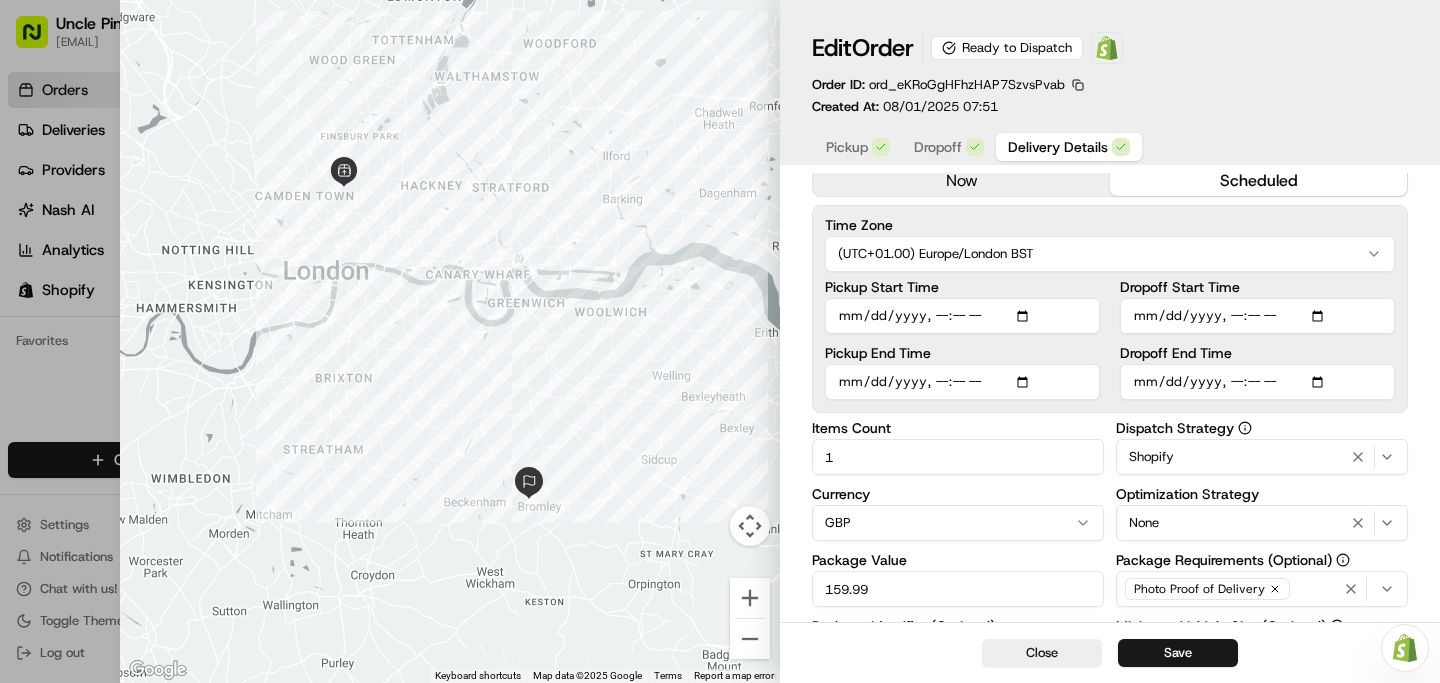 click on "Dropoff Start Time" at bounding box center (1257, 316) 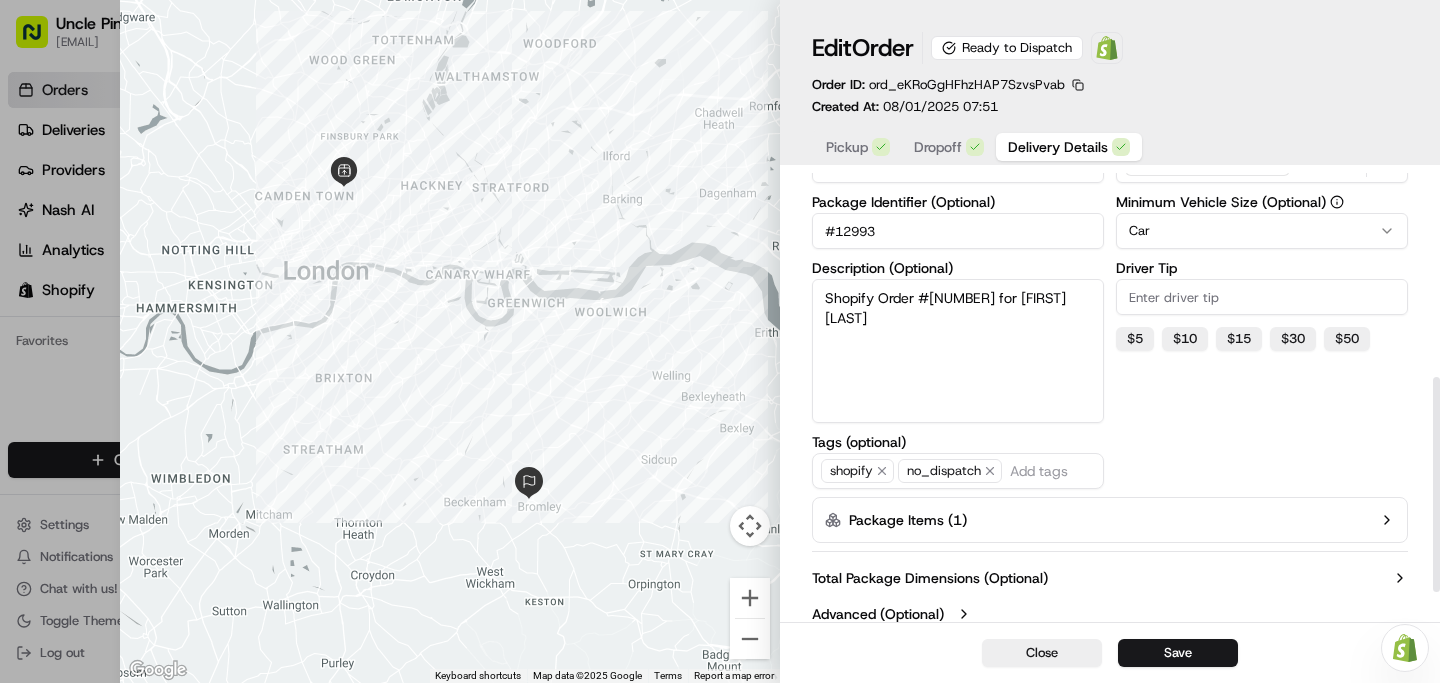 scroll, scrollTop: 487, scrollLeft: 0, axis: vertical 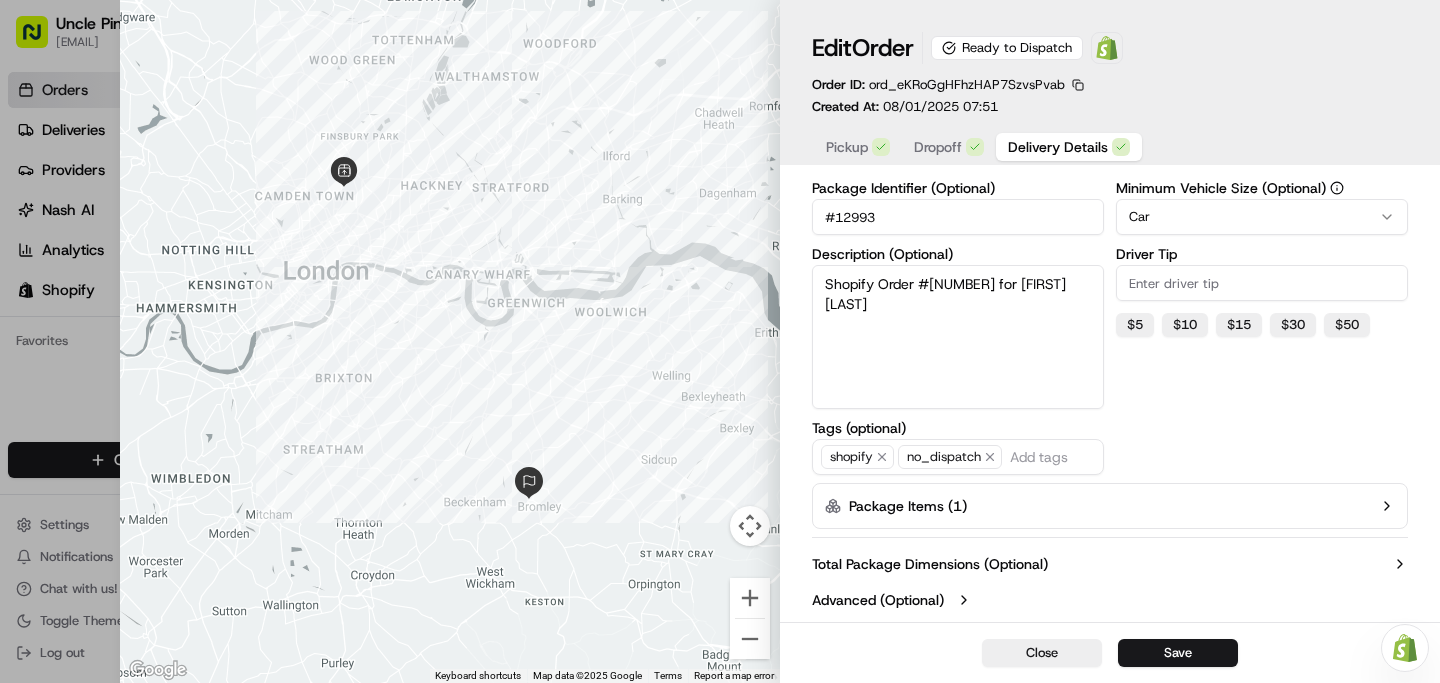 click on "Package Items ( 1 )" at bounding box center (1110, 506) 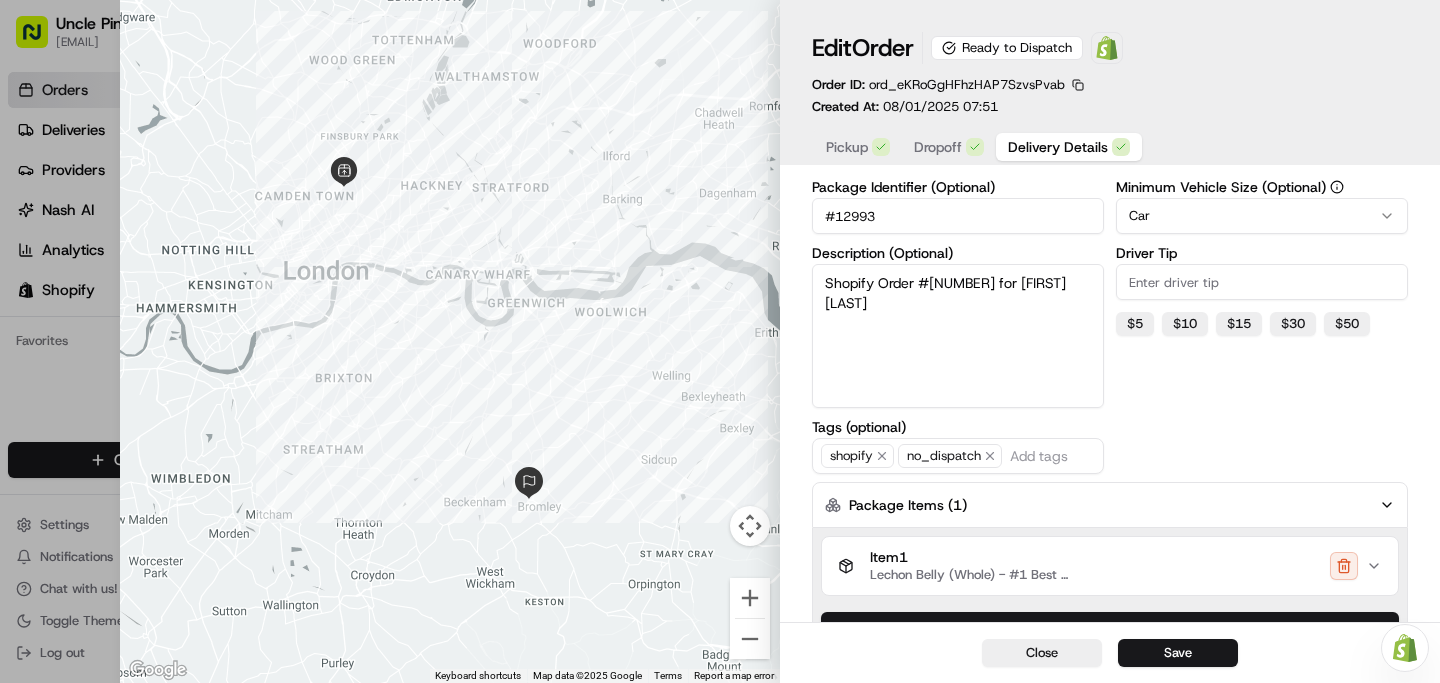 scroll, scrollTop: 616, scrollLeft: 0, axis: vertical 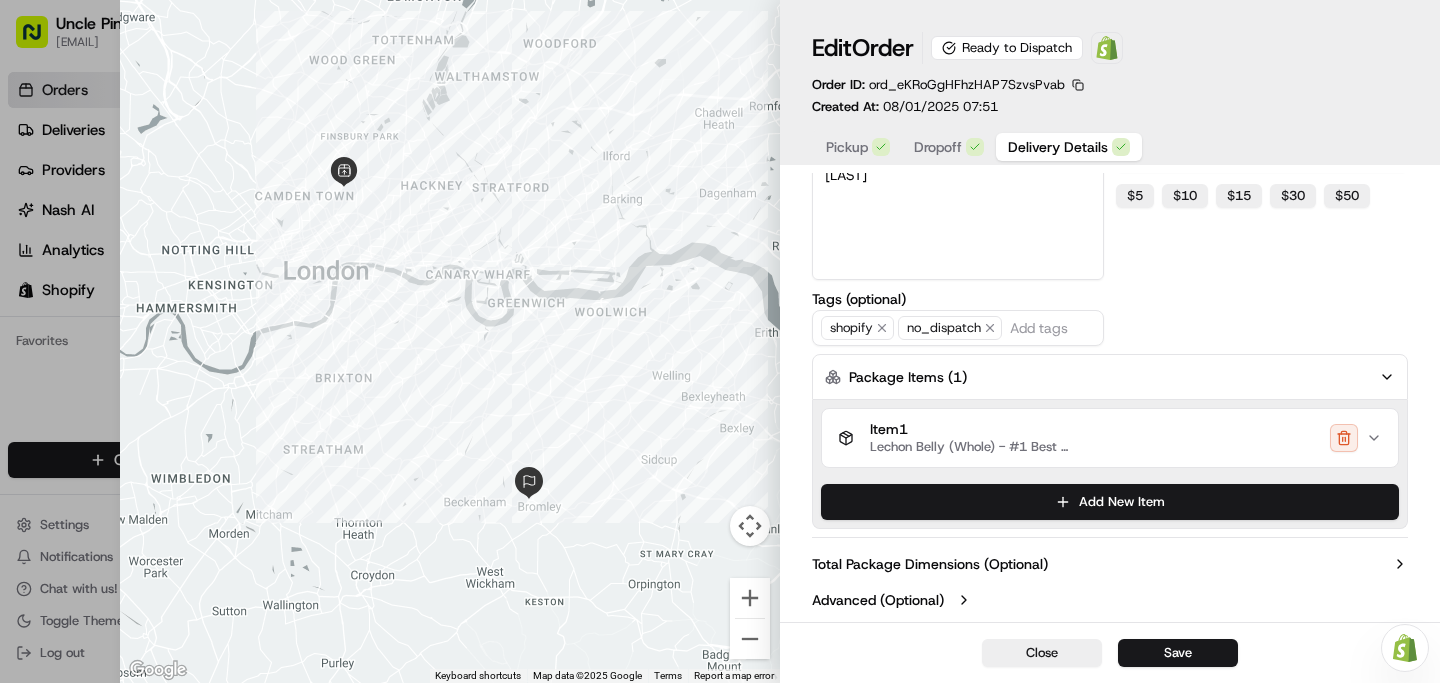 click on "Total Package Dimensions (Optional)" at bounding box center (930, 564) 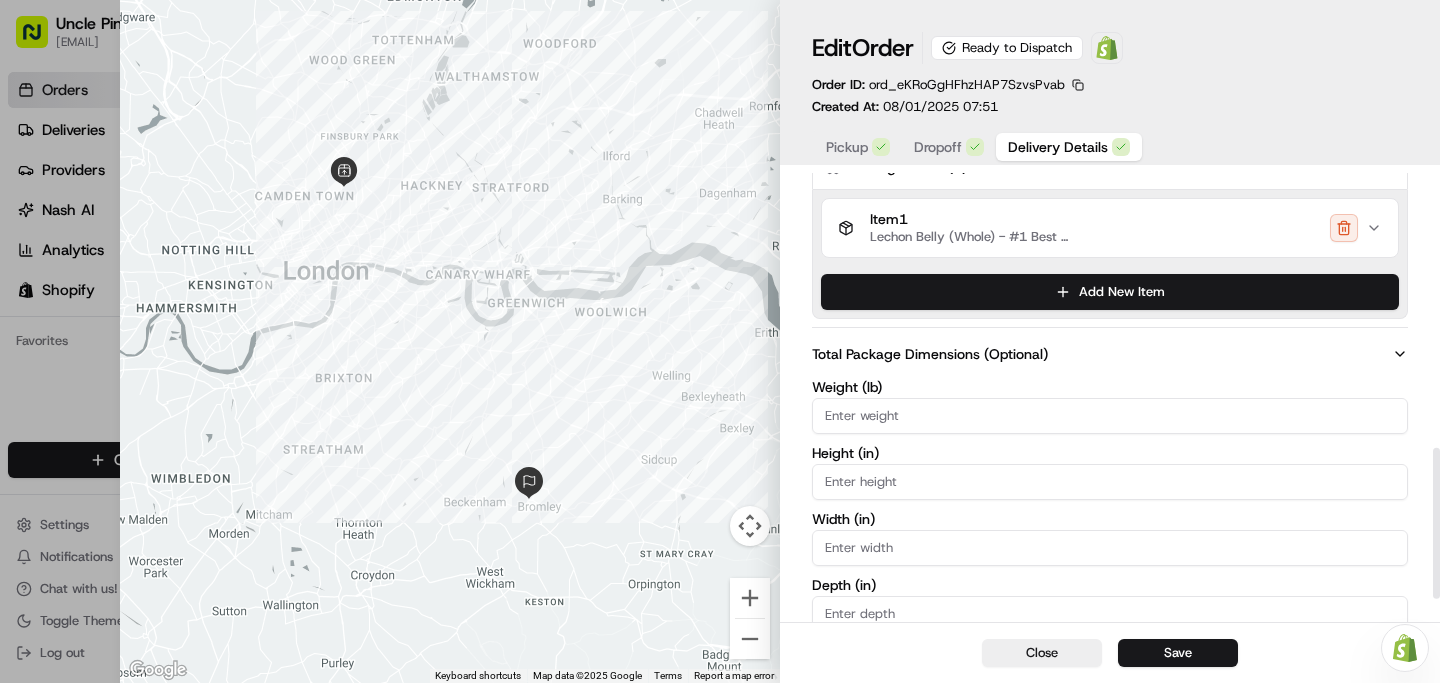 scroll, scrollTop: 869, scrollLeft: 0, axis: vertical 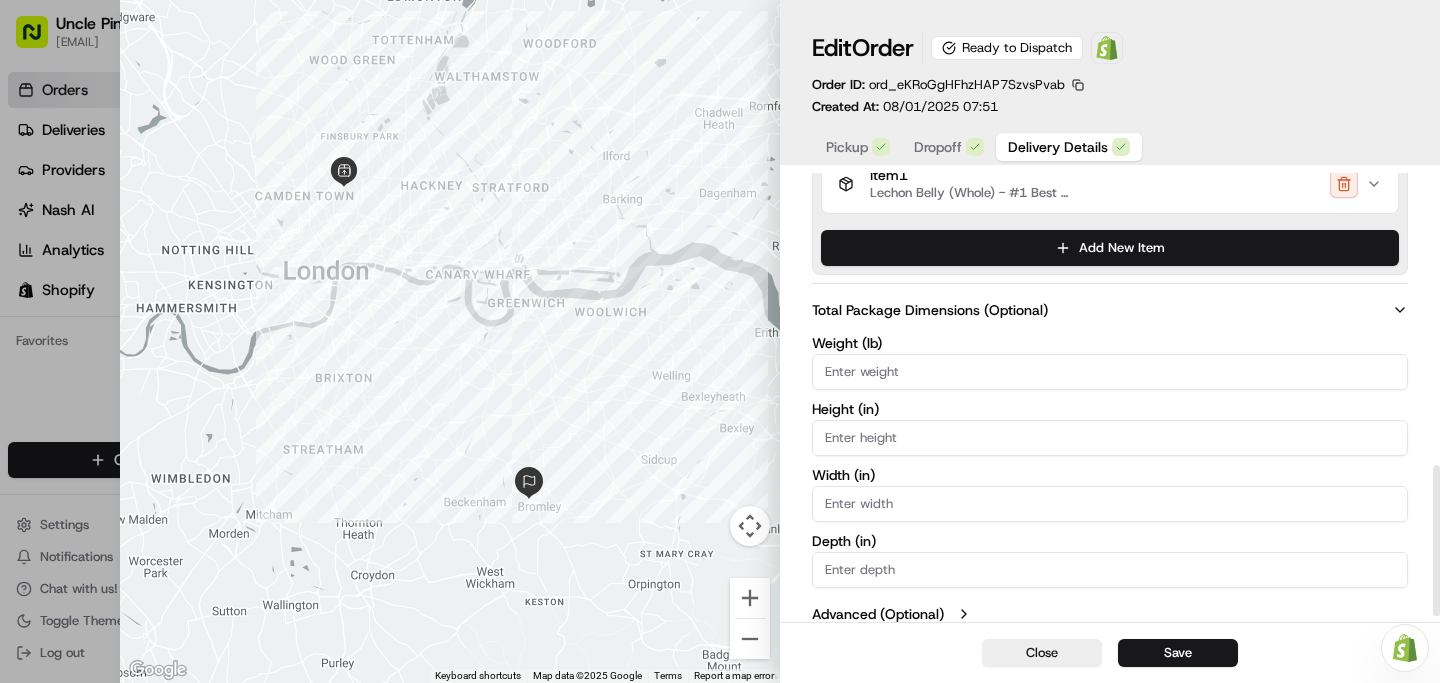 click on "Weight (lb)" at bounding box center [1110, 372] 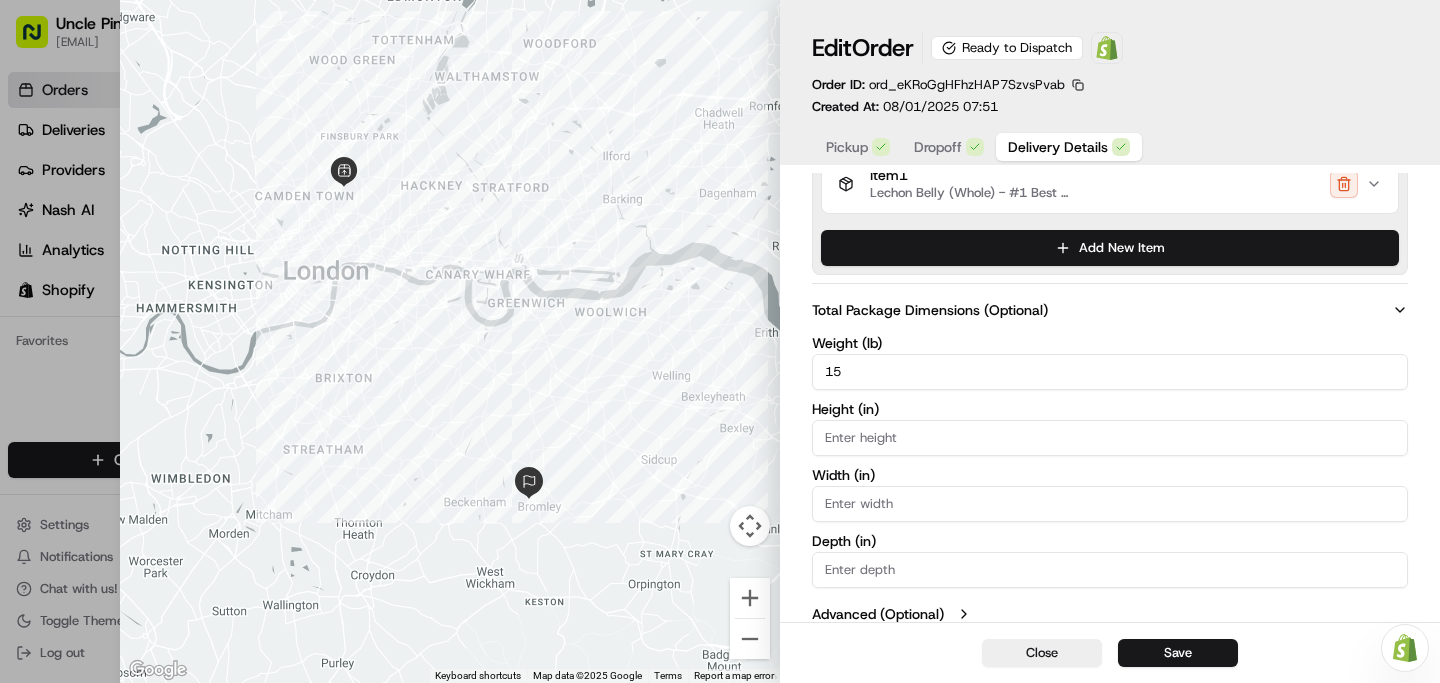 type on "15" 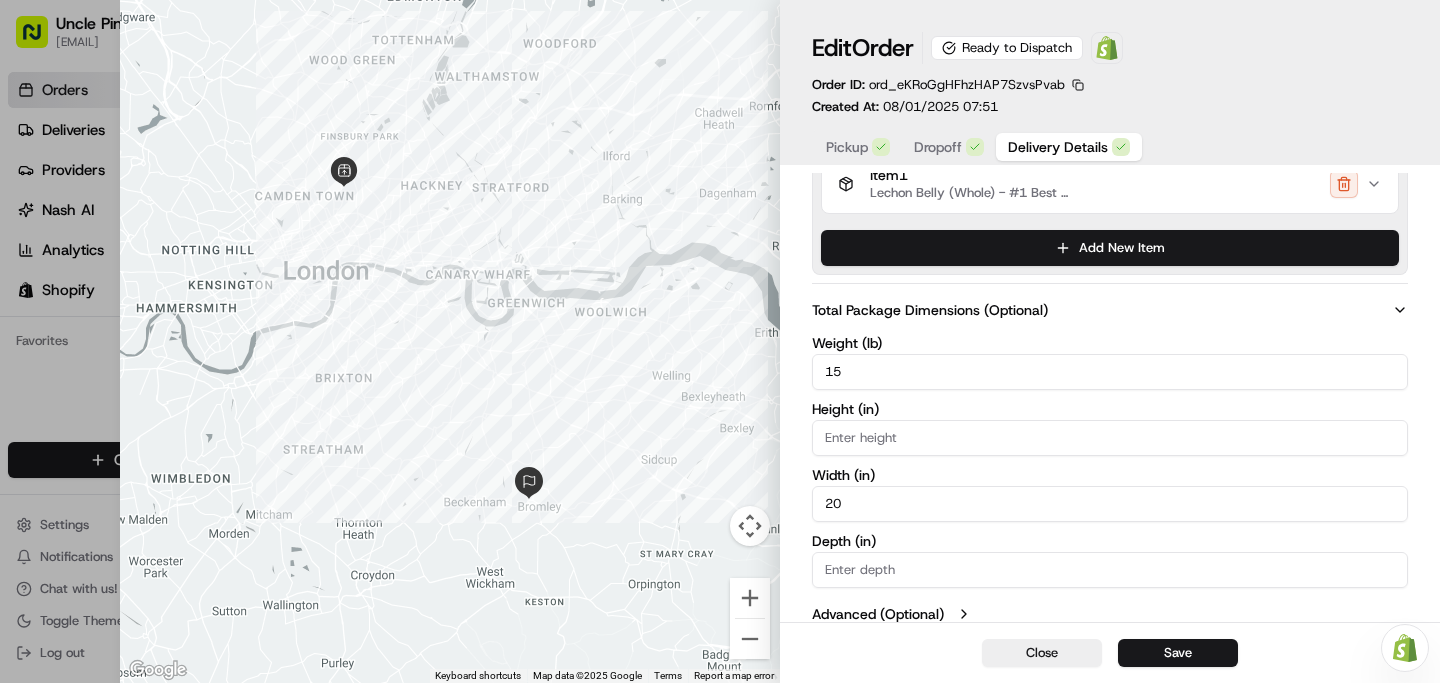 type on "20" 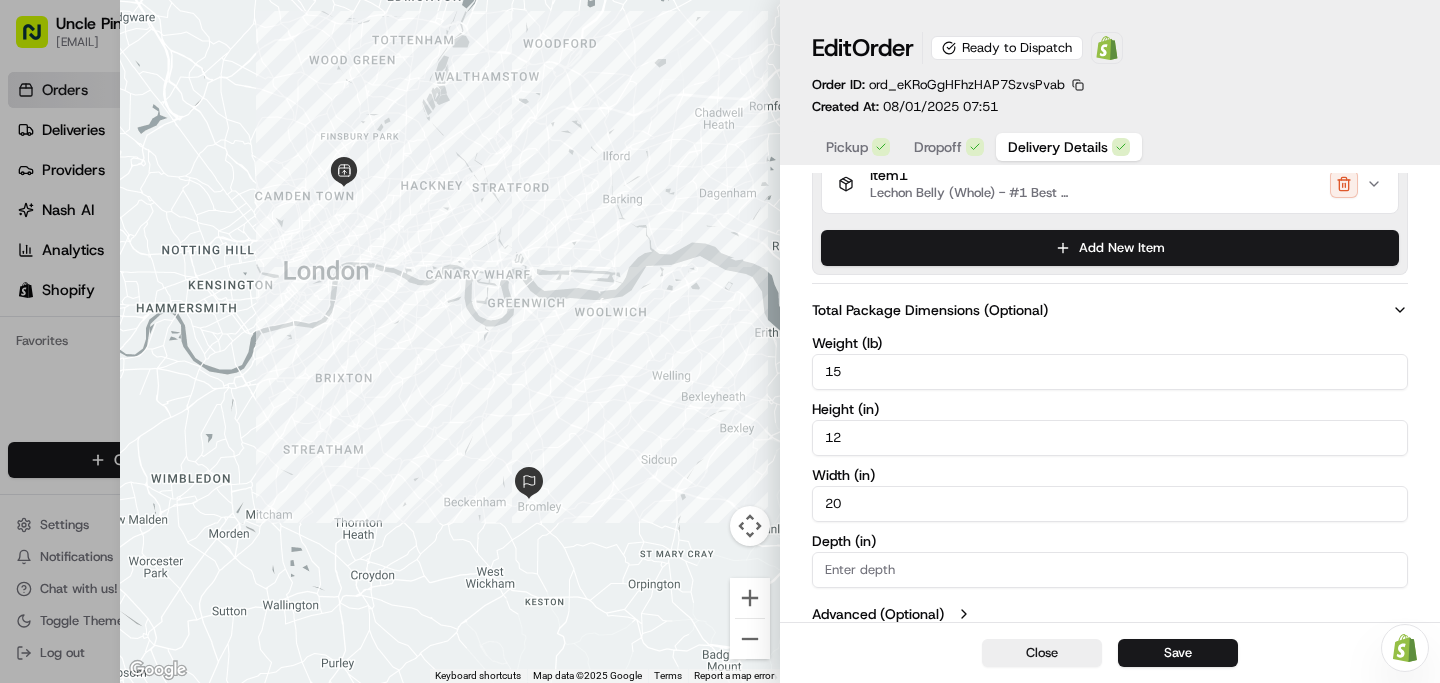 type on "12" 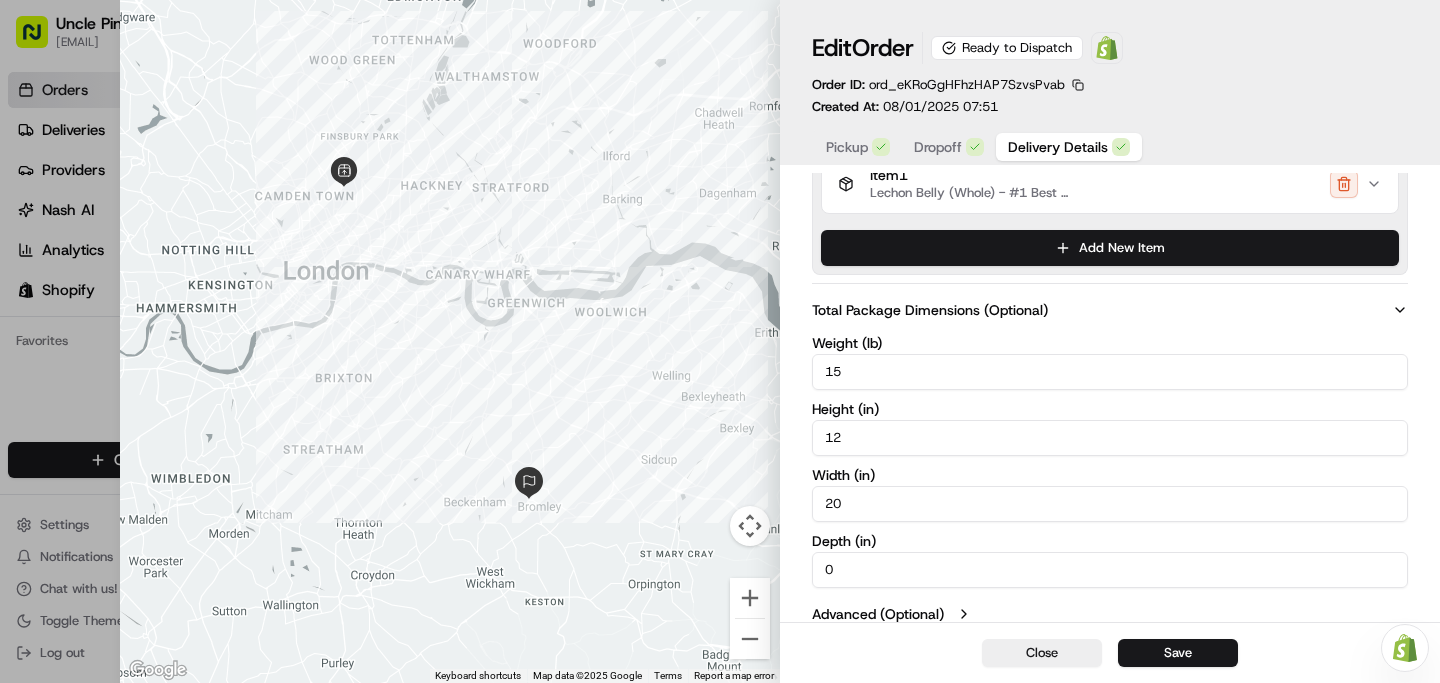 drag, startPoint x: 929, startPoint y: 567, endPoint x: 795, endPoint y: 567, distance: 134 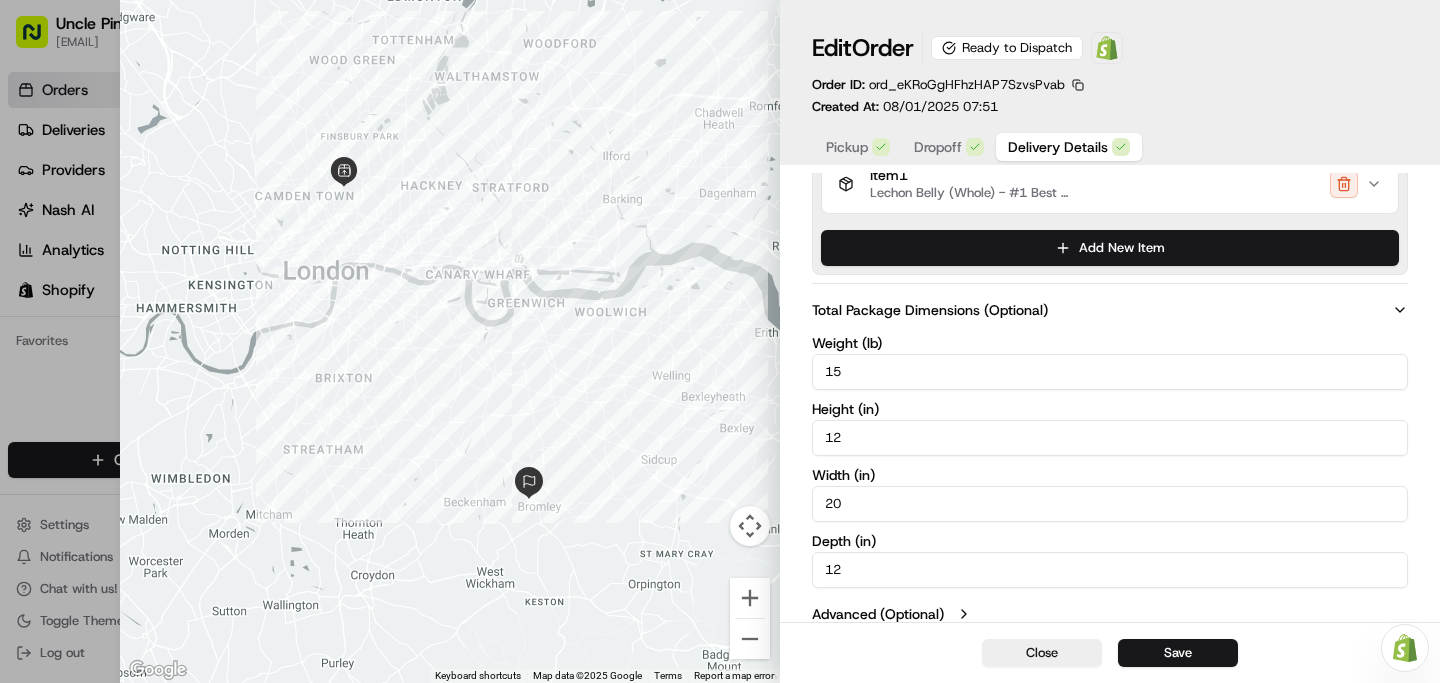 click on "Depth (in)" at bounding box center [1110, 541] 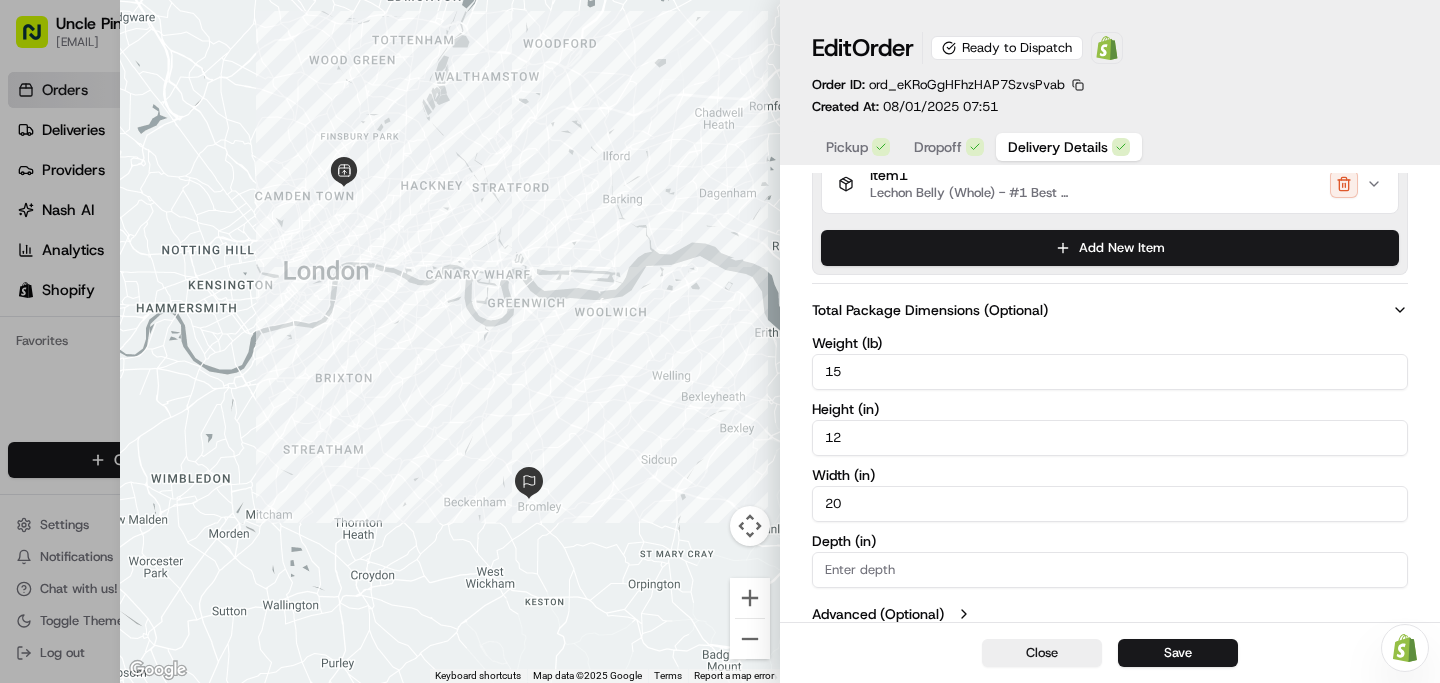 type on "2" 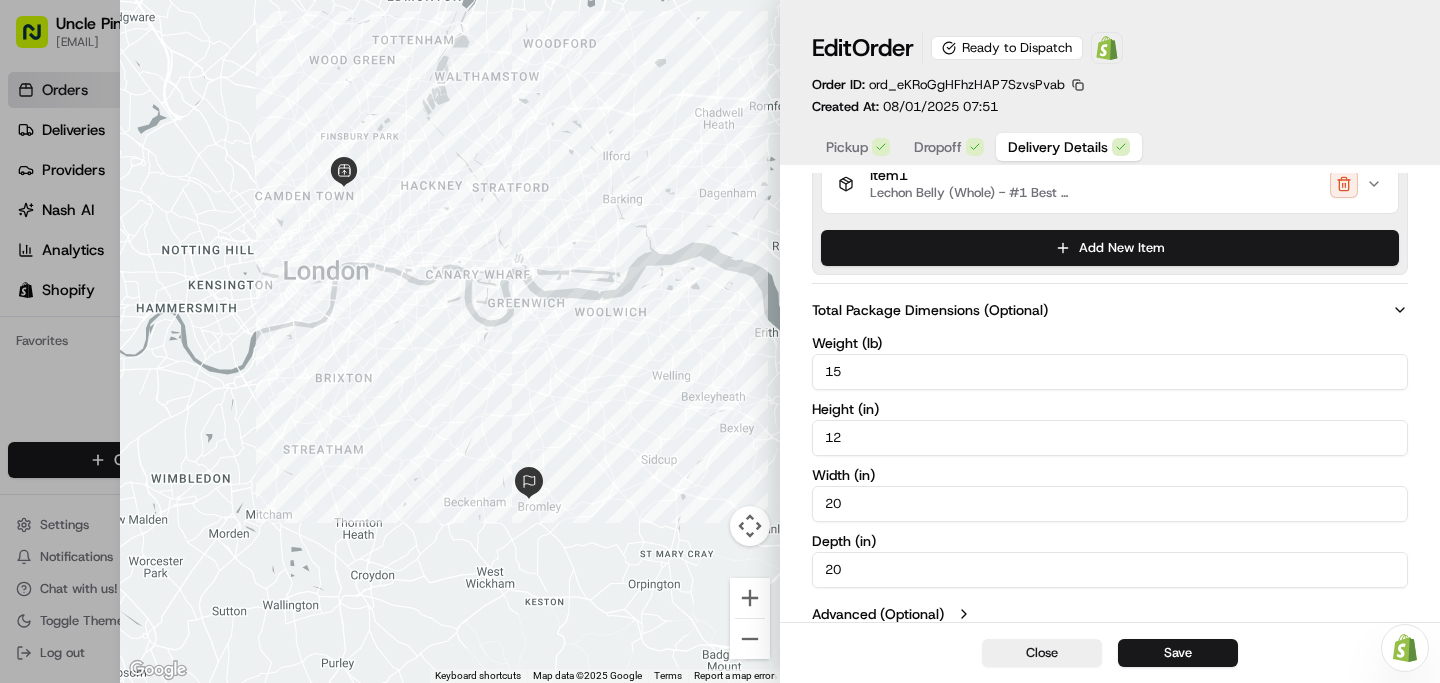 type on "20" 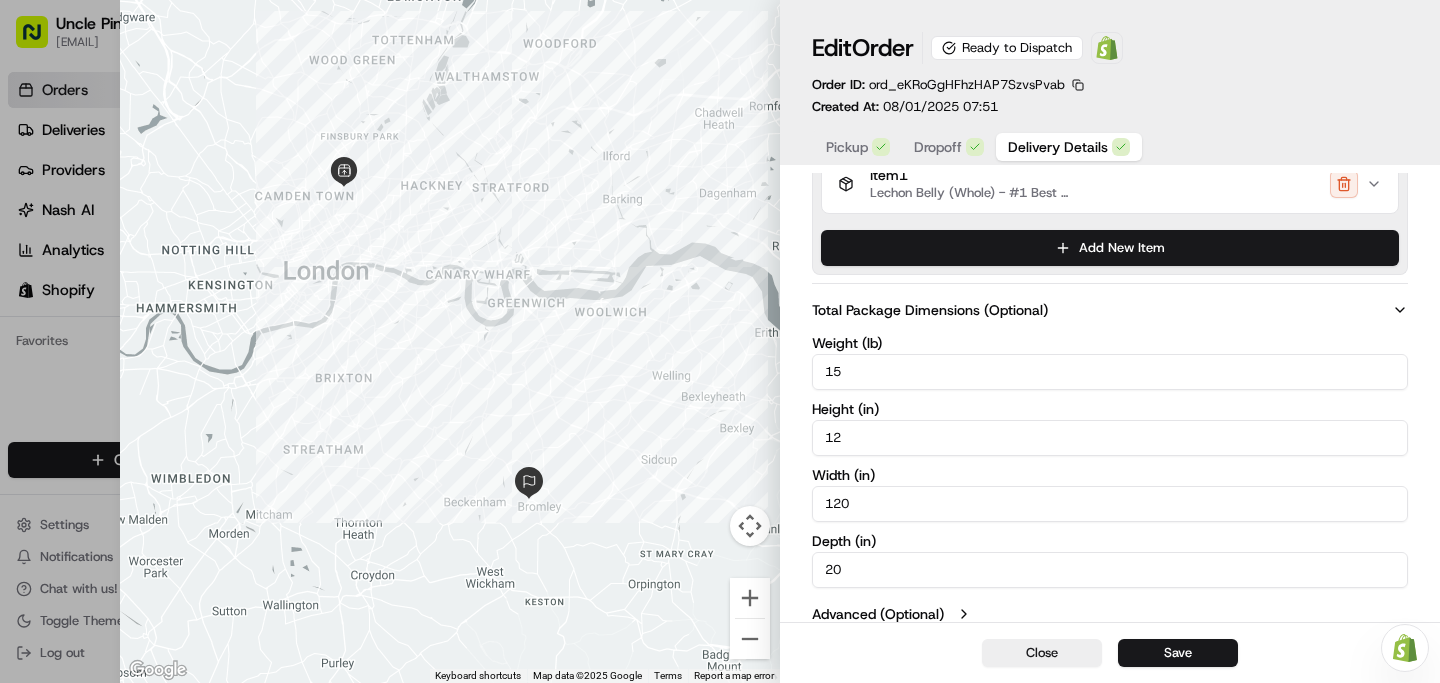drag, startPoint x: 863, startPoint y: 507, endPoint x: 798, endPoint y: 507, distance: 65 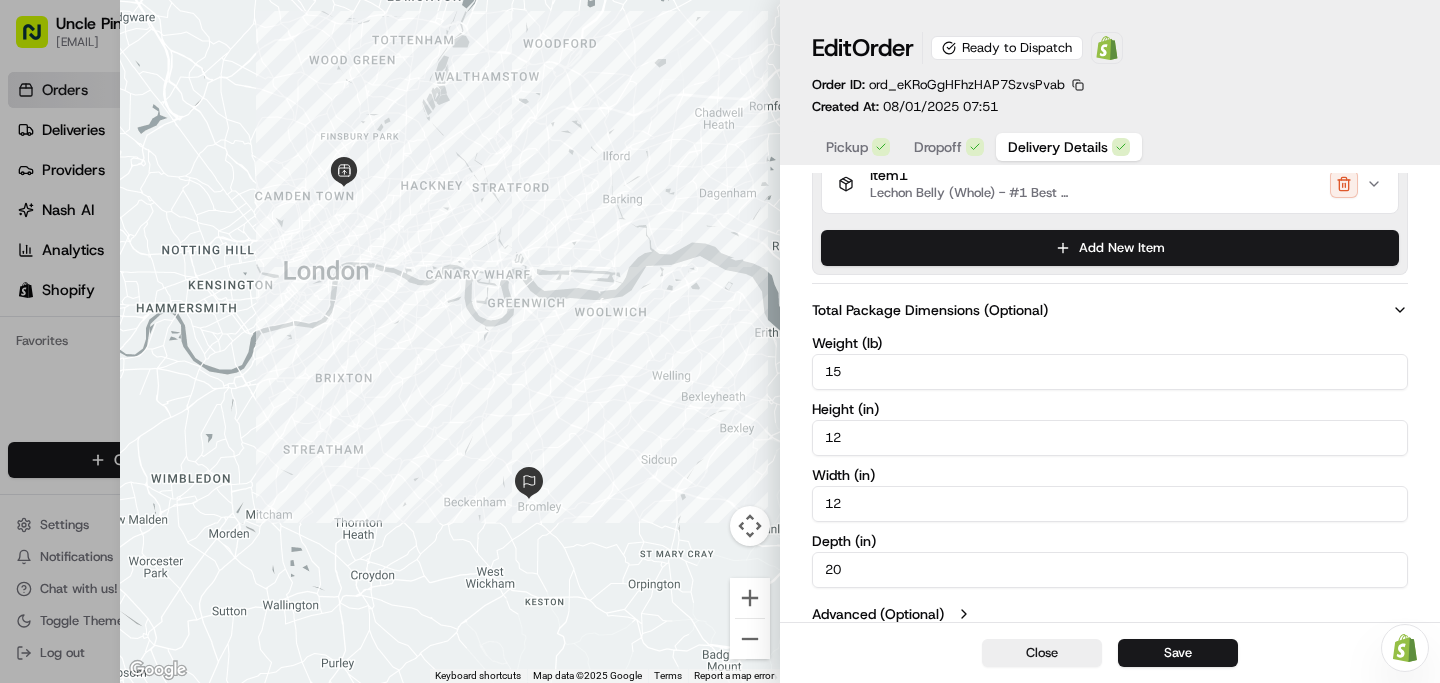 type on "12" 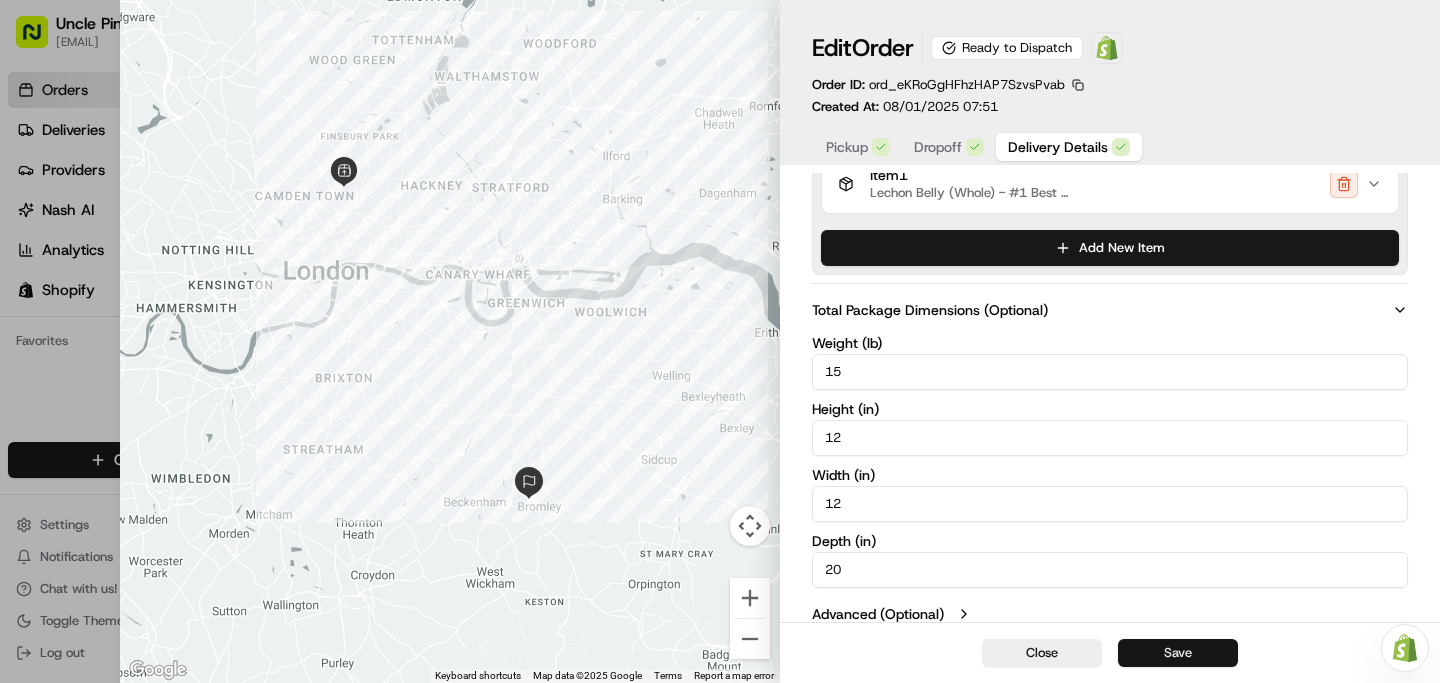 click on "Save" at bounding box center [1178, 653] 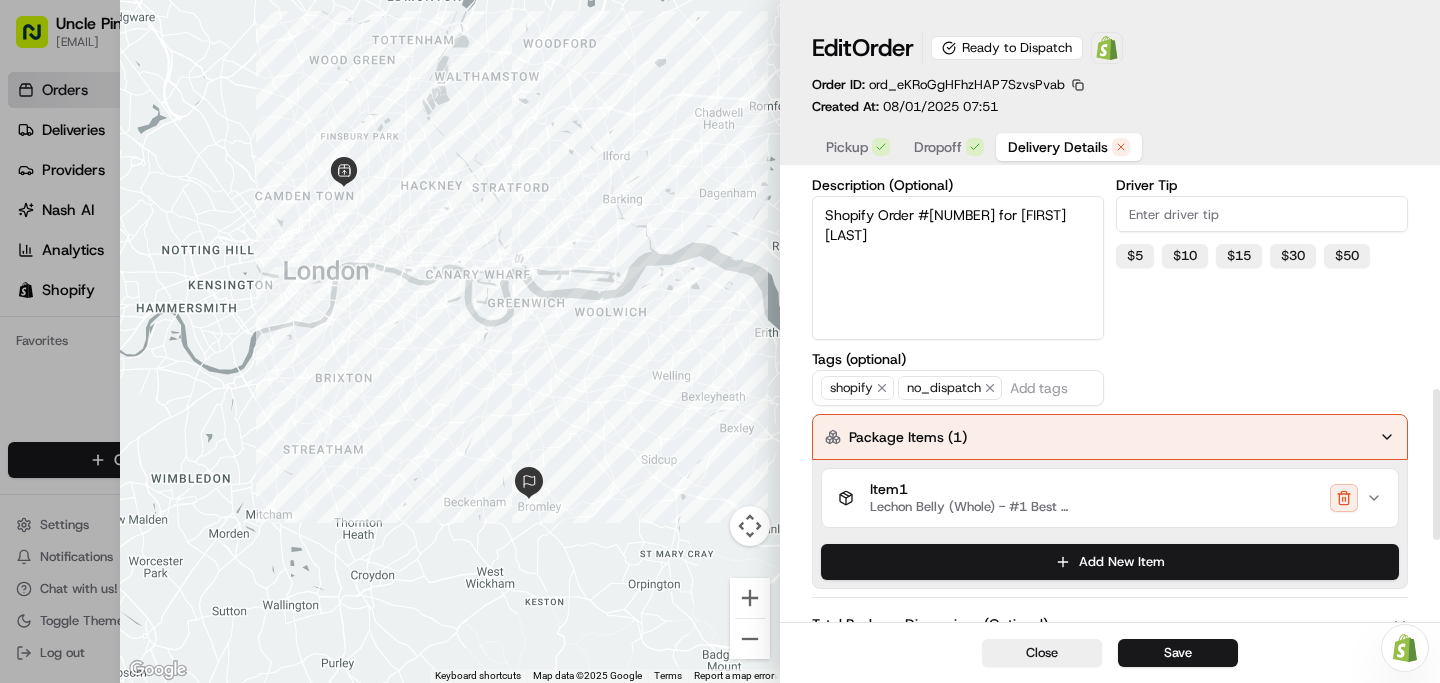 scroll, scrollTop: 672, scrollLeft: 0, axis: vertical 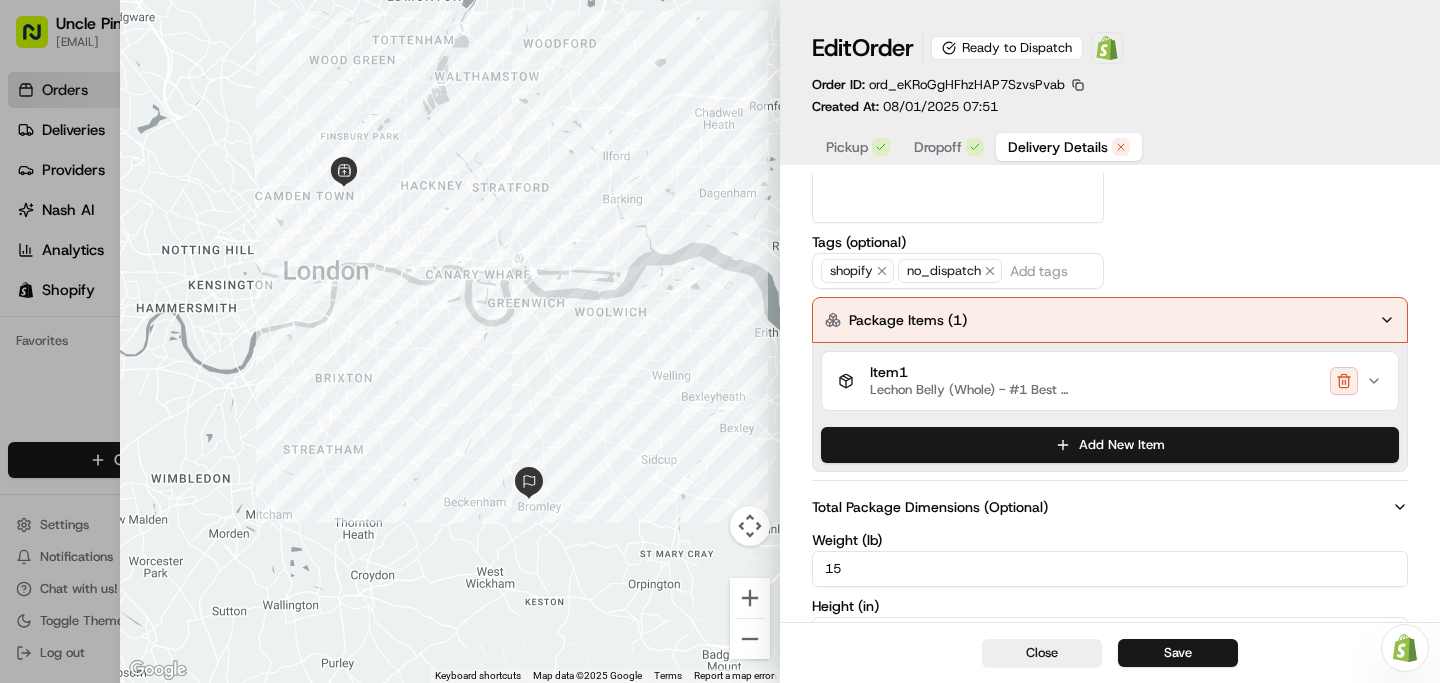click on "Package Items ( 1 )" at bounding box center (1110, 320) 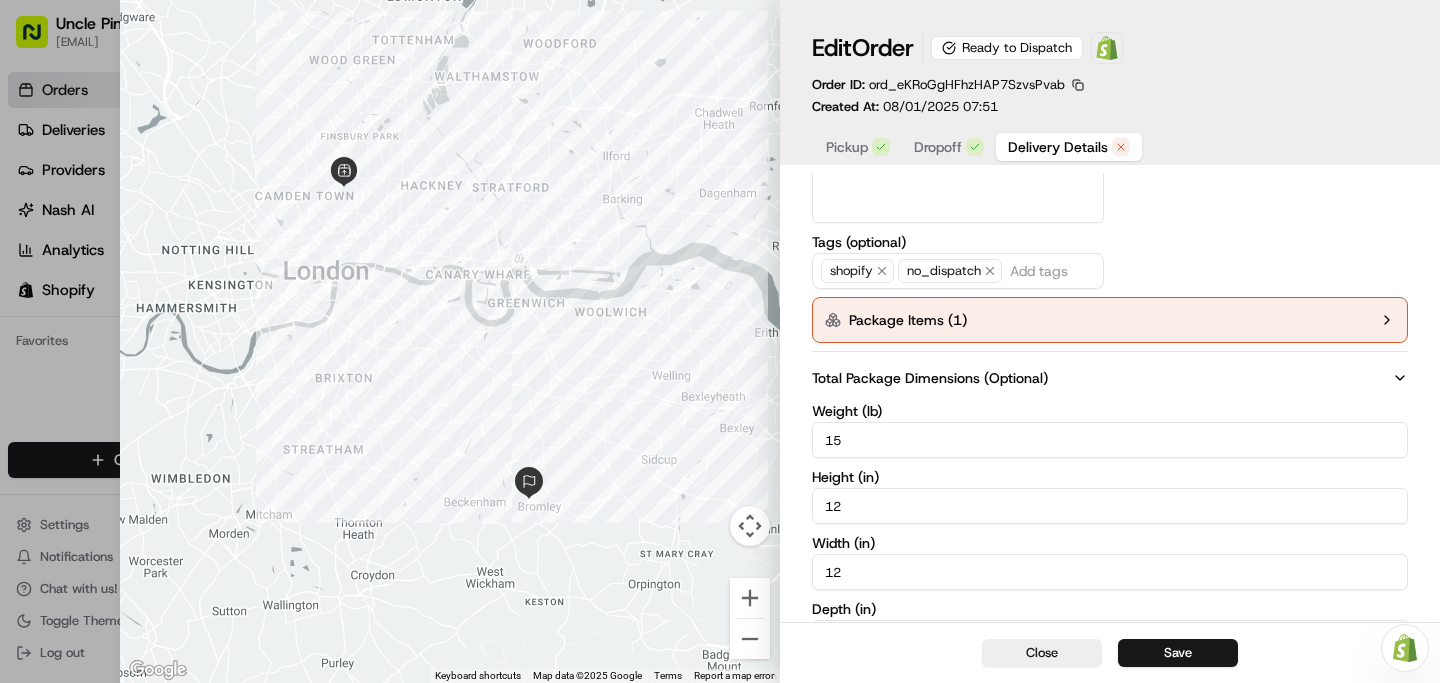 click on "Package Items ( 1 )" at bounding box center [1110, 320] 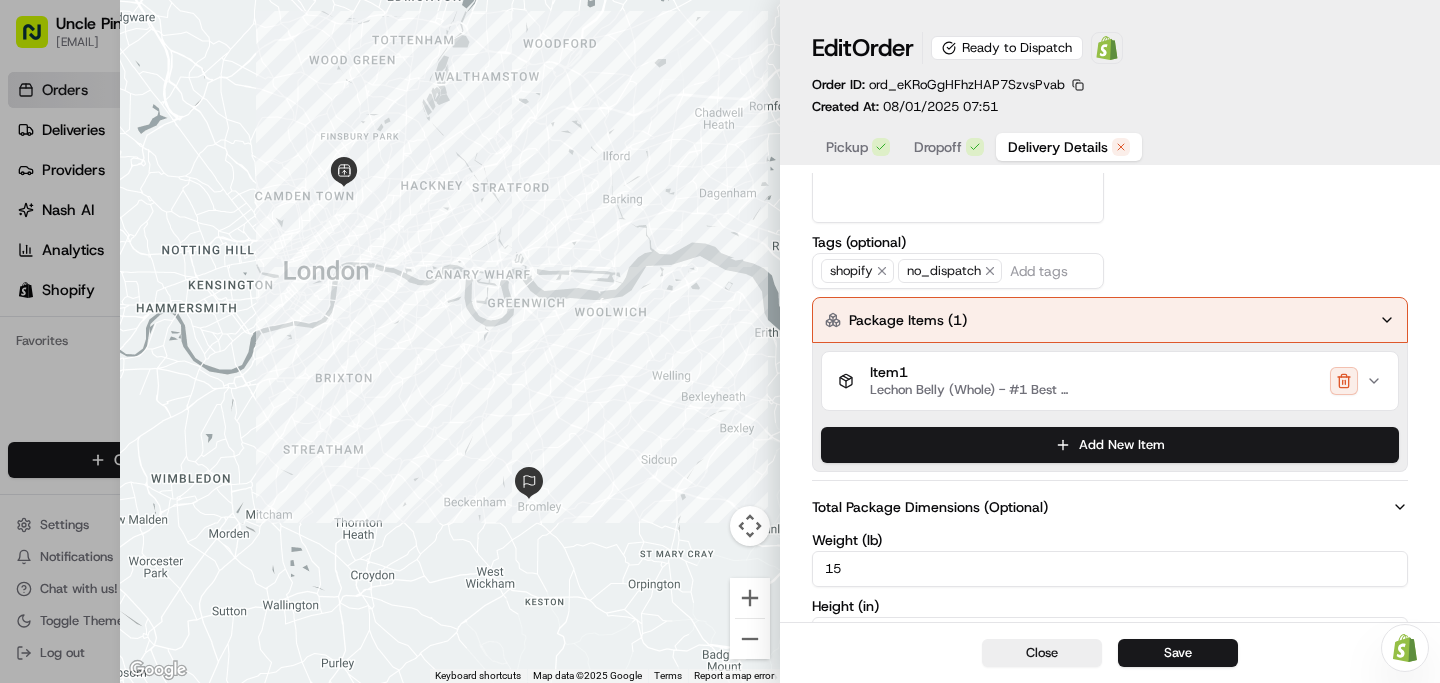 click on "Item  1 Lechon Belly (Whole) - #1 Best Selling - August 3rd / 16:00pm-20:00pm" at bounding box center (1110, 381) 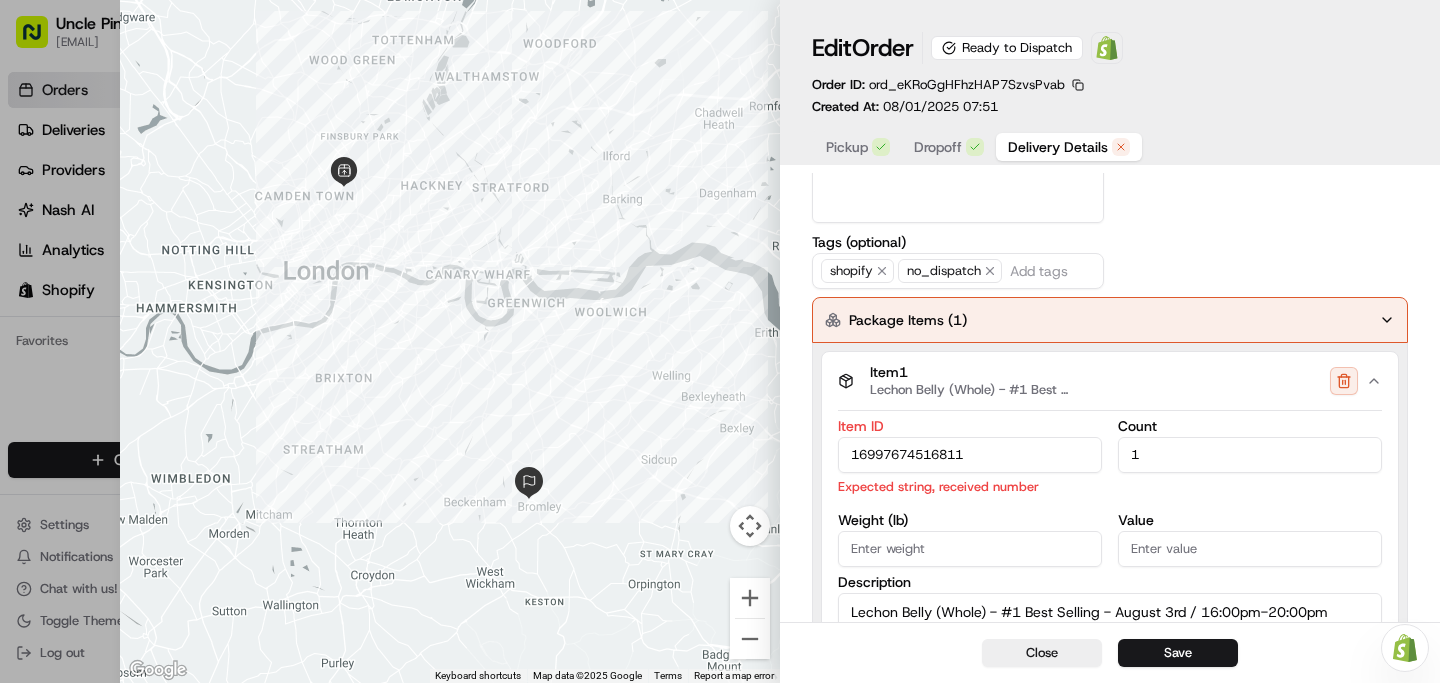 scroll, scrollTop: 773, scrollLeft: 0, axis: vertical 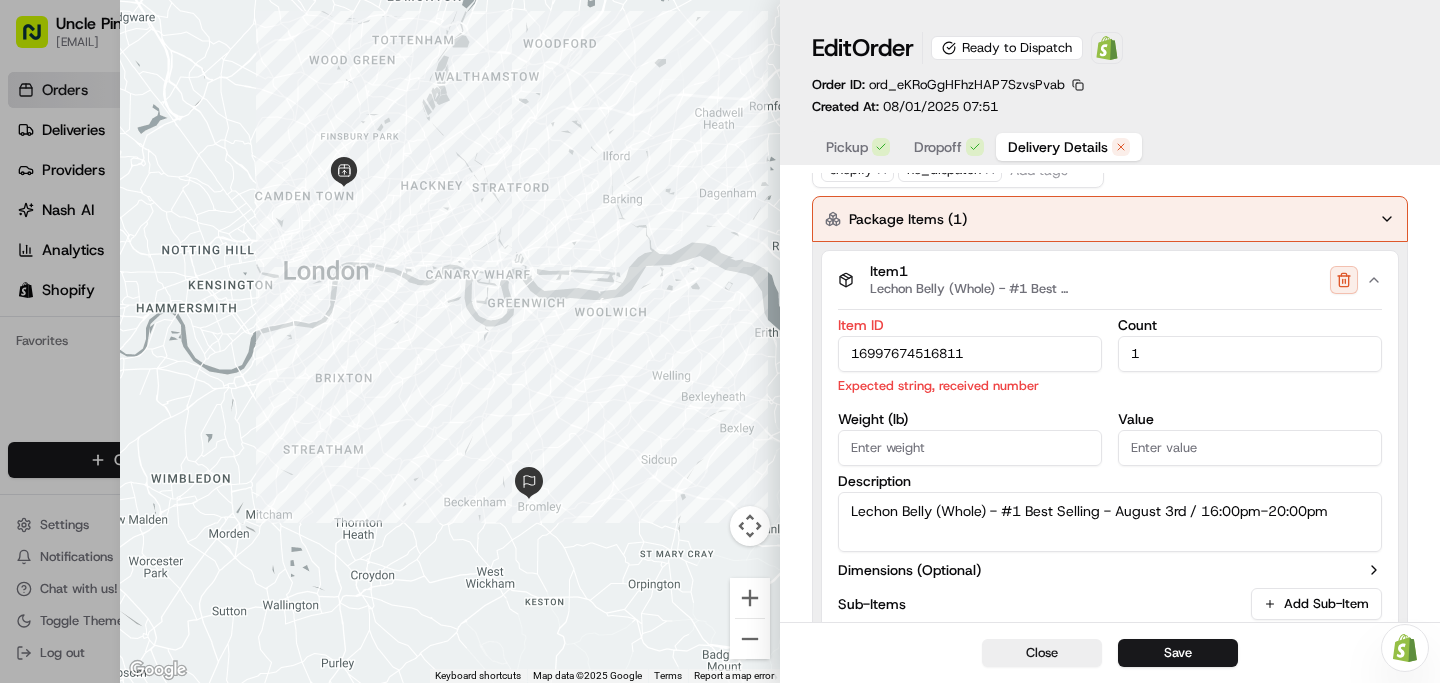 drag, startPoint x: 1011, startPoint y: 361, endPoint x: 769, endPoint y: 361, distance: 242 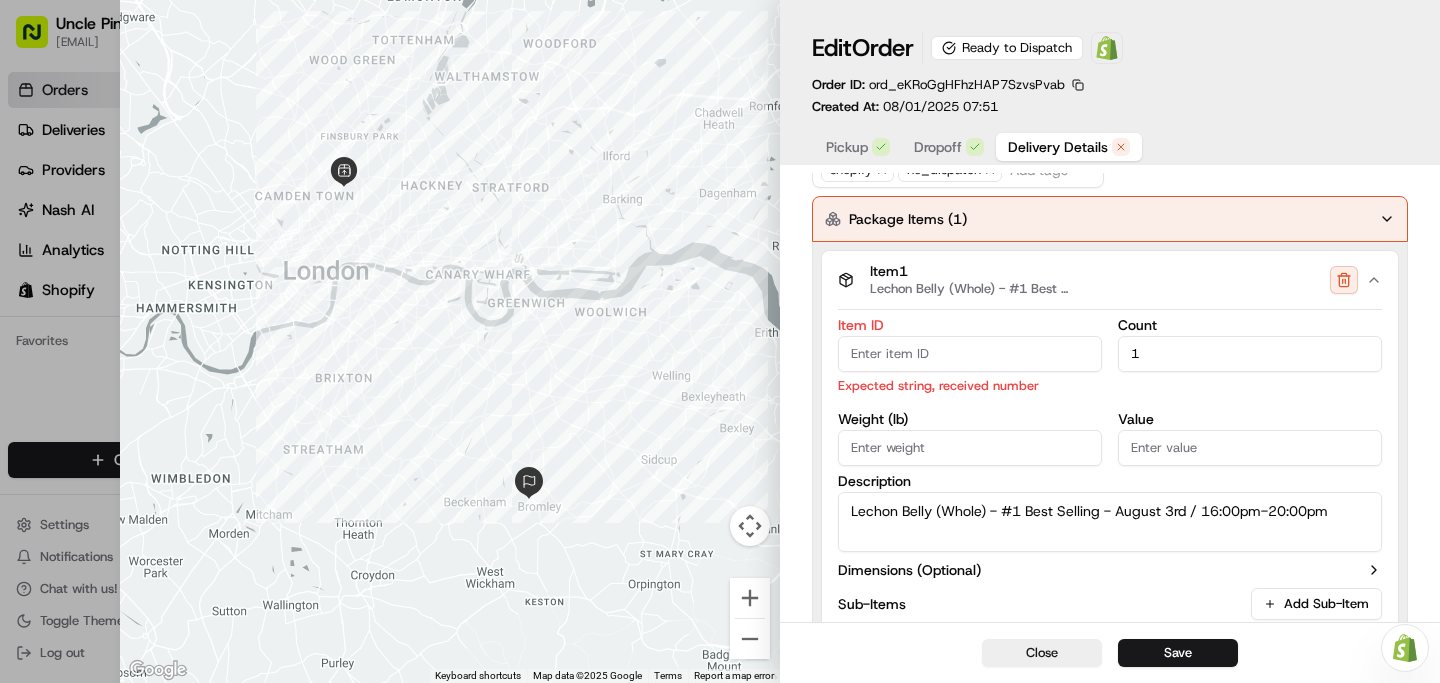 type 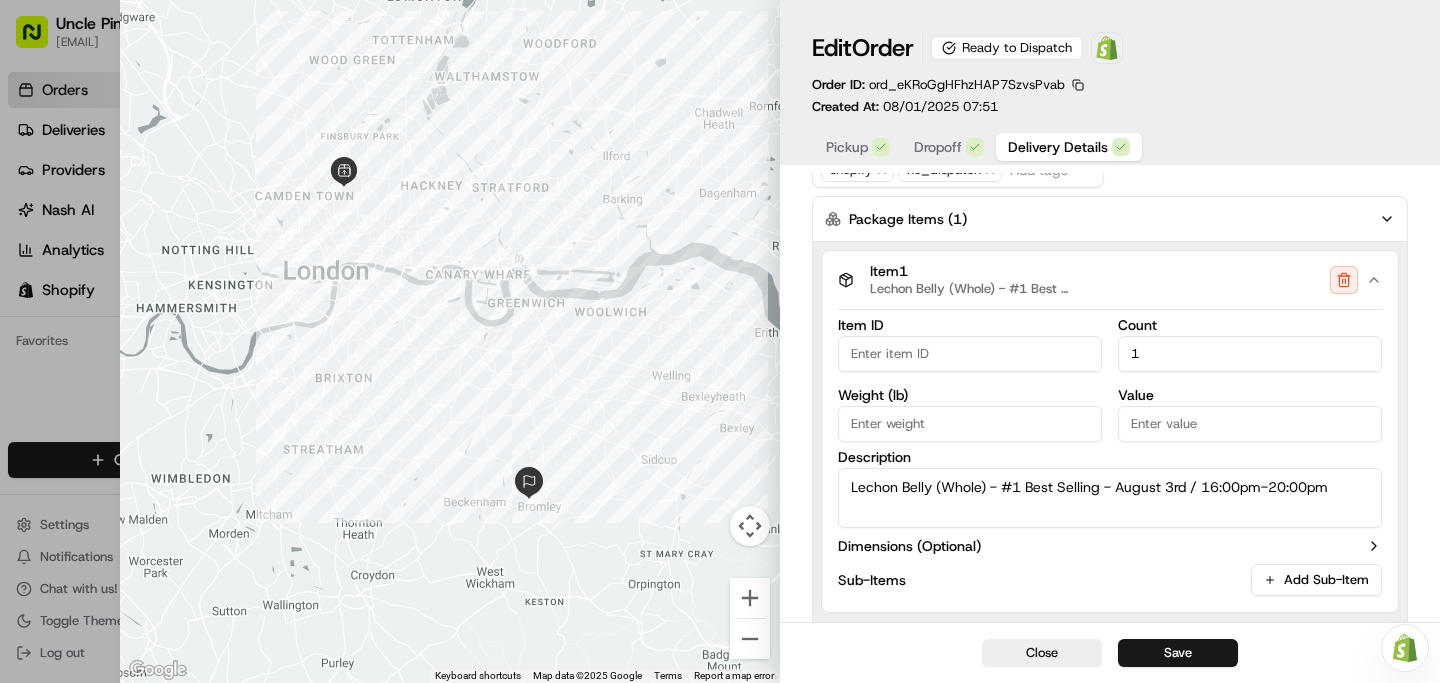 click on "Delivery Details now scheduled Time Zone (UTC+01.00) Europe/London BST Pickup Start Time Pickup End Time Dropoff Start Time Dropoff End Time Items Count 1 Currency GBP Package Value 159.99 Package Identifier (Optional) #[NUMBER] Description (Optional) Shopify Order #[NUMBER] for [FIRST] [LAST] Tags (optional) shopify no_dispatch Dispatch Strategy Shopify Optimization Strategy None Package Requirements (Optional) Photo Proof of Delivery Minimum Vehicle Size (Optional) Car Driver Tip $ 5 $ 10 $ 15 $ 30 $ 50 Package Items ( 1 ) Item  1 Lechon Belly (Whole) - #1 Best Selling - August 3rd / 16:00pm-20:00pm Item ID Count 1 Weight ( lb ) Value Description Lechon Belly (Whole) - #1 Best Selling - August 3rd / 16:00pm-20:00pm Dimensions (Optional) Sub-Items  Add Sub-Item Add New Item Total Package Dimensions (Optional) Weight (lb) 15 Height (in) 12 Width (in) 12 Depth (in) 20 Advanced (Optional)" at bounding box center [1110, 217] 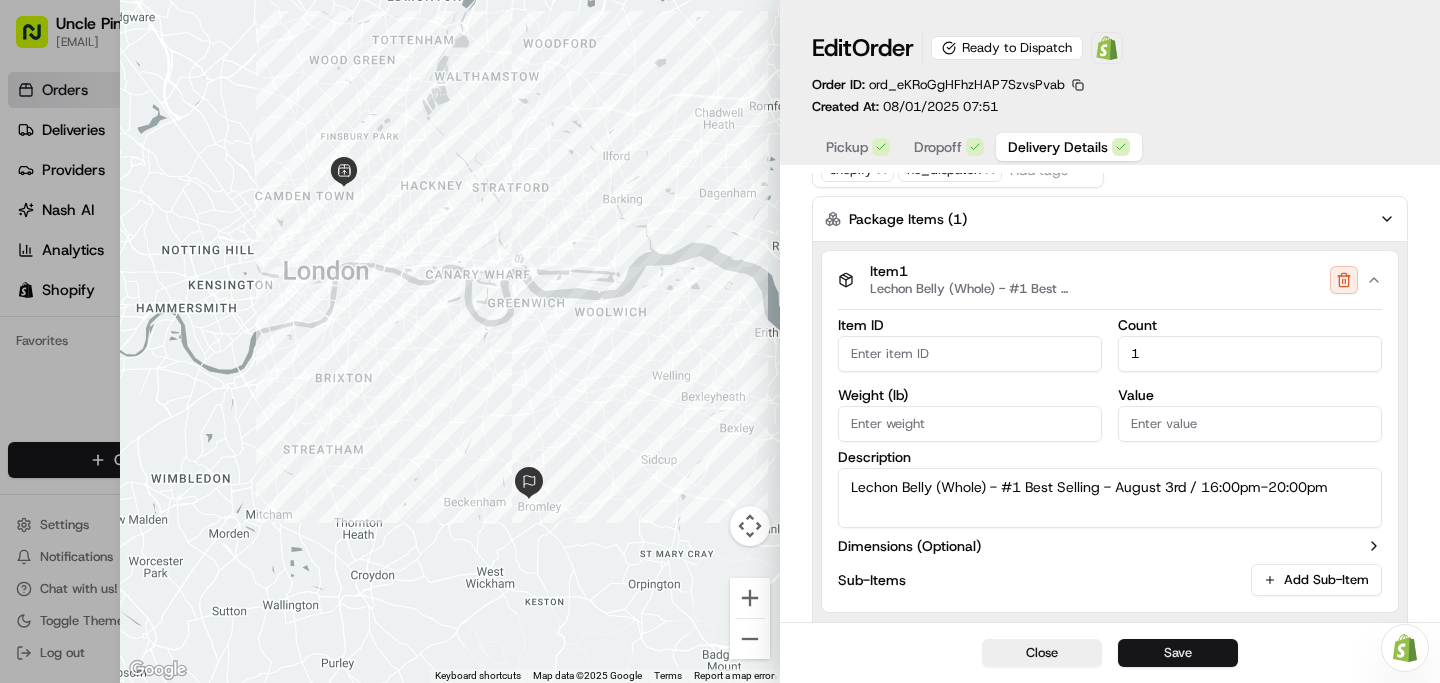 click on "Save" at bounding box center (1178, 653) 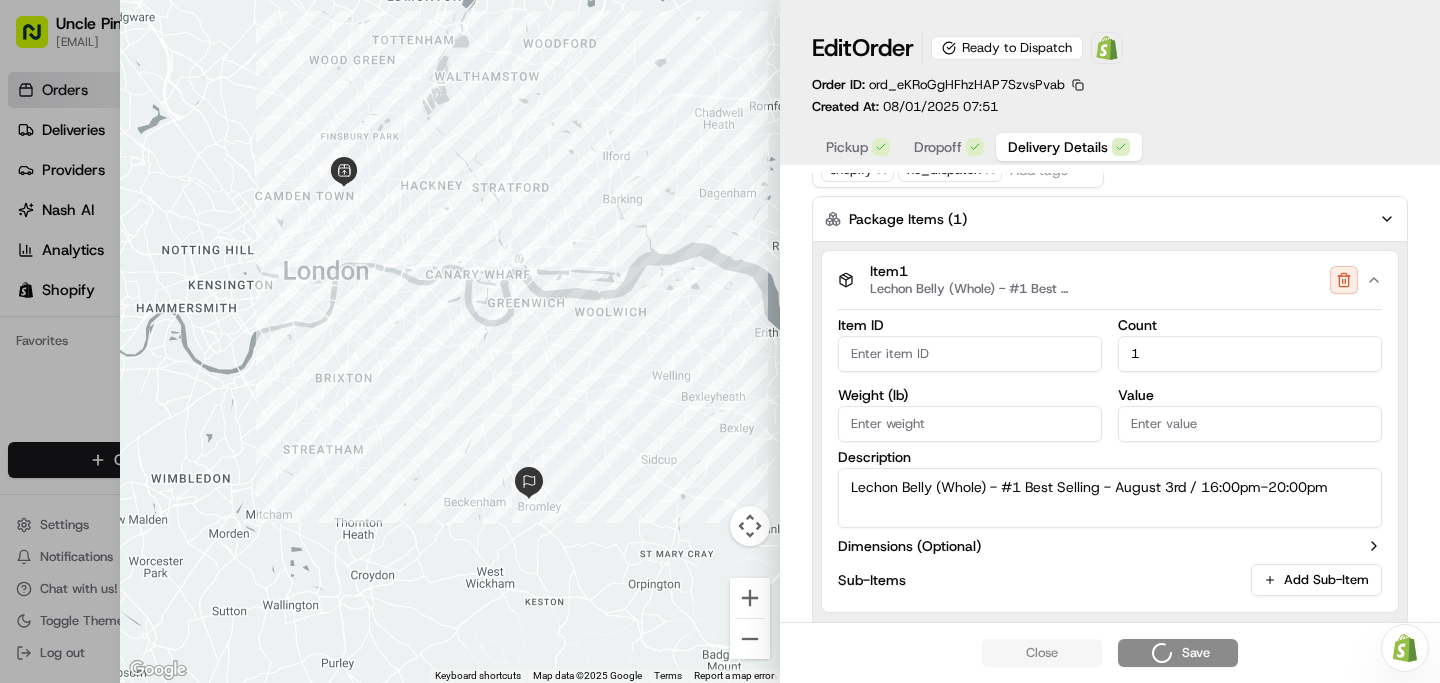 type 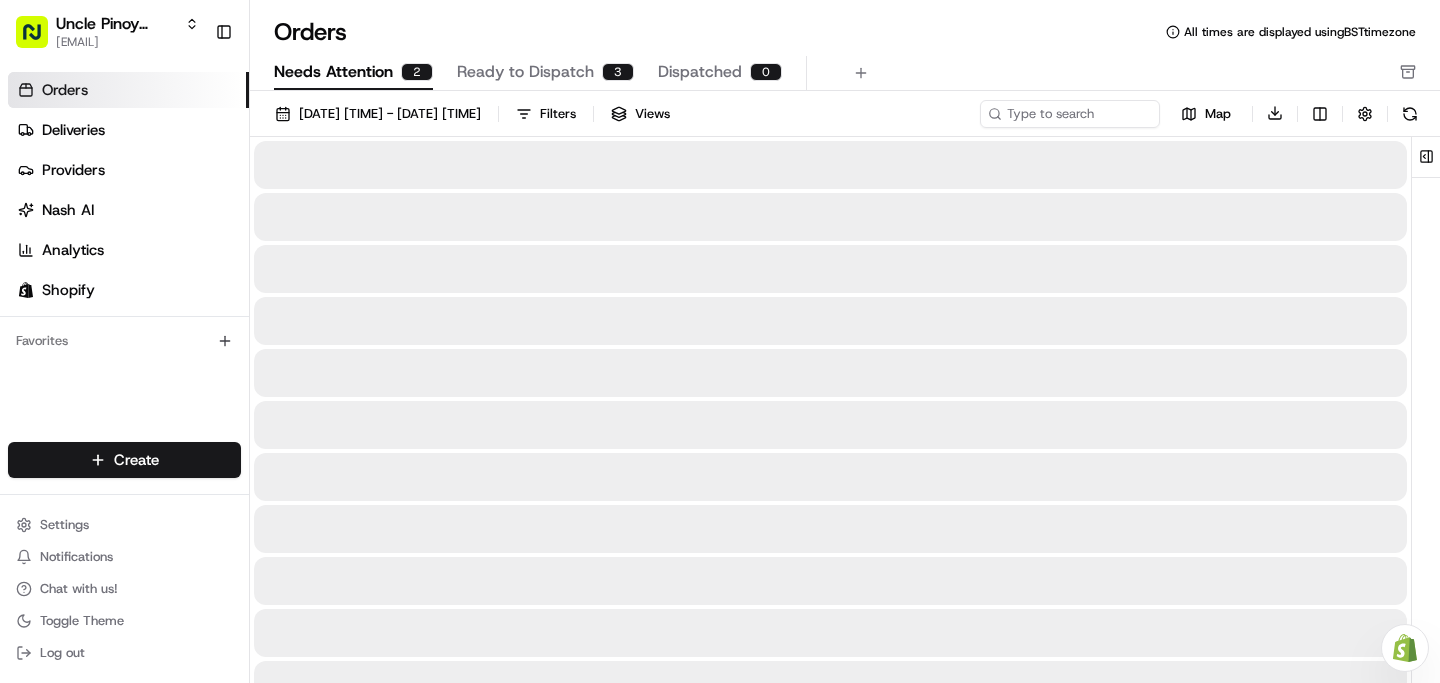click on "Needs Attention" at bounding box center (333, 72) 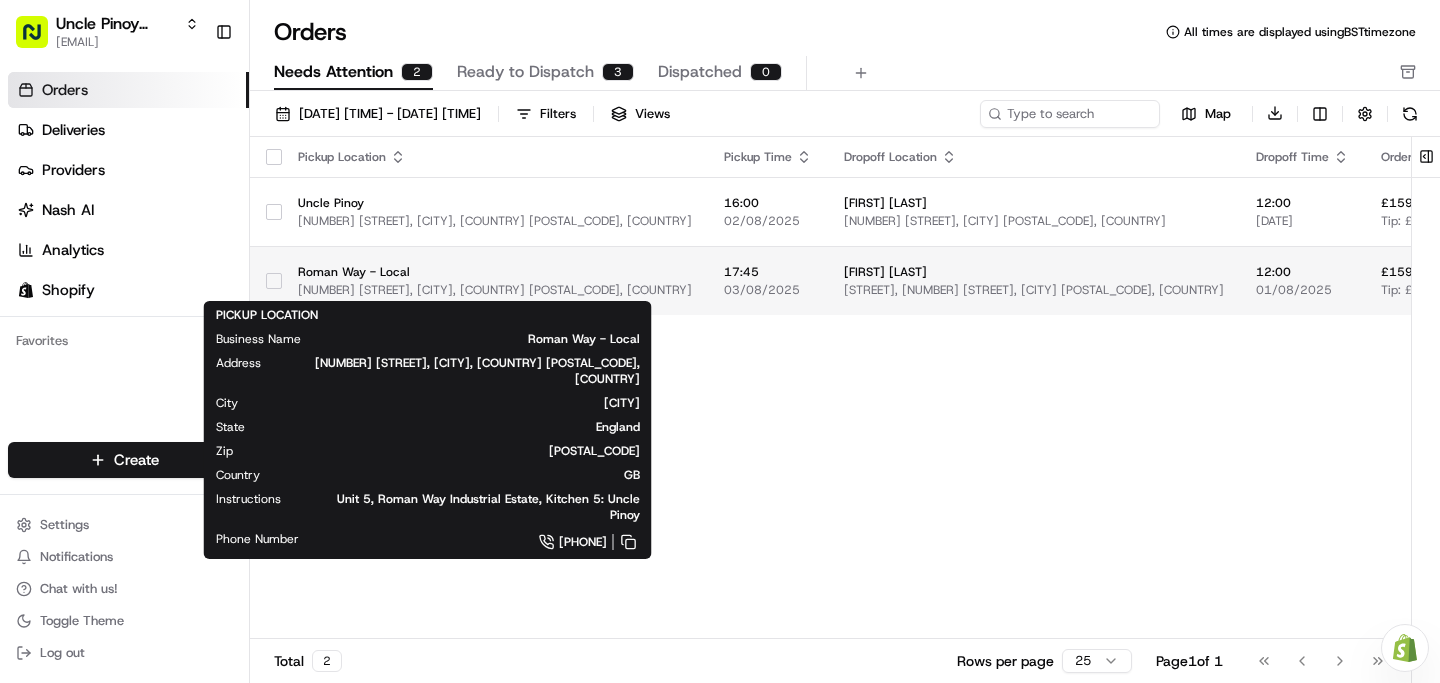 scroll, scrollTop: 0, scrollLeft: 333, axis: horizontal 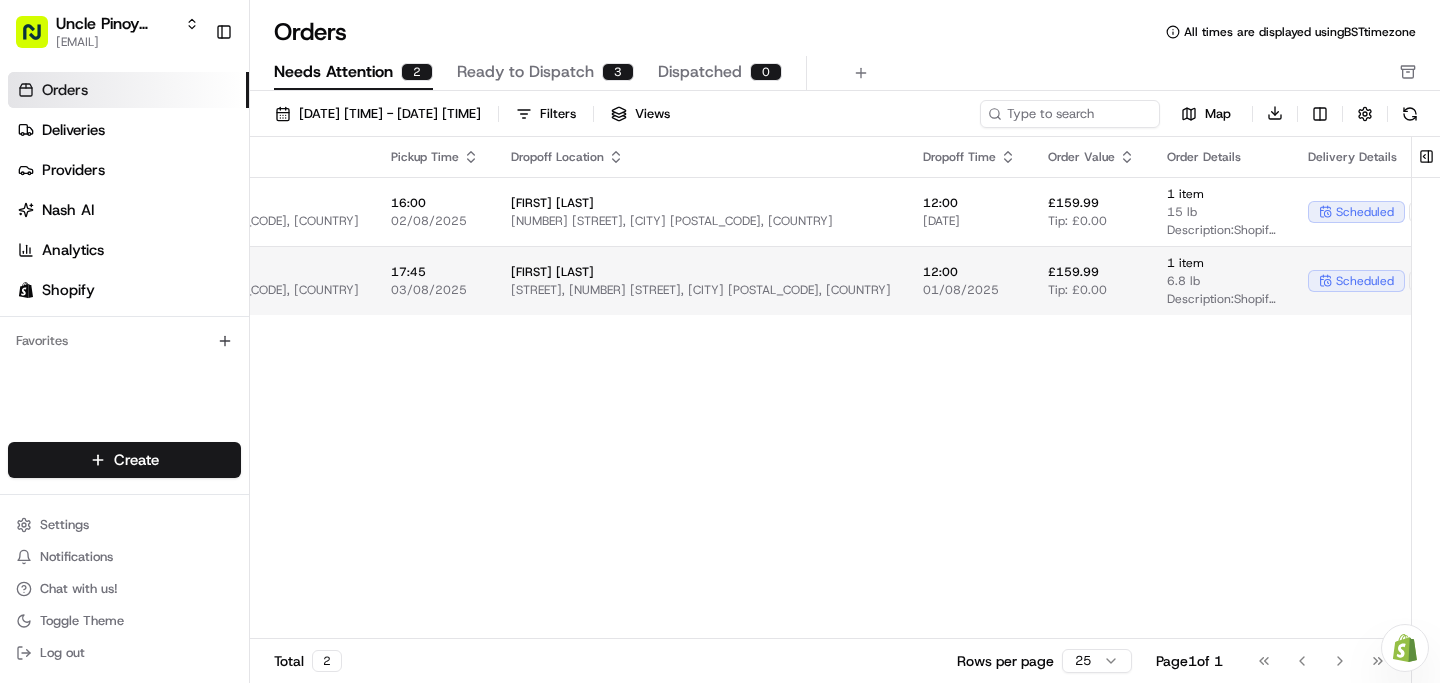 click on "Uncle Pinoy (Shopify) [EMAIL] Toggle Sidebar Orders Deliveries Providers Nash AI Analytics Shopify Favorites Main Menu Members & Organization Organization Users Roles Preferences Customization Tracking Orchestration Automations Dispatch Strategy Locations Pickup Locations Dropoff Locations Billing Billing Refund Requests Integrations Notification Triggers Webhooks API Keys Request Logs Create Settings Notifications Chat with us! Toggle Theme Log out Need help with your Shopify Onboarding? Reach out to Support by clicking this button! Orders All times are displayed using  BST  timezone Needs Attention 2 Ready to Dispatch 3 Dispatched 0 01/08/2025 00:00 - 31/08/2025 23:59 Filters Views Map Download Pickup Location Pickup Time Dropoff Location Dropoff Time Order Value Order Details Delivery Details Actions Uncle Pinoy 149 Roman Way, London, England N7 8XH, GB 16:00 02/08/2025 [FIRST] [LAST] 12:00 28/07/2025 £159.99 Tip: £0.00 1   item +" at bounding box center (720, 341) 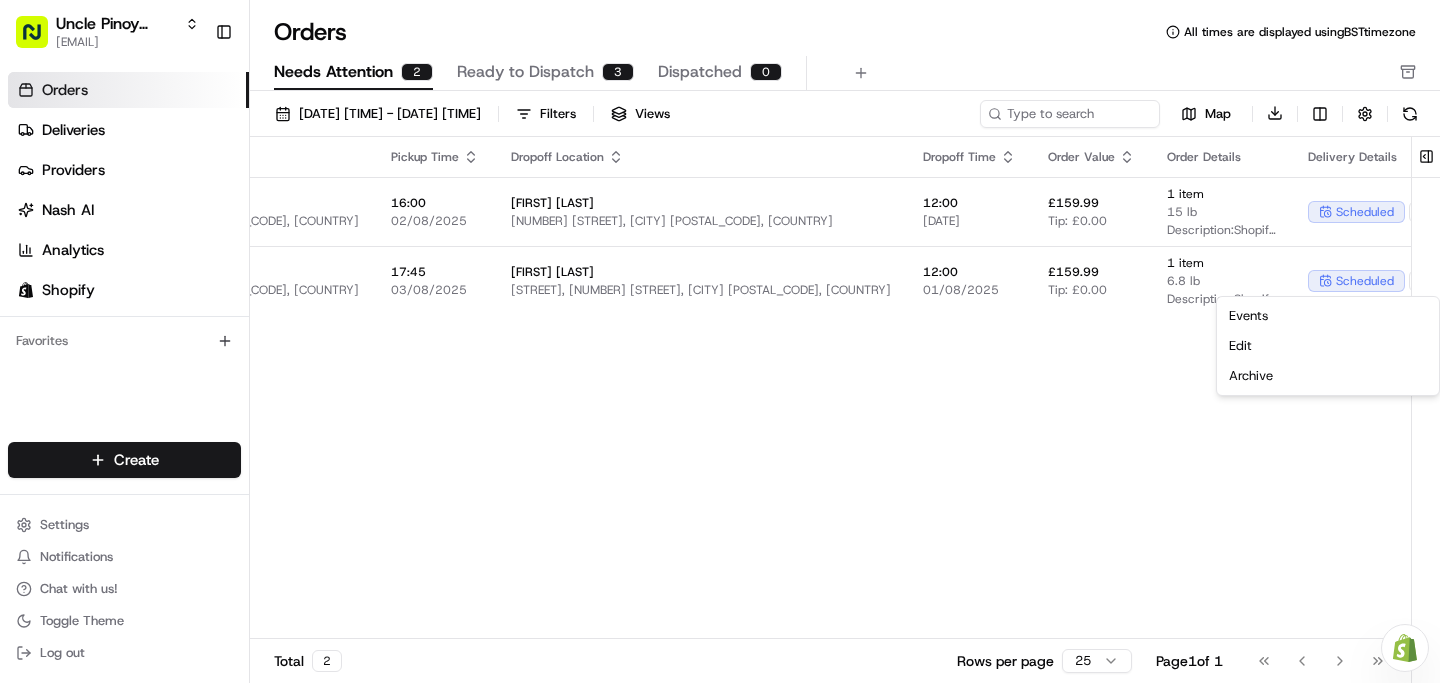 click on "Uncle Pinoy (Shopify) [EMAIL] Toggle Sidebar Orders Deliveries Providers Nash AI Analytics Shopify Favorites Main Menu Members & Organization Organization Users Roles Preferences Customization Tracking Orchestration Automations Dispatch Strategy Locations Pickup Locations Dropoff Locations Billing Billing Refund Requests Integrations Notification Triggers Webhooks API Keys Request Logs Create Settings Notifications Chat with us! Toggle Theme Log out Need help with your Shopify Onboarding? Reach out to Support by clicking this button! Orders All times are displayed using  BST  timezone Needs Attention 2 Ready to Dispatch 3 Dispatched 0 01/08/2025 00:00 - 31/08/2025 23:59 Filters Views Map Download Pickup Location Pickup Time Dropoff Location Dropoff Time Order Value Order Details Delivery Details Actions Uncle Pinoy 149 Roman Way, London, England N7 8XH, GB 16:00 02/08/2025 [FIRST] [LAST] 12:00 28/07/2025 £159.99 Tip: £0.00 1   item +" at bounding box center [720, 341] 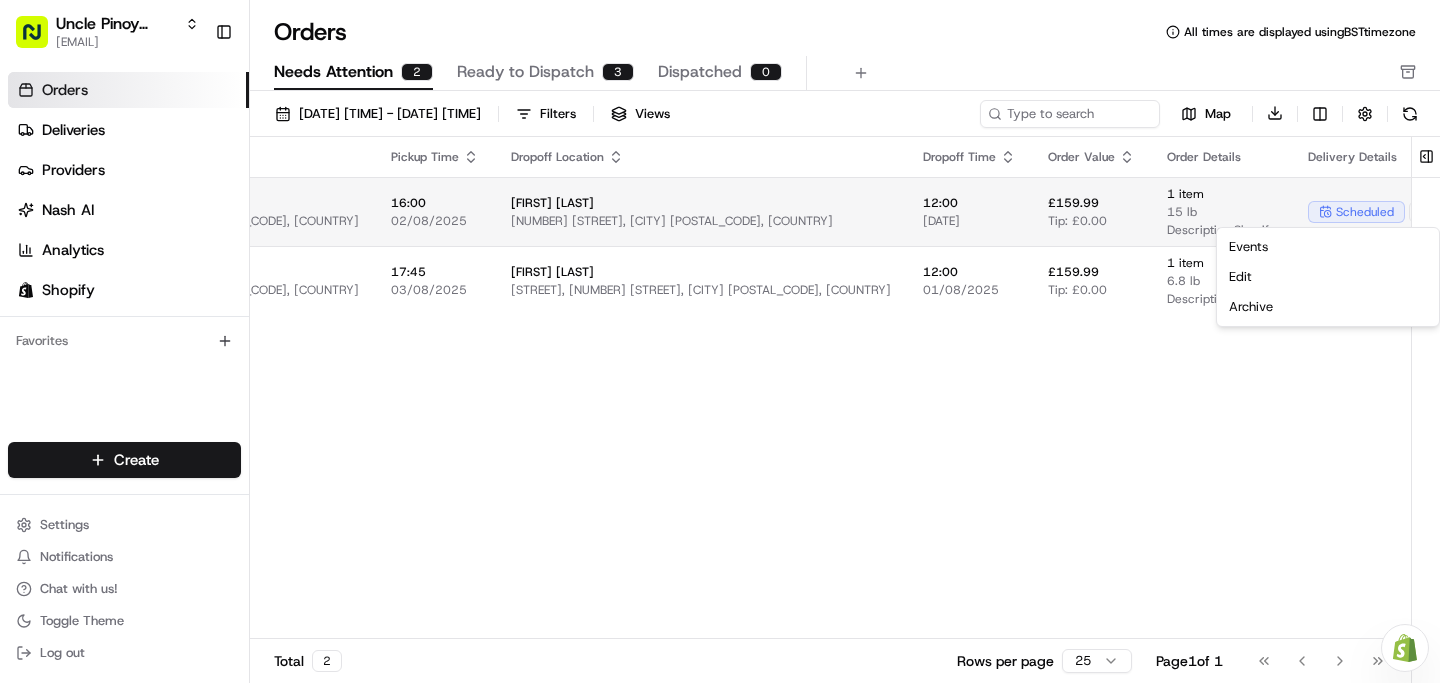 click on "Uncle Pinoy (Shopify) [EMAIL] Toggle Sidebar Orders Deliveries Providers Nash AI Analytics Shopify Favorites Main Menu Members & Organization Organization Users Roles Preferences Customization Tracking Orchestration Automations Dispatch Strategy Locations Pickup Locations Dropoff Locations Billing Billing Refund Requests Integrations Notification Triggers Webhooks API Keys Request Logs Create Settings Notifications Chat with us! Toggle Theme Log out Need help with your Shopify Onboarding? Reach out to Support by clicking this button! Orders All times are displayed using  BST  timezone Needs Attention 2 Ready to Dispatch 3 Dispatched 0 01/08/2025 00:00 - 31/08/2025 23:59 Filters Views Map Download Pickup Location Pickup Time Dropoff Location Dropoff Time Order Value Order Details Delivery Details Actions Uncle Pinoy 149 Roman Way, London, England N7 8XH, GB 16:00 02/08/2025 [FIRST] [LAST] 12:00 28/07/2025 £159.99 Tip: £0.00 1   item +" at bounding box center (720, 341) 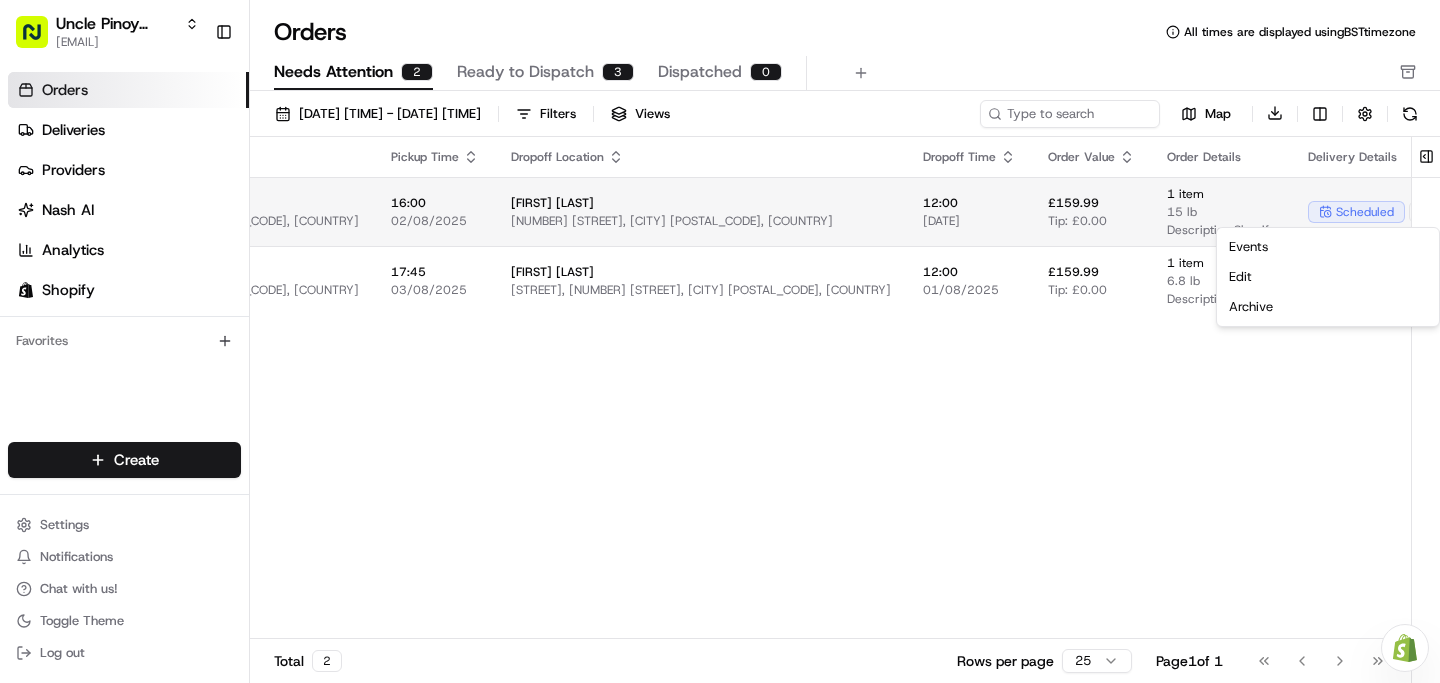 click on "Uncle Pinoy (Shopify) [EMAIL] Toggle Sidebar Orders Deliveries Providers Nash AI Analytics Shopify Favorites Main Menu Members & Organization Organization Users Roles Preferences Customization Tracking Orchestration Automations Dispatch Strategy Locations Pickup Locations Dropoff Locations Billing Billing Refund Requests Integrations Notification Triggers Webhooks API Keys Request Logs Create Settings Notifications Chat with us! Toggle Theme Log out Need help with your Shopify Onboarding? Reach out to Support by clicking this button! Orders All times are displayed using  BST  timezone Needs Attention 2 Ready to Dispatch 3 Dispatched 0 01/08/2025 00:00 - 31/08/2025 23:59 Filters Views Map Download Pickup Location Pickup Time Dropoff Location Dropoff Time Order Value Order Details Delivery Details Actions Uncle Pinoy 149 Roman Way, London, England N7 8XH, GB 16:00 02/08/2025 [FIRST] [LAST] 12:00 28/07/2025 £159.99 Tip: £0.00 1   item +" at bounding box center [720, 341] 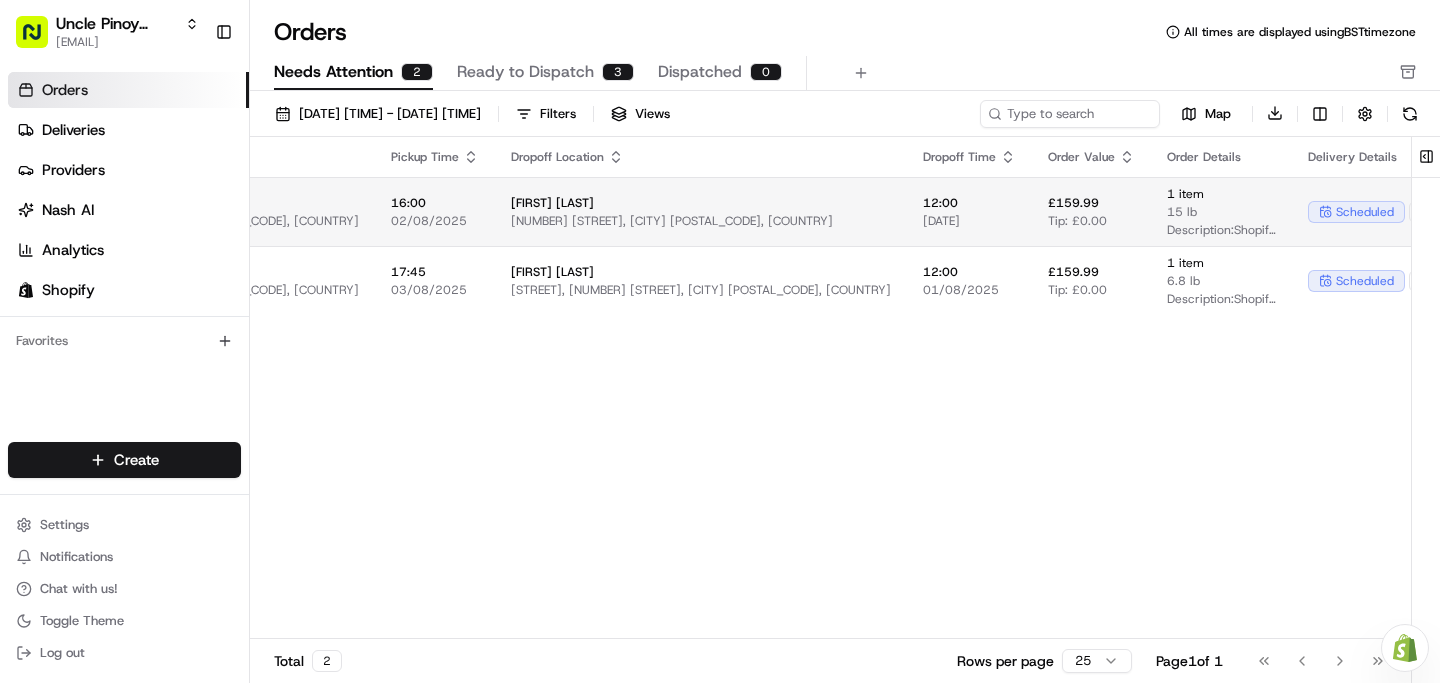 scroll, scrollTop: 0, scrollLeft: 0, axis: both 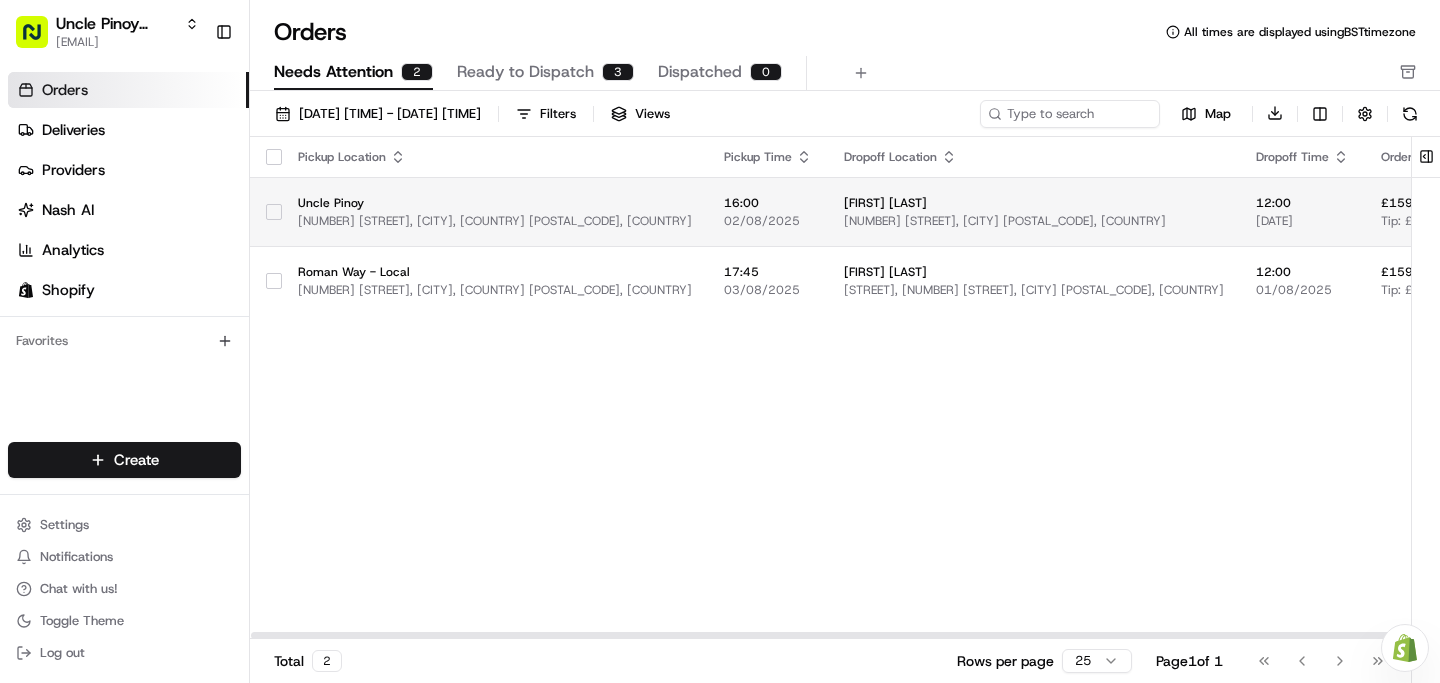 click on "[NUMBER] [STREET], [CITY] [POSTAL_CODE], [COUNTRY]" at bounding box center (1034, 221) 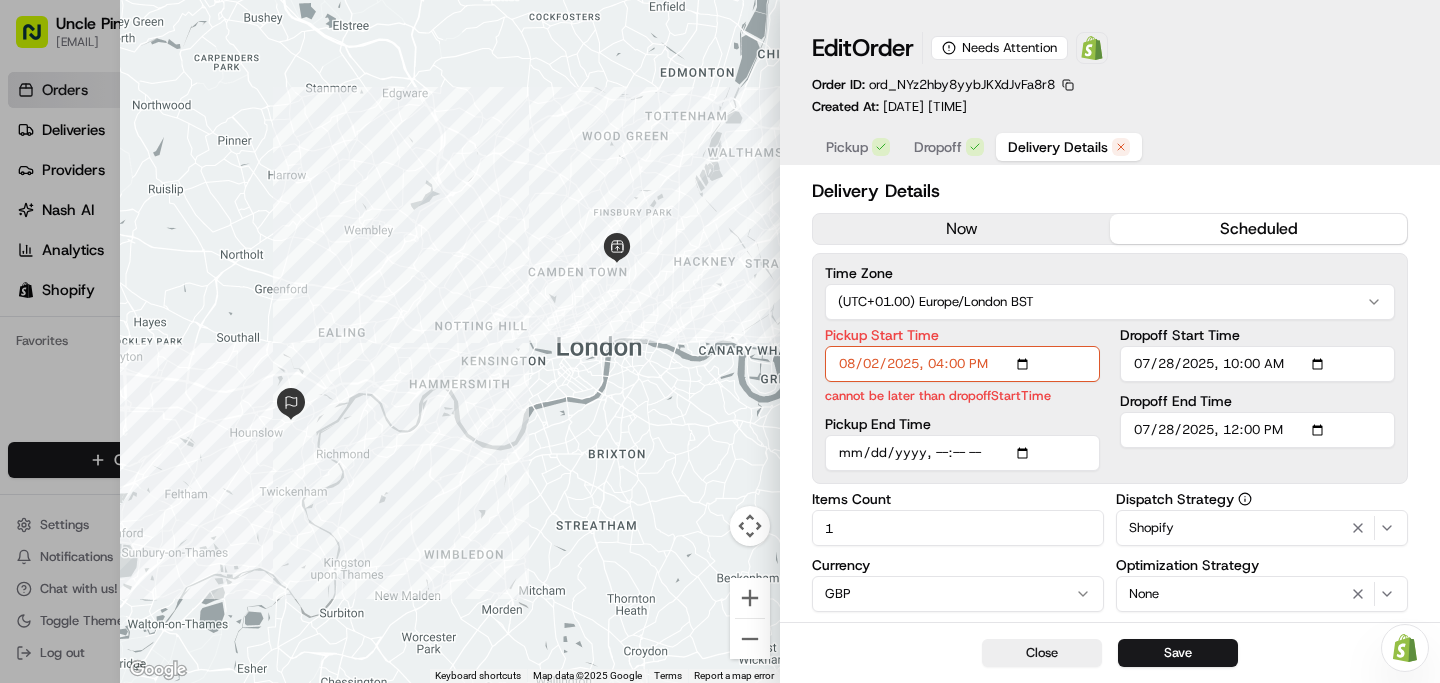 scroll, scrollTop: 65, scrollLeft: 0, axis: vertical 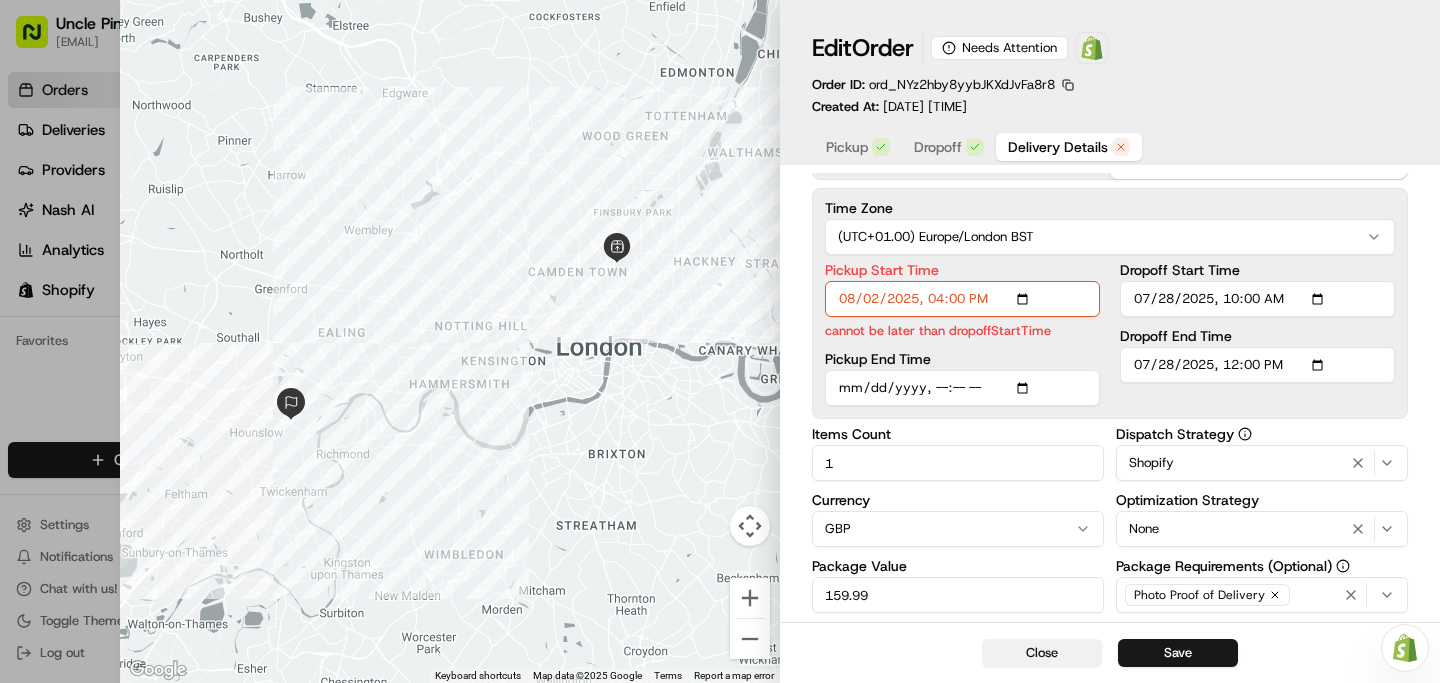 click on "Close" at bounding box center (1042, 653) 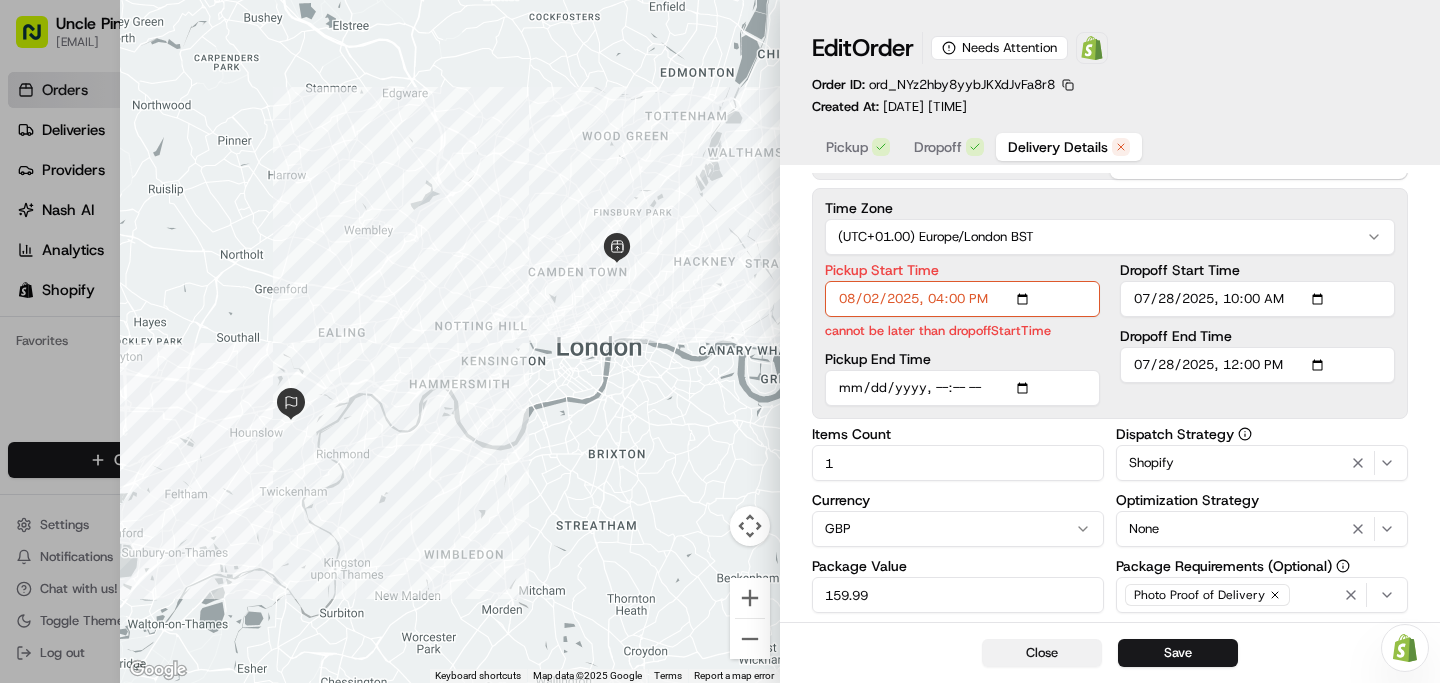type 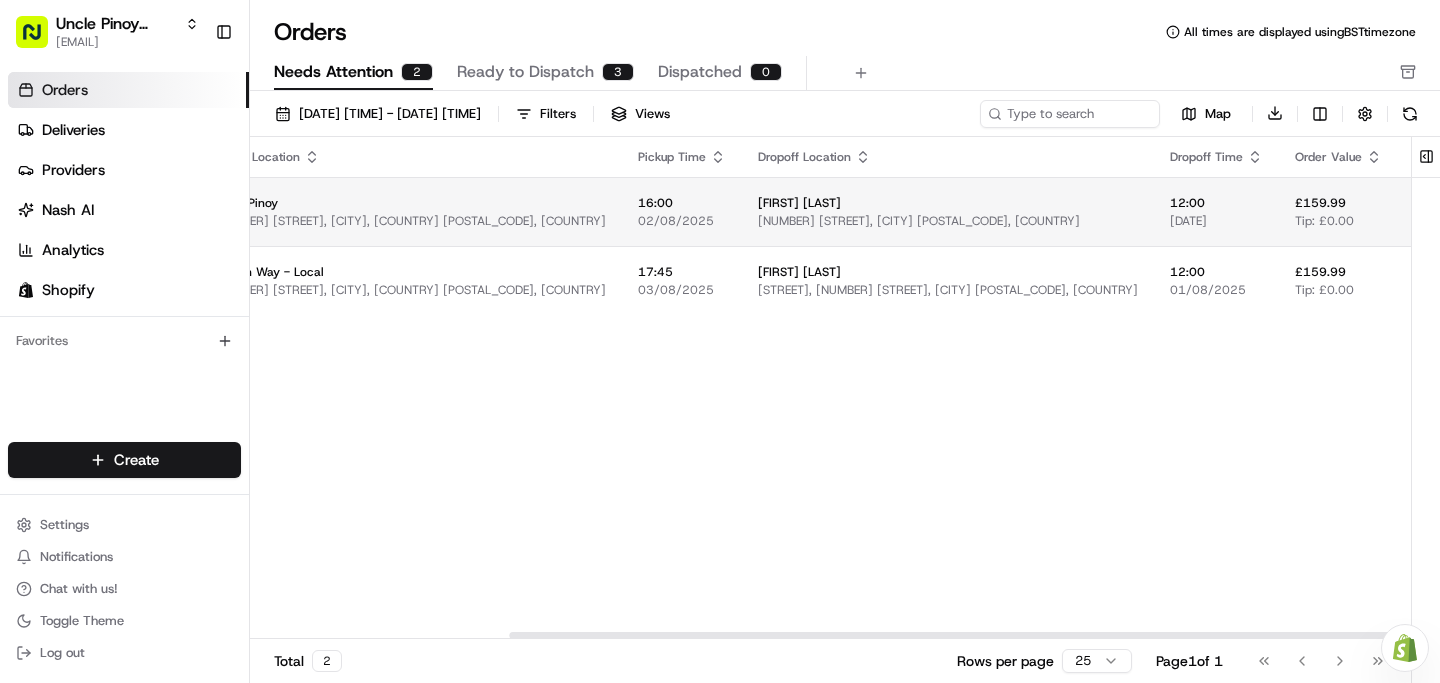 scroll, scrollTop: 0, scrollLeft: 333, axis: horizontal 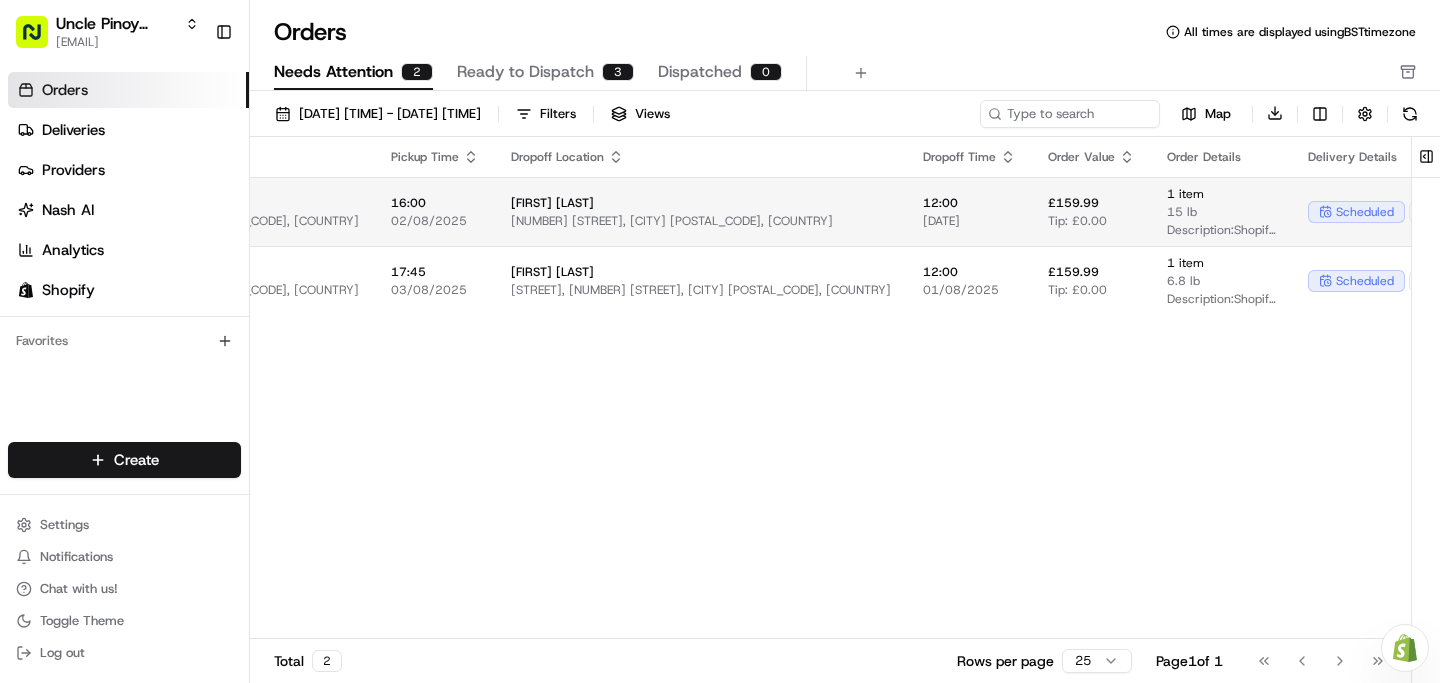 click on "[NUMBER] [STREET], [CITY] [POSTAL_CODE], [COUNTRY]" at bounding box center (701, 221) 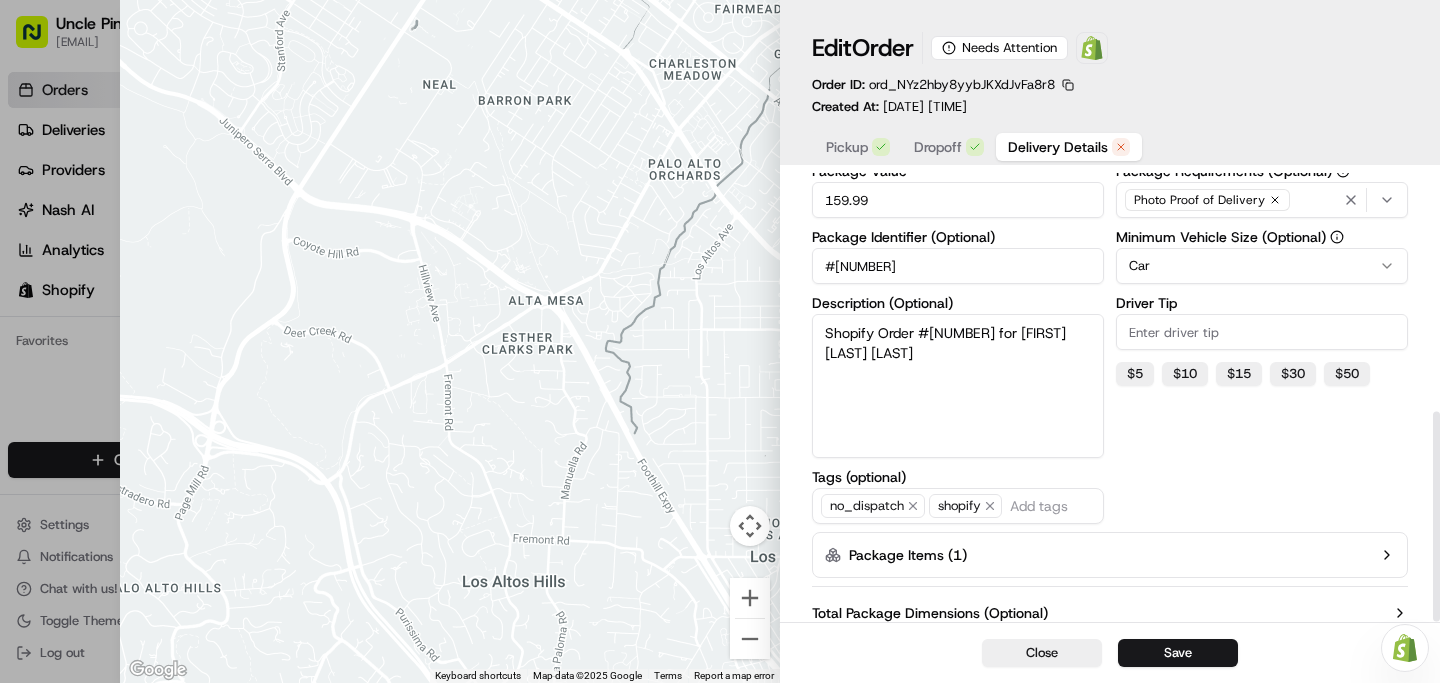 scroll, scrollTop: 510, scrollLeft: 0, axis: vertical 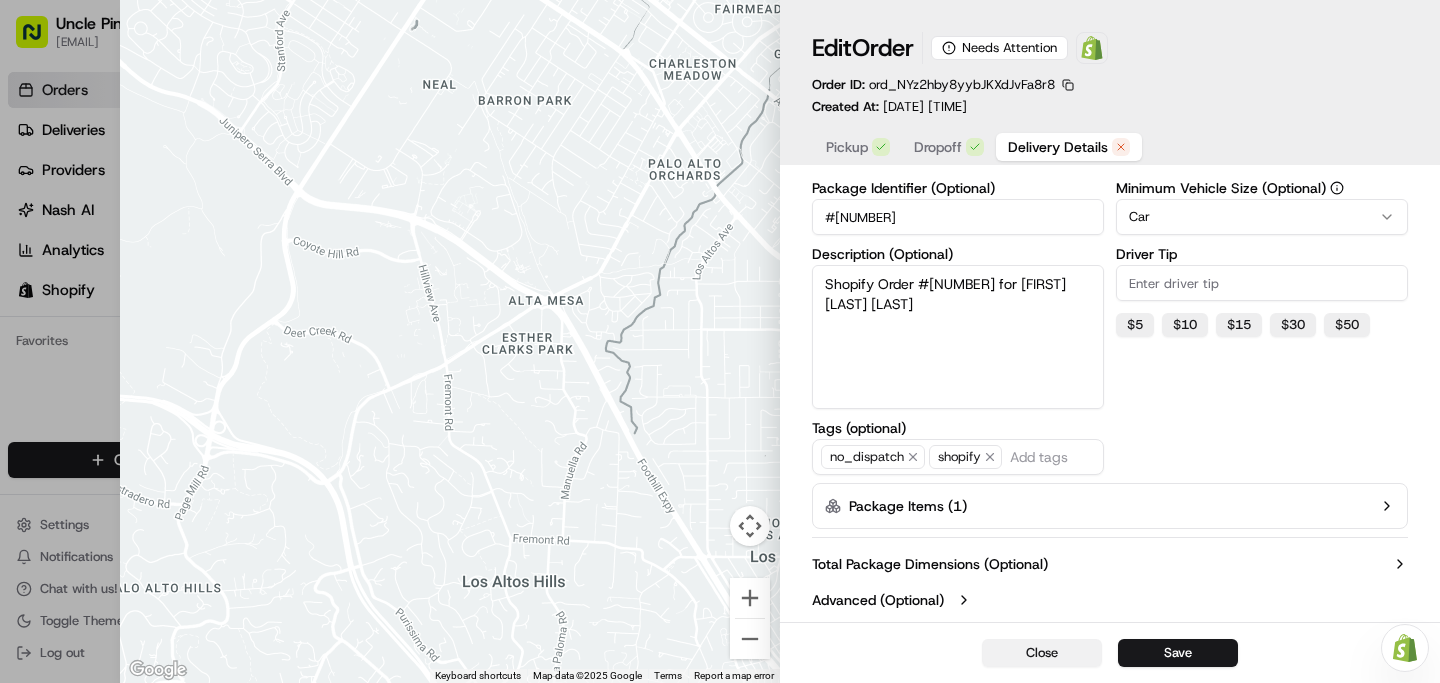 click on "Close" at bounding box center [1042, 653] 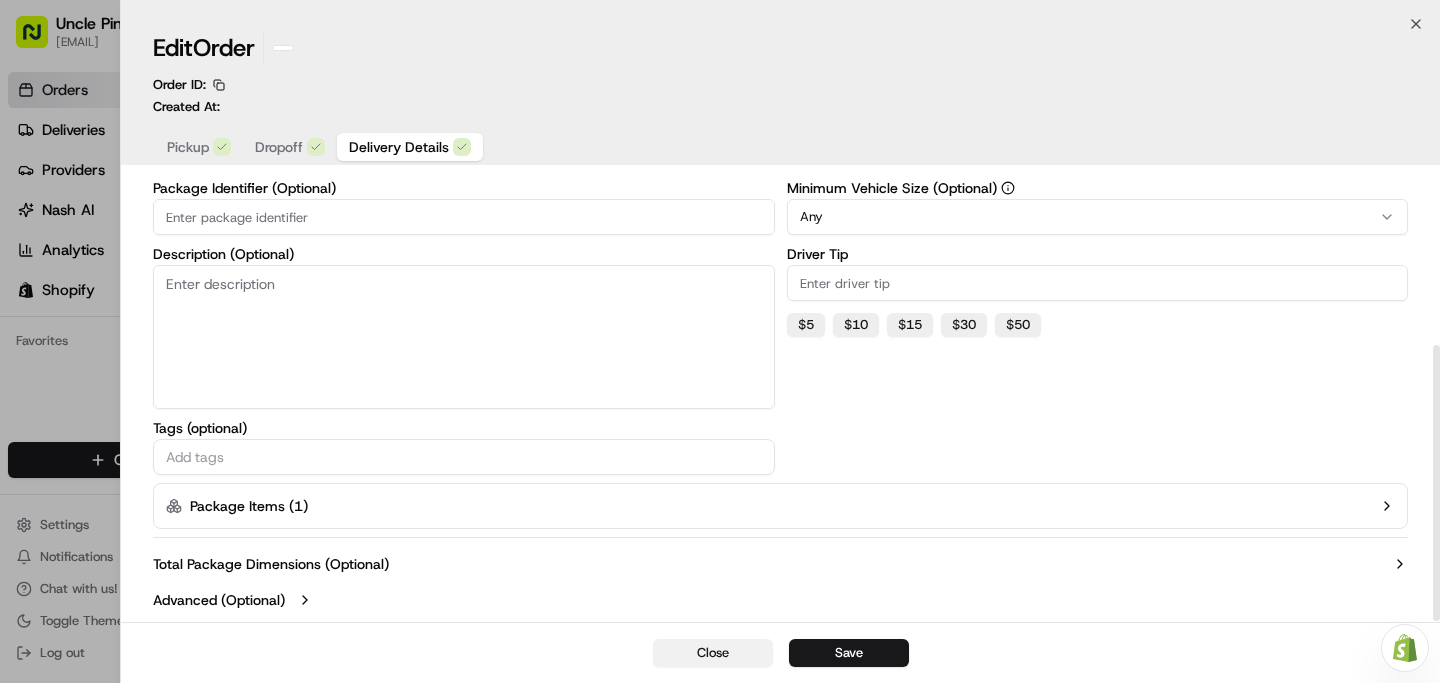 scroll, scrollTop: 279, scrollLeft: 0, axis: vertical 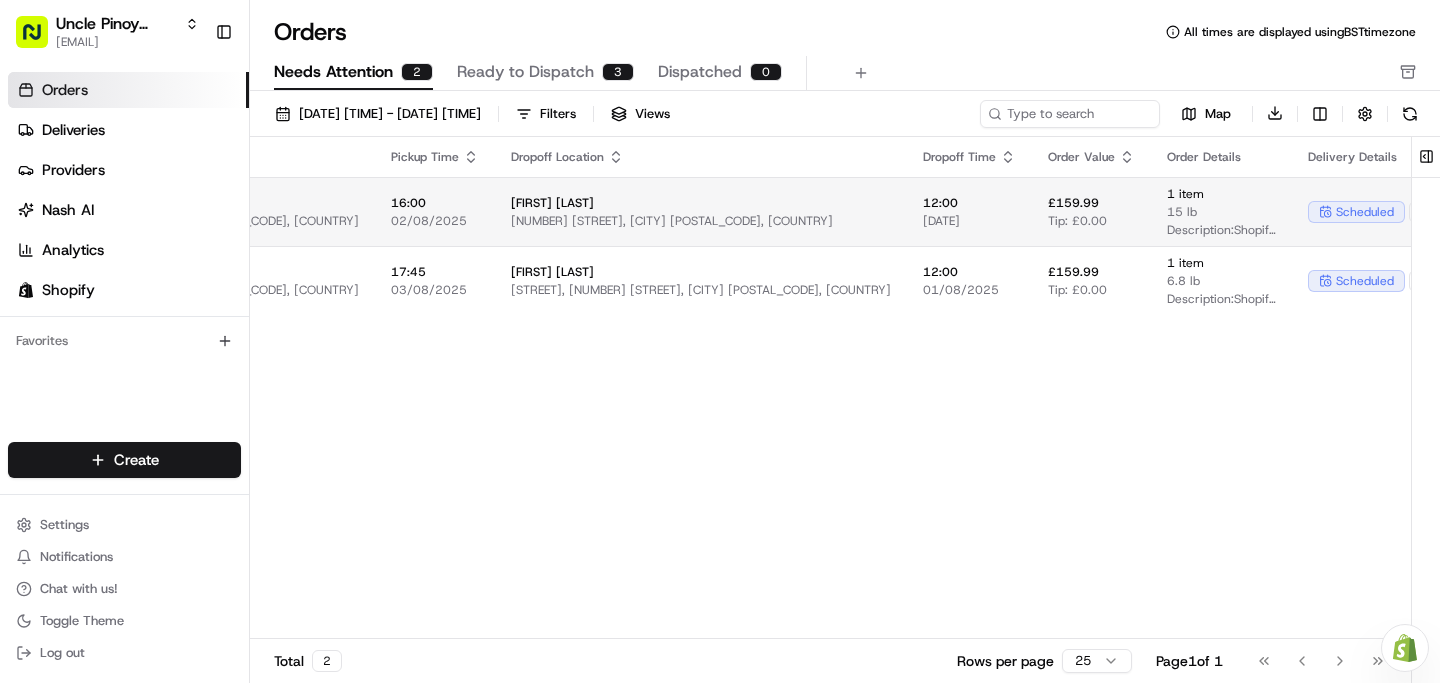 click on "Uncle Pinoy (Shopify) [EMAIL] Toggle Sidebar Orders Deliveries Providers Nash AI Analytics Shopify Favorites Main Menu Members & Organization Organization Users Roles Preferences Customization Tracking Orchestration Automations Dispatch Strategy Locations Pickup Locations Dropoff Locations Billing Billing Refund Requests Integrations Notification Triggers Webhooks API Keys Request Logs Create Settings Notifications Chat with us! Toggle Theme Log out Need help with your Shopify Onboarding? Reach out to Support by clicking this button! Orders All times are displayed using  BST  timezone Needs Attention 2 Ready to Dispatch 3 Dispatched 0 01/08/2025 00:00 - 31/08/2025 23:59 Filters Views Map Download Pickup Location Pickup Time Dropoff Location Dropoff Time Order Value Order Details Delivery Details Actions Uncle Pinoy 149 Roman Way, London, England N7 8XH, GB 16:00 02/08/2025 [FIRST] [LAST] 12:00 28/07/2025 £159.99 Tip: £0.00 1   item +" at bounding box center [720, 341] 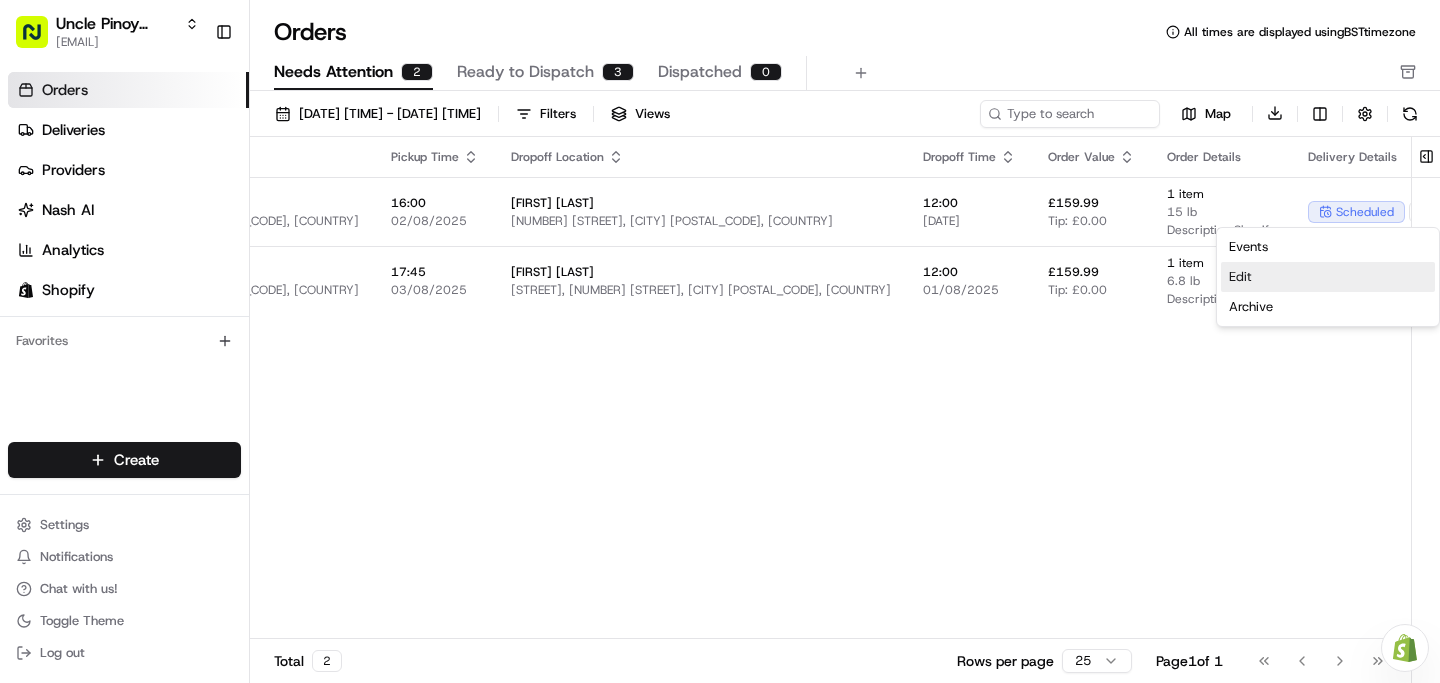 click on "Edit" at bounding box center (1328, 277) 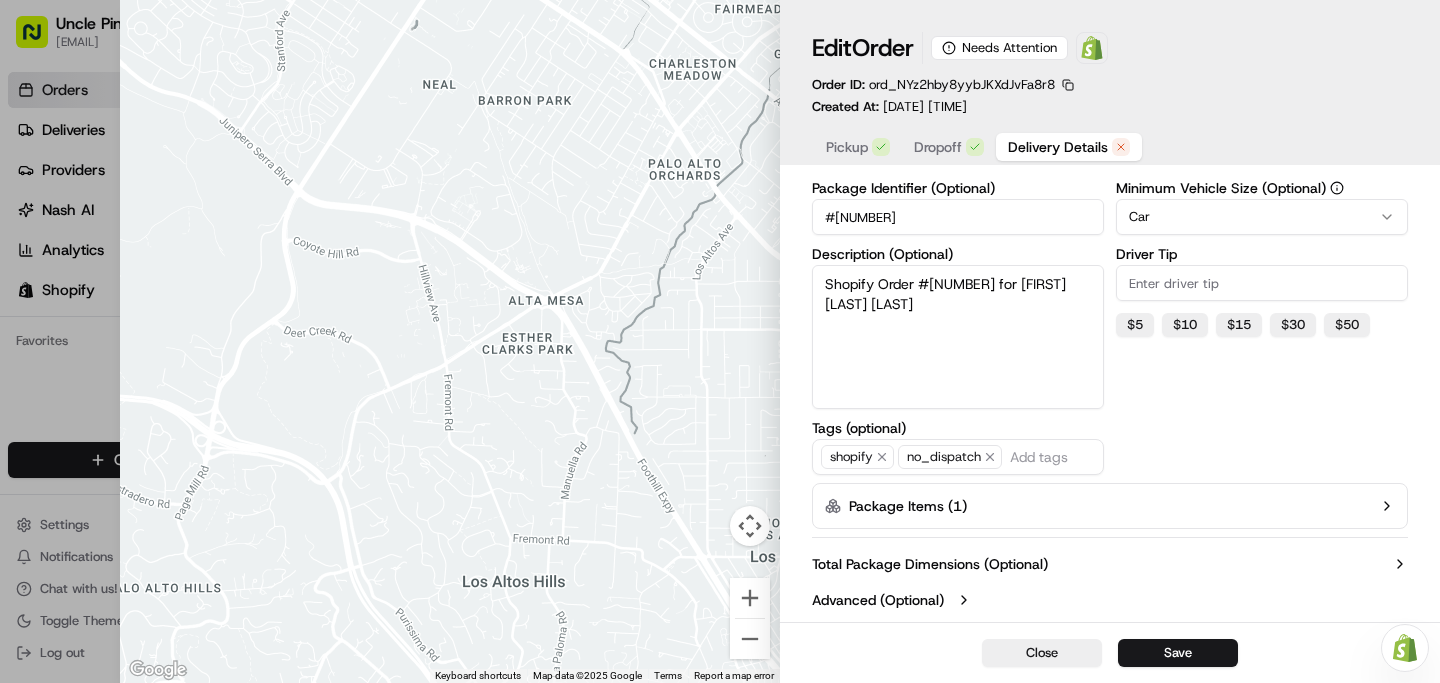 scroll, scrollTop: 0, scrollLeft: 0, axis: both 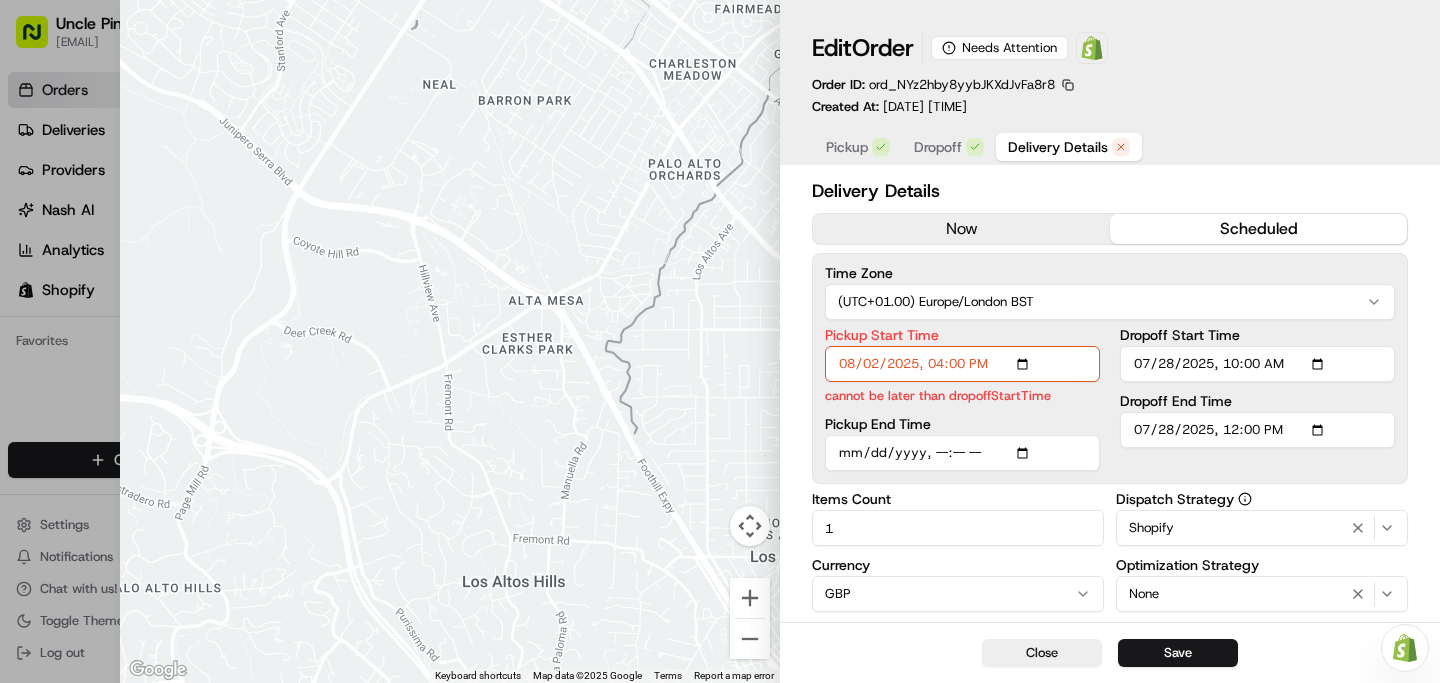 type 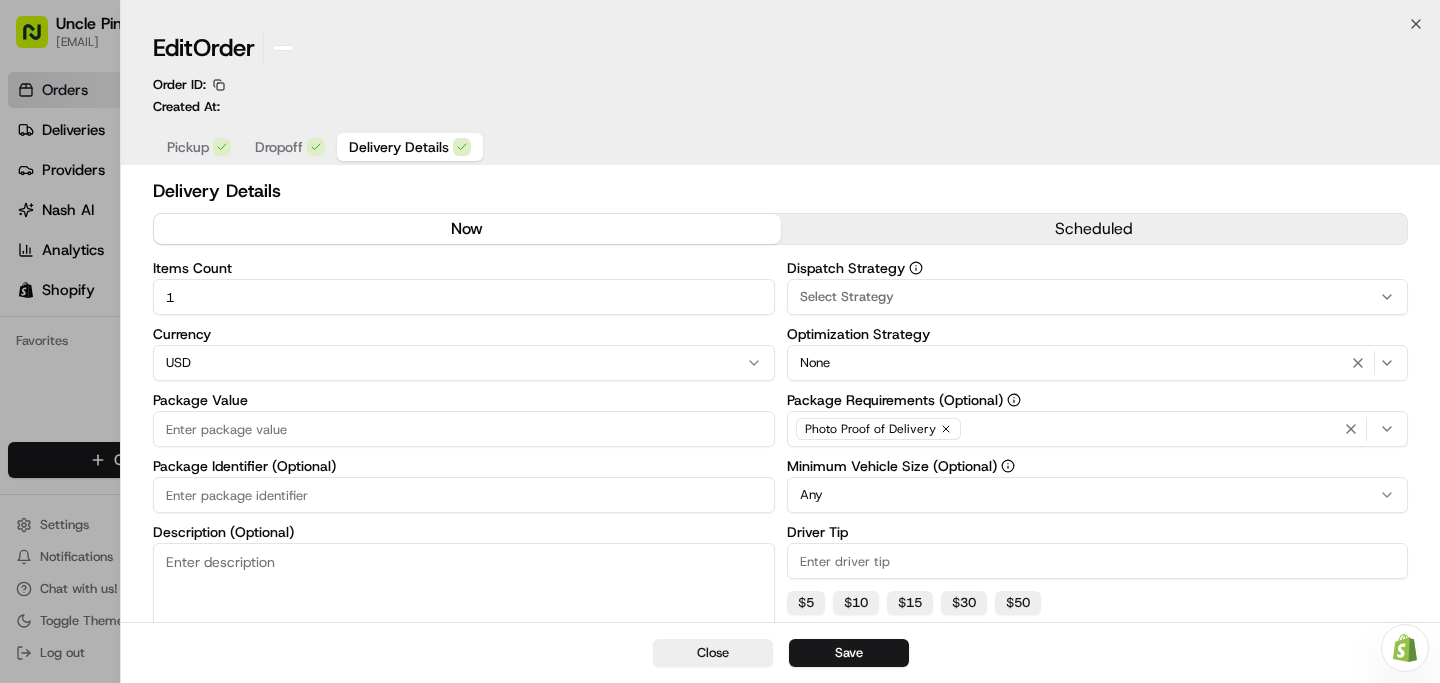 click at bounding box center [720, 341] 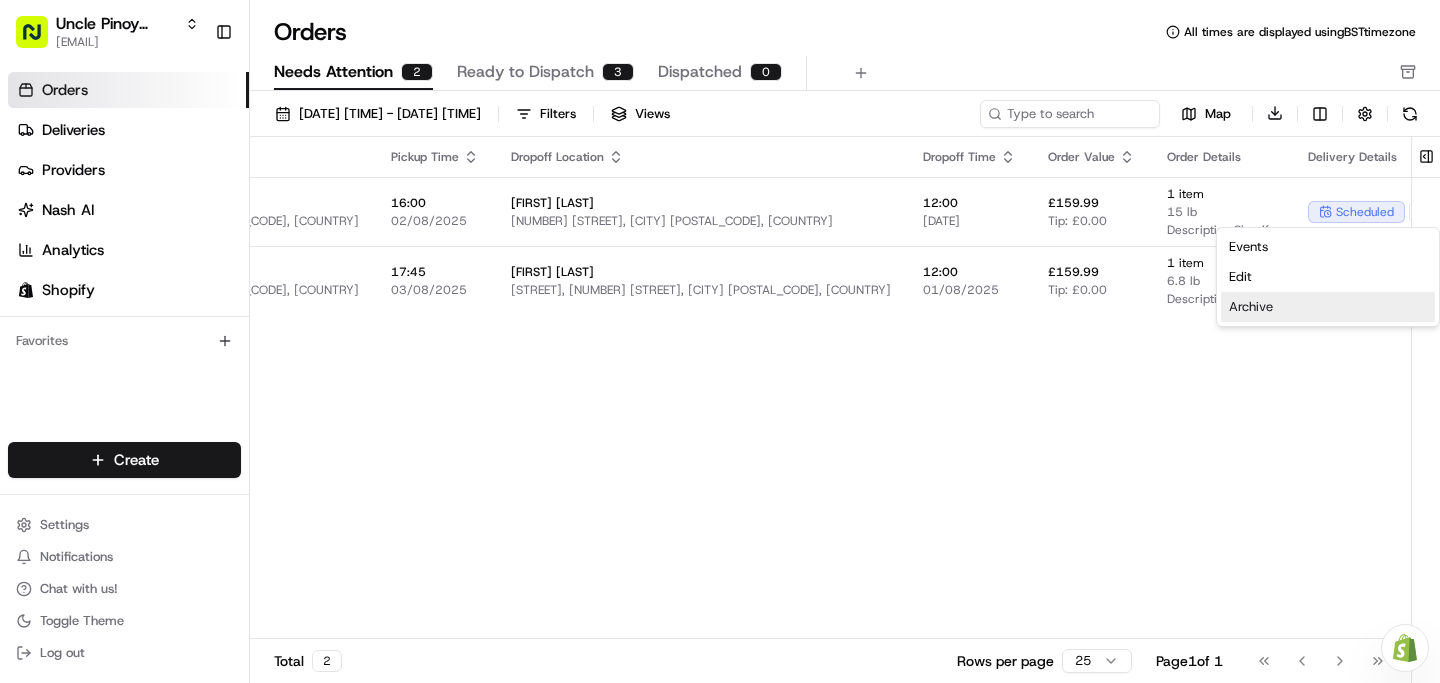 click on "Archive" at bounding box center (1328, 307) 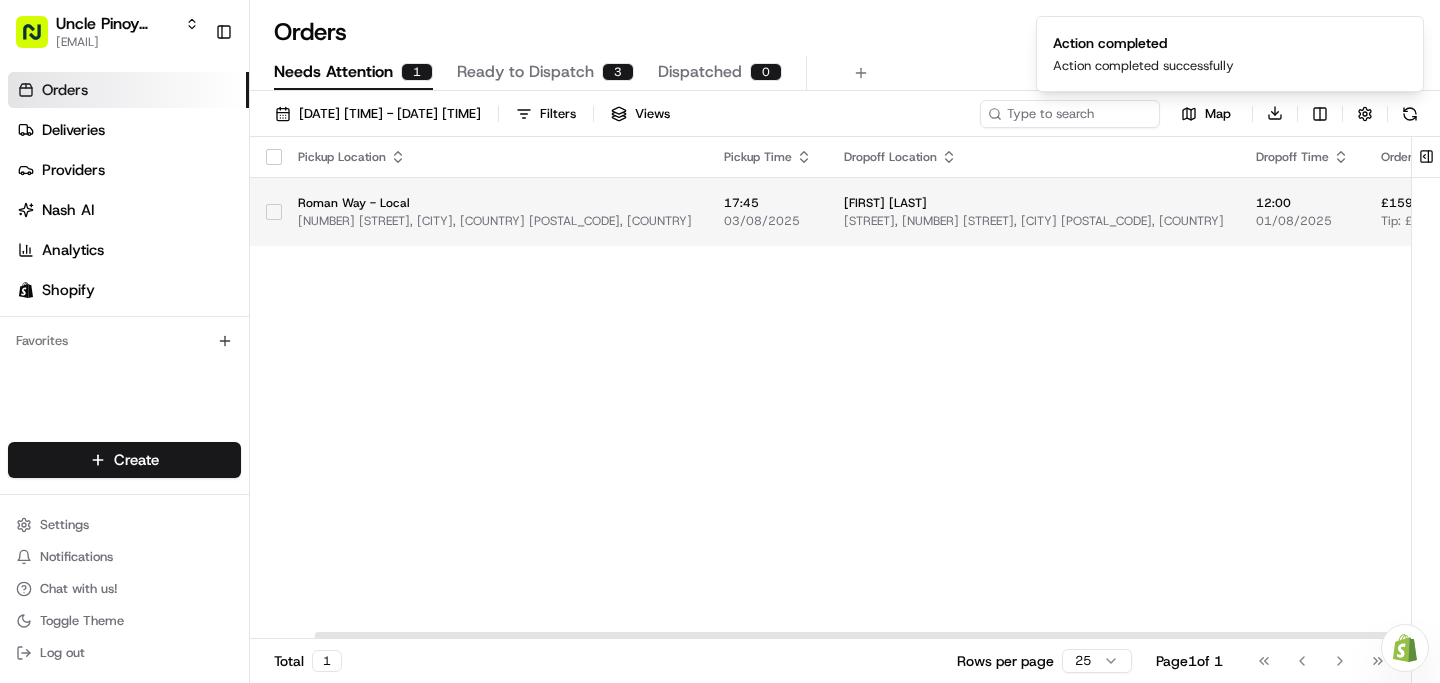 scroll, scrollTop: 0, scrollLeft: 333, axis: horizontal 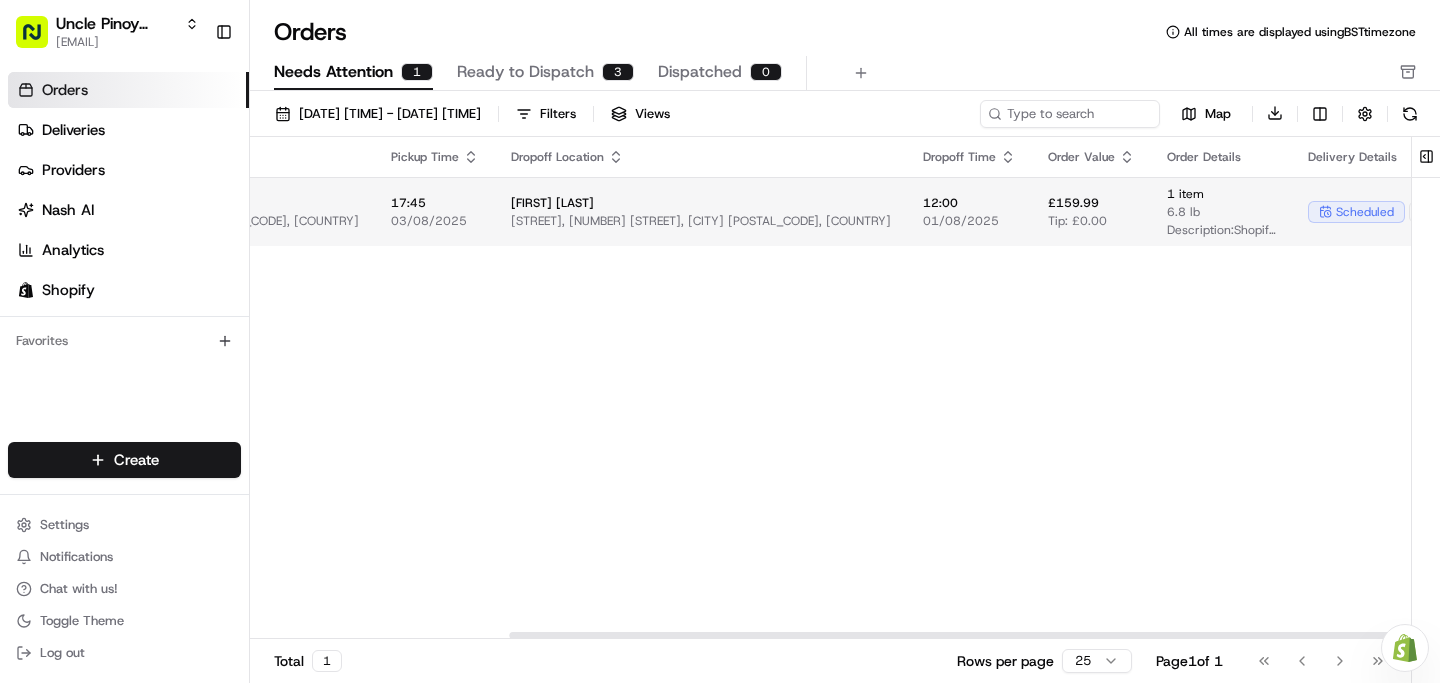 click on "Close ← Move left → Move right ↑ Move up ↓ Move down + Zoom in - Zoom out Home Jump left by 75% End Jump right by 75% Page Up Jump up by 75% Page Down Jump down by 75% Keyboard shortcuts Map Data Map data ©2025 Google Map data ©2025 Google 500 m  Click to toggle between metric and imperial units Terms Report a map error Edit  Order Needs Attention Open Order in Shopify Order ID:   ord_eKRoGgHFhzHAP7SzvsPvab Created At:   08/01/2025 07:51 Pickup Dropoff Delivery Details Delivery Details now scheduled Time Zone (UTC+01.00) Europe/London BST Pickup Start Time cannot be later than dropoffStartTime Pickup End Time Dropoff Start Time Time is in the past Dropoff End Time Time is in the past Items Count 1 Currency GBP Package Value 159.99 Package Identifier (Optional) #12993 Description (Optional) Shopify Order #12993 for [FIRST] [LAST] Tags (optional) no_dispatch shopify Dispatch Strategy Shopify Optimization Strategy None Package Requirements (Optional) Photo Proof of Delivery Car Driver Tip $ 5 $" at bounding box center (720, 341) 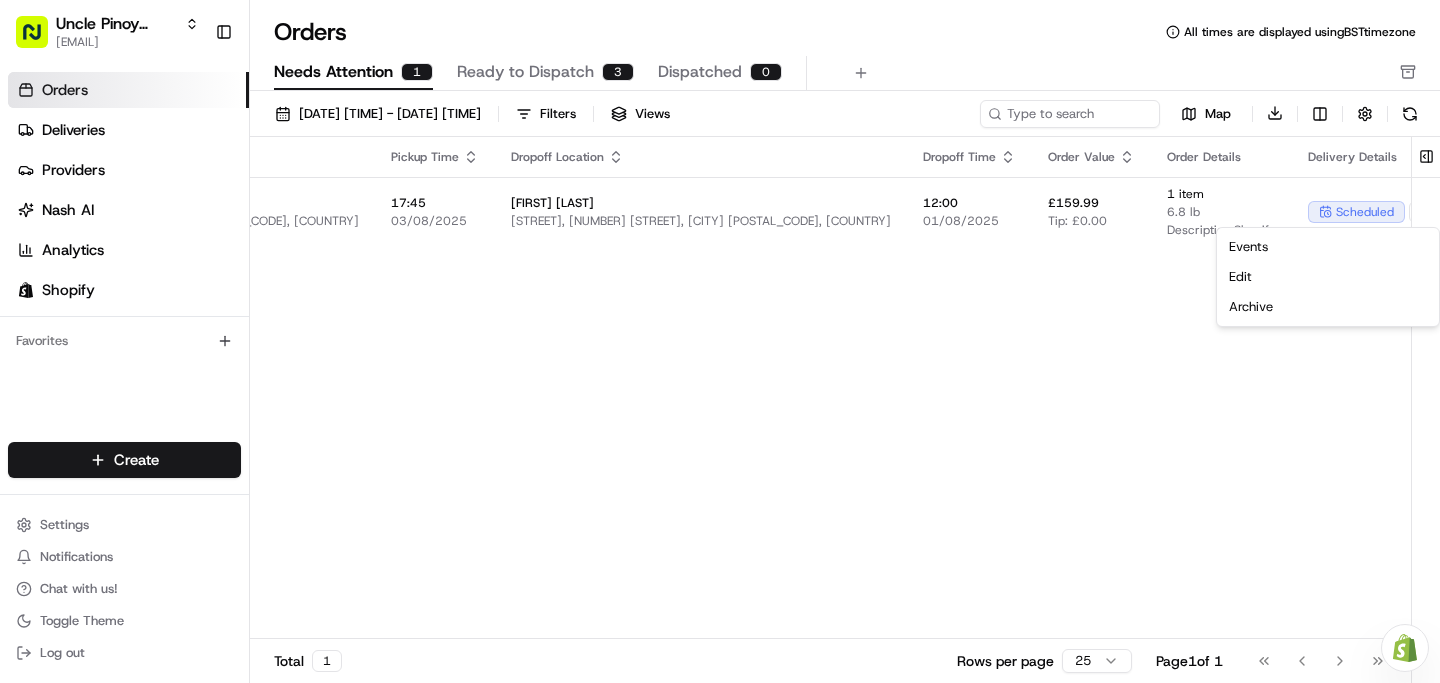click on "Close ← Move left → Move right ↑ Move up ↓ Move down + Zoom in - Zoom out Home Jump left by 75% End Jump right by 75% Page Up Jump up by 75% Page Down Jump down by 75% Keyboard shortcuts Map Data Map data ©2025 Google Map data ©2025 Google 500 m  Click to toggle between metric and imperial units Terms Report a map error Edit  Order Needs Attention Open Order in Shopify Order ID:   ord_eKRoGgHFhzHAP7SzvsPvab Created At:   08/01/2025 07:51 Pickup Dropoff Delivery Details Delivery Details now scheduled Time Zone (UTC+01.00) Europe/London BST Pickup Start Time cannot be later than dropoffStartTime Pickup End Time Dropoff Start Time Time is in the past Dropoff End Time Time is in the past Items Count 1 Currency GBP Package Value 159.99 Package Identifier (Optional) #12993 Description (Optional) Shopify Order #12993 for [FIRST] [LAST] Tags (optional) no_dispatch shopify Dispatch Strategy Shopify Optimization Strategy None Package Requirements (Optional) Photo Proof of Delivery Car Driver Tip $ 5 $" at bounding box center (720, 341) 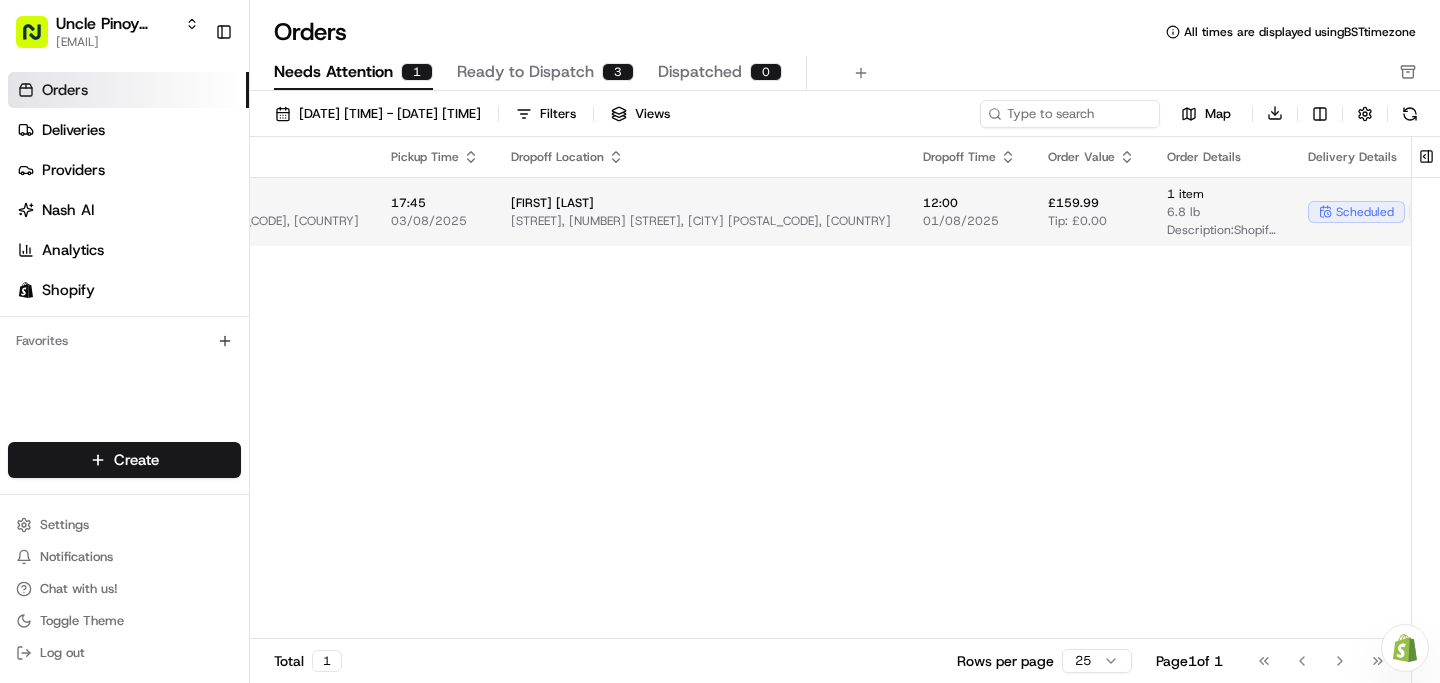 click on "scheduled + 2" at bounding box center [1428, 212] 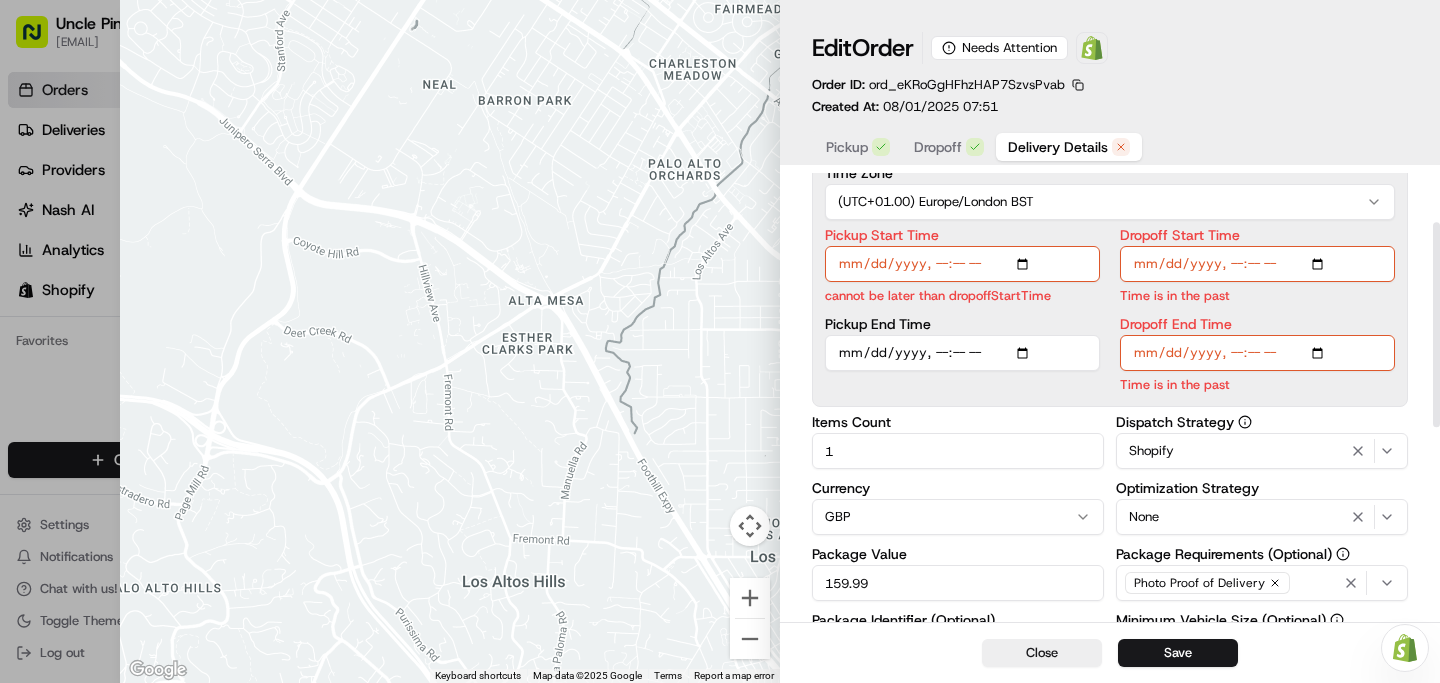 scroll, scrollTop: 108, scrollLeft: 0, axis: vertical 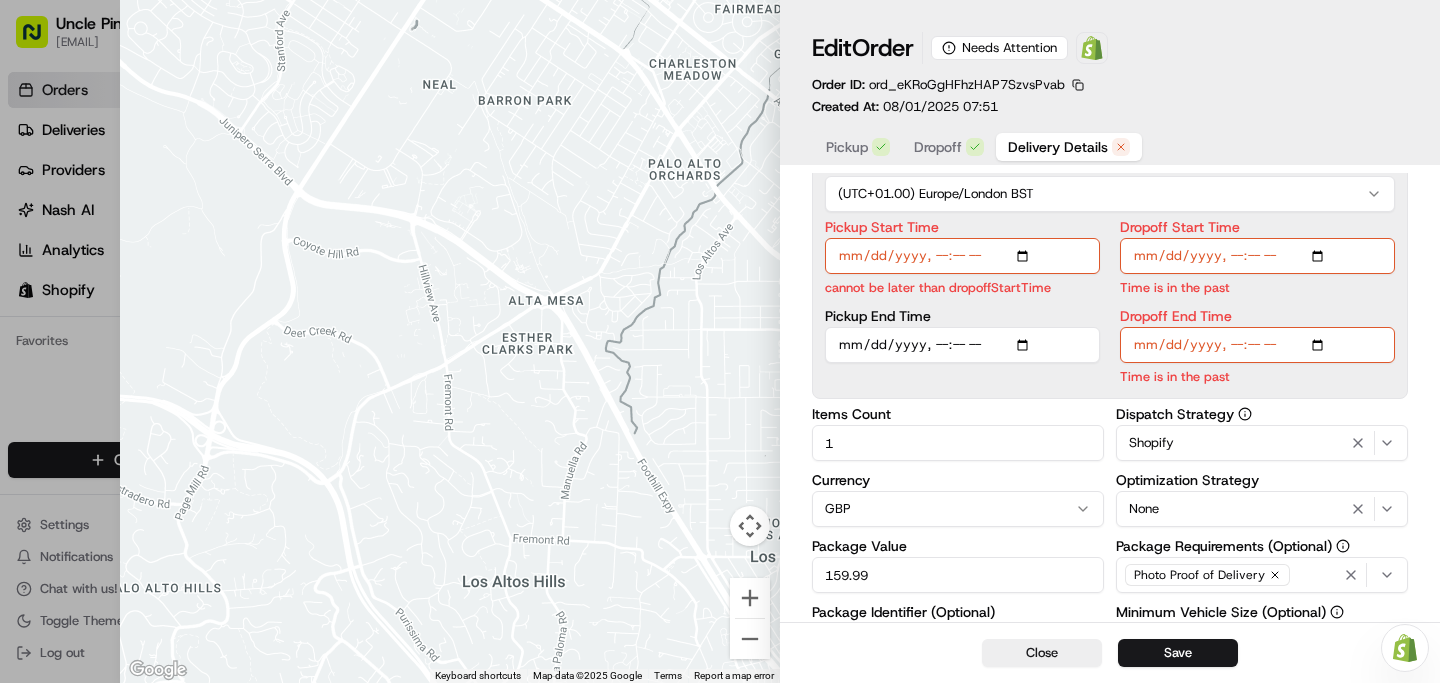 click on "Dropoff Start Time" at bounding box center (1257, 256) 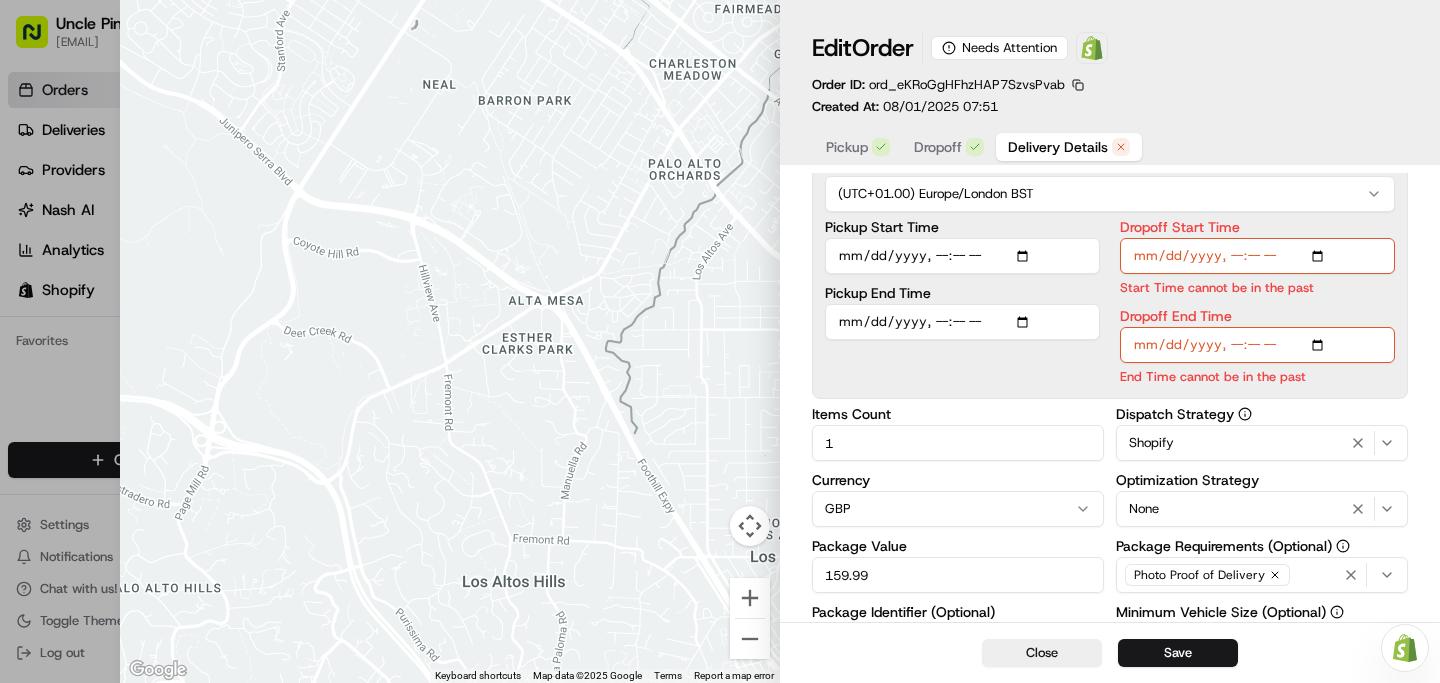 click on "Pickup Start Time" at bounding box center (962, 256) 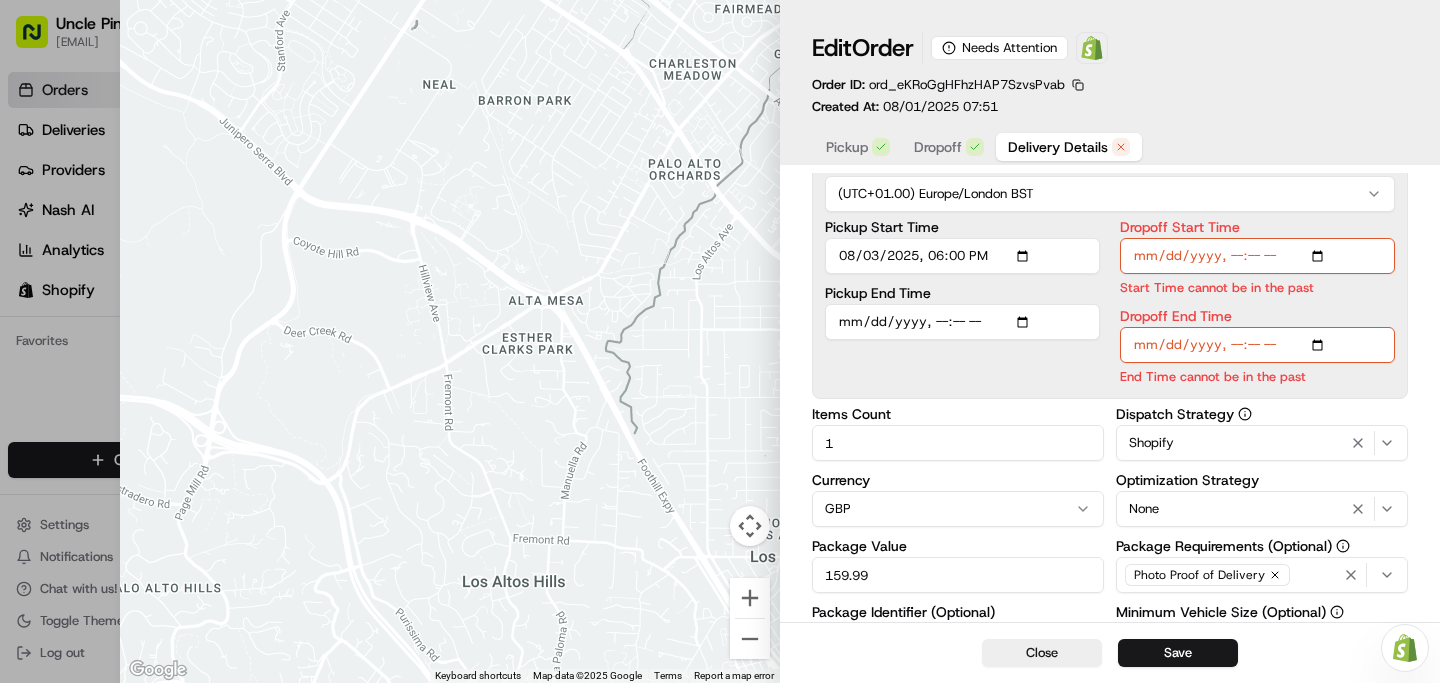 click on "Pickup Start Time Pickup End Time" at bounding box center [962, 303] 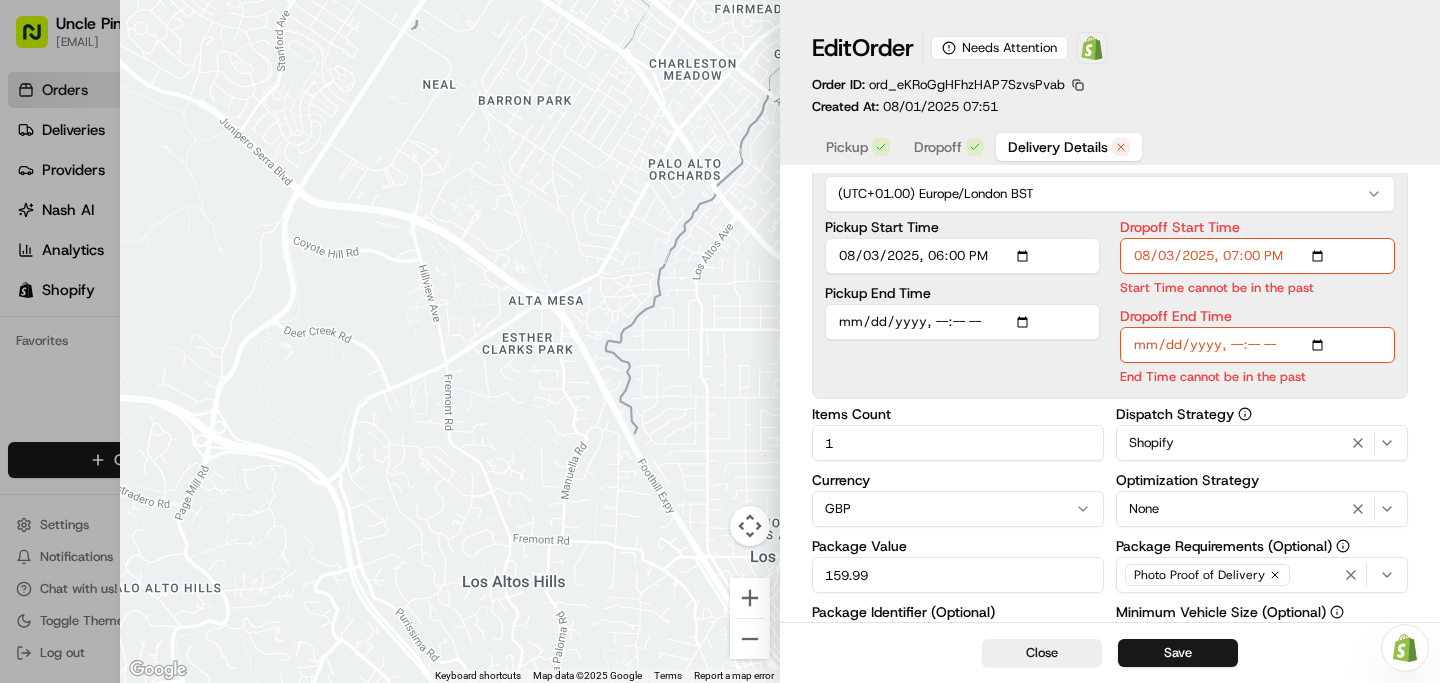type on "2025-08-03T19:00" 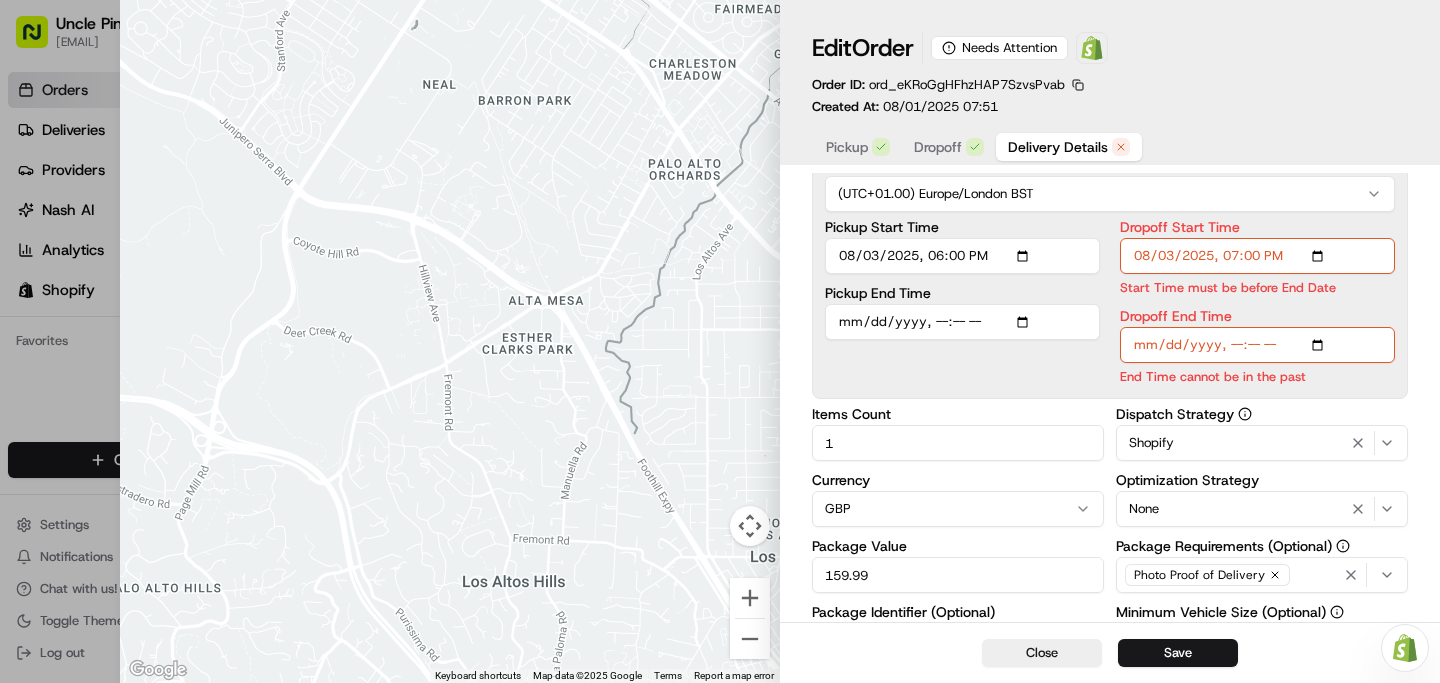 click on "Start Time must be before End Date" at bounding box center [1257, 287] 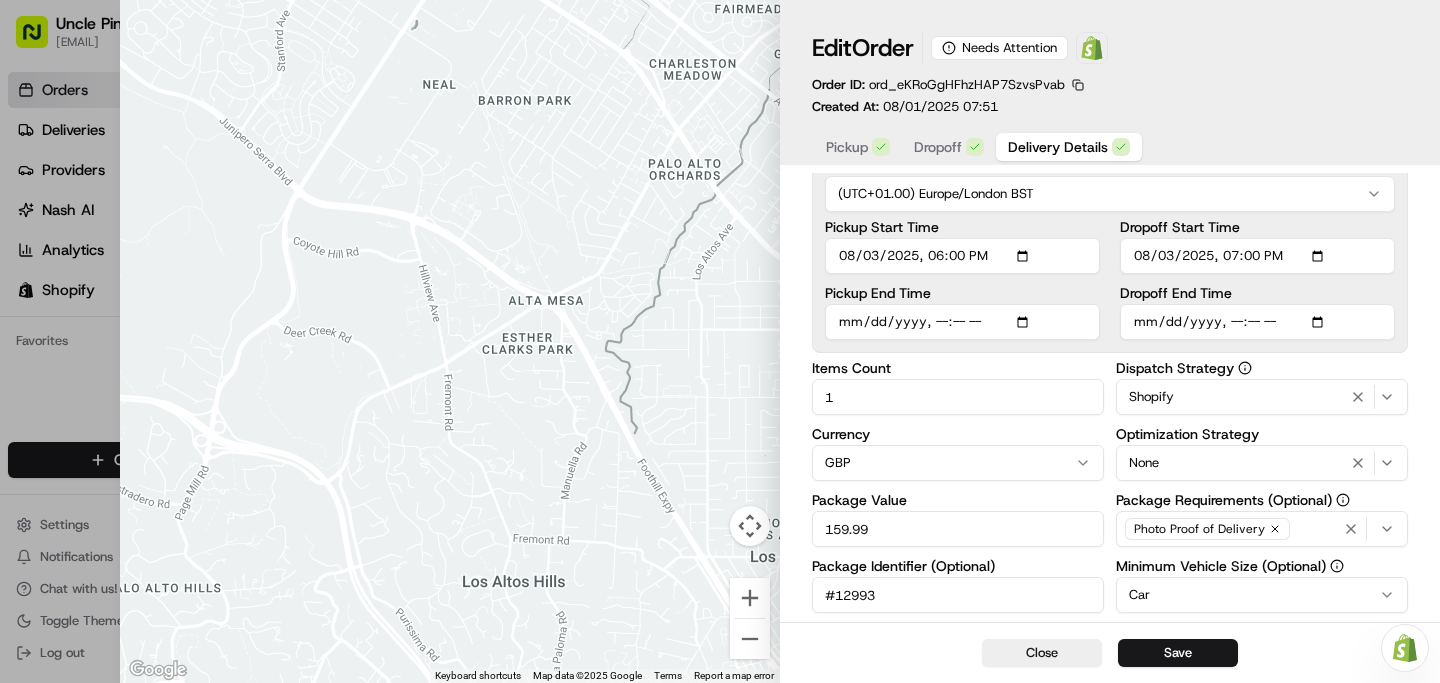 click on "Dropoff Start Time" at bounding box center [1257, 256] 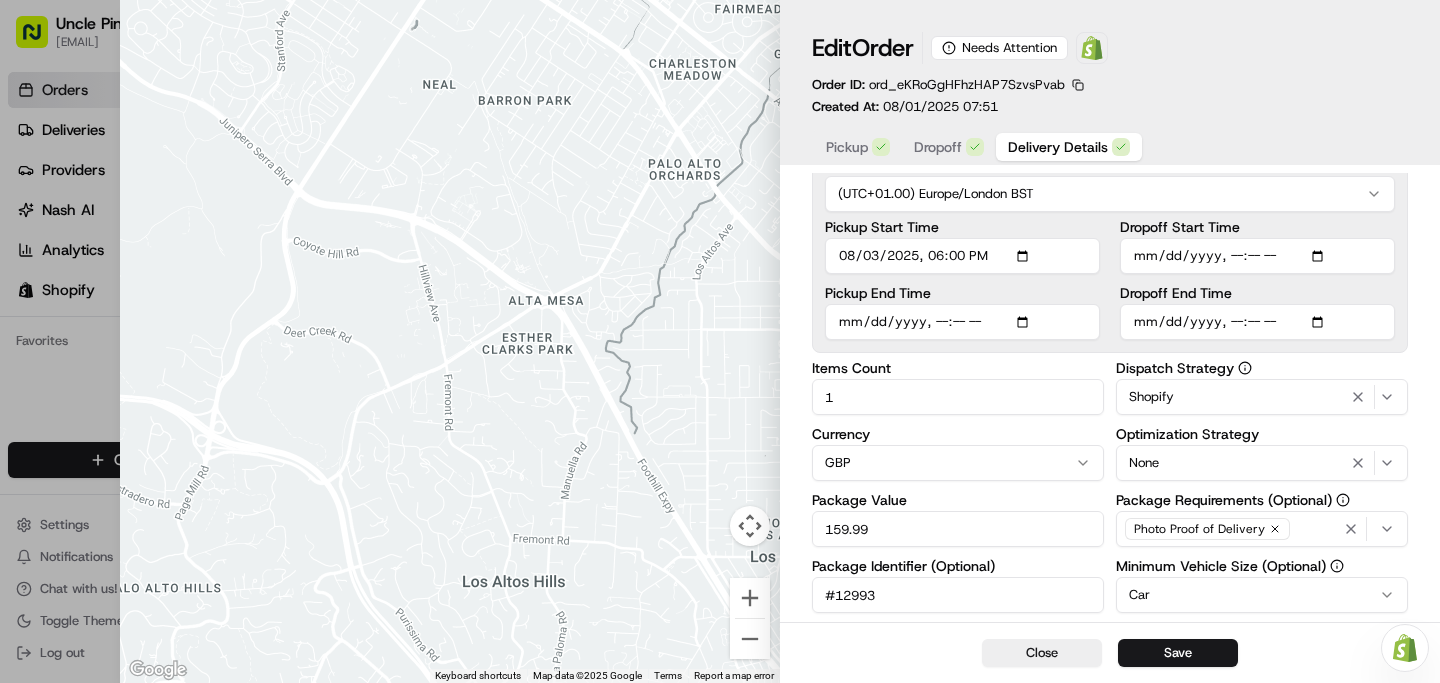 click on "Dropoff Start Time" at bounding box center [1257, 256] 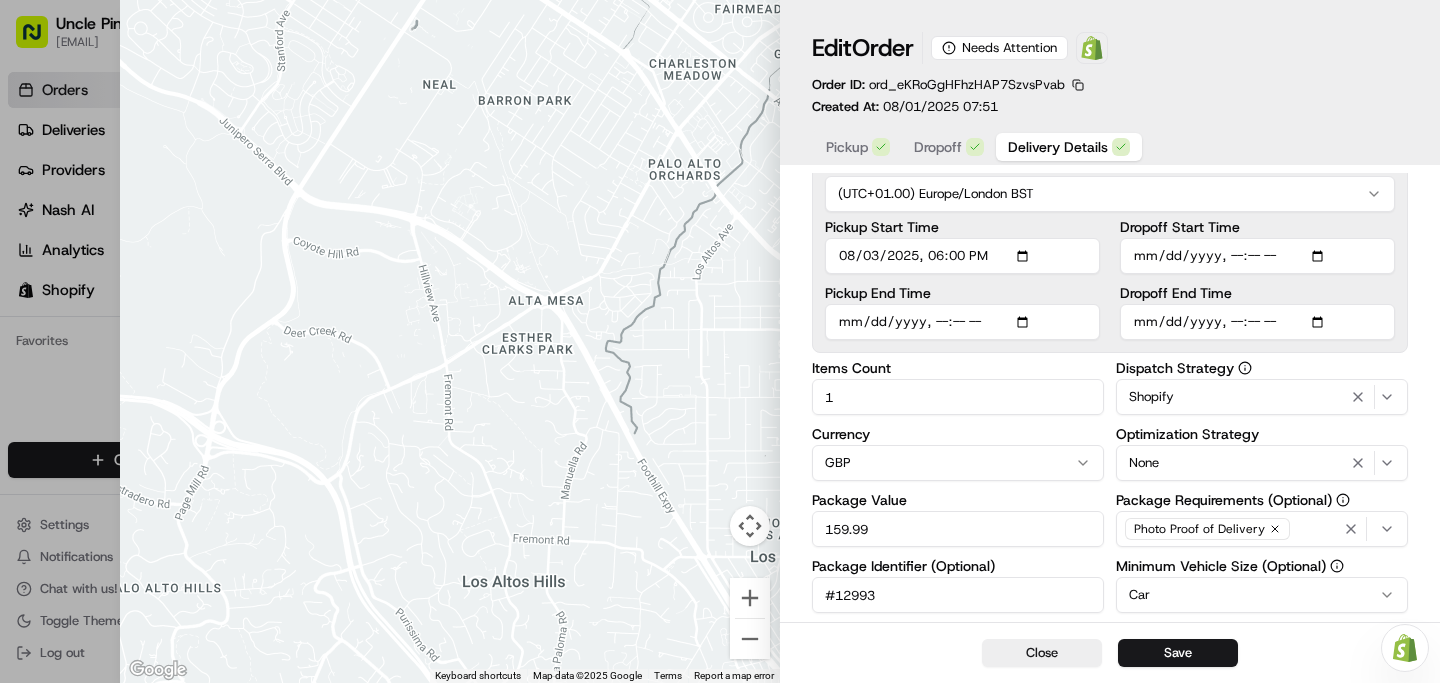 click on "Pickup Start Time" at bounding box center [962, 256] 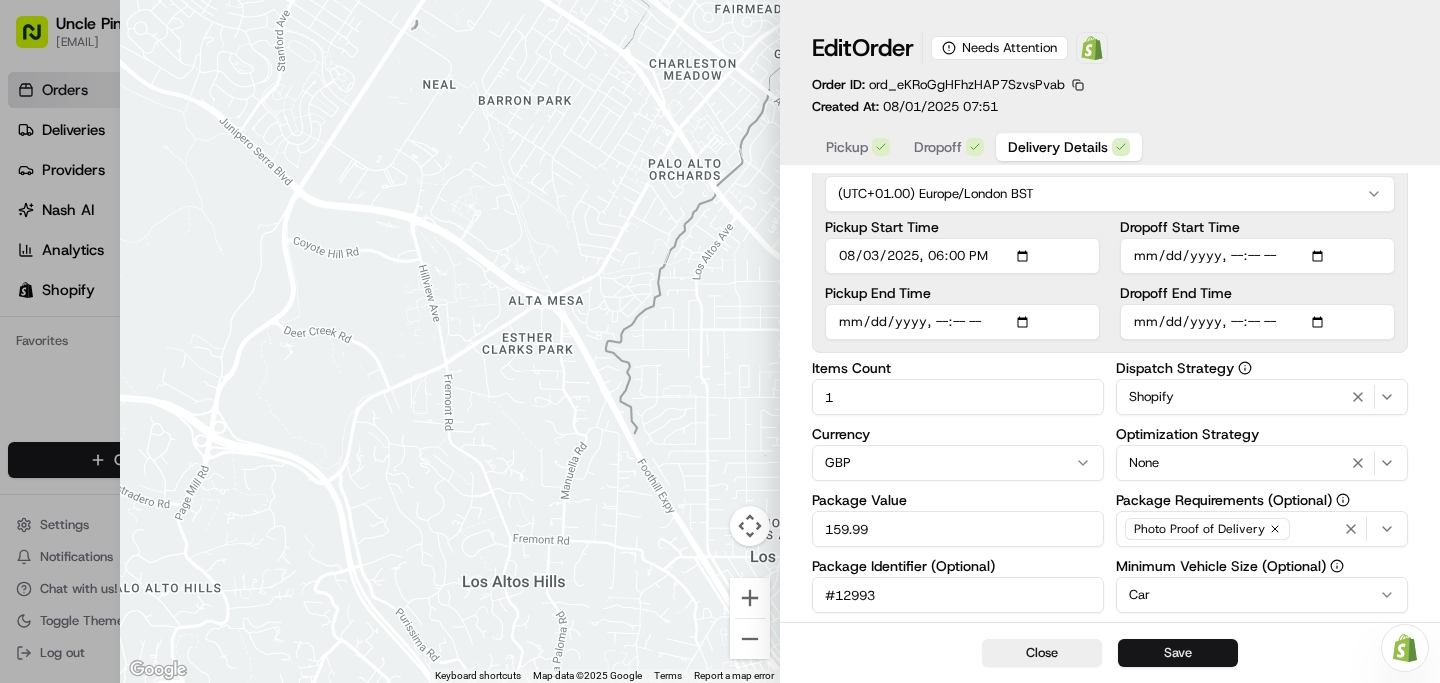 click on "Save" at bounding box center [1178, 653] 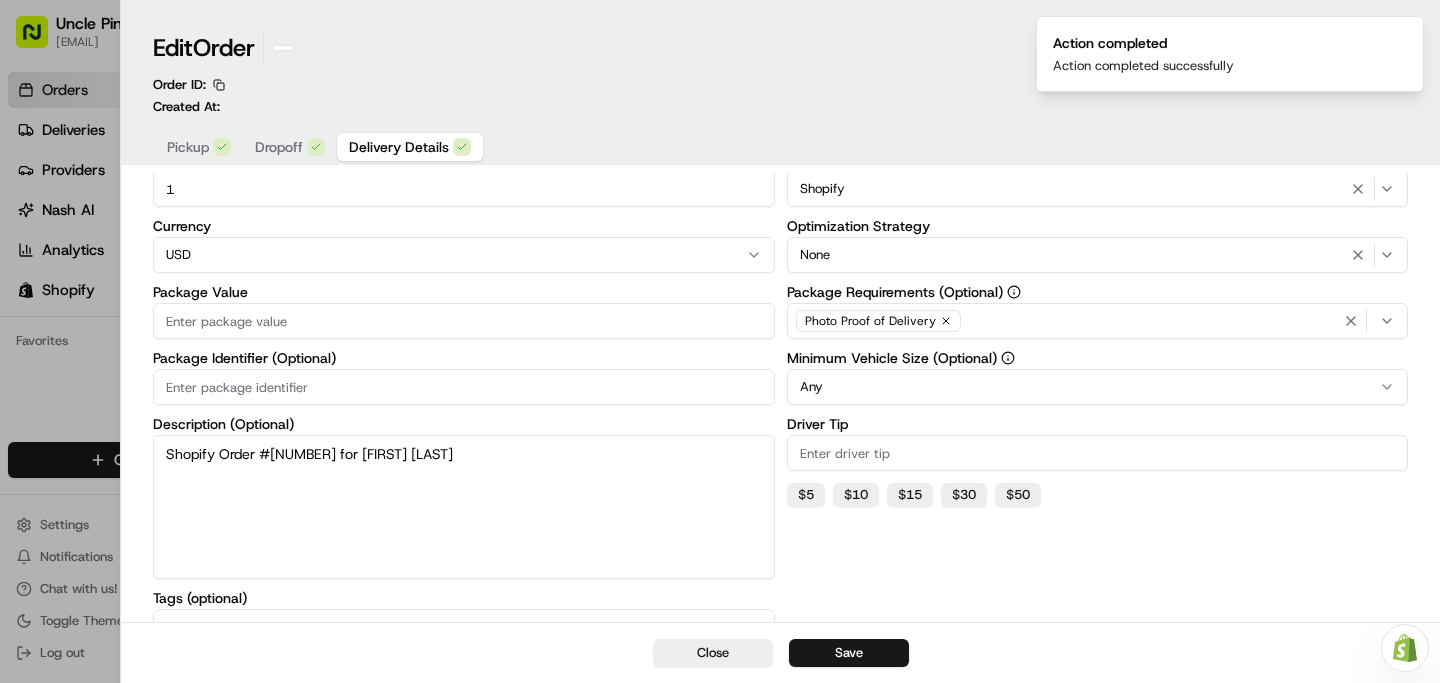 type 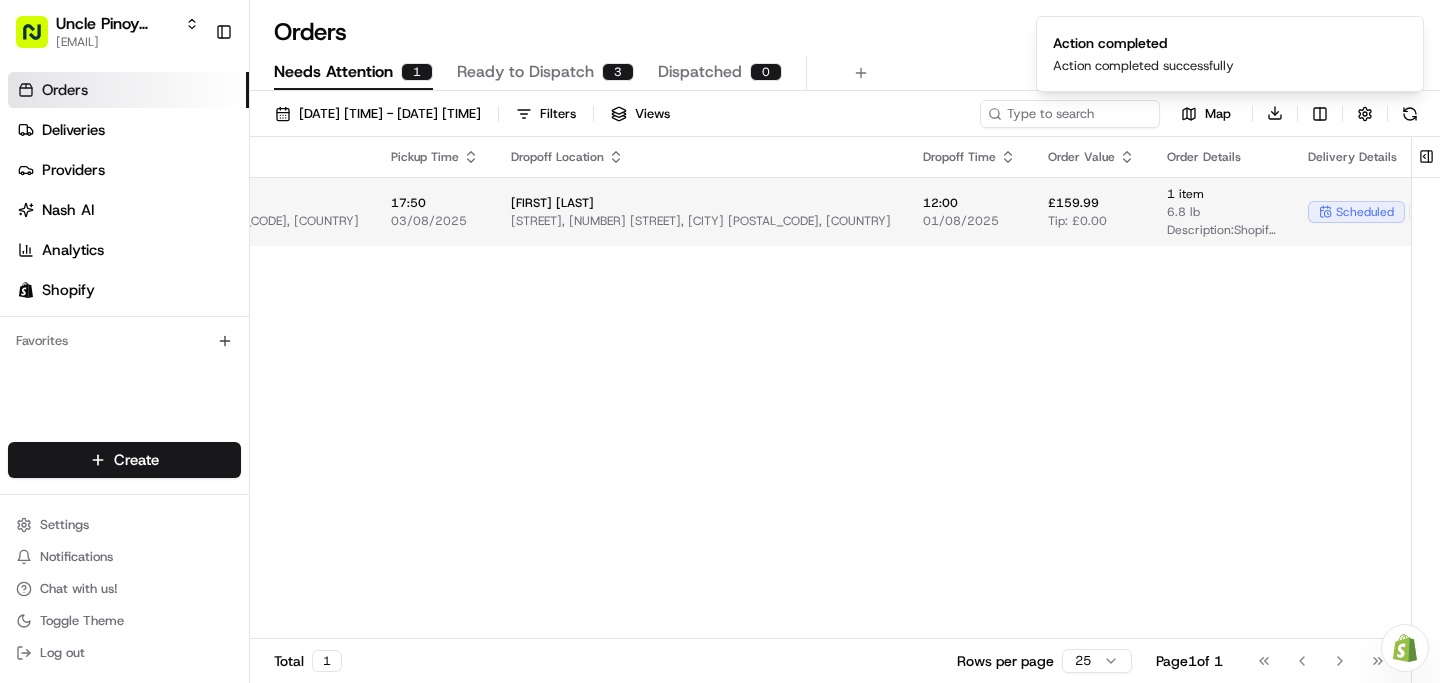 click on "scheduled + 2" at bounding box center [1428, 211] 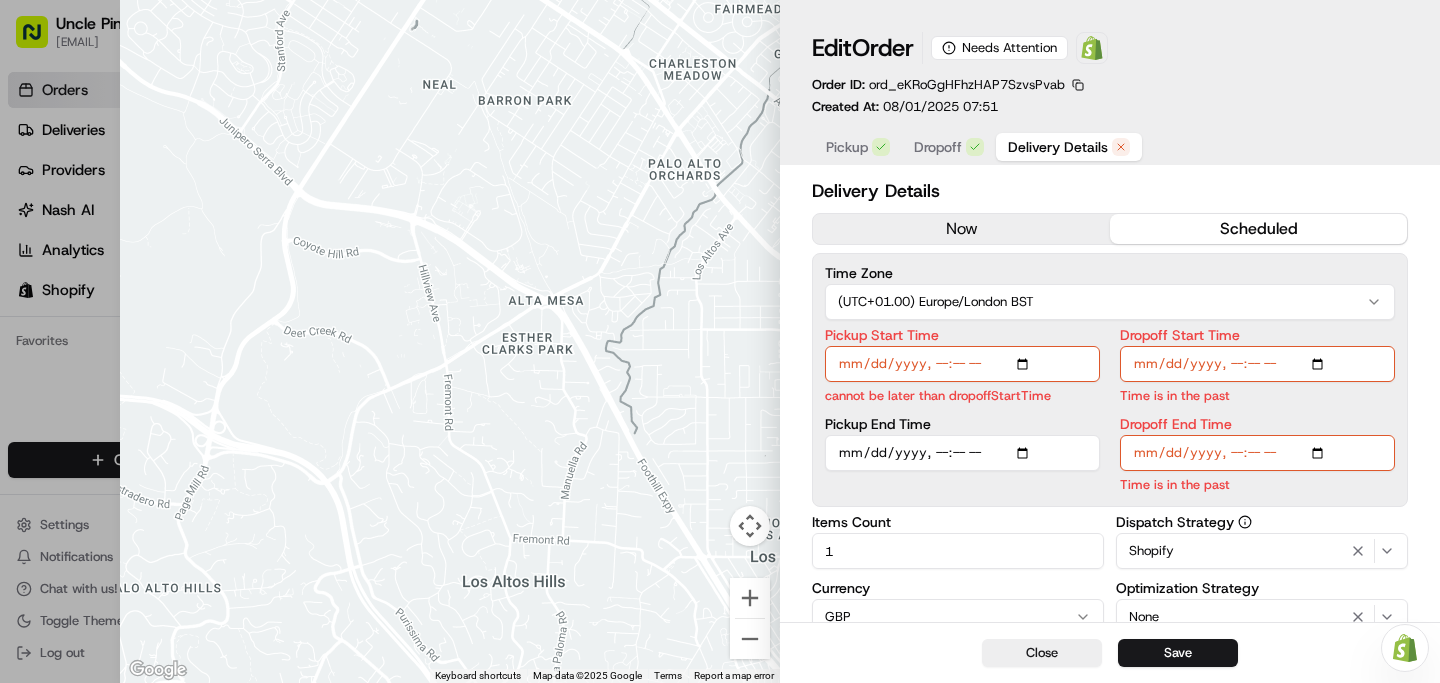 click on "Dropoff Start Time" at bounding box center (1257, 364) 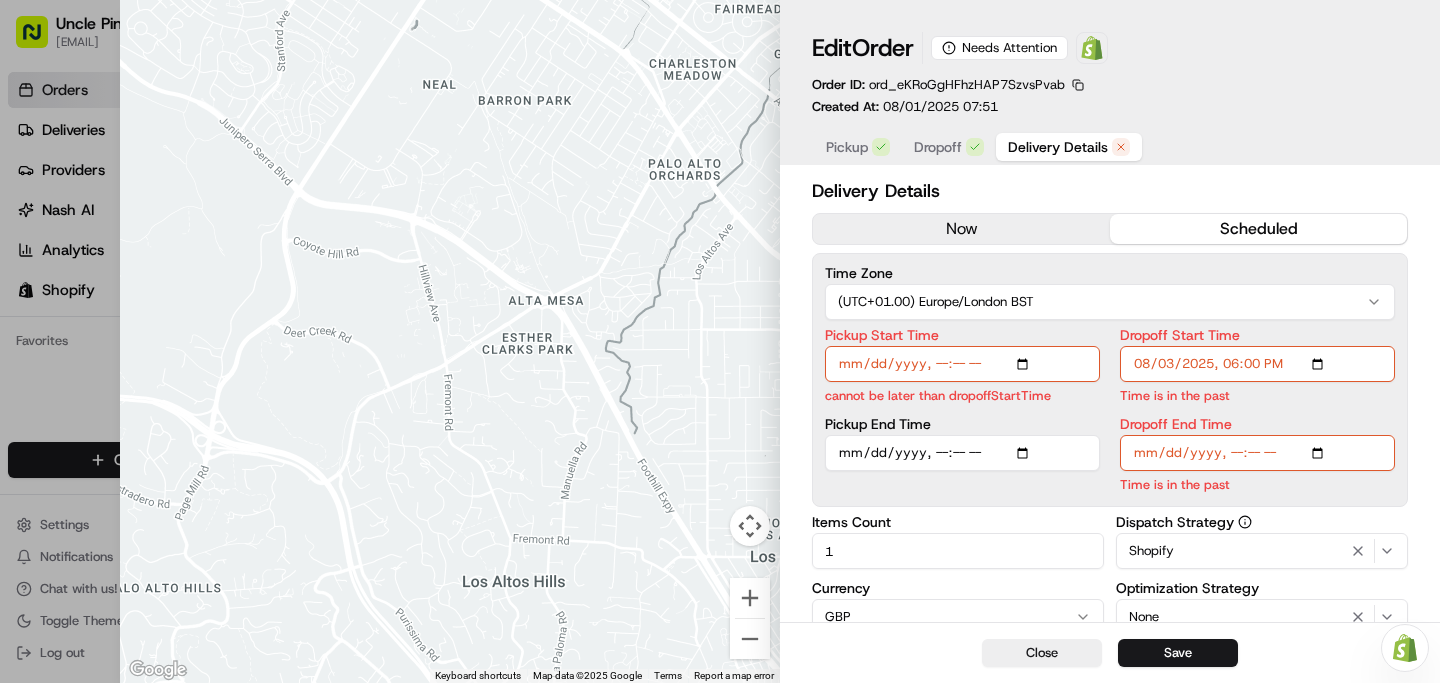 type on "2025-08-03T18:00" 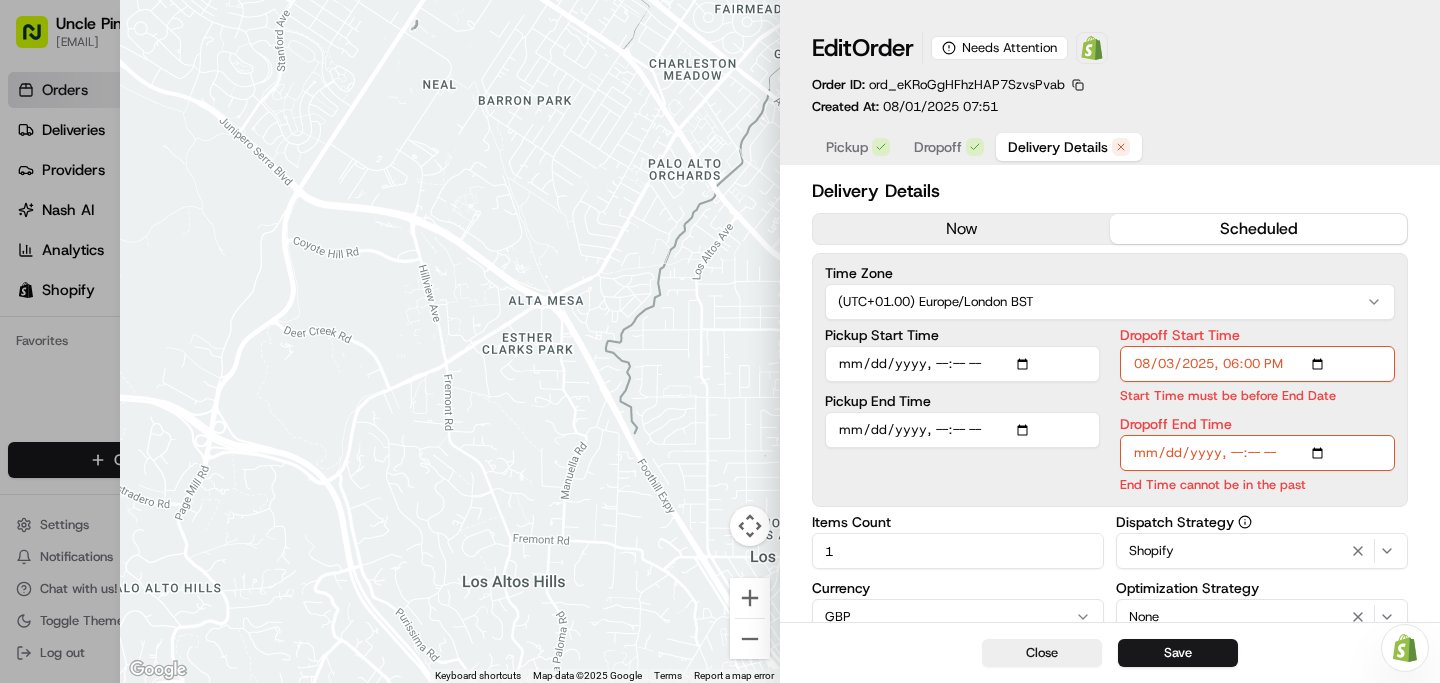 click on "Dropoff Start Time" at bounding box center [1257, 335] 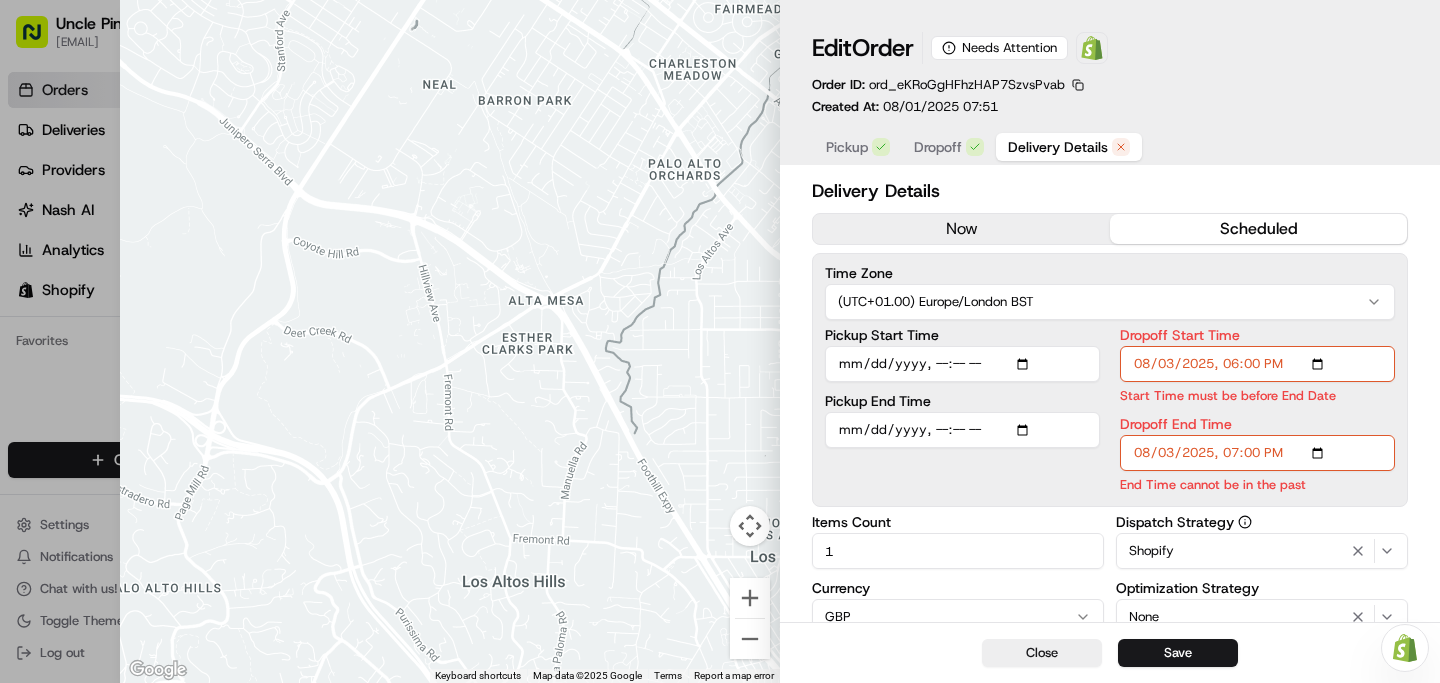 type on "2025-08-03T19:00" 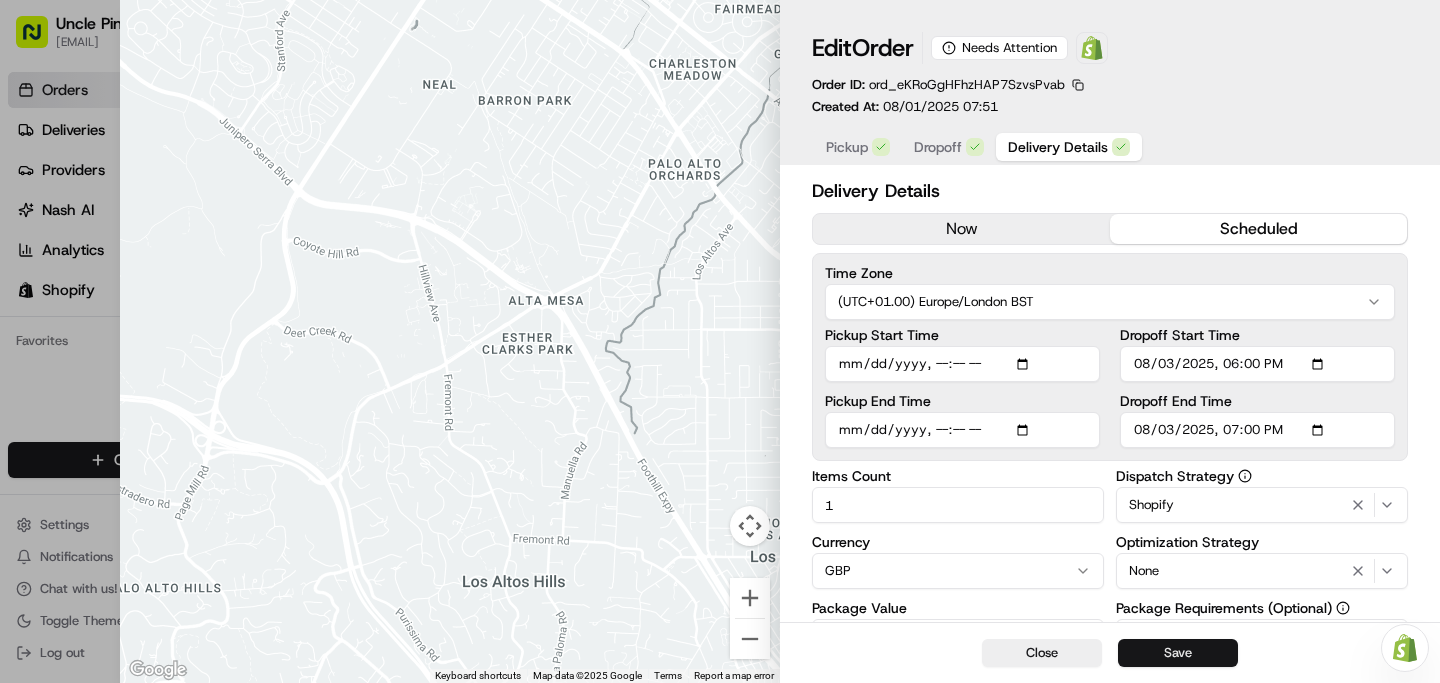 click on "Save" at bounding box center [1178, 653] 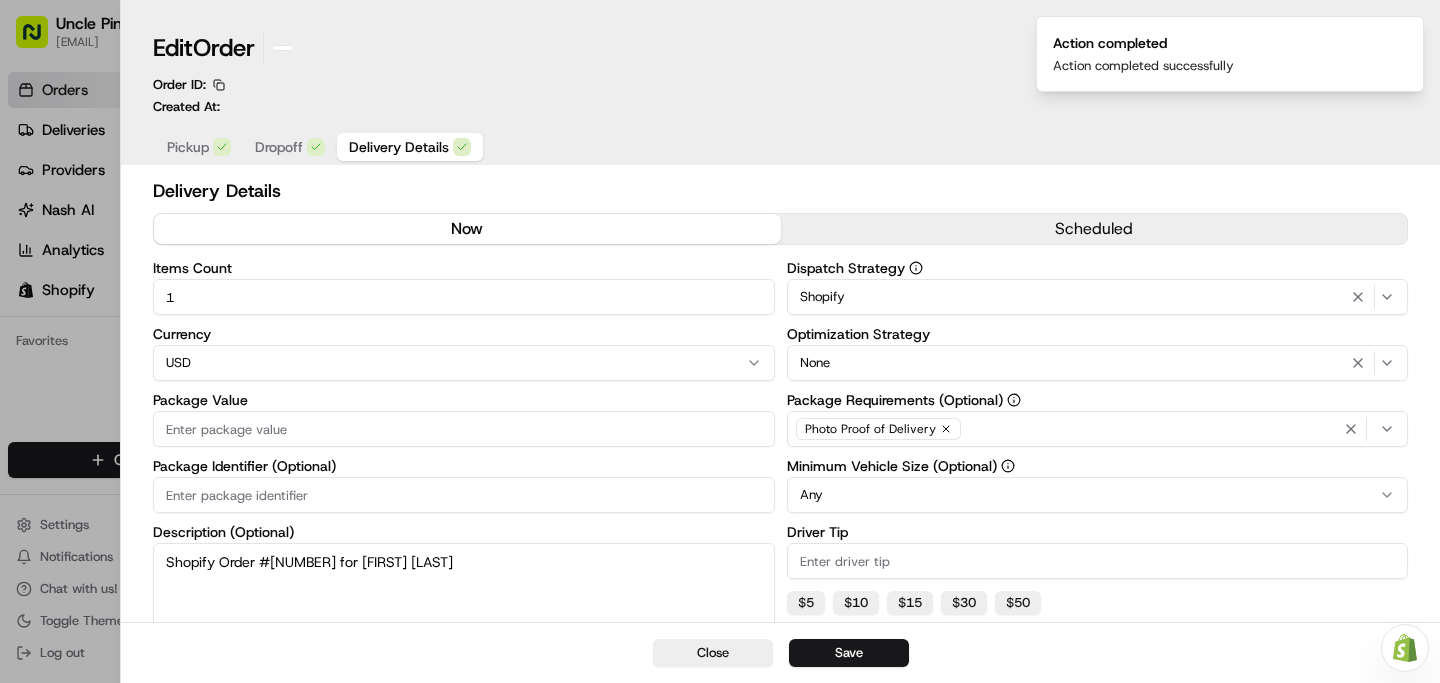 type 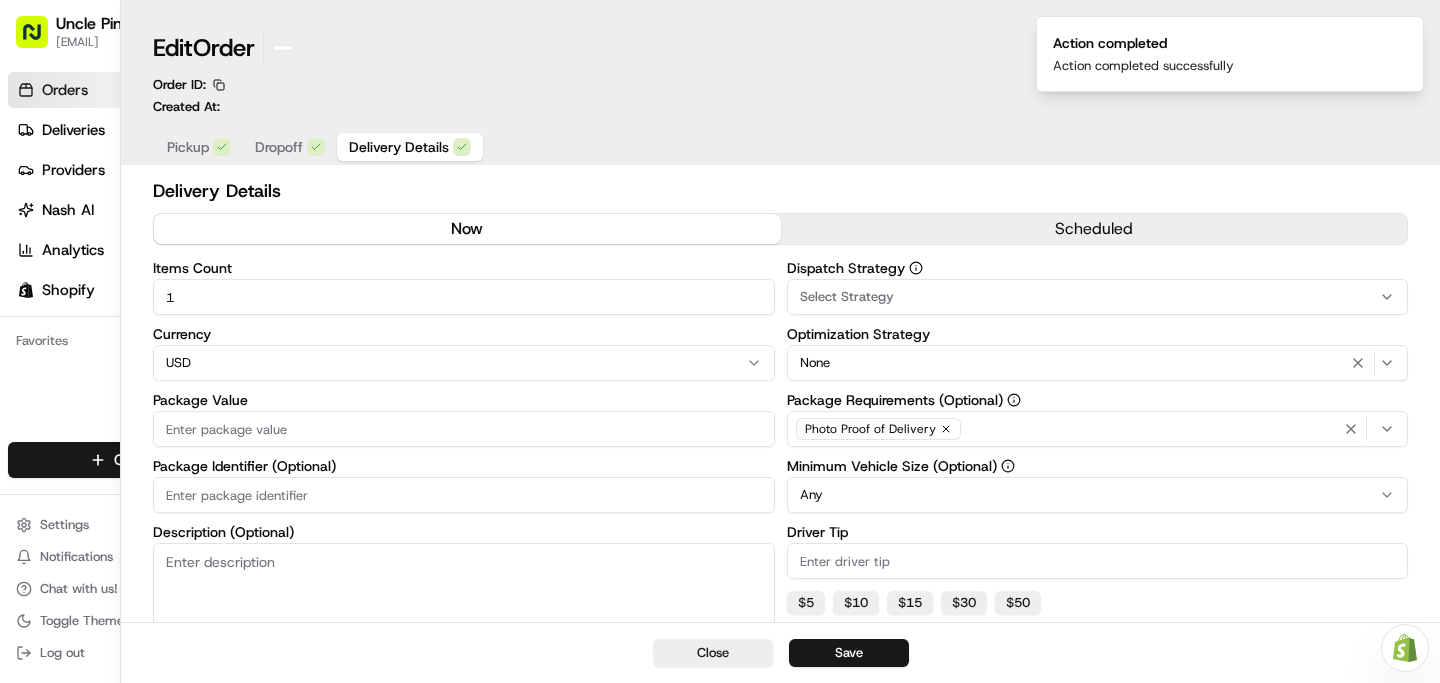 scroll, scrollTop: 0, scrollLeft: 0, axis: both 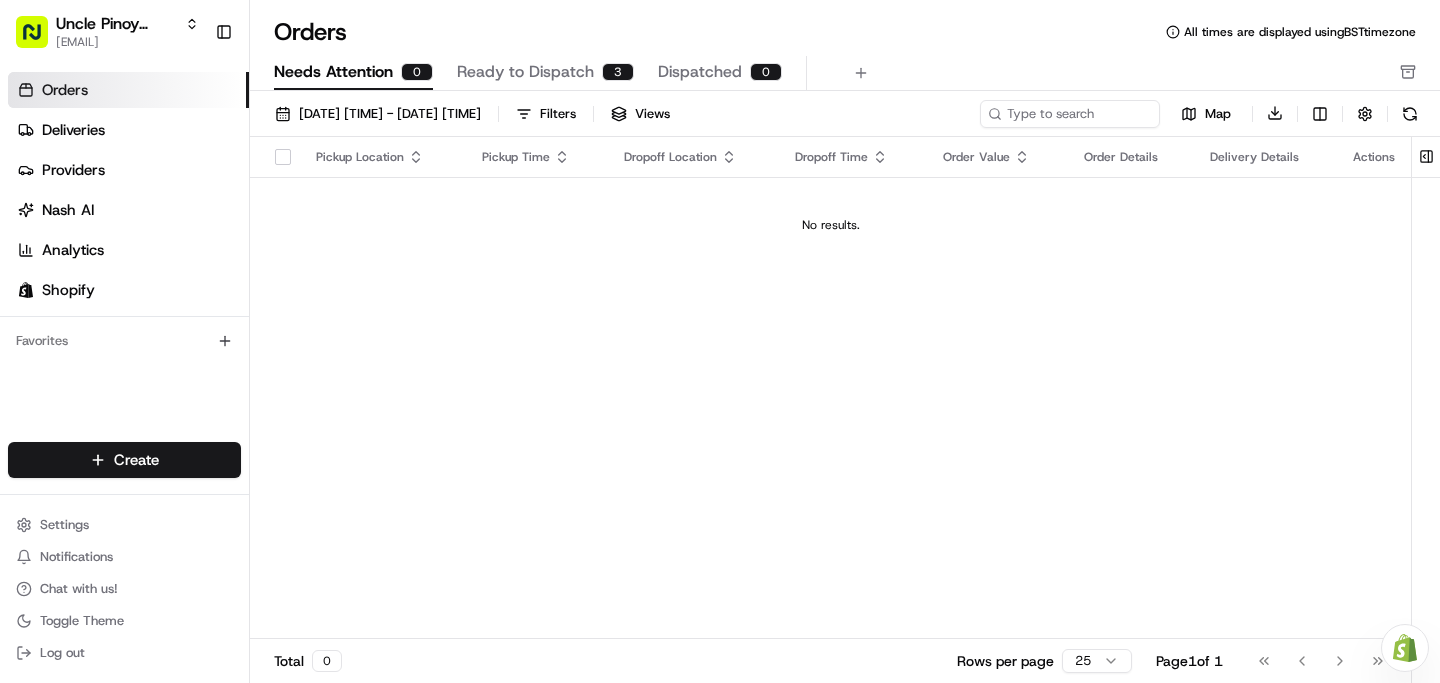 click on "Ready to Dispatch" at bounding box center [525, 72] 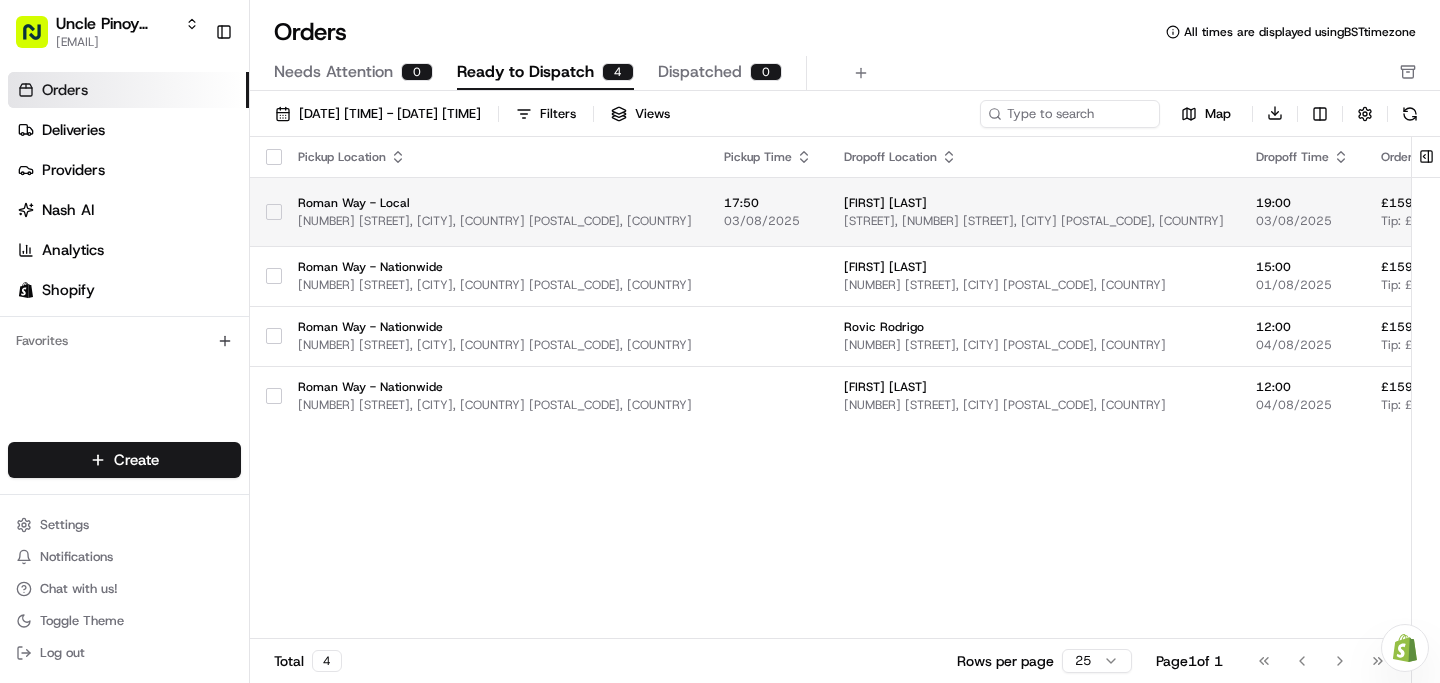 scroll, scrollTop: 0, scrollLeft: 483, axis: horizontal 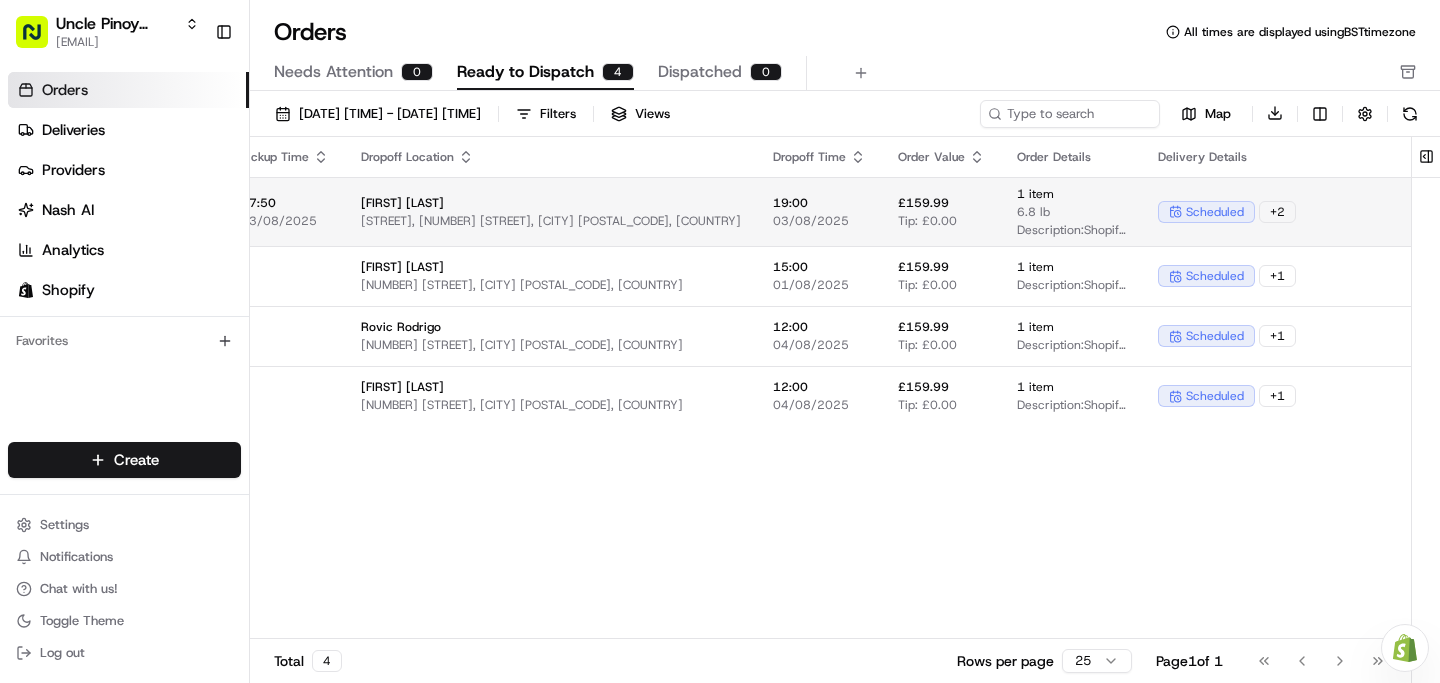 click on "Assign Provider" at bounding box center (1489, 212) 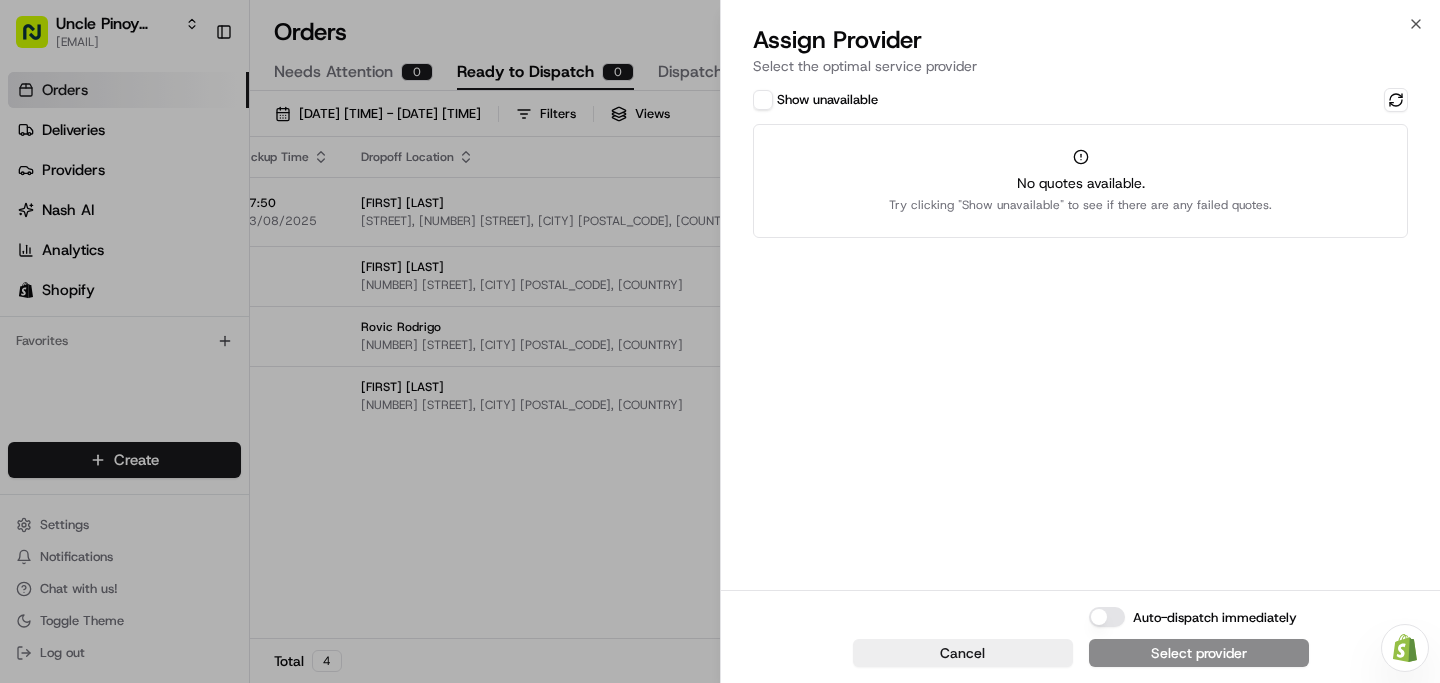 click on "Show unavailable" at bounding box center [827, 100] 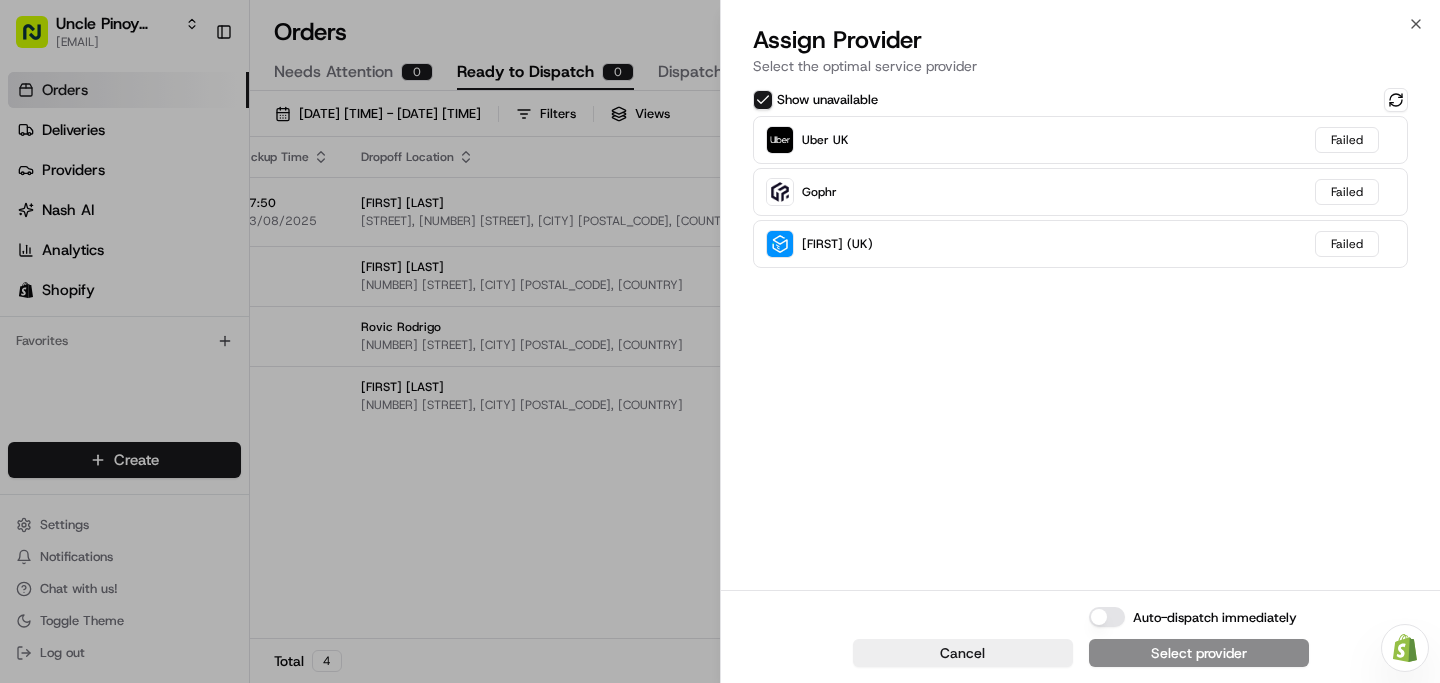 click on "Show unavailable" at bounding box center [763, 100] 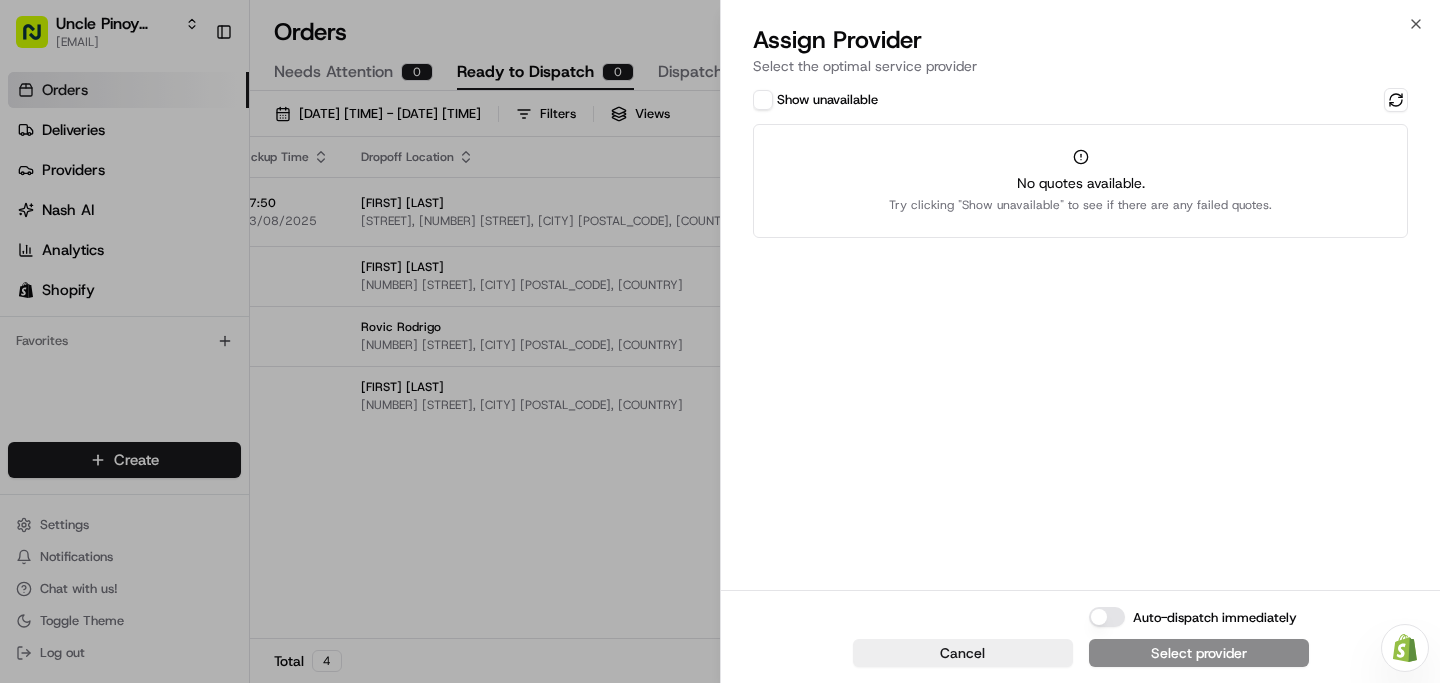 click on "Show unavailable No quotes available. Try clicking "Show unavailable" to see if there are any failed quotes." at bounding box center [1080, 337] 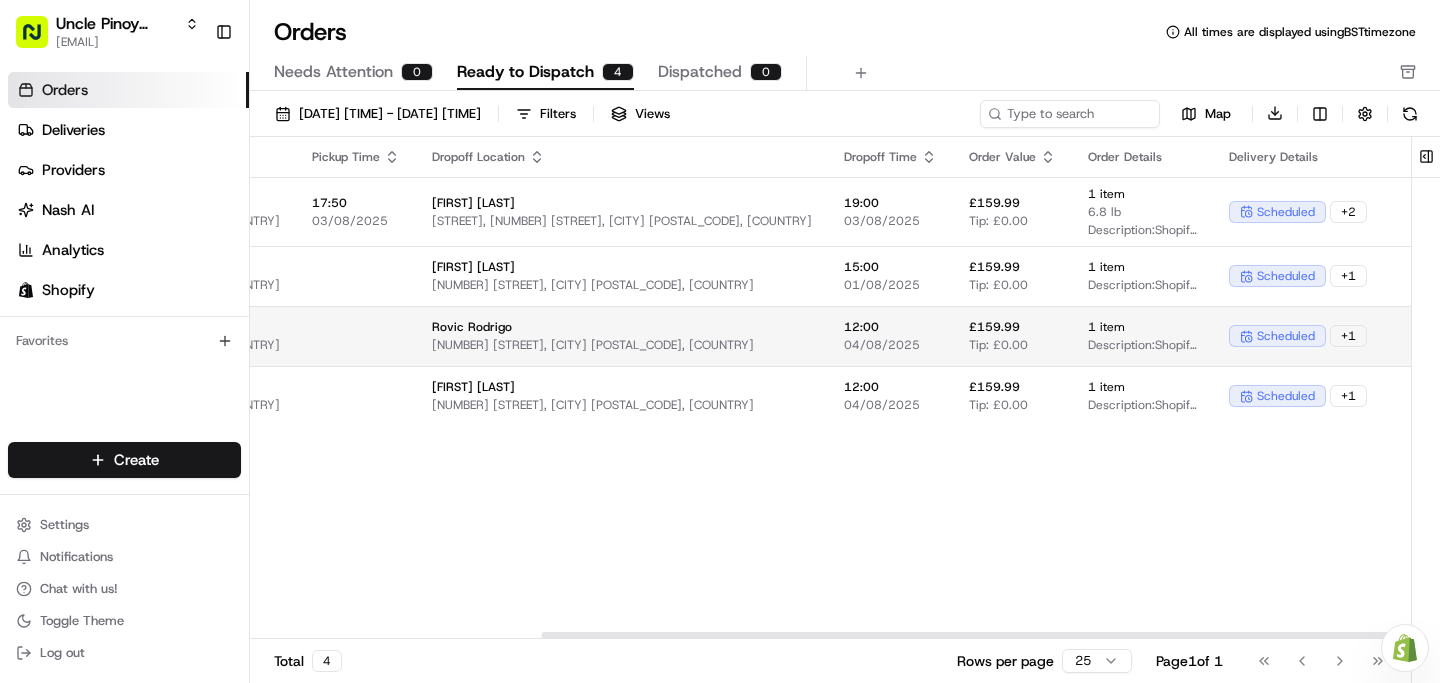 scroll, scrollTop: 0, scrollLeft: 483, axis: horizontal 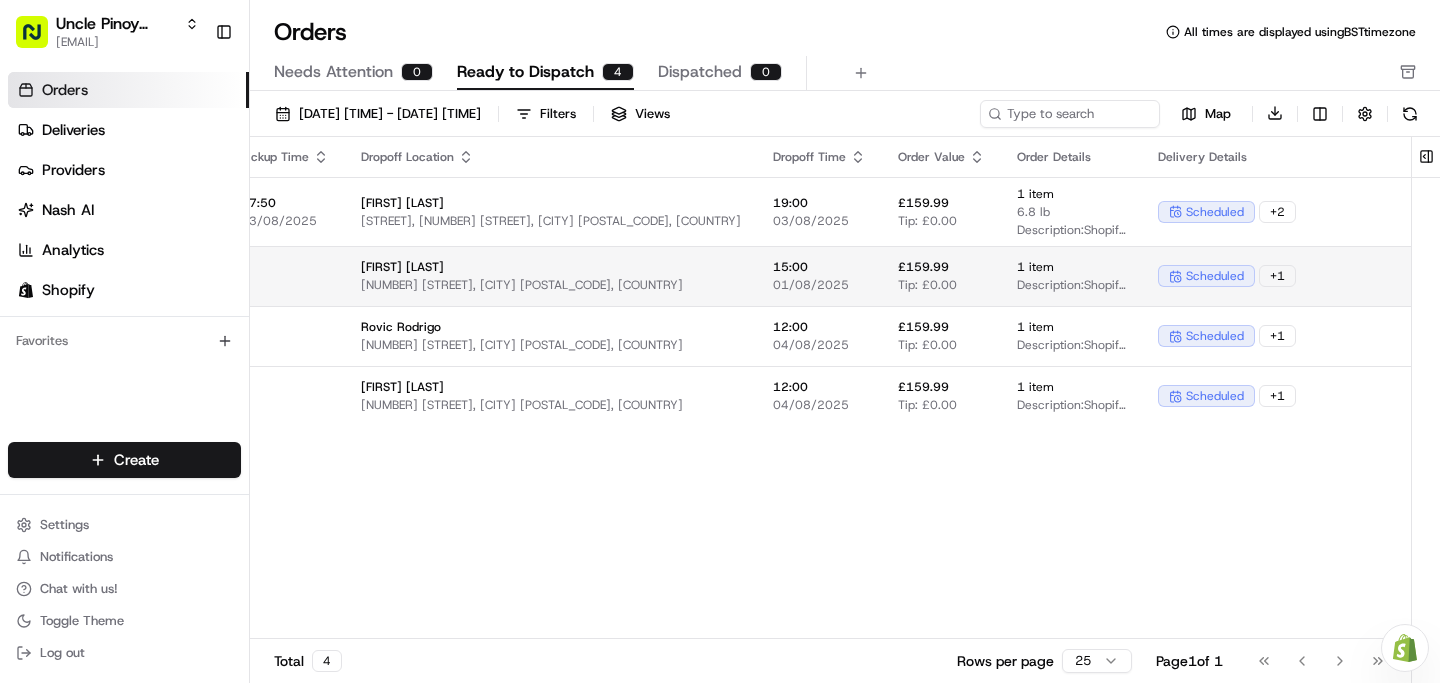 click on "Assign Provider" at bounding box center (1489, 276) 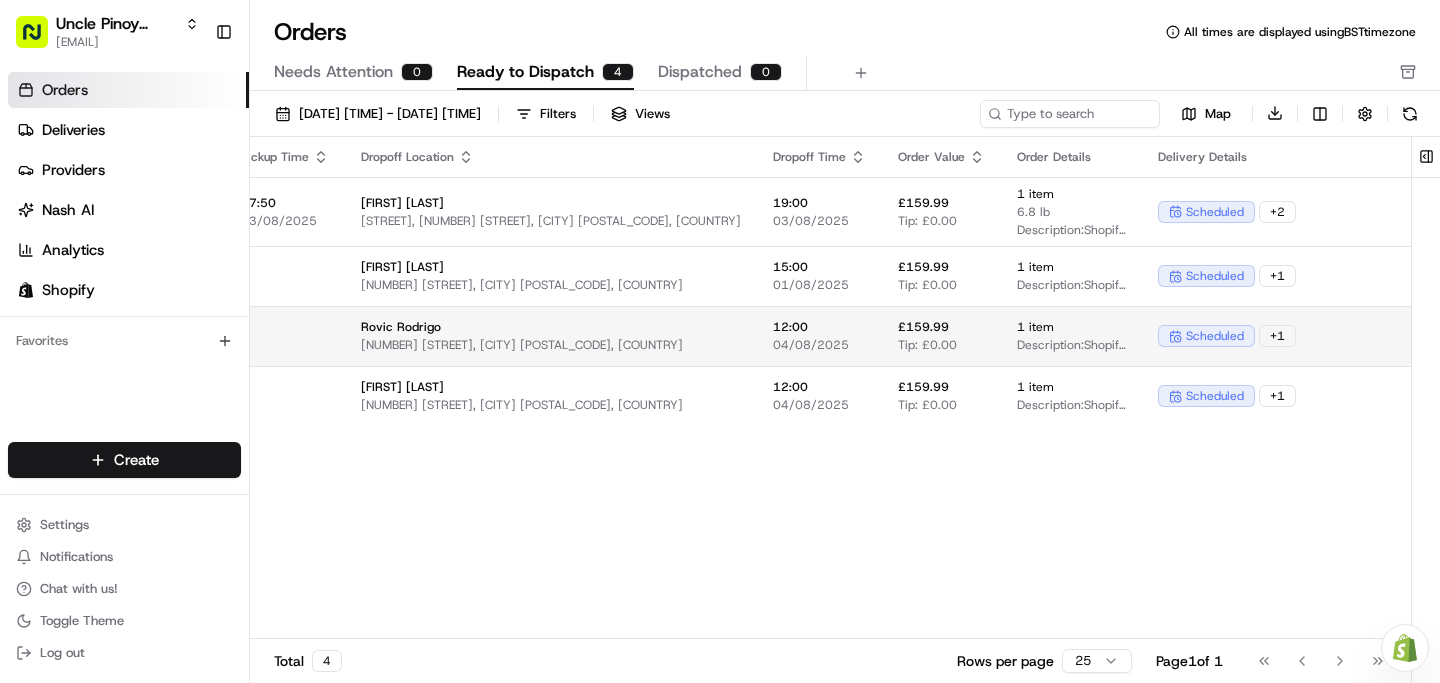 click on "Assign Provider" at bounding box center [1489, 336] 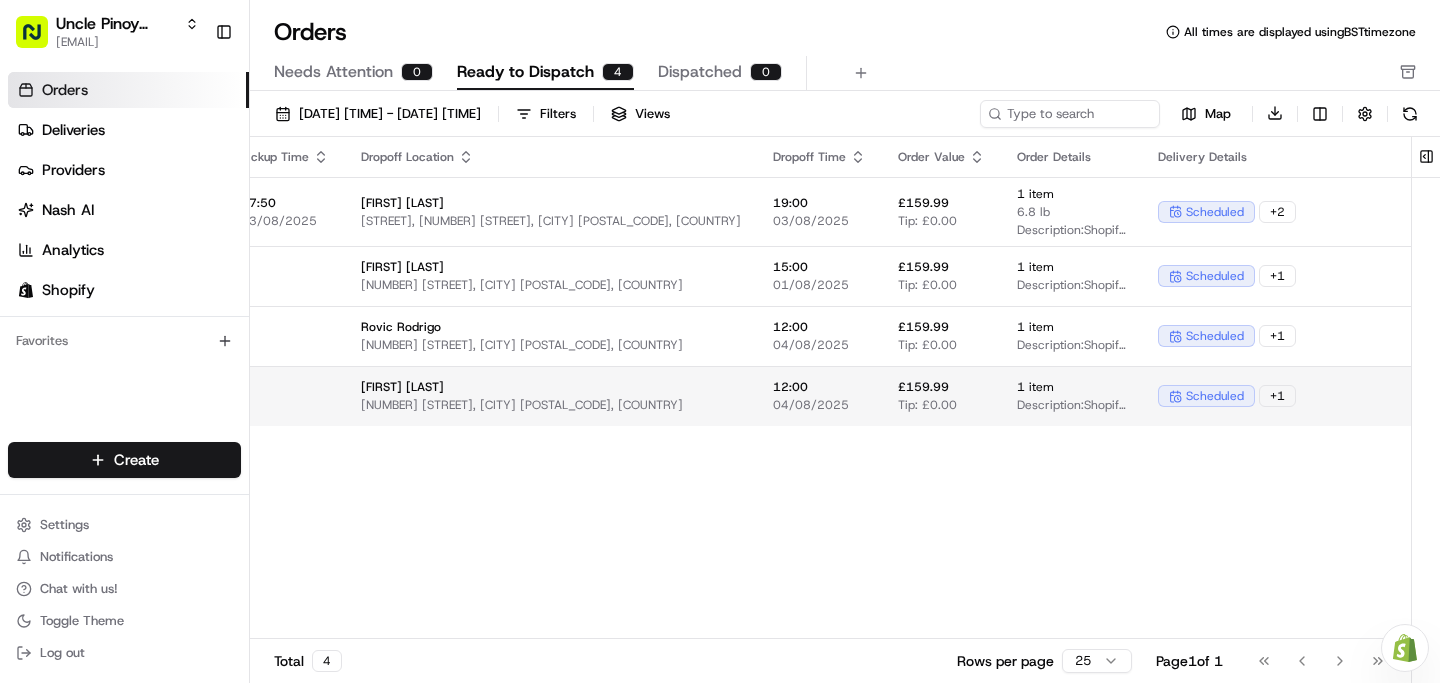 click on "Assign Provider" at bounding box center (1489, 396) 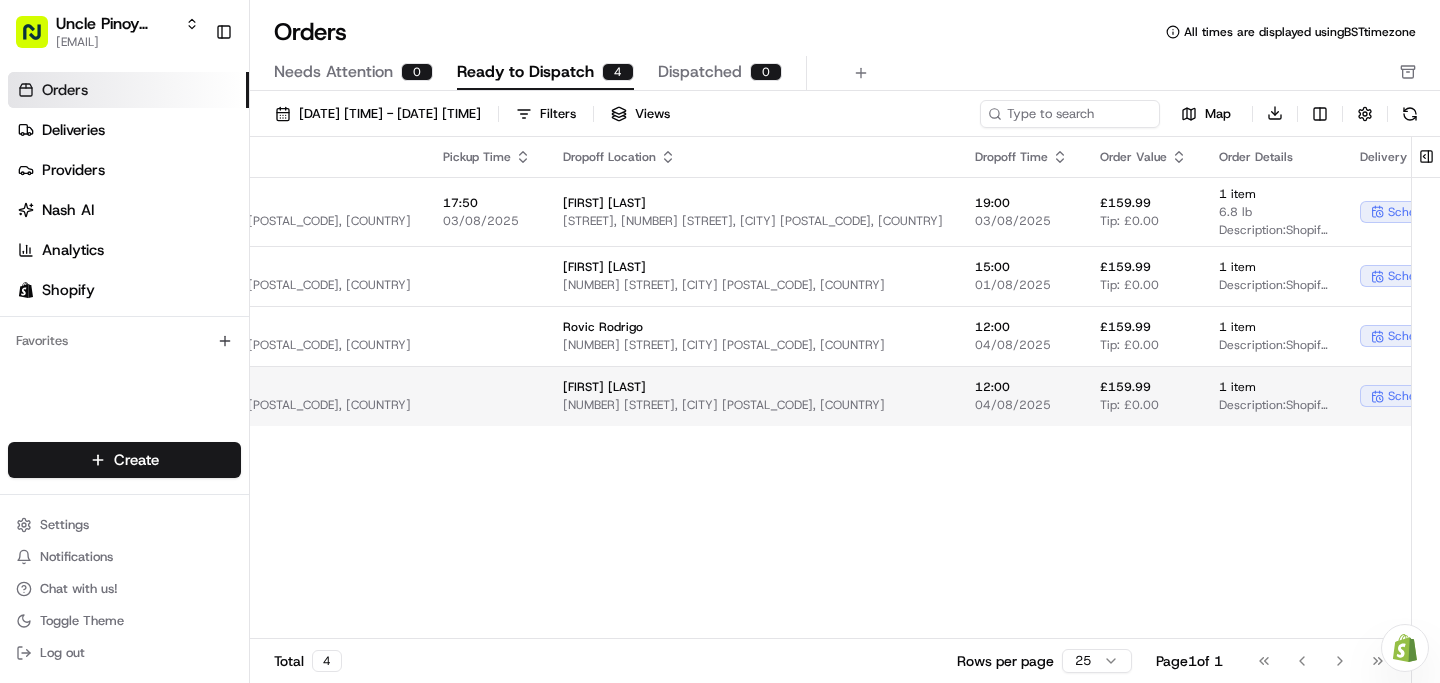 scroll, scrollTop: 0, scrollLeft: 0, axis: both 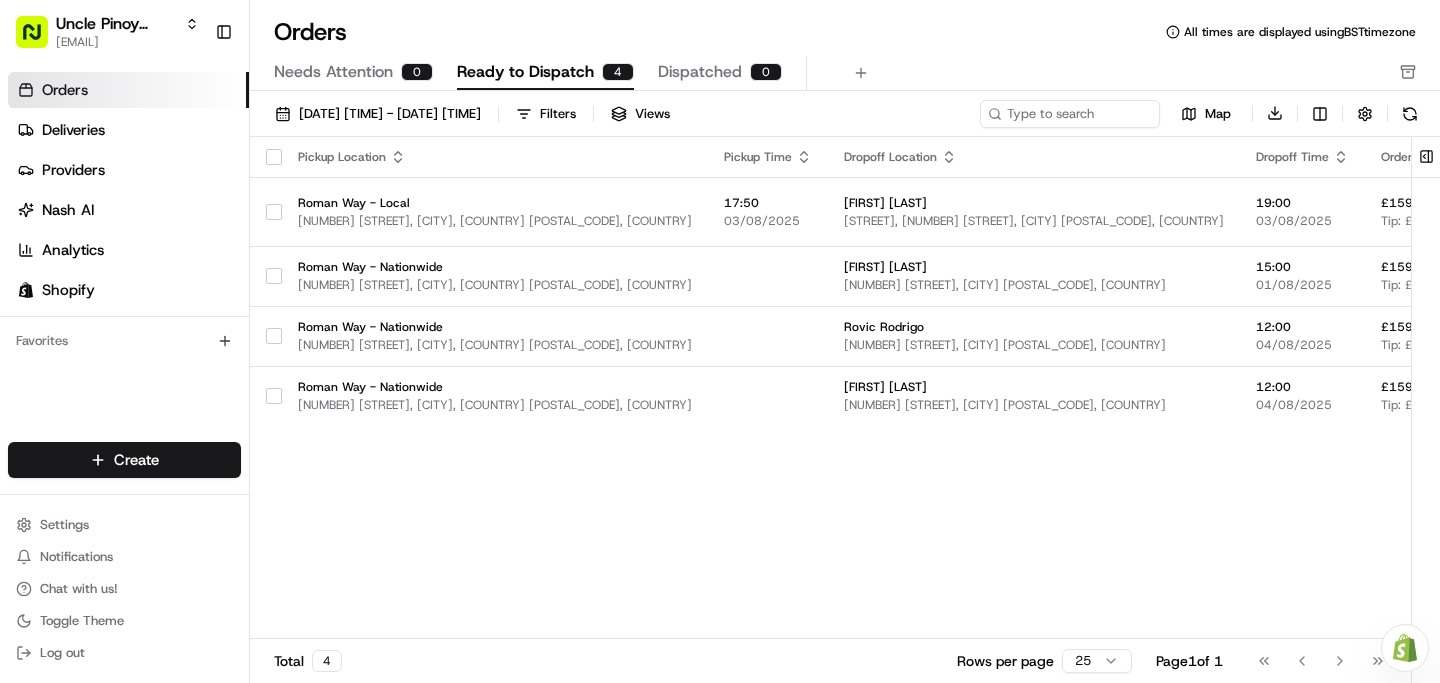 click on "Ready to Dispatch" at bounding box center [525, 72] 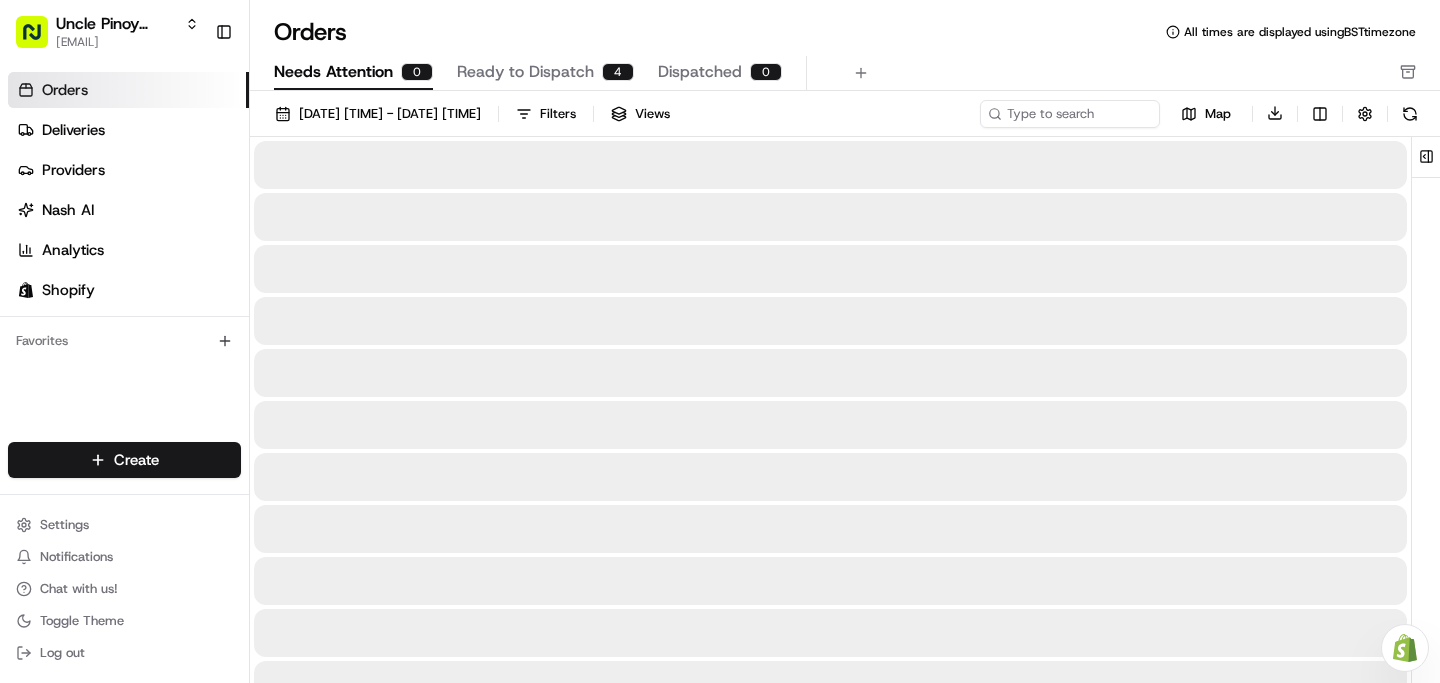 click on "Needs Attention" at bounding box center (333, 72) 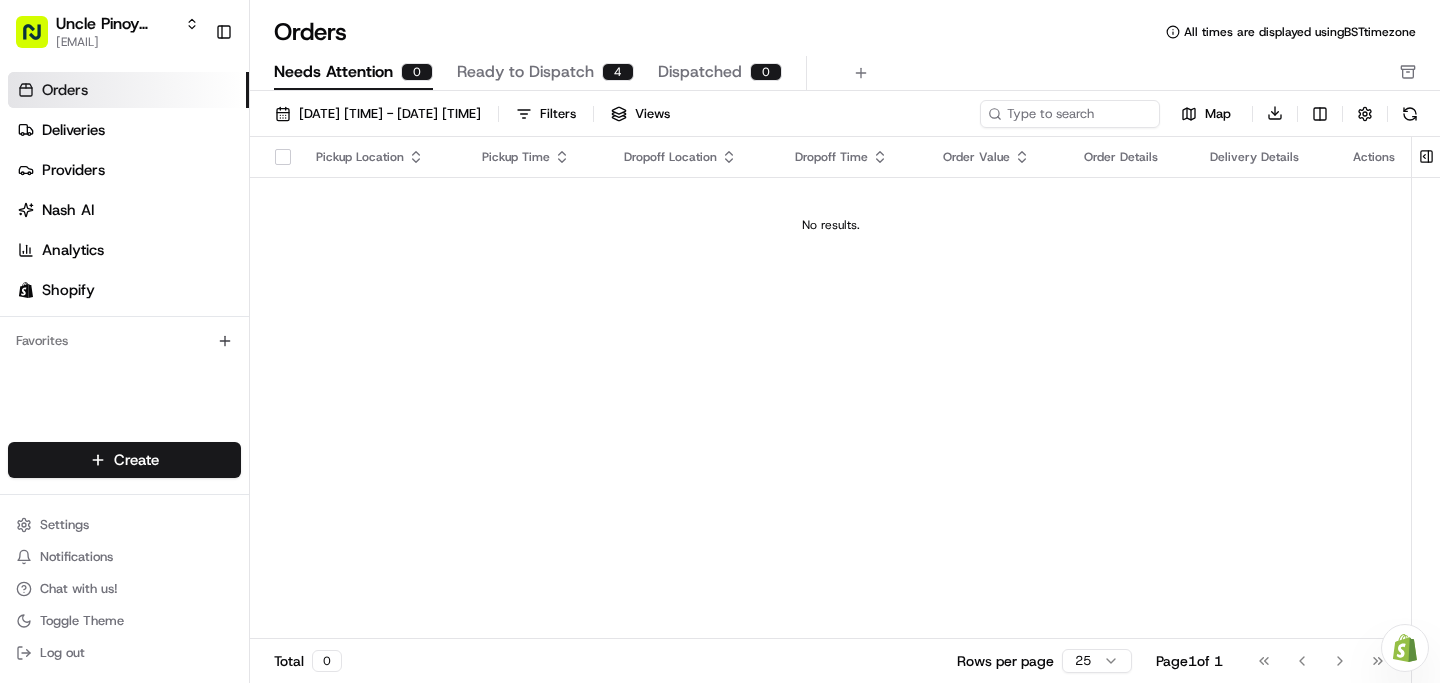 click on "Ready to Dispatch" at bounding box center (525, 72) 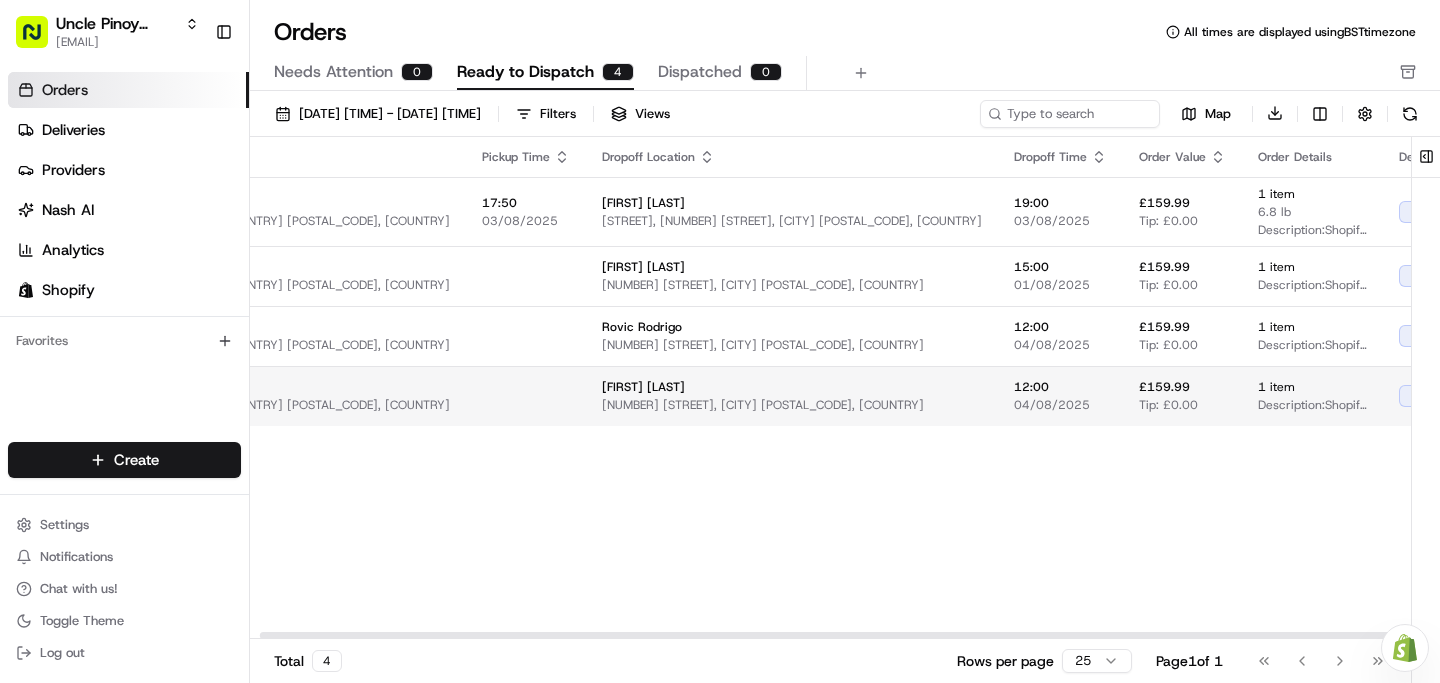 scroll, scrollTop: 0, scrollLeft: 0, axis: both 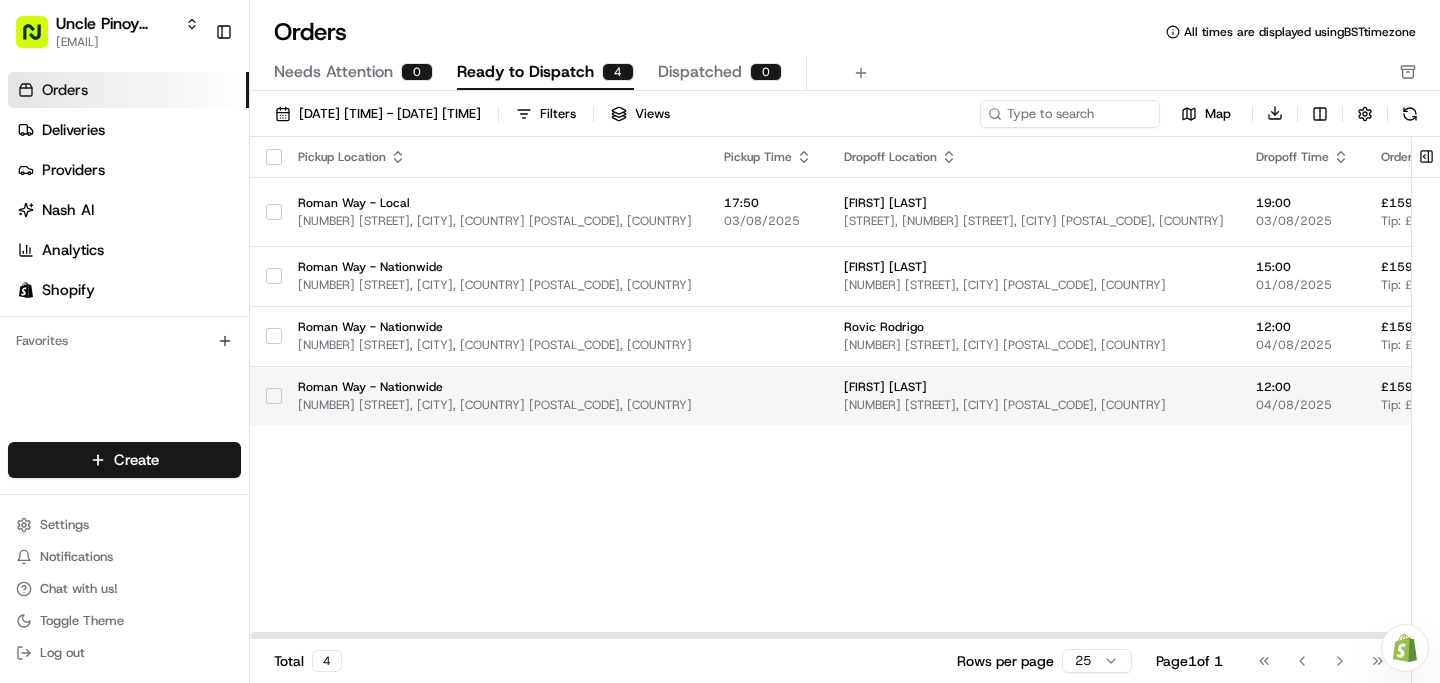 click on "[NUMBER] [STREET], [CITY], [COUNTRY] [POSTAL_CODE], [COUNTRY]" at bounding box center (495, 405) 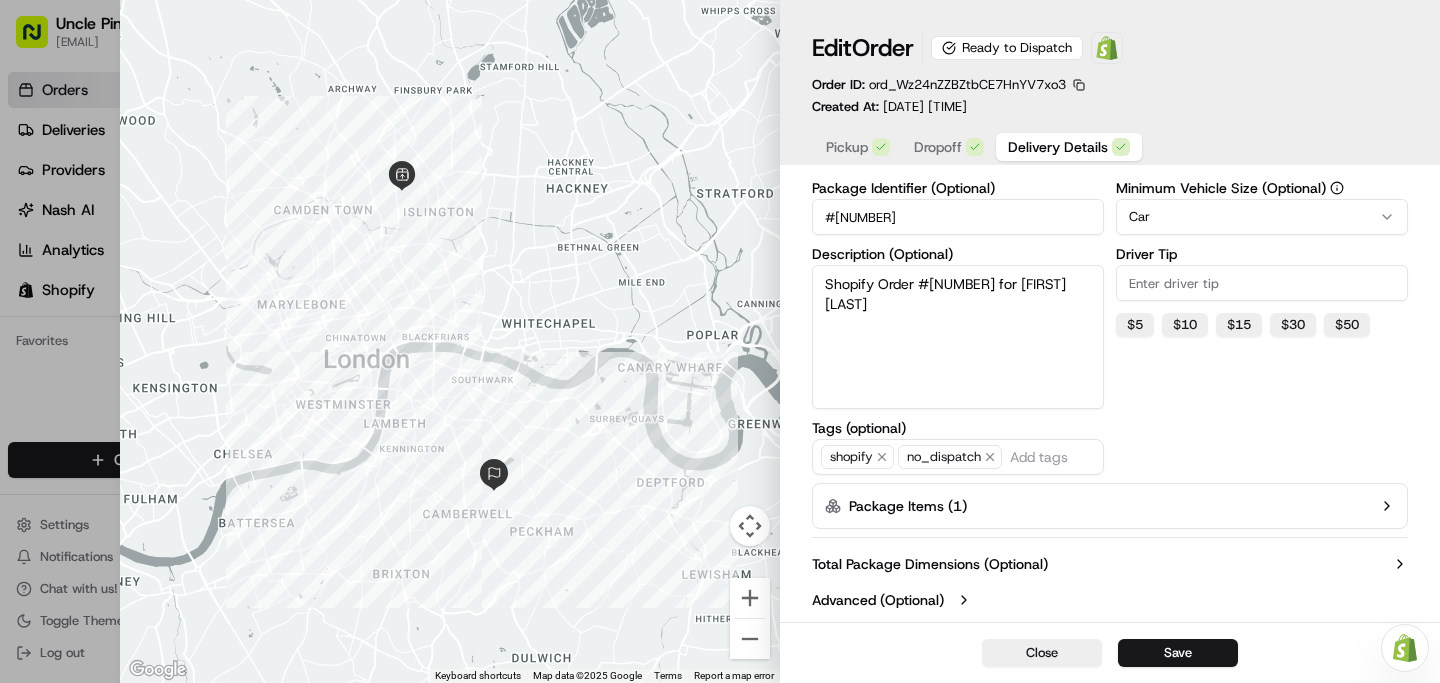 scroll, scrollTop: 0, scrollLeft: 0, axis: both 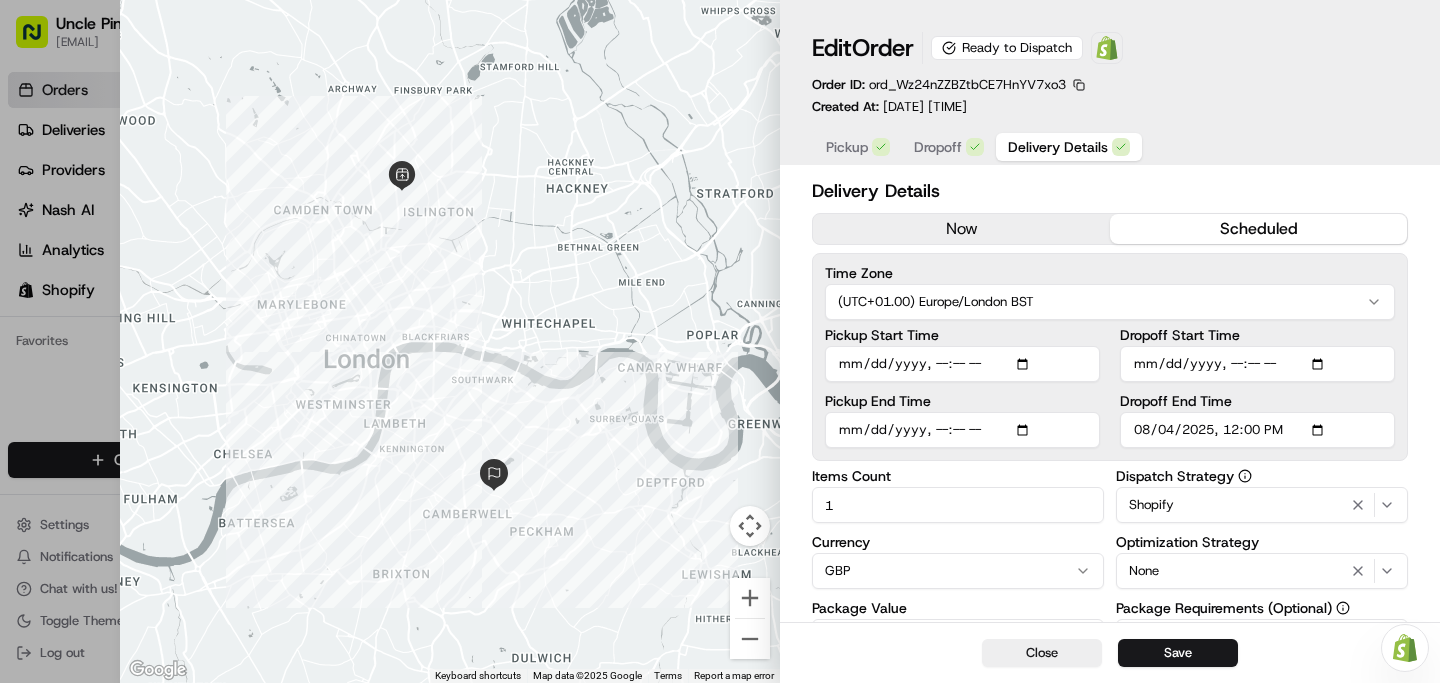 click on "now" at bounding box center [961, 229] 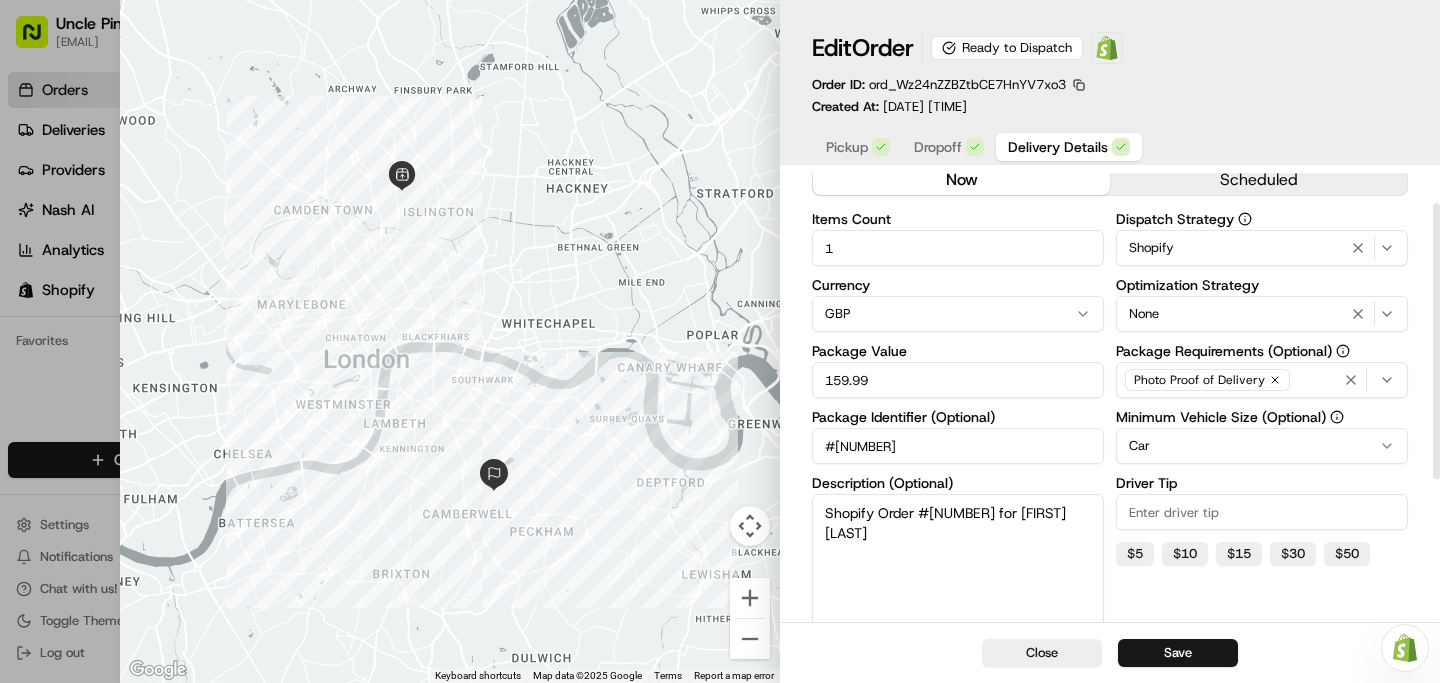 scroll, scrollTop: 50, scrollLeft: 0, axis: vertical 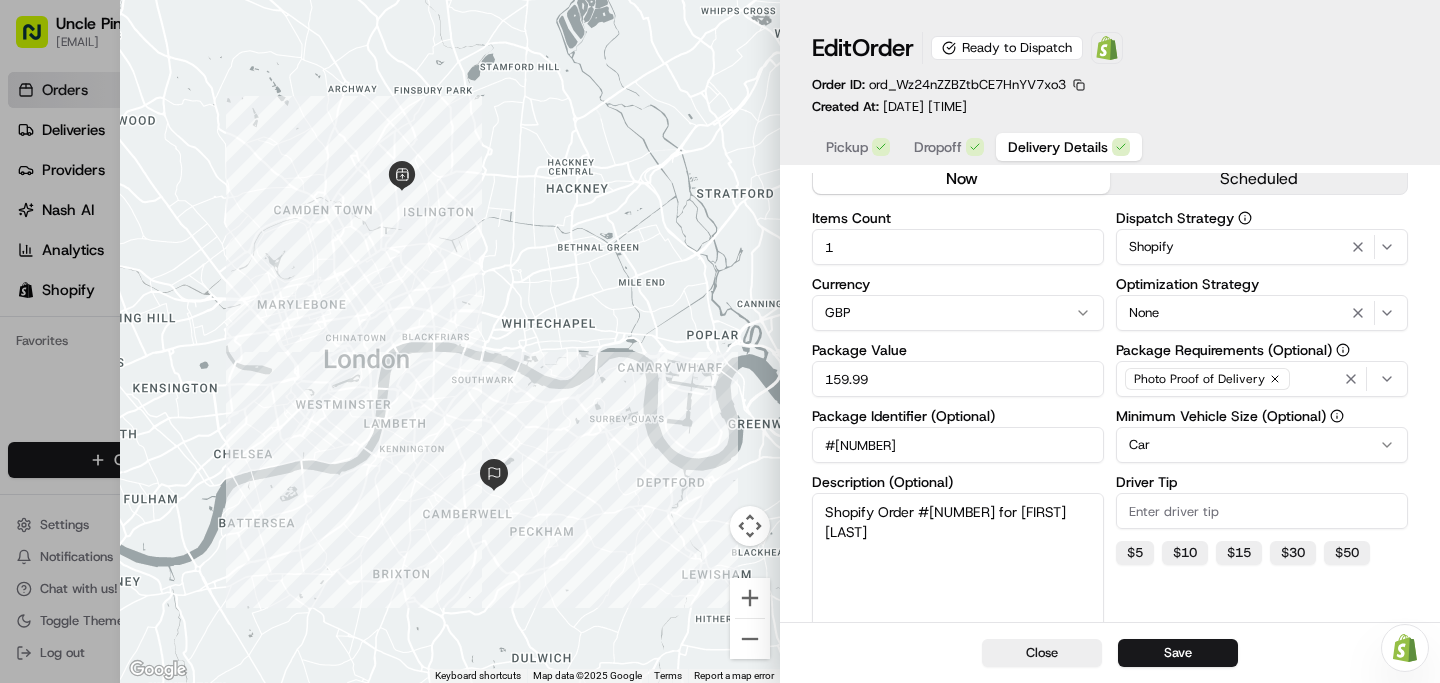 drag, startPoint x: 927, startPoint y: 514, endPoint x: 947, endPoint y: 514, distance: 20 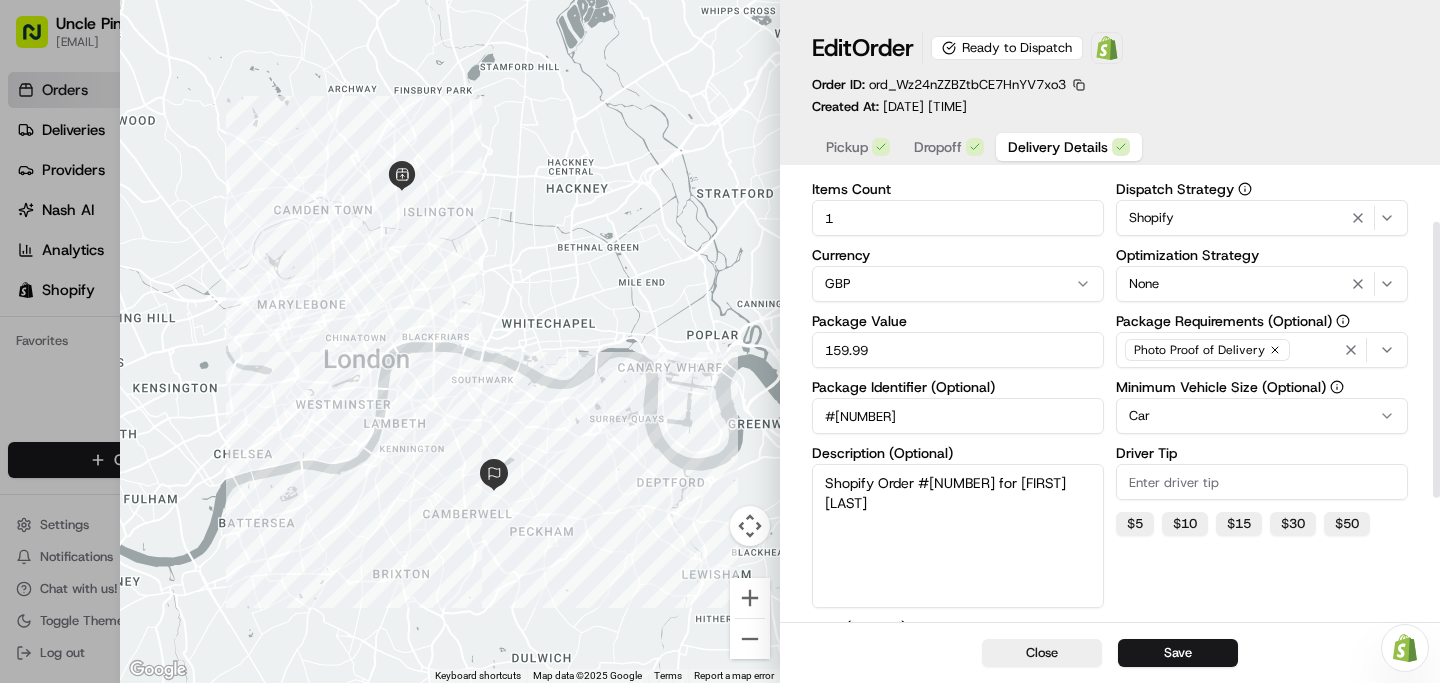 scroll, scrollTop: 0, scrollLeft: 0, axis: both 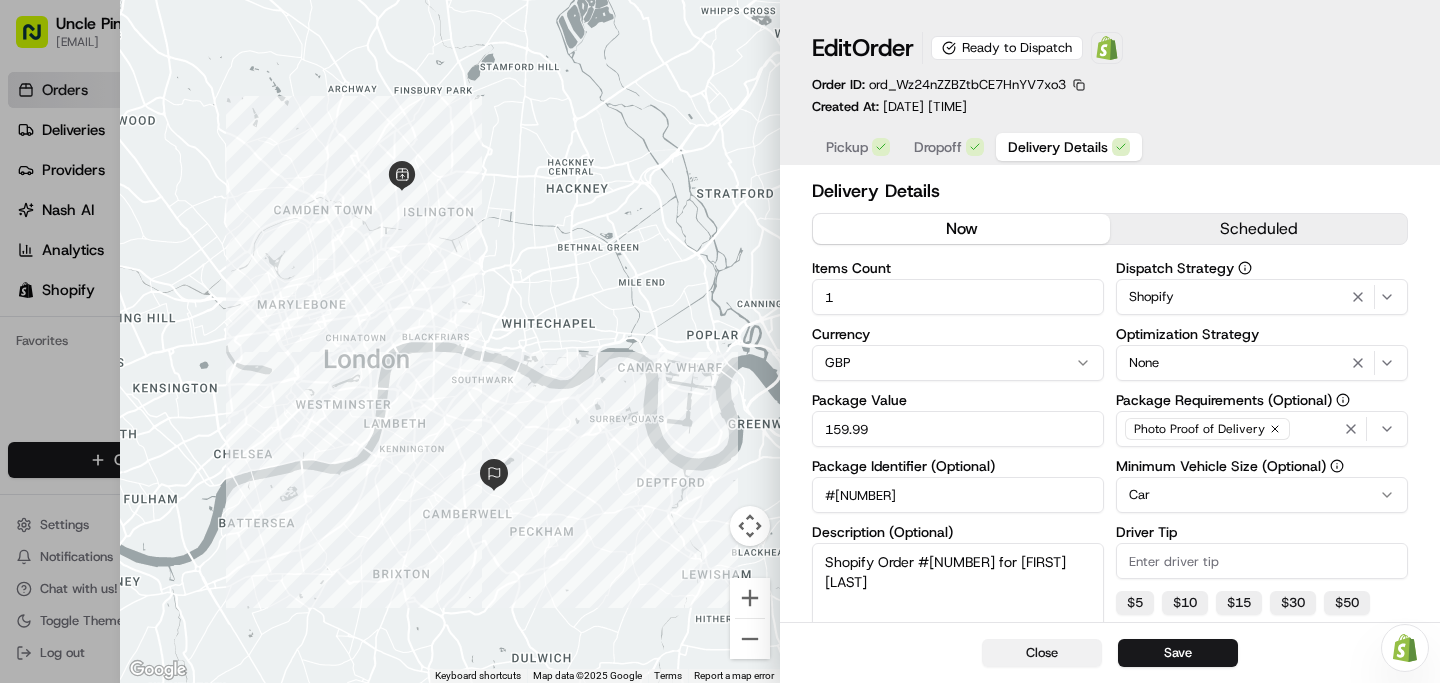 click on "Close" at bounding box center [1042, 653] 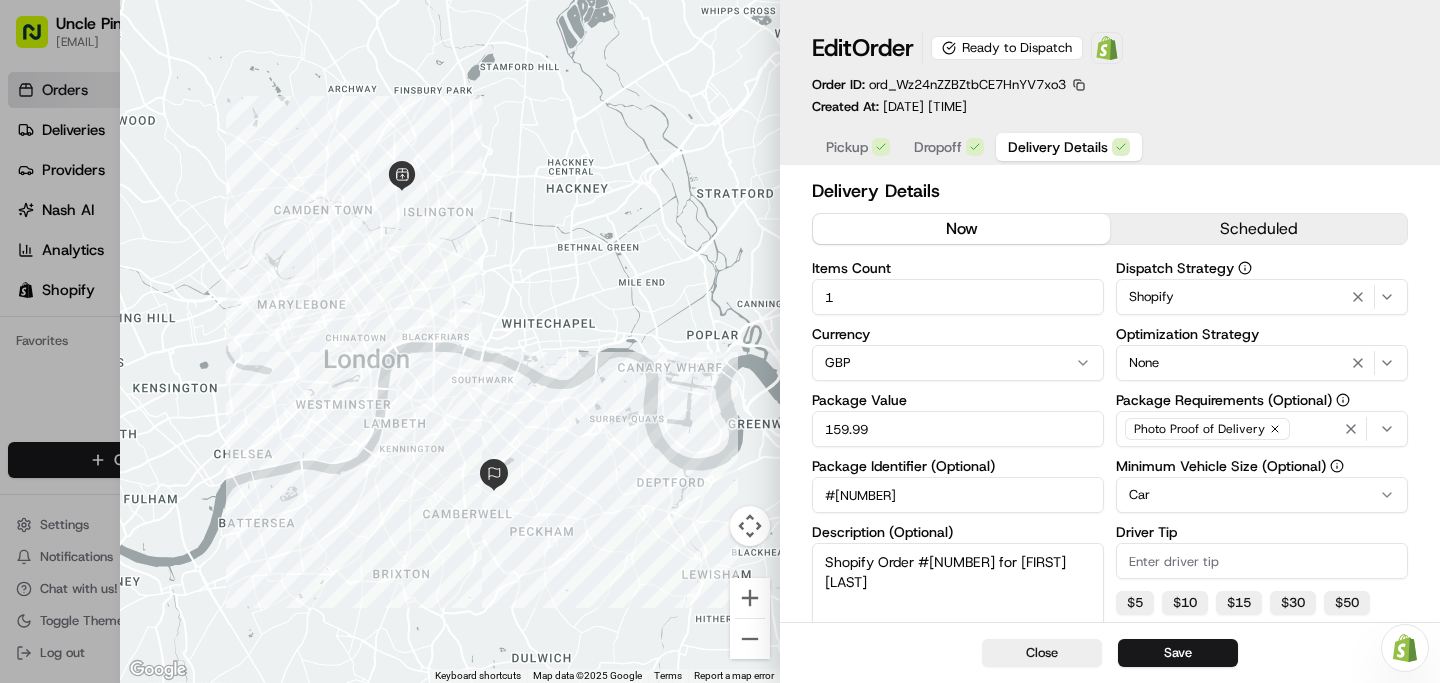 type 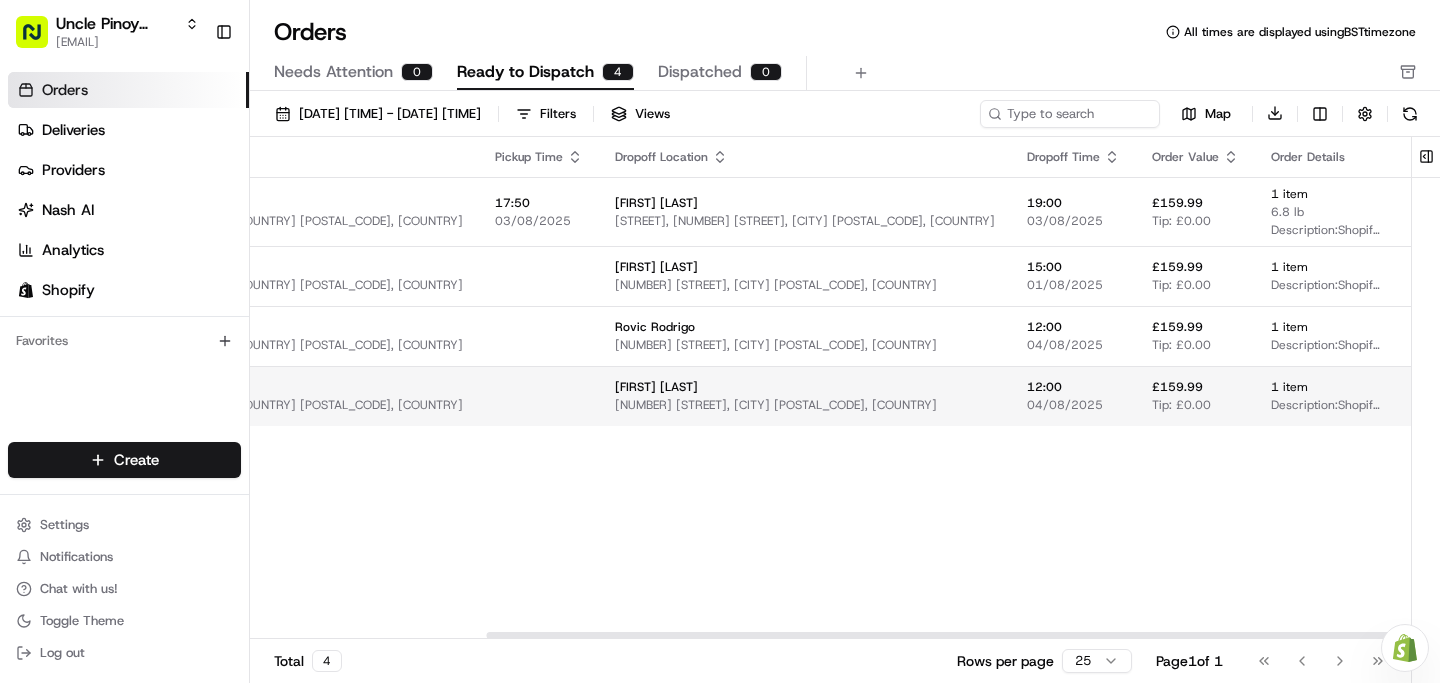 scroll, scrollTop: 0, scrollLeft: 483, axis: horizontal 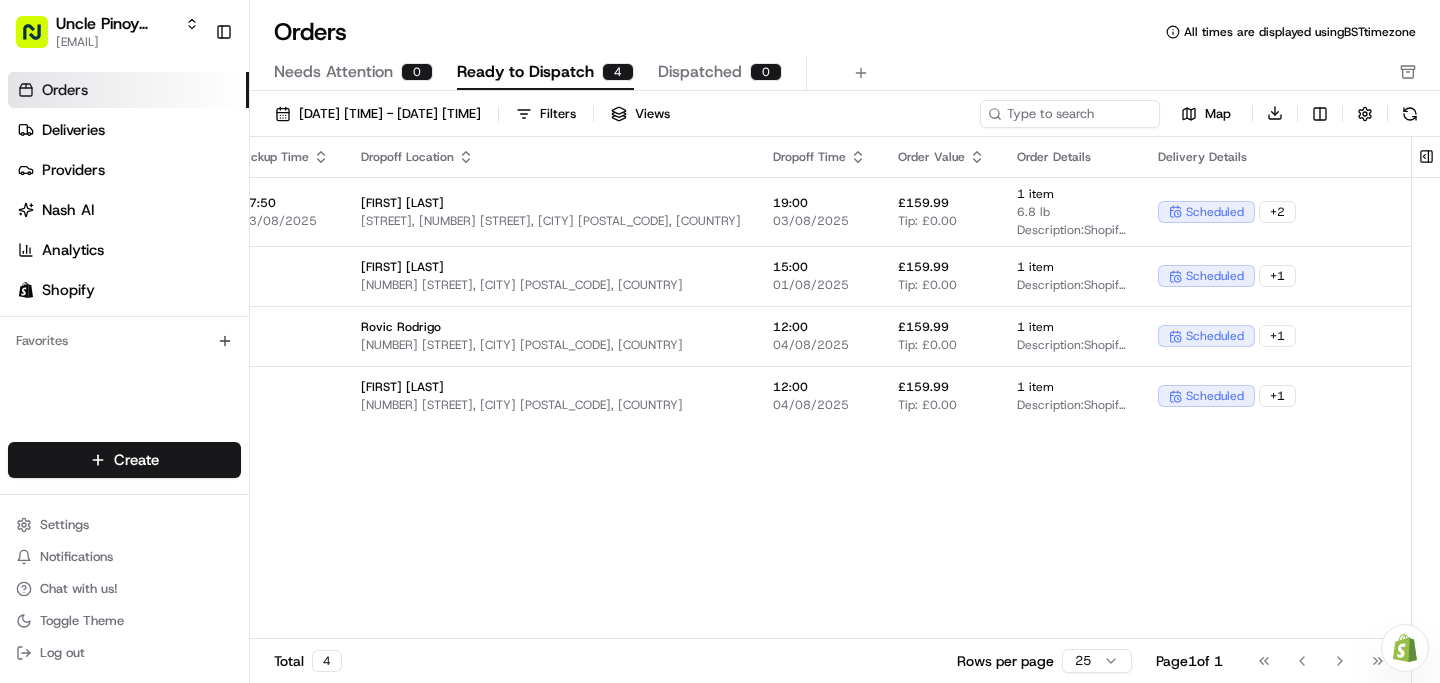click on "Pickup Location Pickup Time Dropoff Location Dropoff Time Order Value Order Details Delivery Details Provider Actions Roman Way - Local 149 Roman Way, London, England N7 8XH, GB 17:50 03/08/2025 [FIRST] [LAST] Brompton Court, 17 Tweedy Rd, Bromley BR1 3PS, UK 19:00 03/08/2025 £159.99 Tip: £0.00 1   item 6.8 lb Description:  Shopify Order #12993 for [FIRST] [LAST] scheduled + 2 Assign Provider Roman Way - Nationwide 149 Roman Way, London, England N7 8XH, GB [FIRST] [LAST] 54 Whitland Rd, Carshalton SM5 1QU, UK 15:00 01/08/2025 £159.99 Tip: £0.00 1   item Description:  Shopify Order #13001 for [FIRST] [LAST] scheduled + 1 Assign Provider Roman Way - Nationwide 149 Roman Way, London, England N7 8XH, GB [FIRST] [LAST] 151 Maple Rd, Hayes UB4 9NQ, UK 12:00 04/08/2025 £159.99 Tip: £0.00 1   item Description:  Shopify Order #13005 for [FIRST] [LAST] scheduled + 1 Assign Provider Roman Way - Nationwide 149 Roman Way, London, England N7 8XH, GB [FIRST] [LAST] 13 Dowlas St, London SE5 7TA, UK 12:00 £159.99" at bounding box center [703, 388] 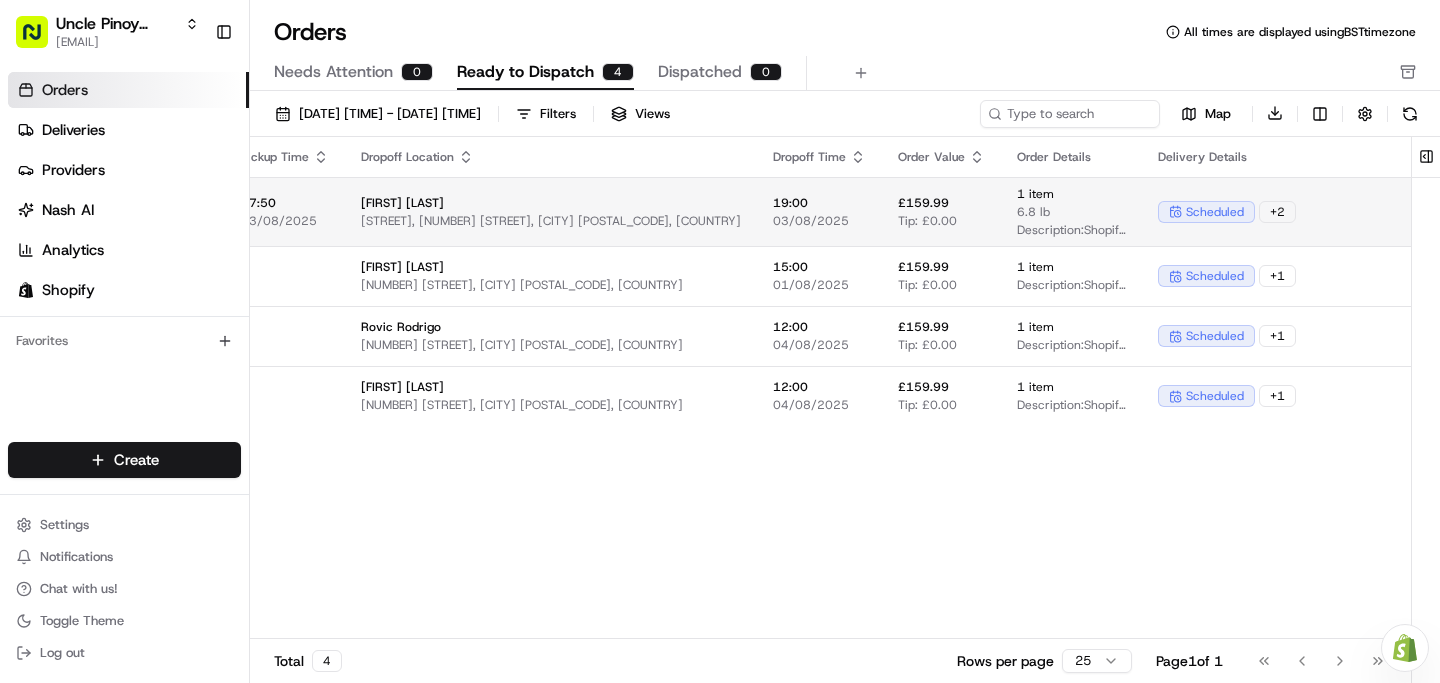 click on "Assign Provider" at bounding box center [1489, 212] 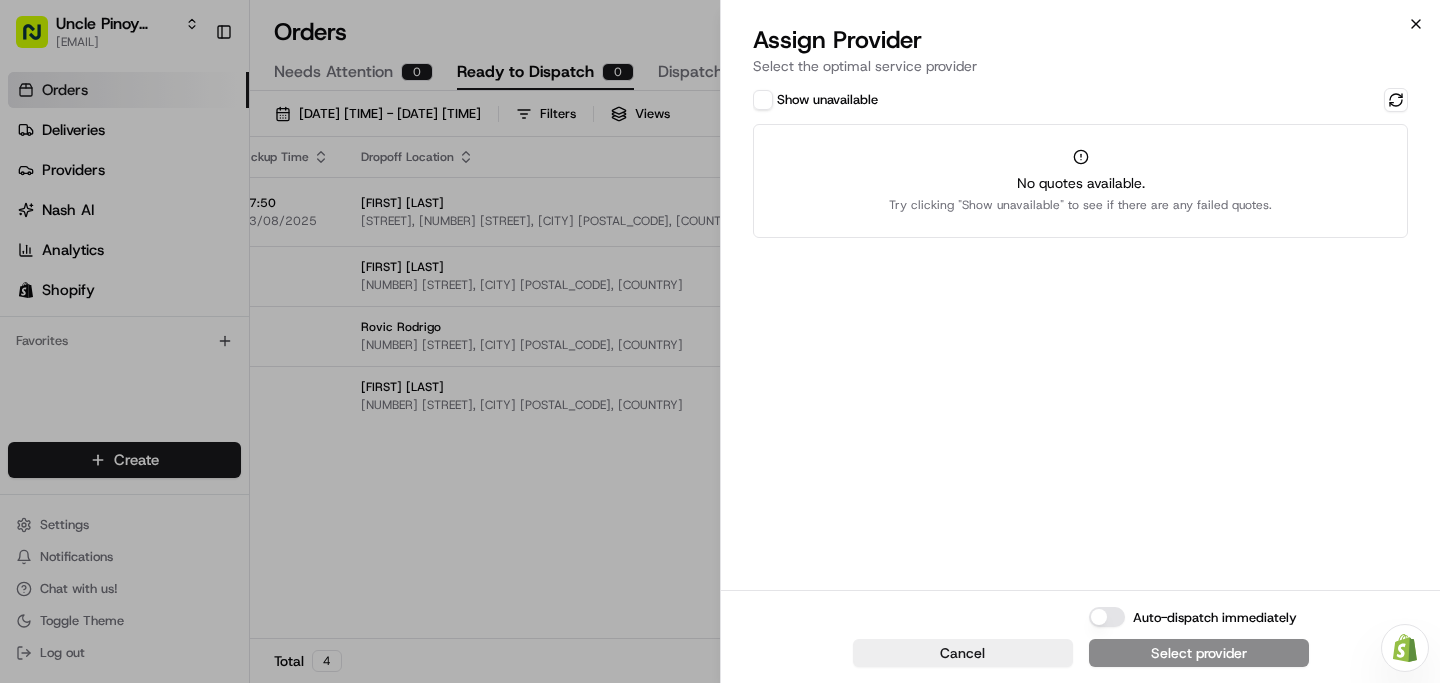 click 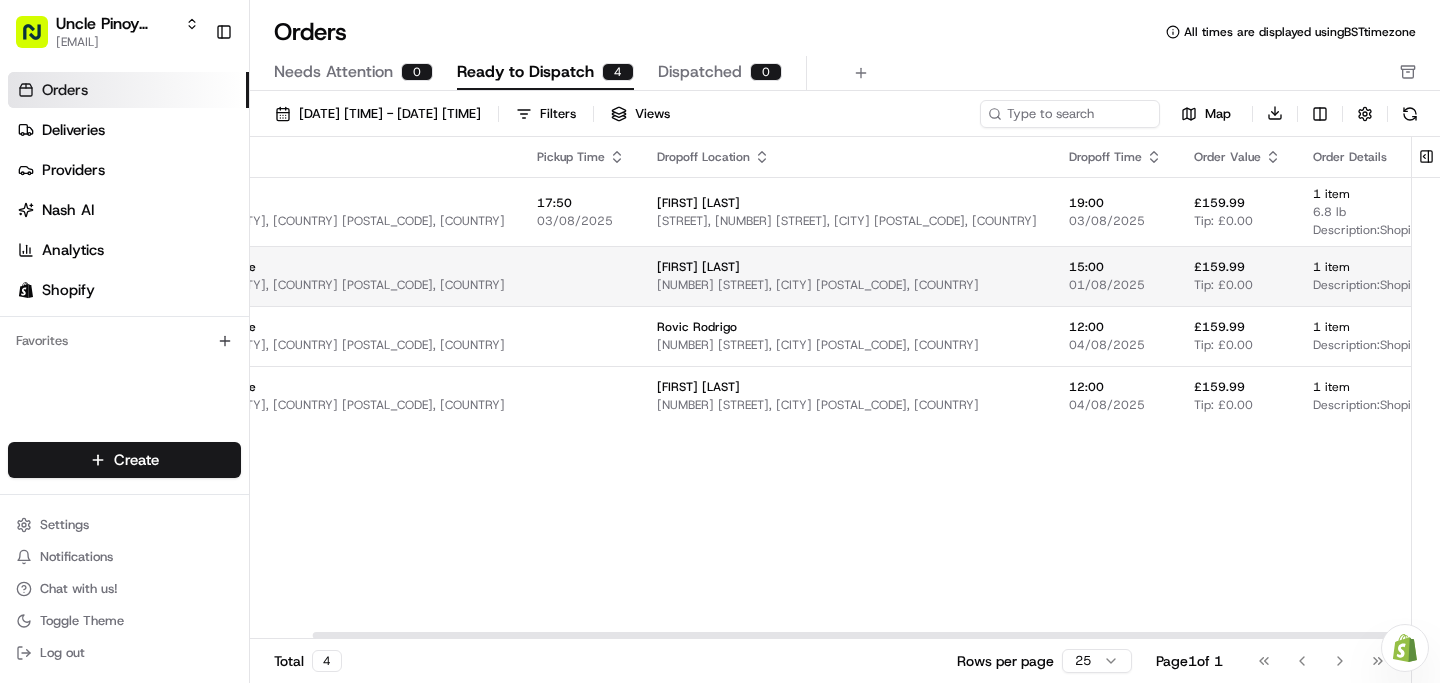 scroll, scrollTop: 0, scrollLeft: 0, axis: both 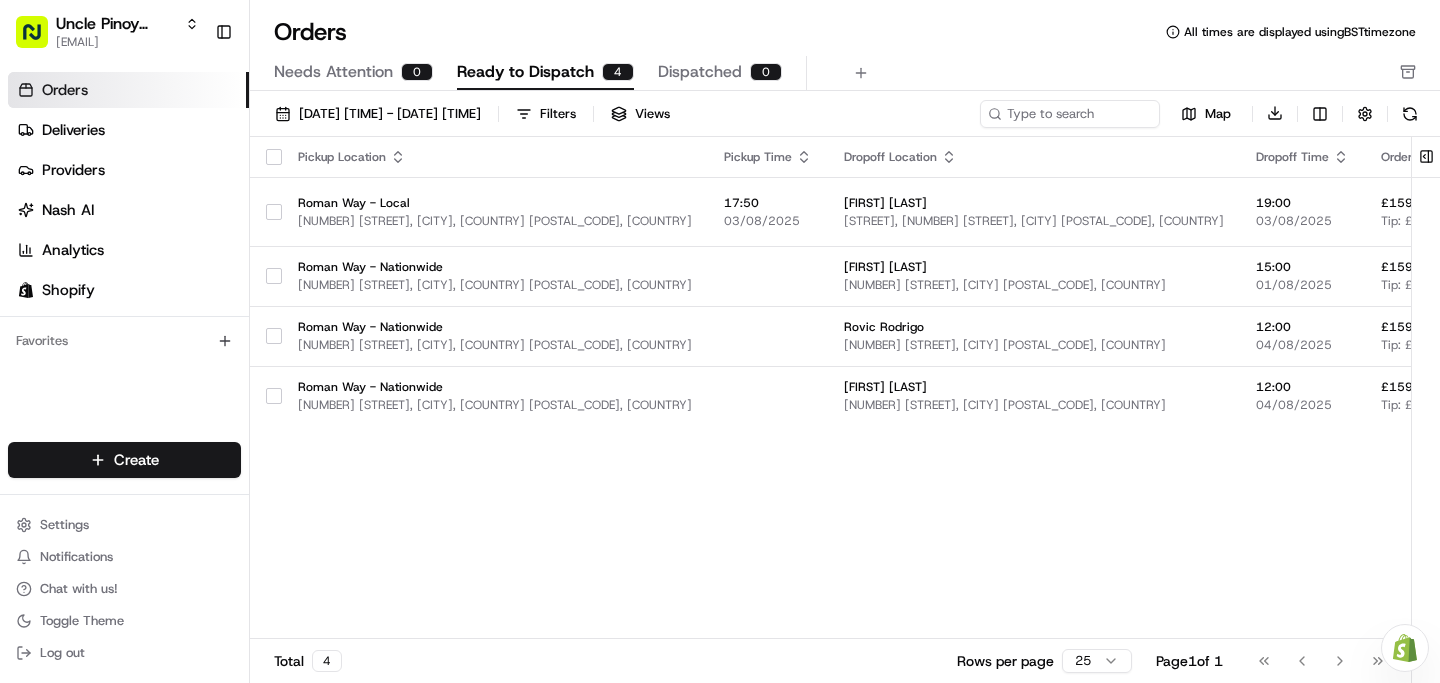 click on "Orders All times are displayed using  BST  timezone Needs Attention 0 Ready to Dispatch 4 Dispatched 0 01/08/2025 00:00 - 31/08/2025 23:59 Filters Views Map Download Pickup Location Pickup Time Dropoff Location Dropoff Time Order Value Order Details Delivery Details Provider Actions Roman Way - Local 149 Roman Way, London, England N7 8XH, GB 17:50 03/08/2025 [FIRST] [LAST] Brompton Court, 17 Tweedy Rd, Bromley BR1 3PS, UK 19:00 03/08/2025 £159.99 Tip: £0.00 1   item 6.8 lb Description:  Shopify Order #12993 for [FIRST] [LAST] scheduled + 2 Assign Provider Roman Way - Nationwide 149 Roman Way, London, England N7 8XH, GB [FIRST] [LAST] 54 Whitland Rd, Carshalton SM5 1QU, UK 15:00 01/08/2025 £159.99 Tip: £0.00 1   item Description:  Shopify Order #13001 for [FIRST] [LAST] scheduled + 1 Assign Provider Roman Way - Nationwide 149 Roman Way, London, England N7 8XH, GB [FIRST] [LAST] 151 Maple Rd, Hayes UB4 9NQ, UK 12:00 04/08/2025 £159.99 Tip: £0.00 1   item Description:  scheduled + 1" at bounding box center [845, 341] 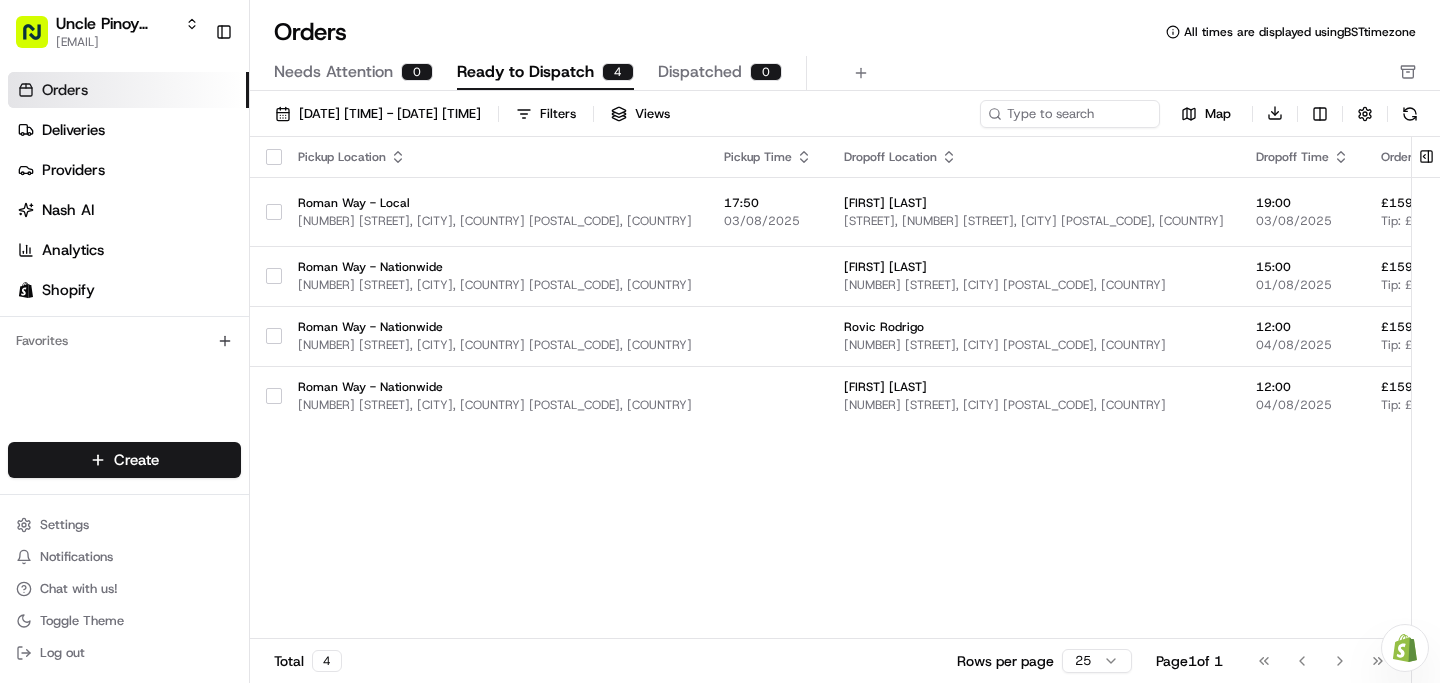 click on "Orders All times are displayed using  BST  timezone" at bounding box center [845, 32] 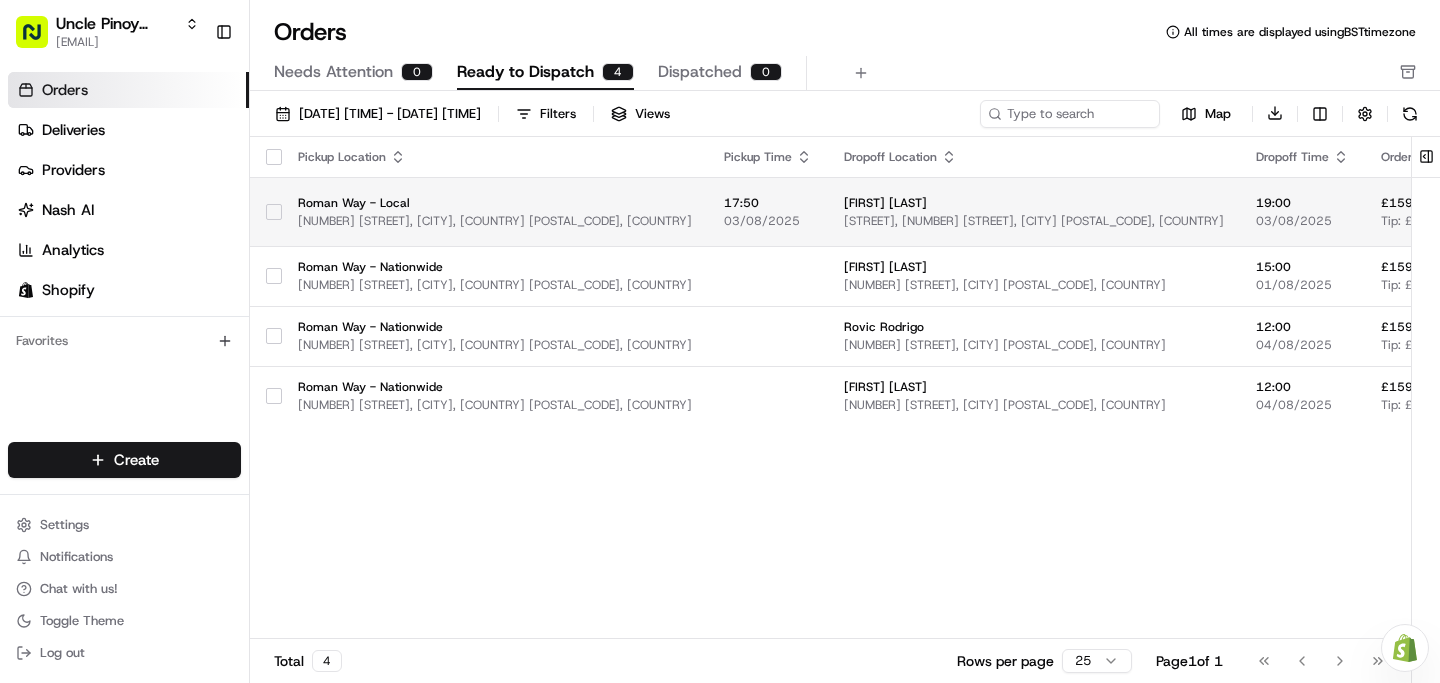 click on "[STREET], [NUMBER] [STREET], [CITY] [POSTAL_CODE], [COUNTRY]" at bounding box center (1034, 221) 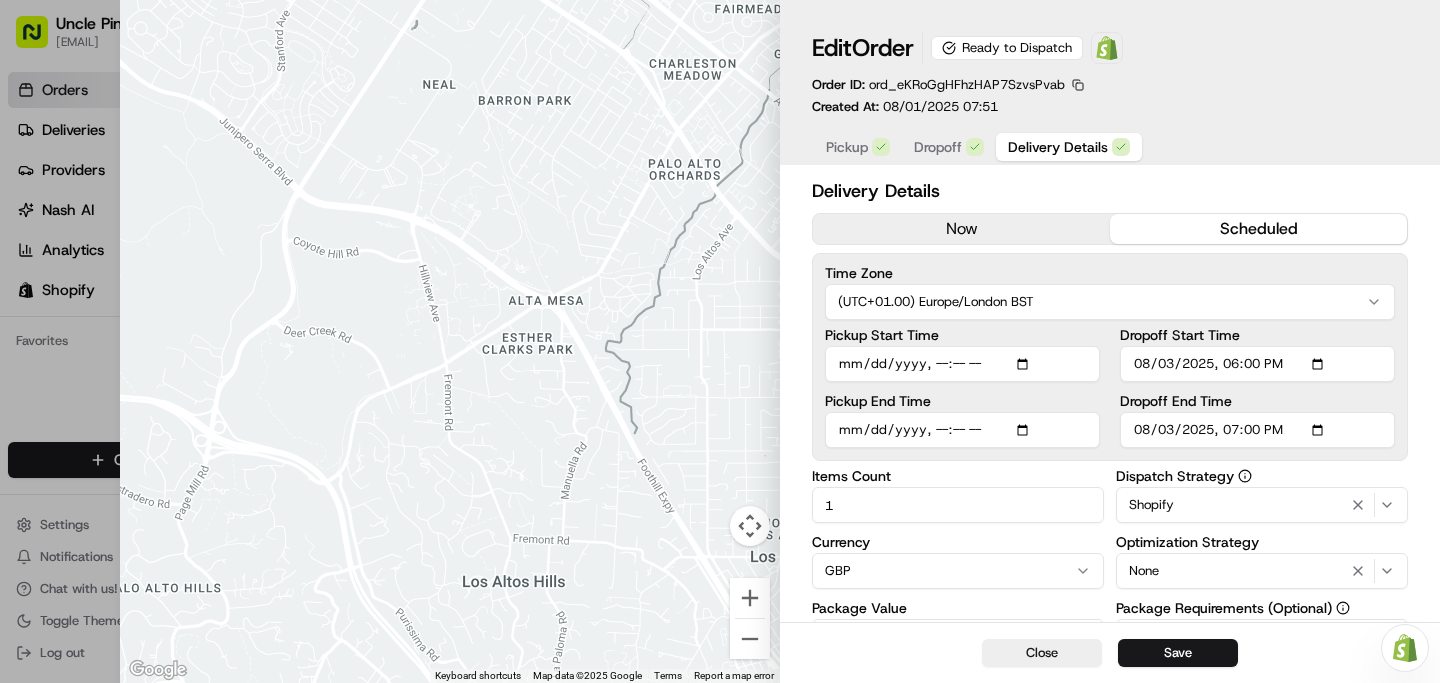 click at bounding box center [1078, 85] 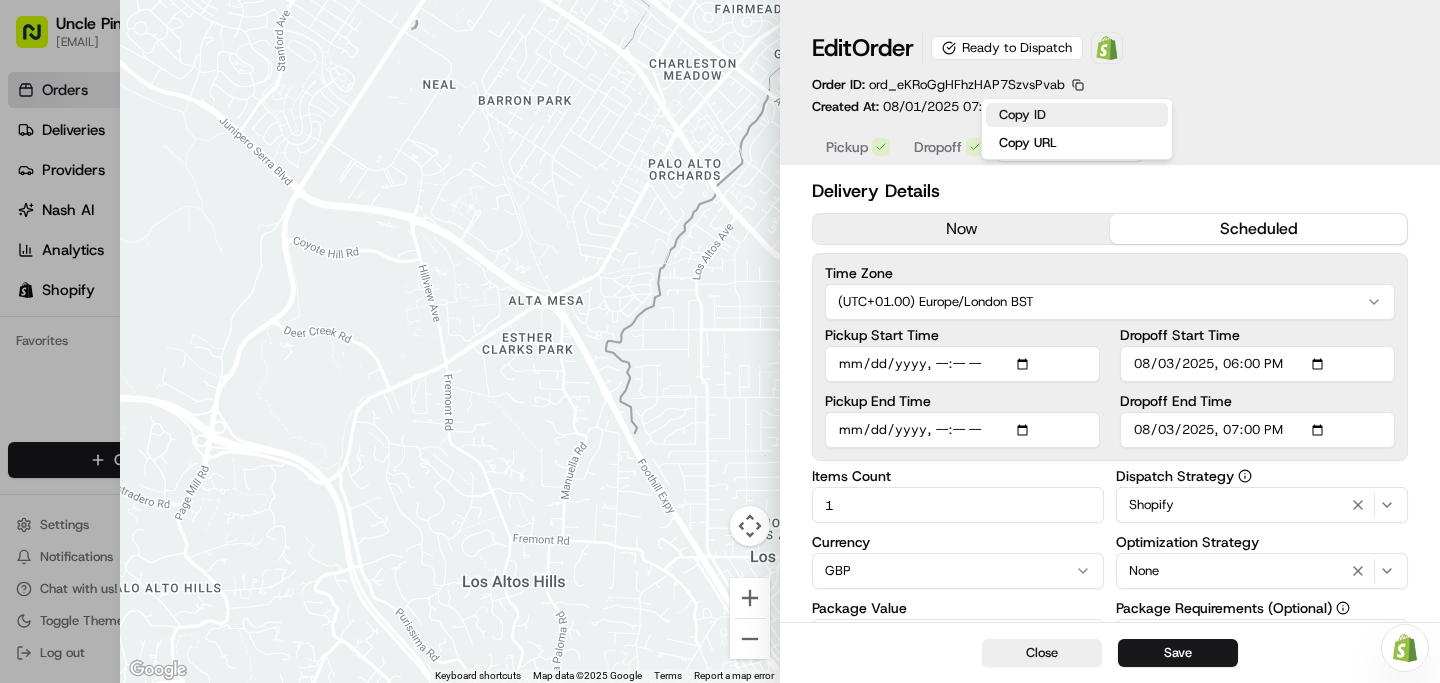 click on "Copy ID" at bounding box center (1077, 115) 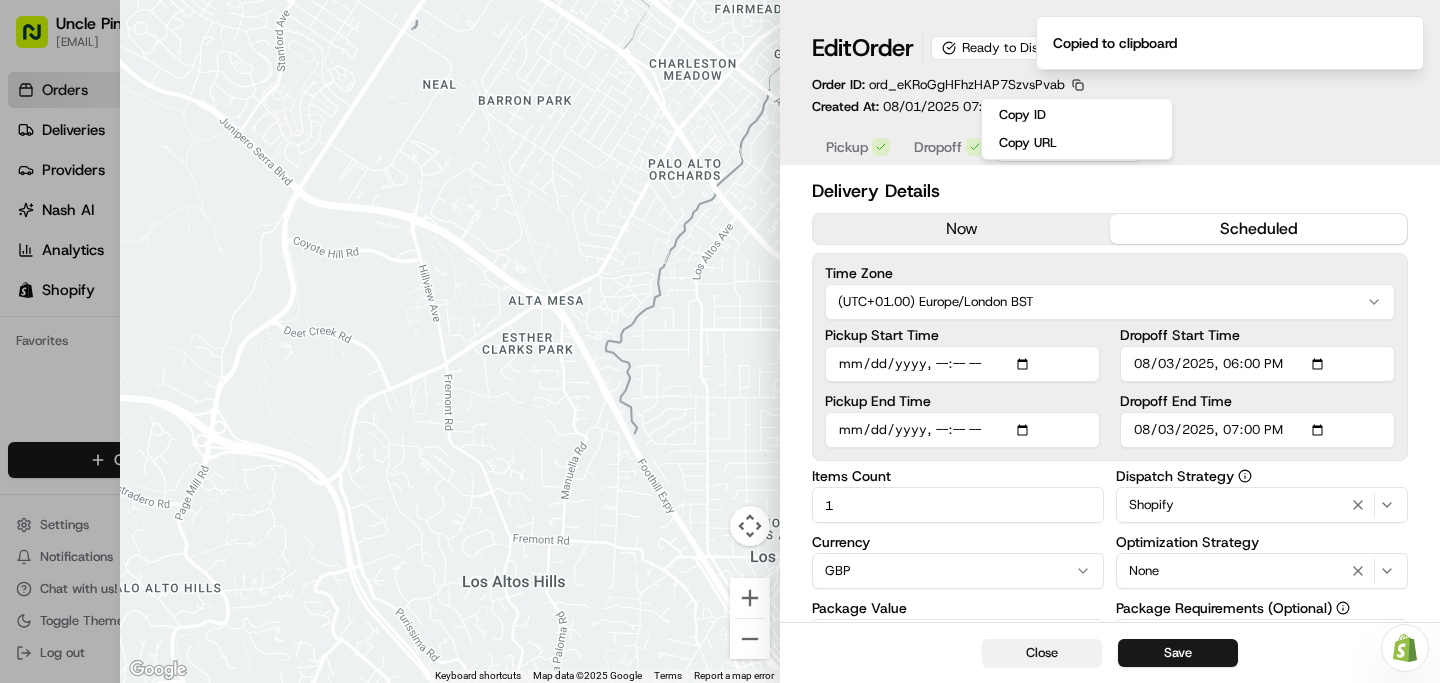 click on "Close" at bounding box center (1042, 653) 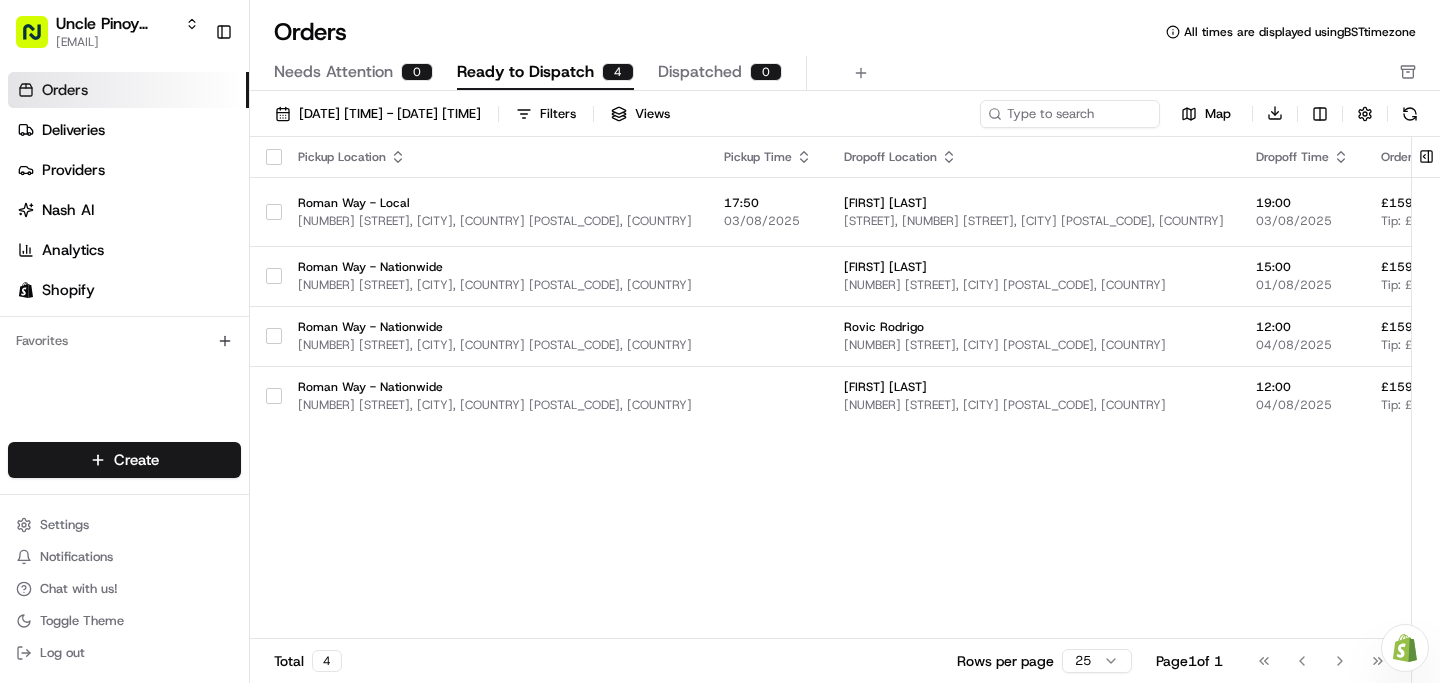 click on "Need help with your Shopify Onboarding? Reach out to Support by clicking this button!" at bounding box center [1405, 648] 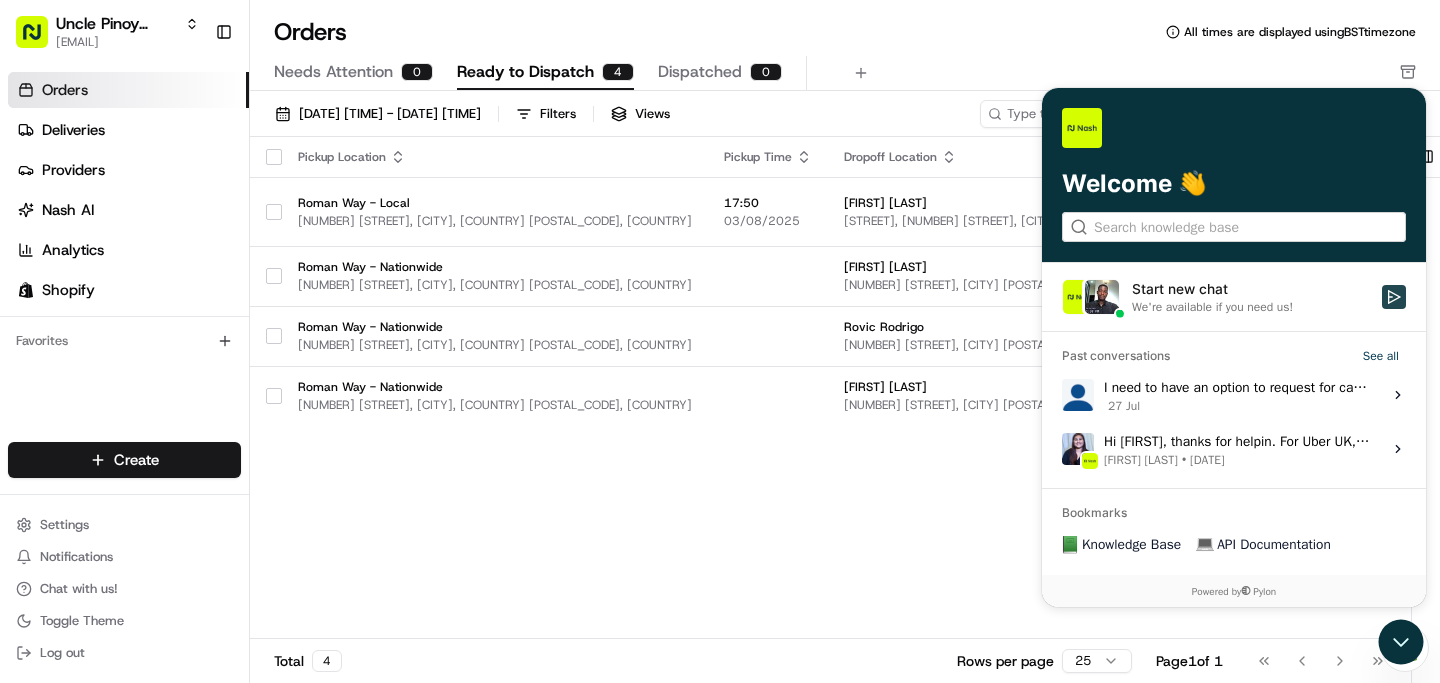 click 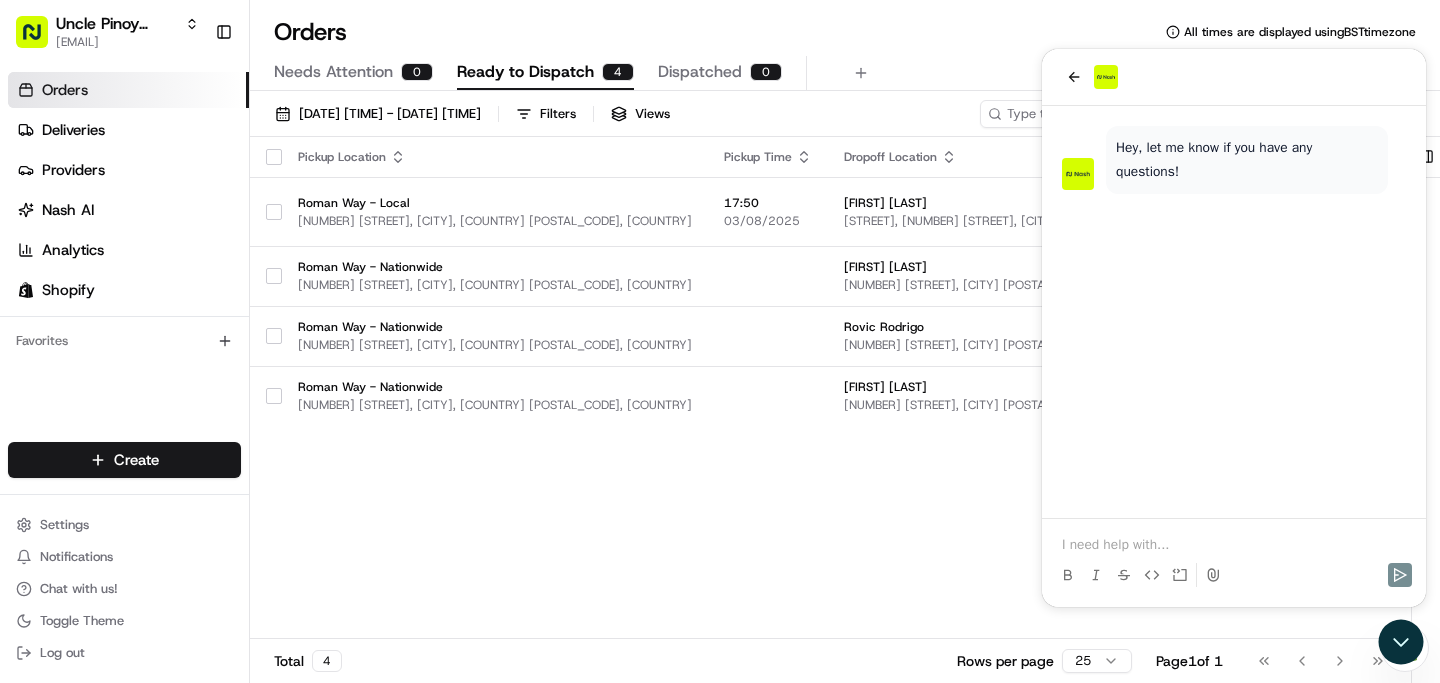 click on "Pickup Location Pickup Time Dropoff Location Dropoff Time Order Value Order Details Delivery Details Provider Actions Roman Way - Local 149 Roman Way, London, England N7 8XH, GB 17:50 03/08/2025 [FIRST] [LAST] Brompton Court, 17 Tweedy Rd, Bromley BR1 3PS, UK 19:00 03/08/2025 £159.99 Tip: £0.00 1   item 6.8 lb Description:  Shopify Order #12993 for [FIRST] [LAST] scheduled + 2 Assign Provider Roman Way - Nationwide 149 Roman Way, London, England N7 8XH, GB [FIRST] [LAST] 54 Whitland Rd, Carshalton SM5 1QU, UK 15:00 01/08/2025 £159.99 Tip: £0.00 1   item Description:  Shopify Order #13001 for [FIRST] [LAST] scheduled + 1 Assign Provider Roman Way - Nationwide 149 Roman Way, London, England N7 8XH, GB [FIRST] [LAST] 151 Maple Rd, Hayes UB4 9NQ, UK 12:00 04/08/2025 £159.99 Tip: £0.00 1   item Description:  Shopify Order #13005 for [FIRST] [LAST] scheduled + 1 Assign Provider Roman Way - Nationwide 149 Roman Way, London, England N7 8XH, GB [FIRST] [LAST] 13 Dowlas St, London SE5 7TA, UK 12:00 £159.99" at bounding box center (1186, 388) 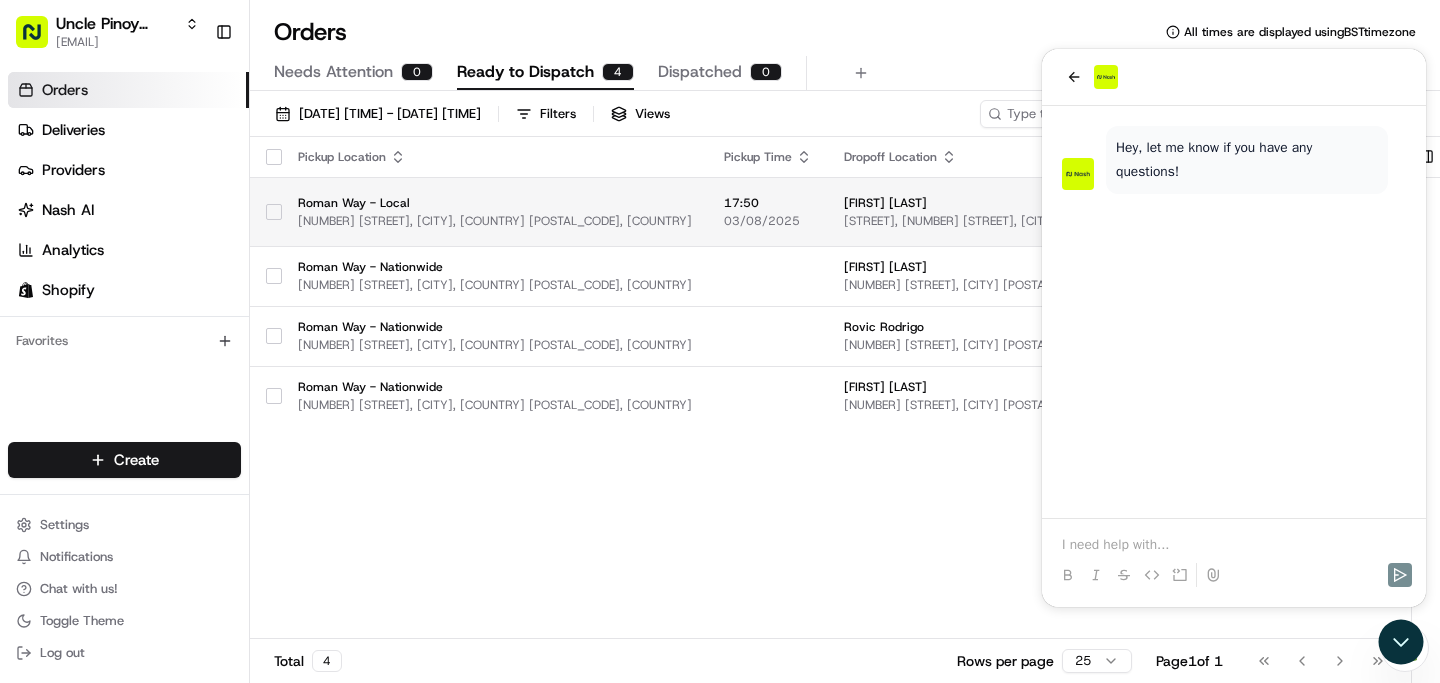 click on "[FIRST] [LAST]" at bounding box center [1034, 203] 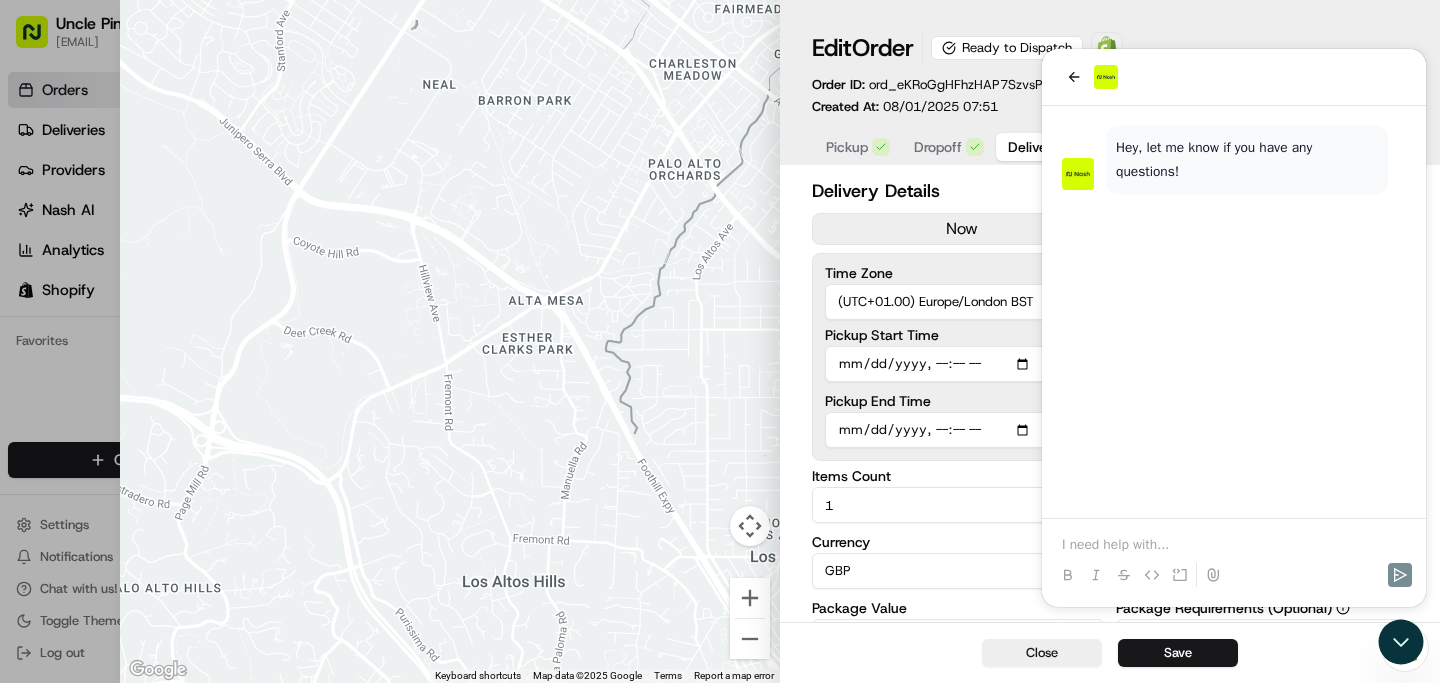 click on "08/01/2025 07:51" at bounding box center (940, 106) 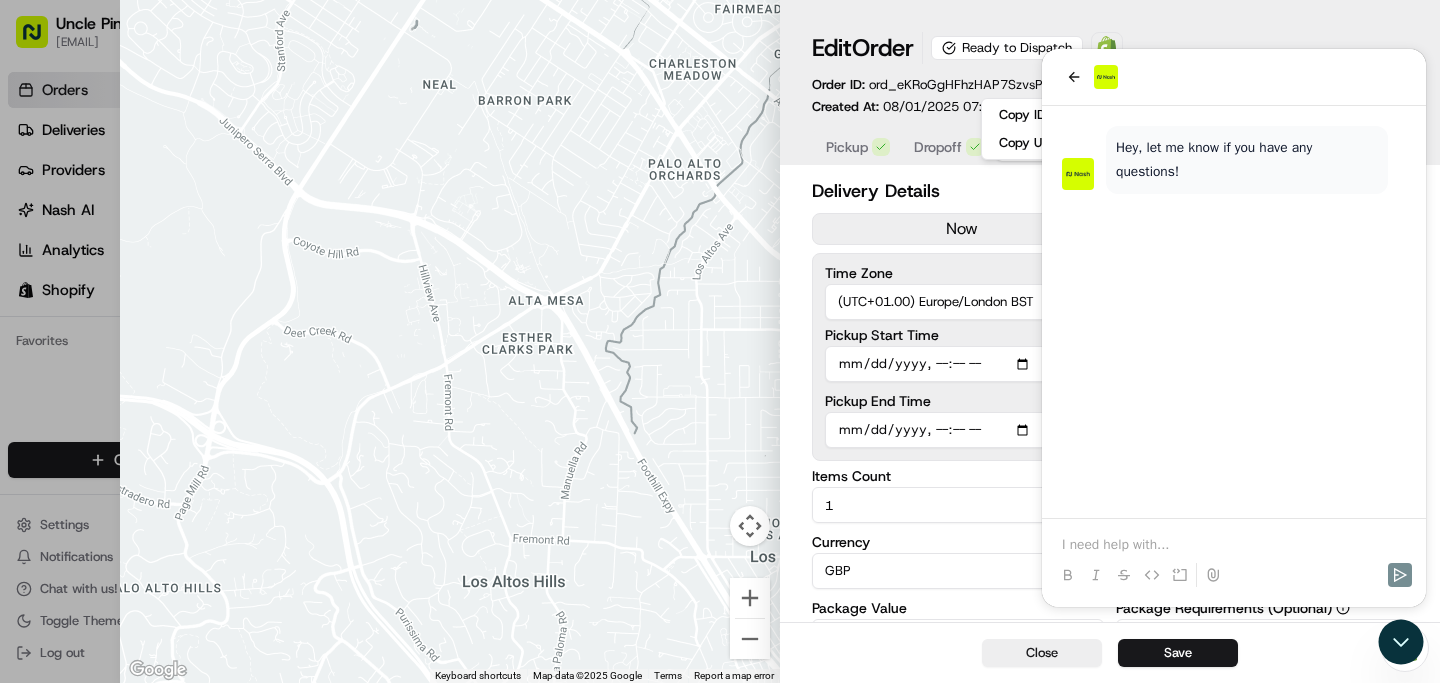 click on "Edit  Order Ready to Dispatch Open Order in Shopify Order ID:   ord_eKRoGgHFhzHAP7SzvsPvab Created At:   08/01/2025 07:51" at bounding box center (1110, 74) 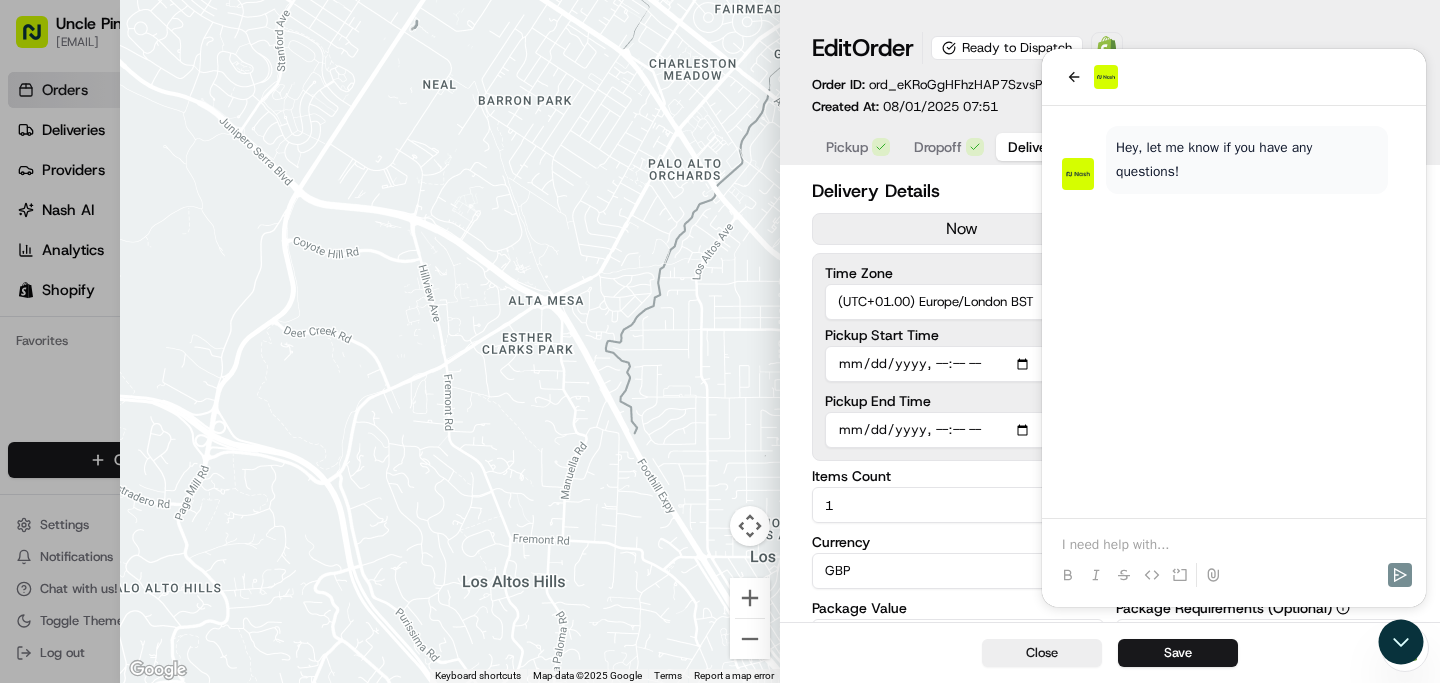 click on "Order ID:   ord_eKRoGgHFhzHAP7SzvsPvab" at bounding box center [949, 85] 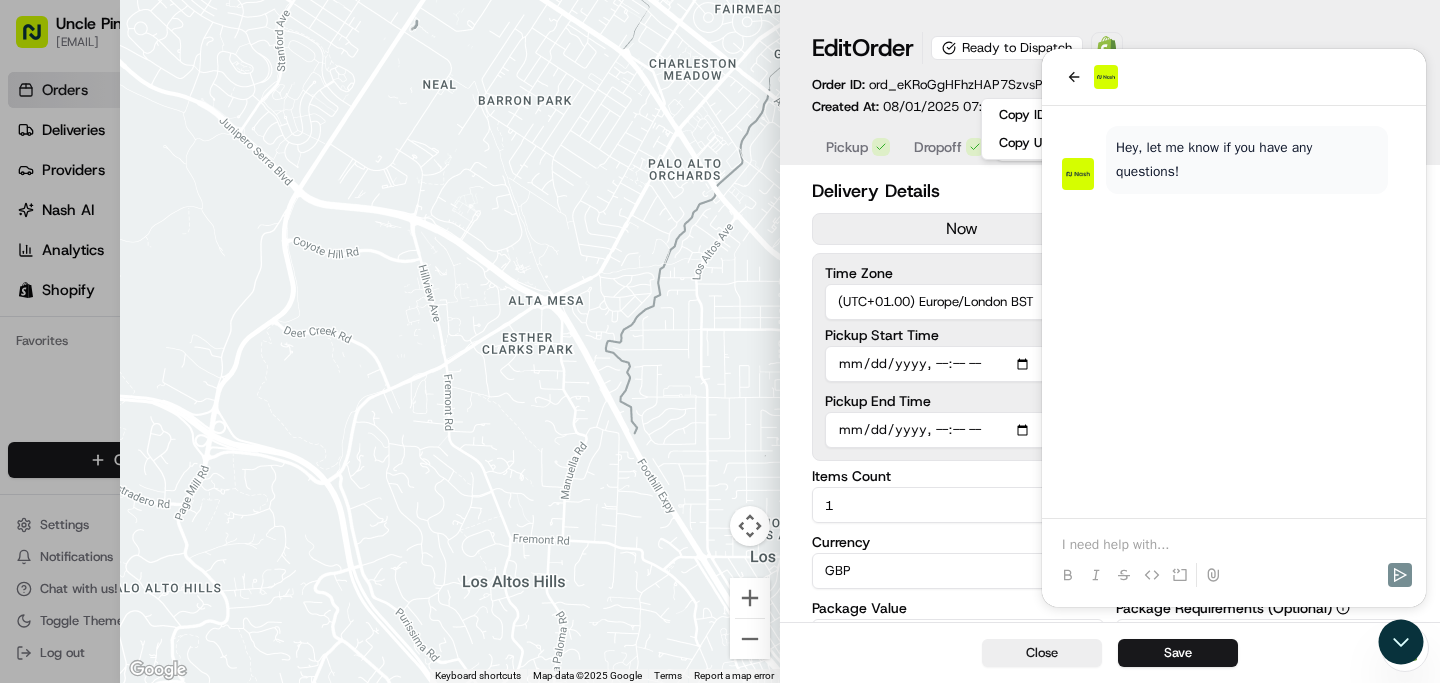 click on "ord_eKRoGgHFhzHAP7SzvsPvab" at bounding box center (967, 84) 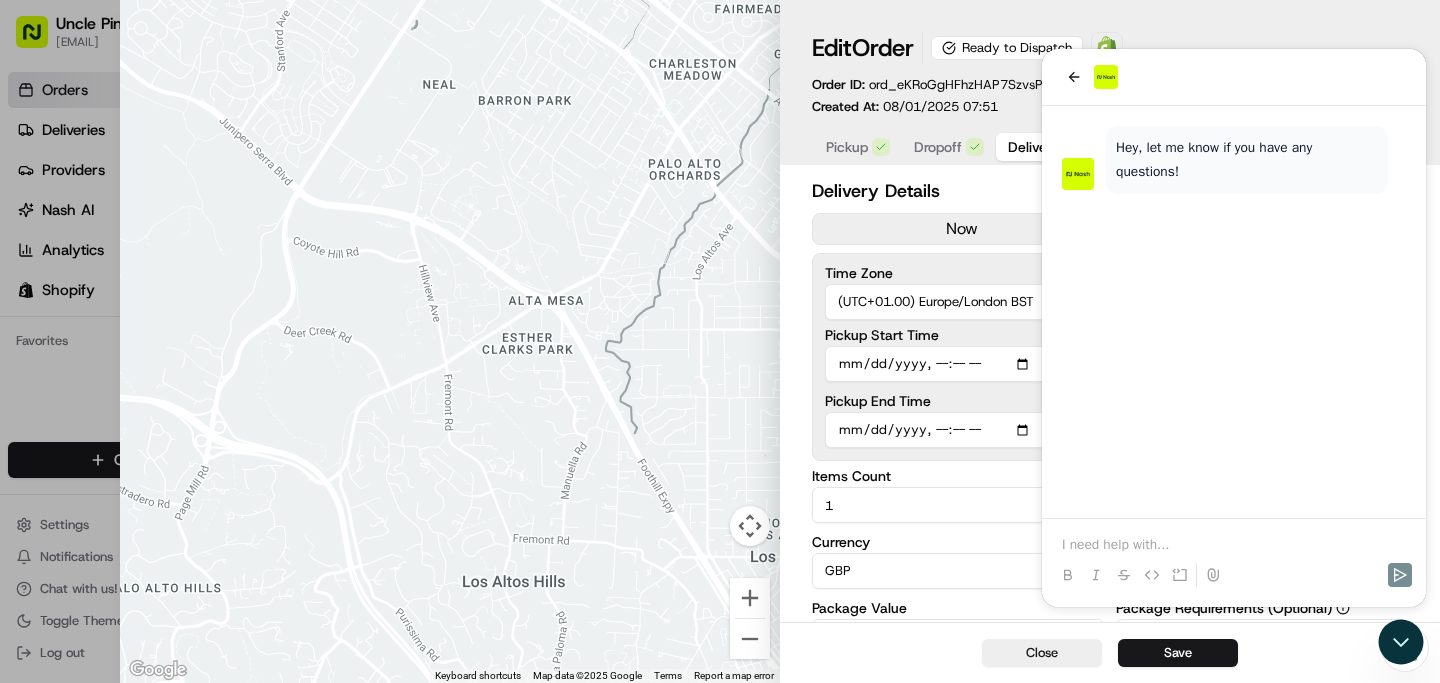 click on "Edit  Order Ready to Dispatch Open Order in Shopify Order ID:   ord_eKRoGgHFhzHAP7SzvsPvab Created At:   08/01/2025 07:51" at bounding box center (1110, 74) 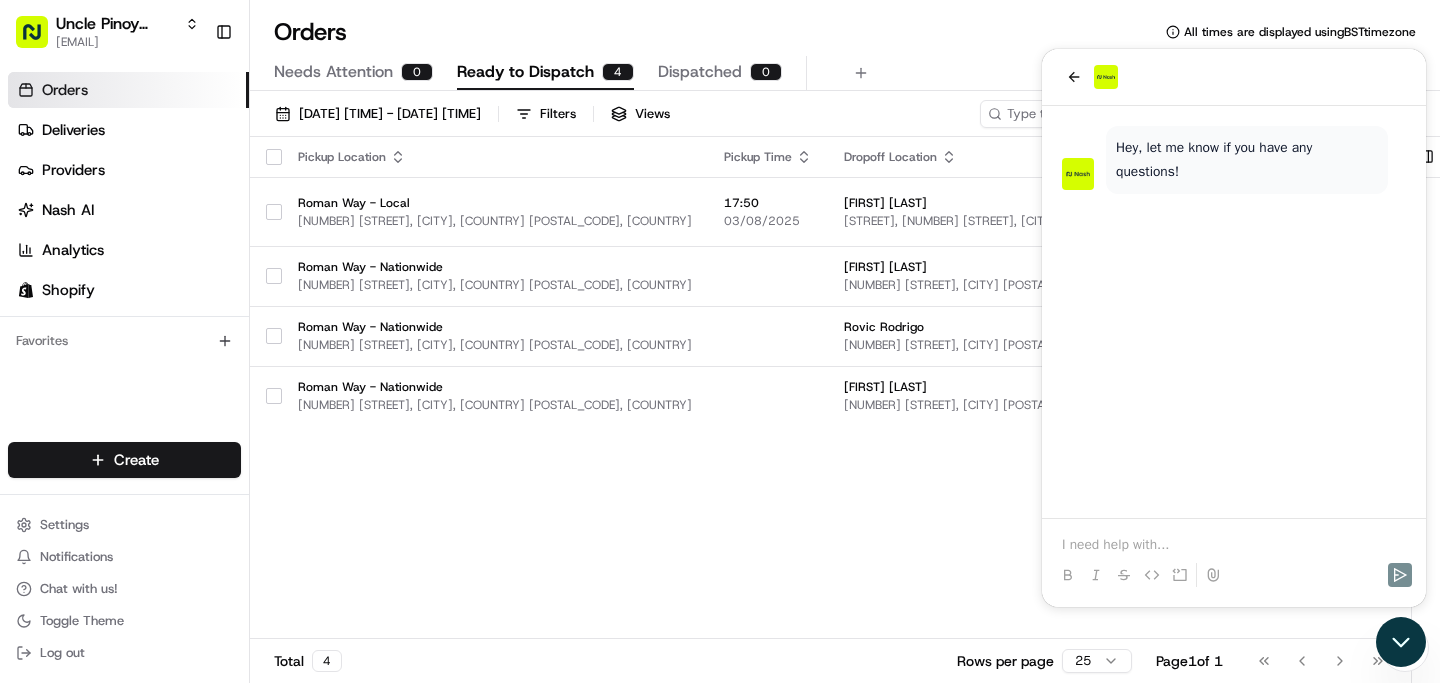 click 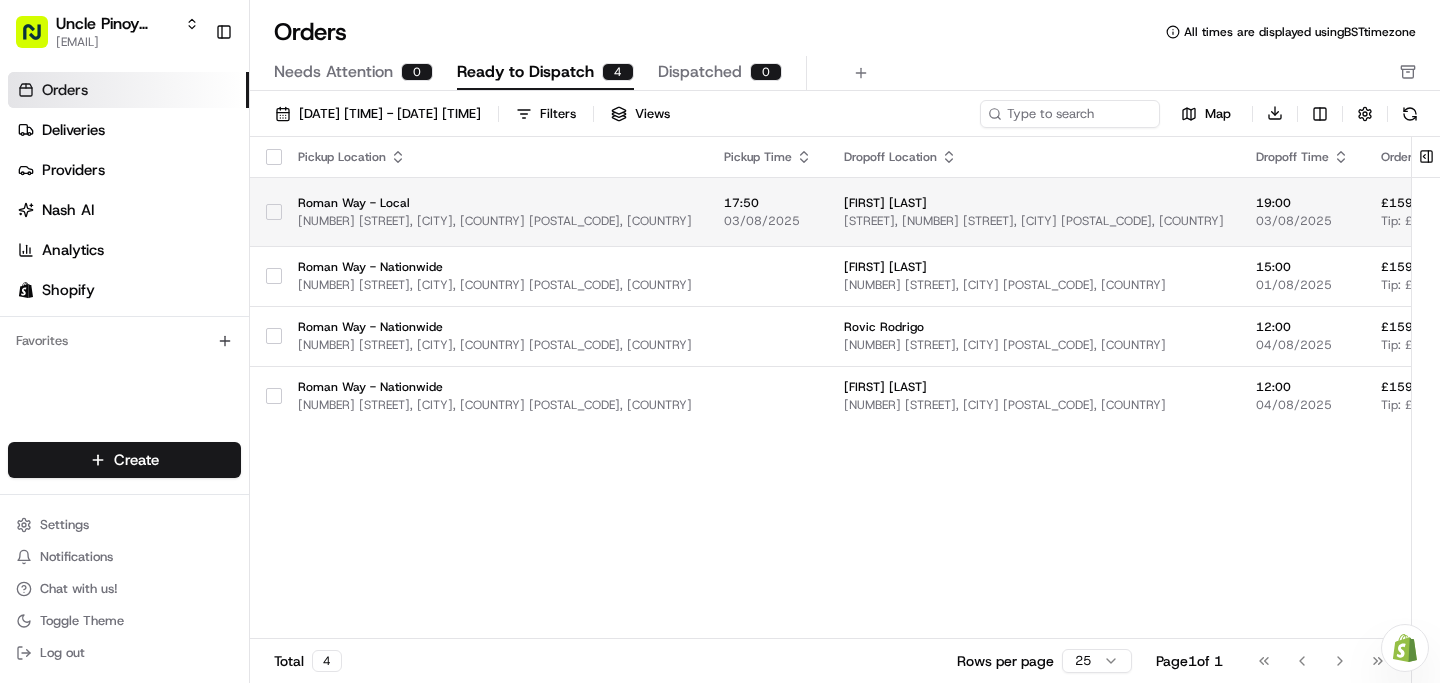 click on "19:00" at bounding box center (1302, 203) 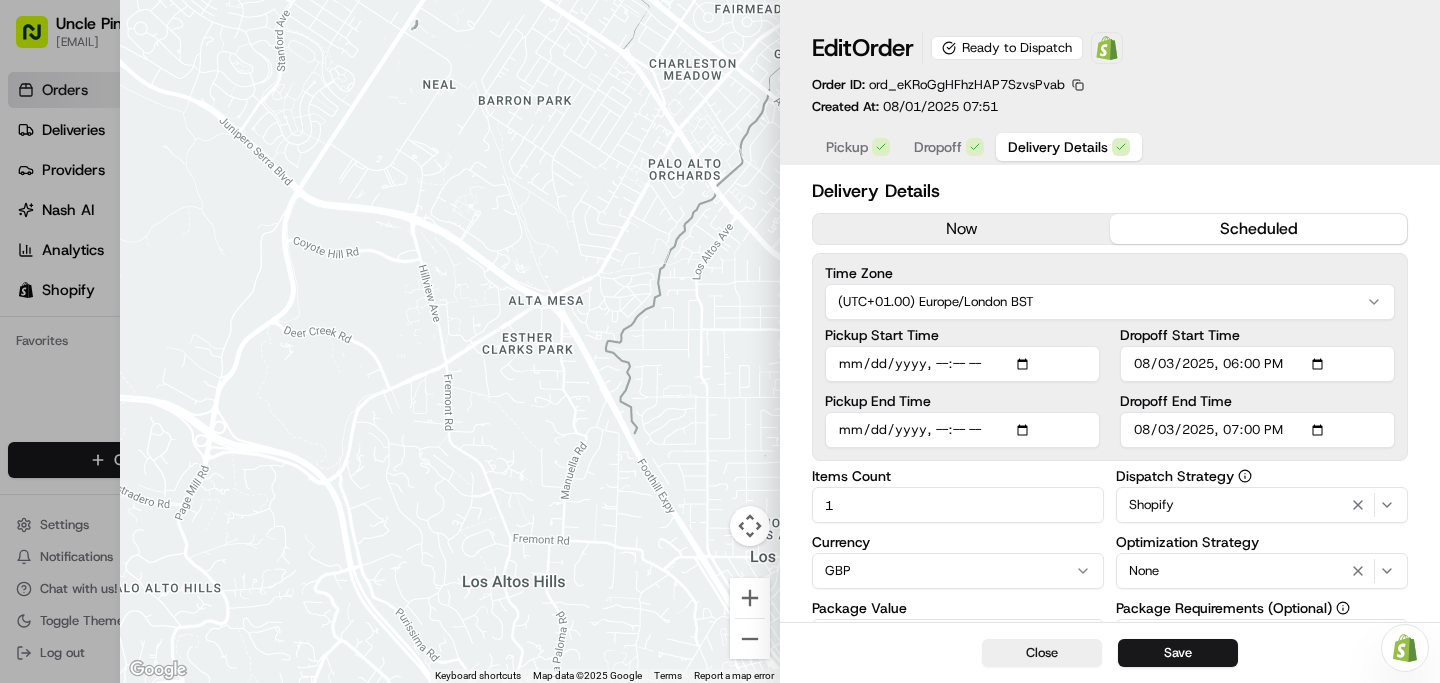 click at bounding box center [1078, 85] 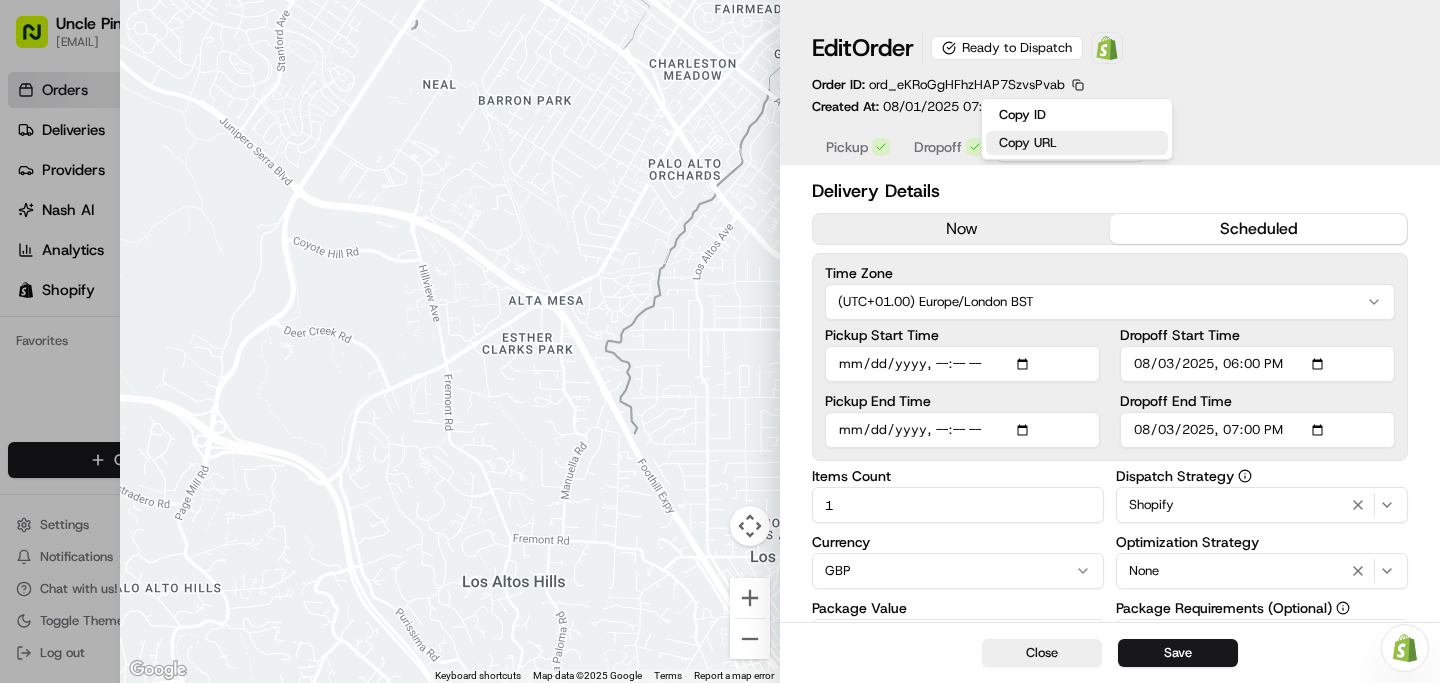 click on "Copy URL" at bounding box center [1077, 143] 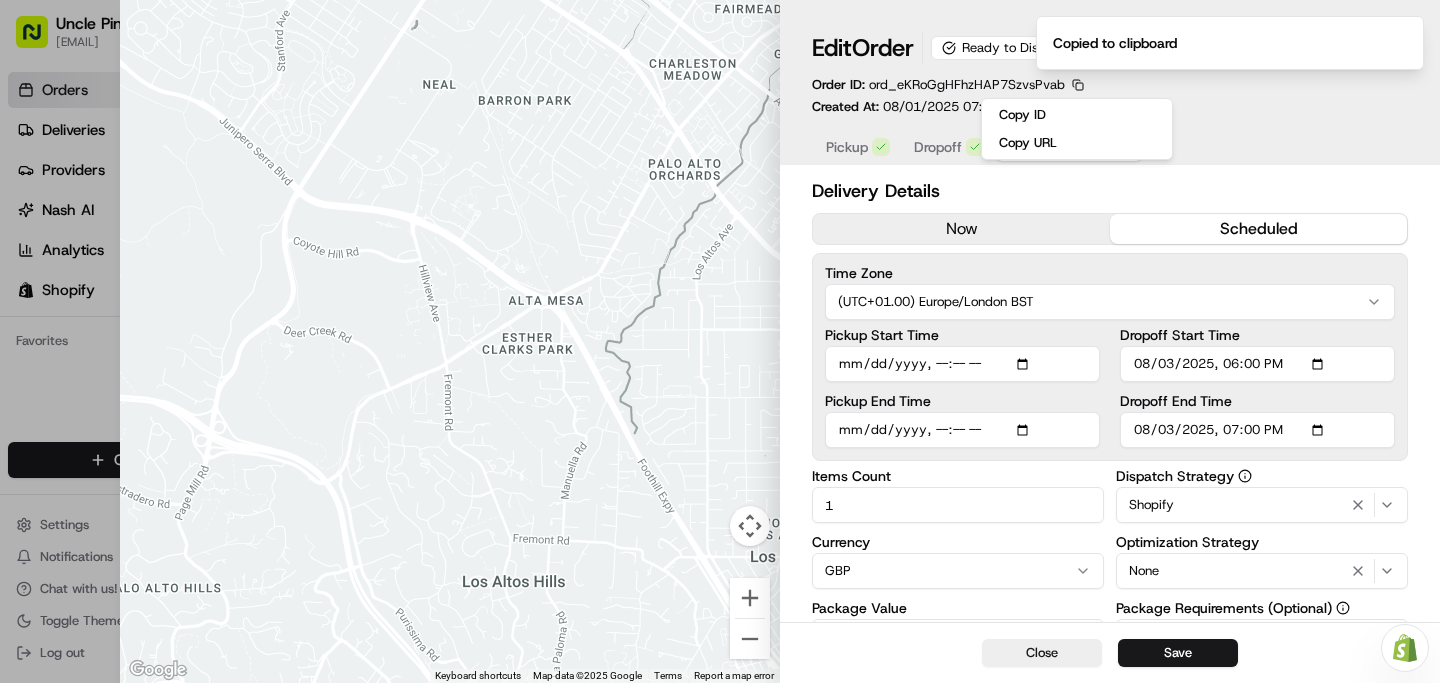 type 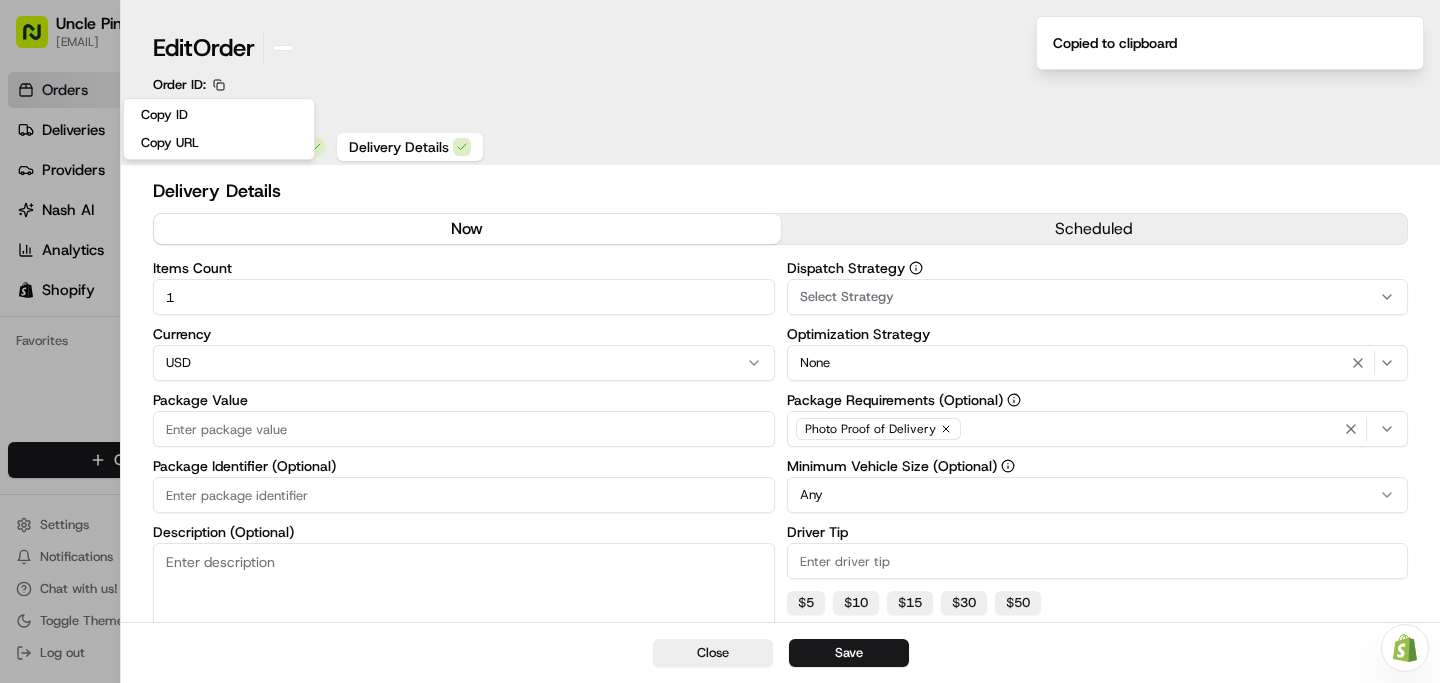 click at bounding box center (720, 341) 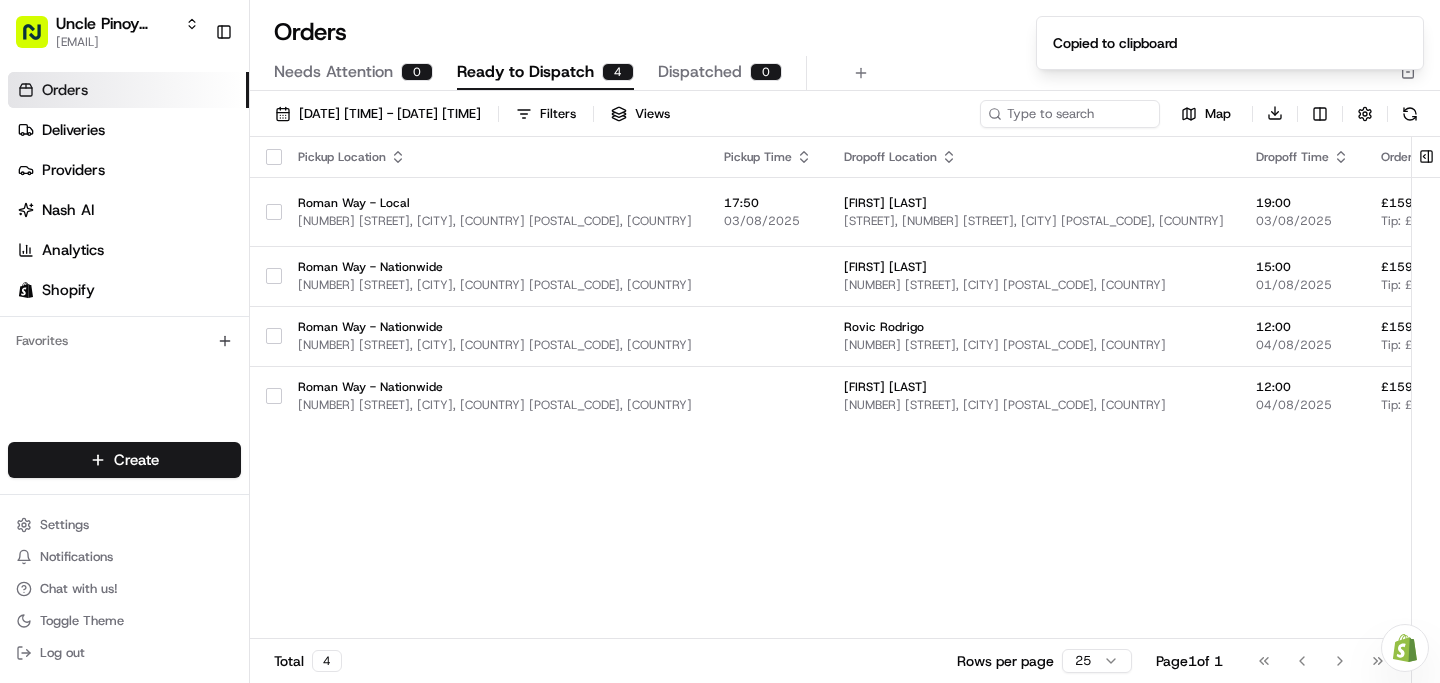 click at bounding box center (1405, 647) 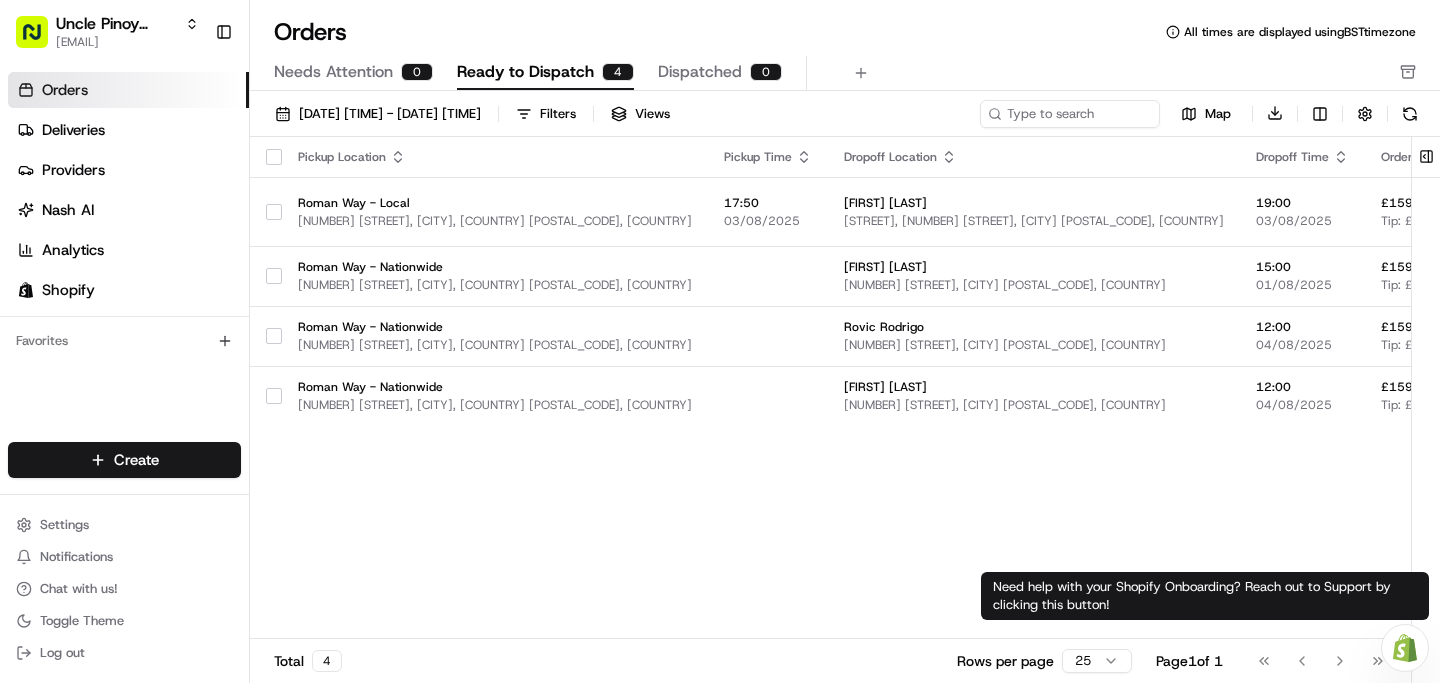 click on "Need help with your Shopify Onboarding? Reach out to Support by clicking this button!" at bounding box center [1405, 648] 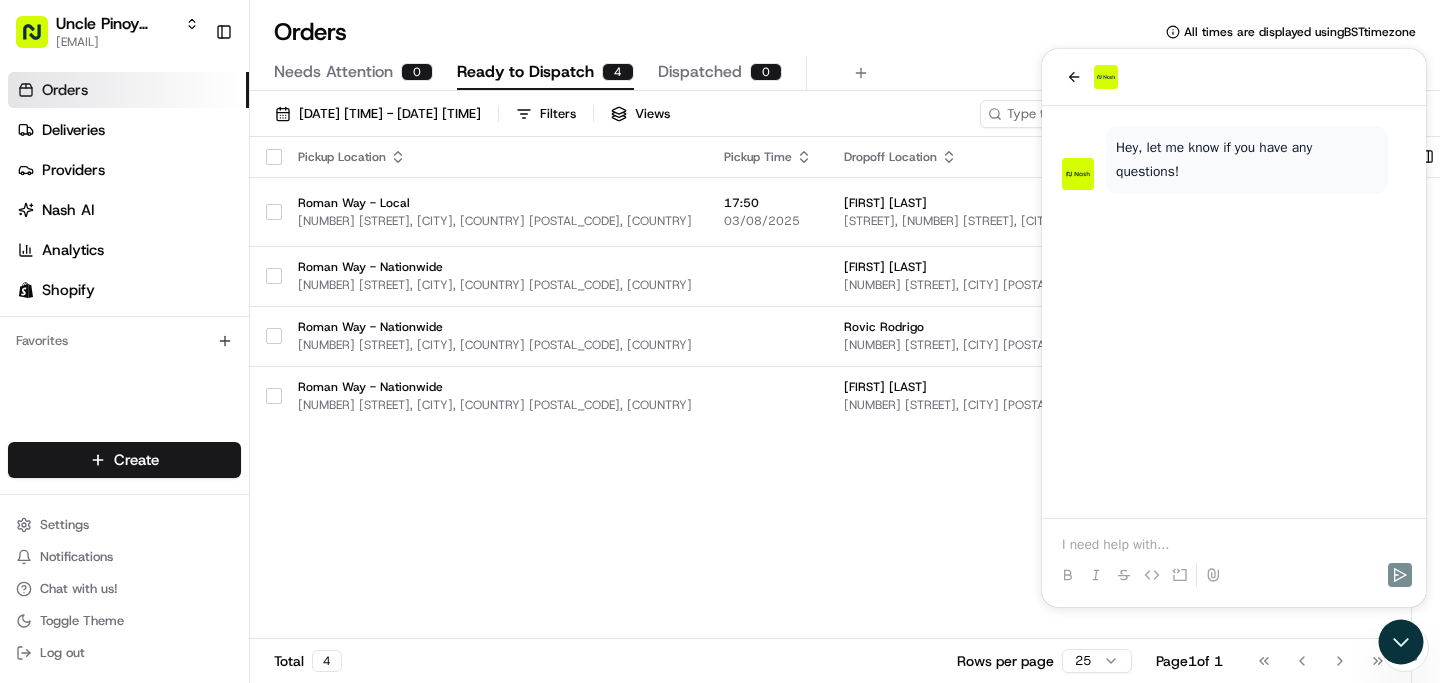 click at bounding box center [1234, 545] 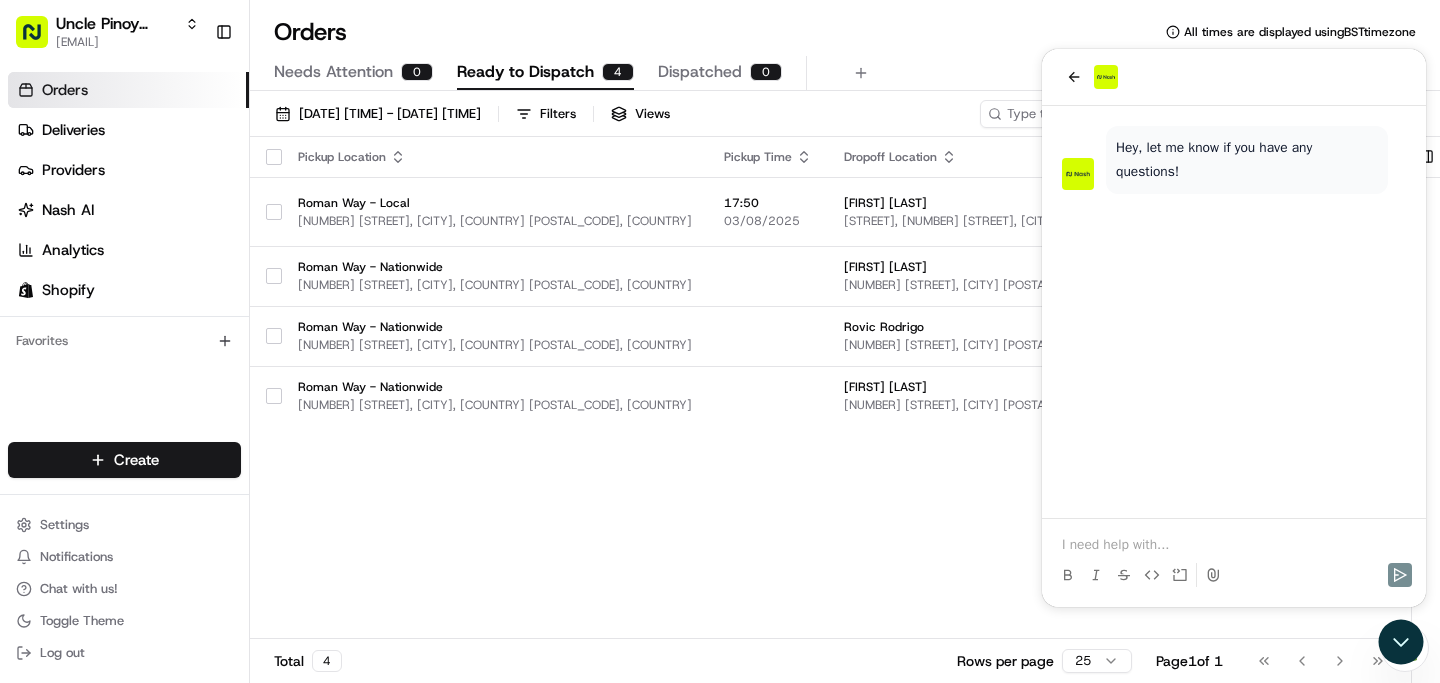 type 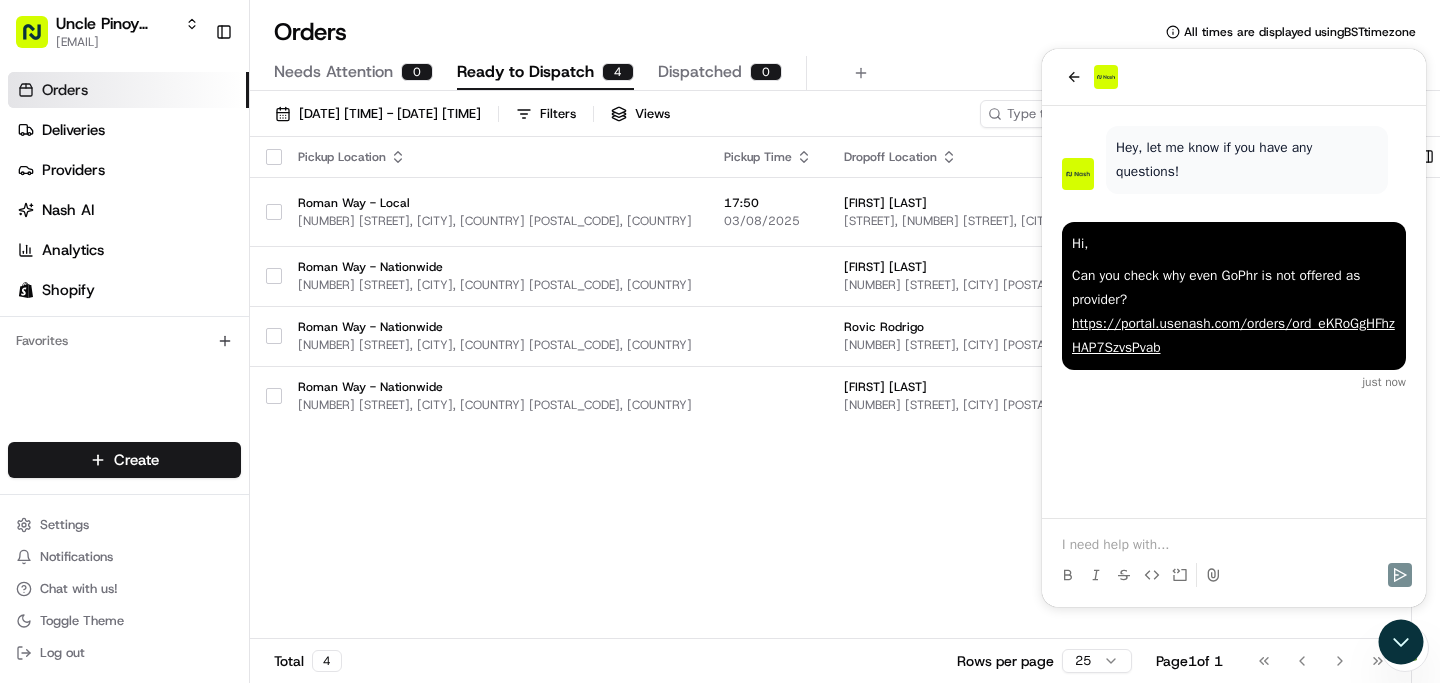 click on "Pickup Location Pickup Time Dropoff Location Dropoff Time Order Value Order Details Delivery Details Provider Actions Roman Way - Local 149 Roman Way, London, England N7 8XH, GB 17:50 03/08/2025 [FIRST] [LAST] Brompton Court, 17 Tweedy Rd, Bromley BR1 3PS, UK 19:00 03/08/2025 £159.99 Tip: £0.00 1   item 6.8 lb Description:  Shopify Order #12993 for [FIRST] [LAST] scheduled + 2 Assign Provider Roman Way - Nationwide 149 Roman Way, London, England N7 8XH, GB [FIRST] [LAST] 54 Whitland Rd, Carshalton SM5 1QU, UK 15:00 01/08/2025 £159.99 Tip: £0.00 1   item Description:  Shopify Order #13001 for [FIRST] [LAST] scheduled + 1 Assign Provider Roman Way - Nationwide 149 Roman Way, London, England N7 8XH, GB [FIRST] [LAST] 151 Maple Rd, Hayes UB4 9NQ, UK 12:00 04/08/2025 £159.99 Tip: £0.00 1   item Description:  Shopify Order #13005 for [FIRST] [LAST] scheduled + 1 Assign Provider Roman Way - Nationwide 149 Roman Way, London, England N7 8XH, GB [FIRST] [LAST] 13 Dowlas St, London SE5 7TA, UK 12:00 £159.99" at bounding box center (1186, 388) 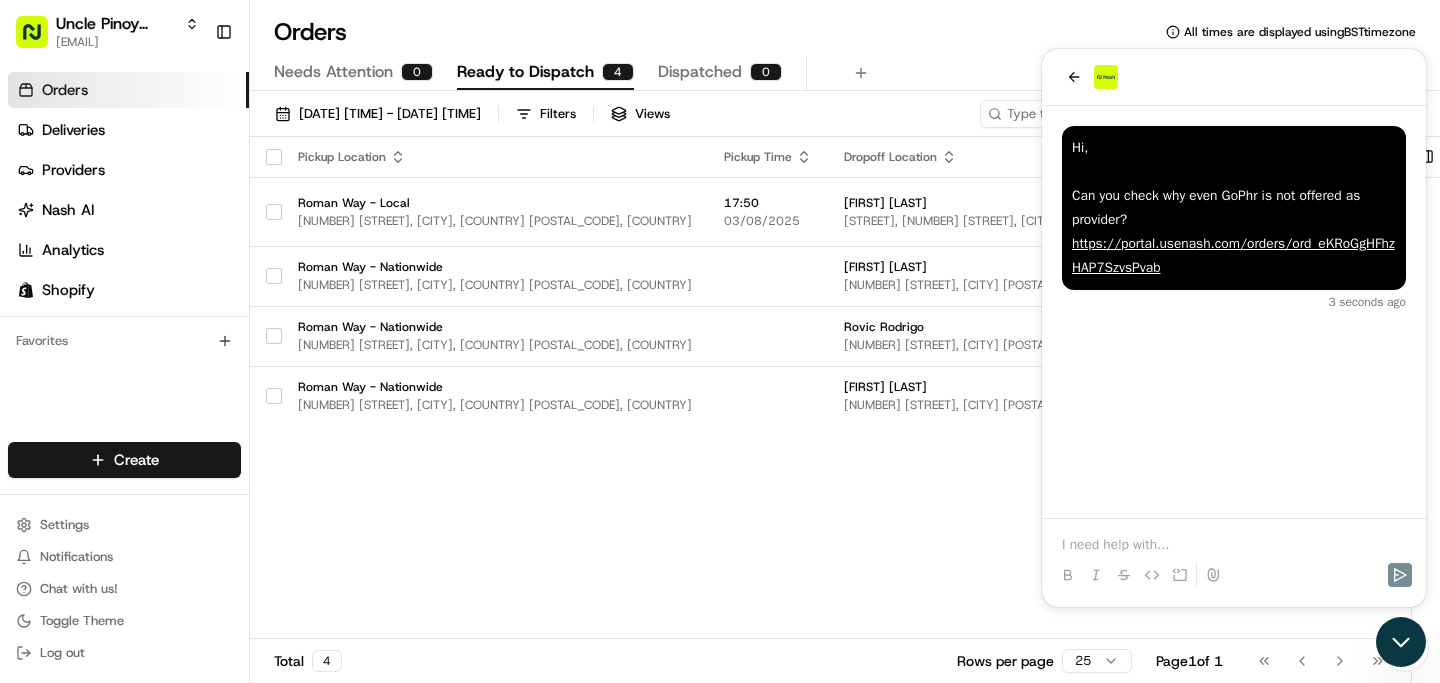 click 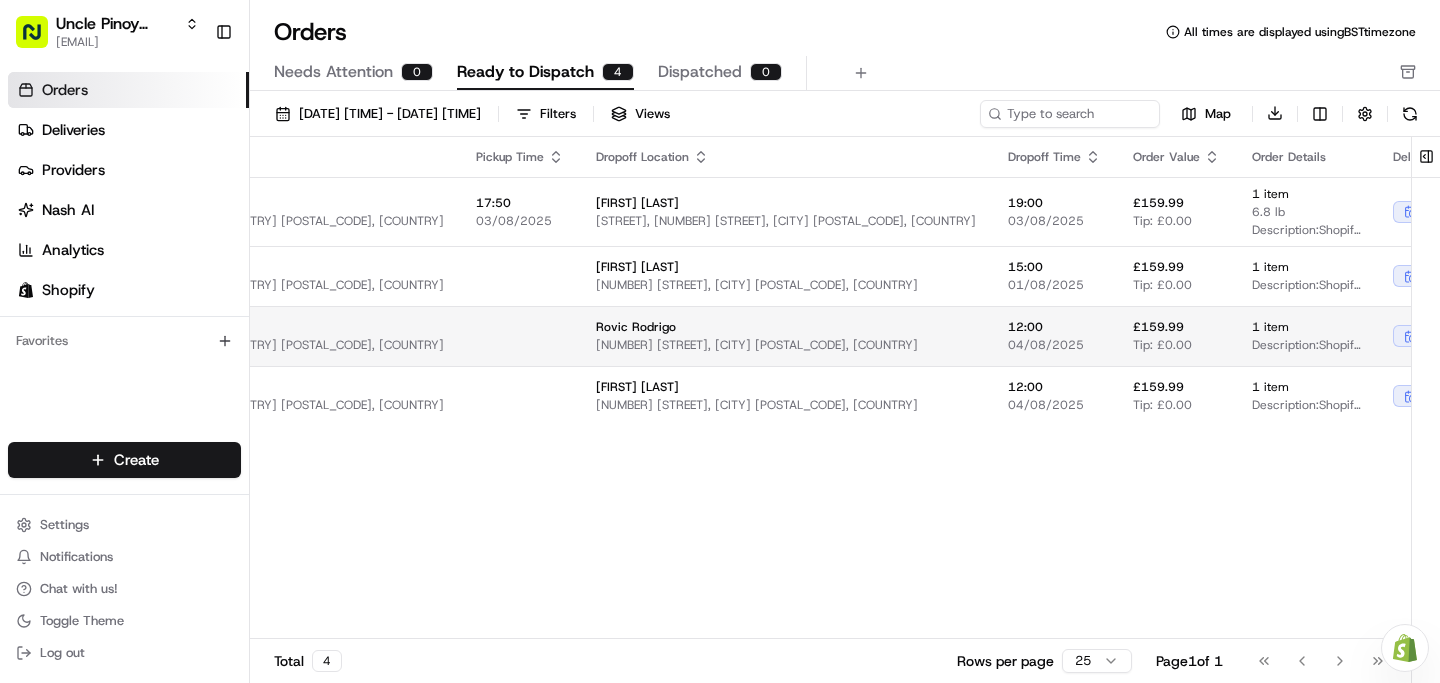 scroll, scrollTop: 0, scrollLeft: 483, axis: horizontal 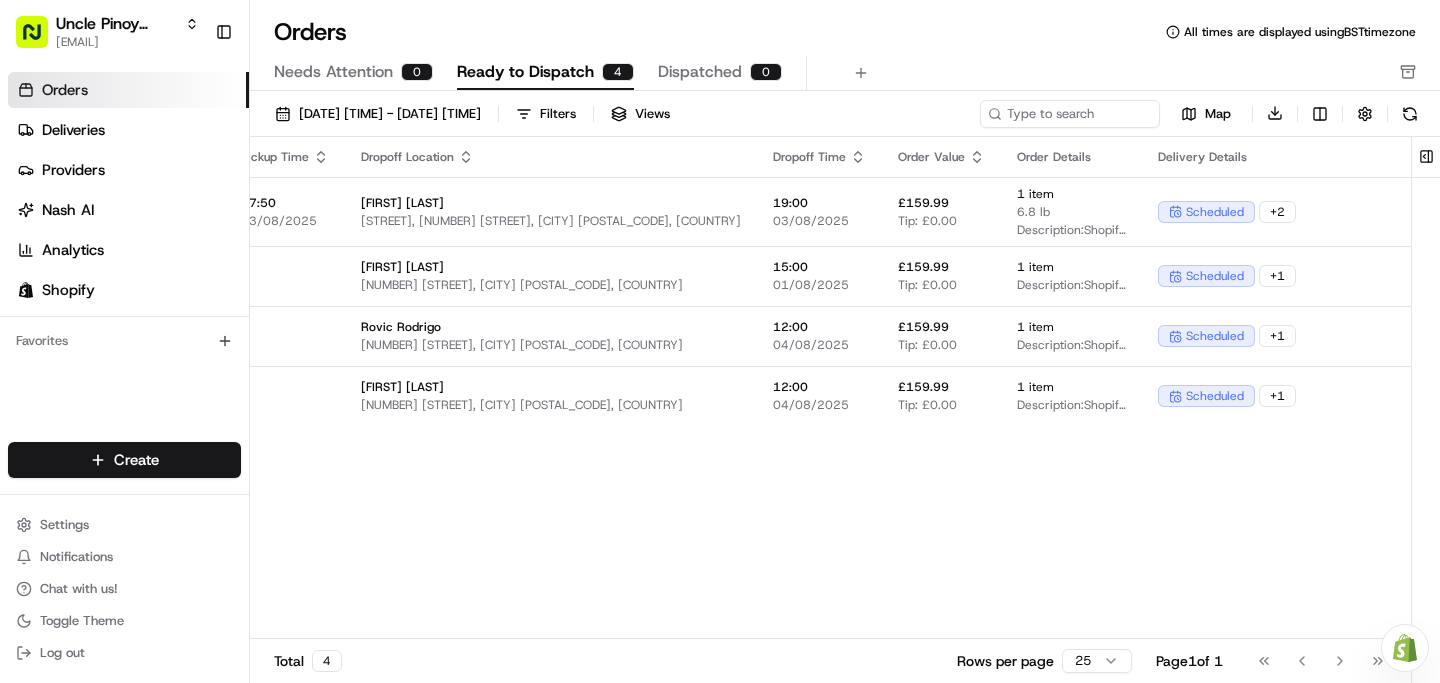 click on "Need help with your Shopify Onboarding? Reach out to Support by clicking this button!" at bounding box center [1405, 648] 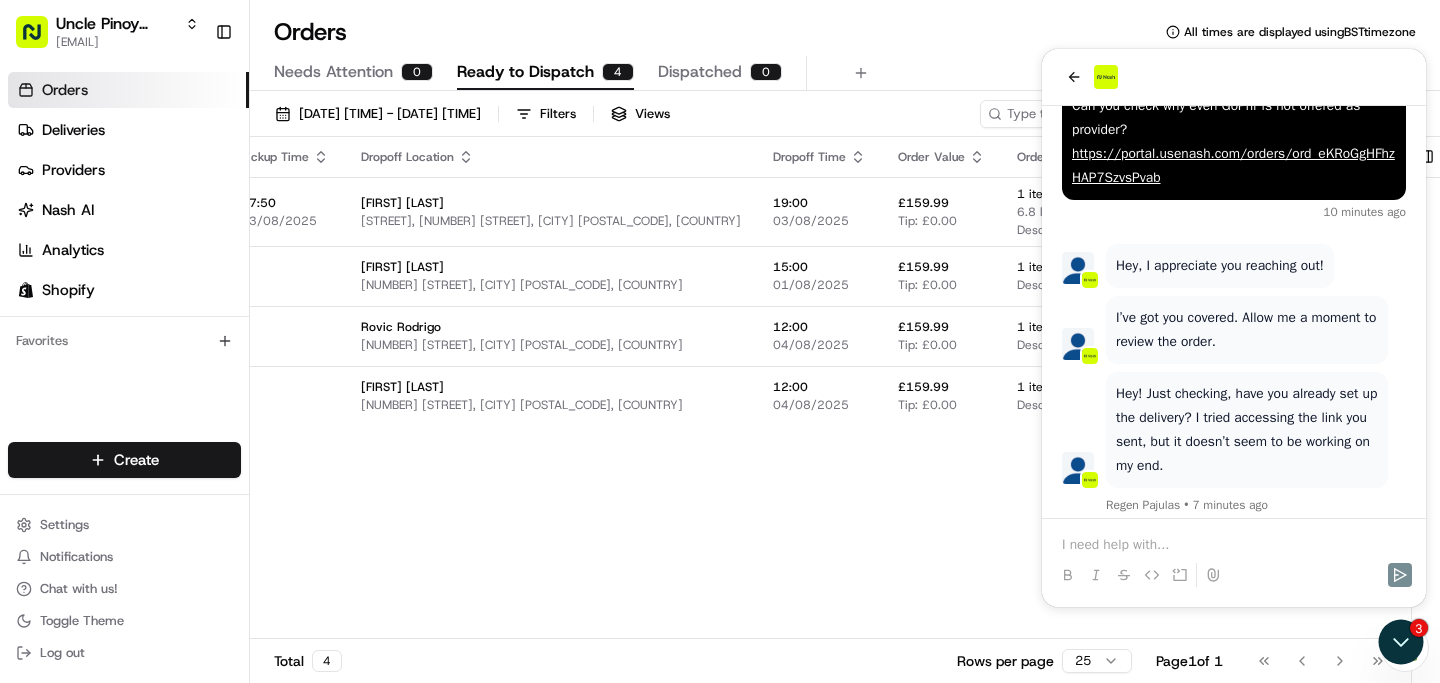 scroll, scrollTop: 108, scrollLeft: 0, axis: vertical 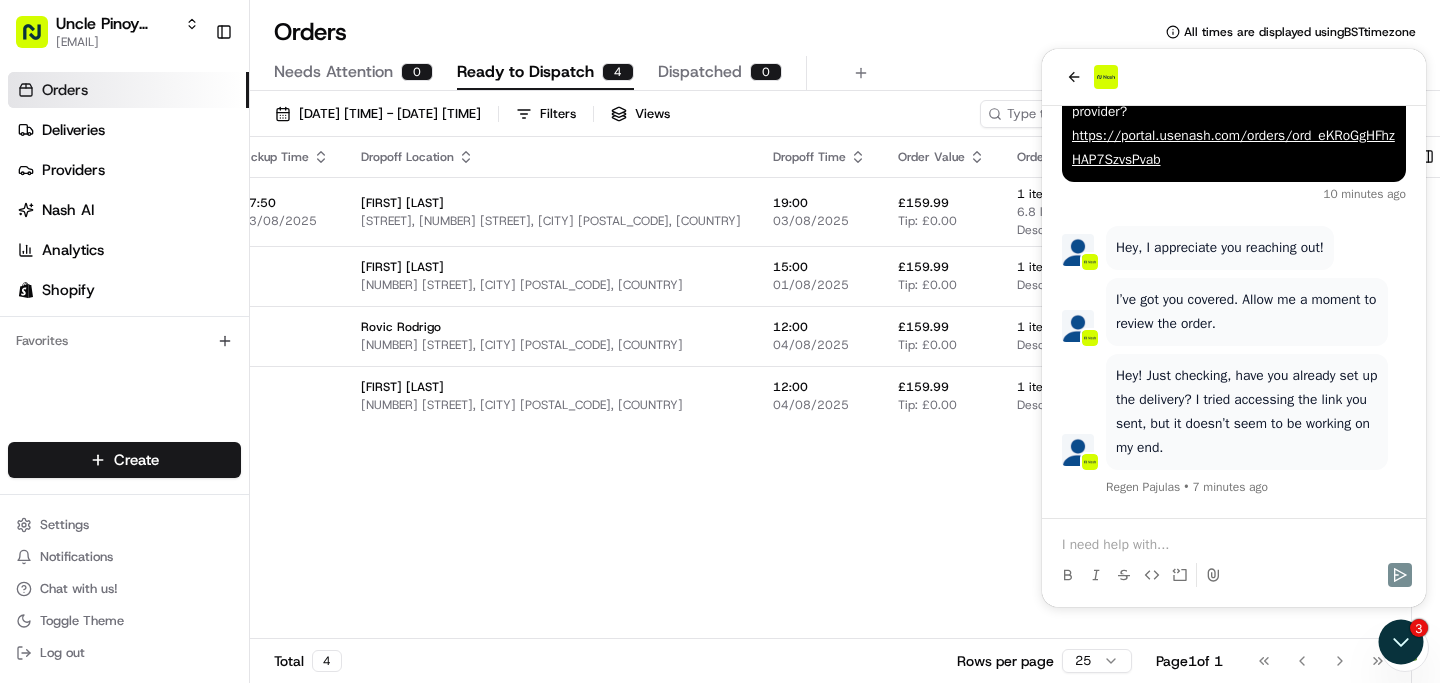 click at bounding box center [1234, 545] 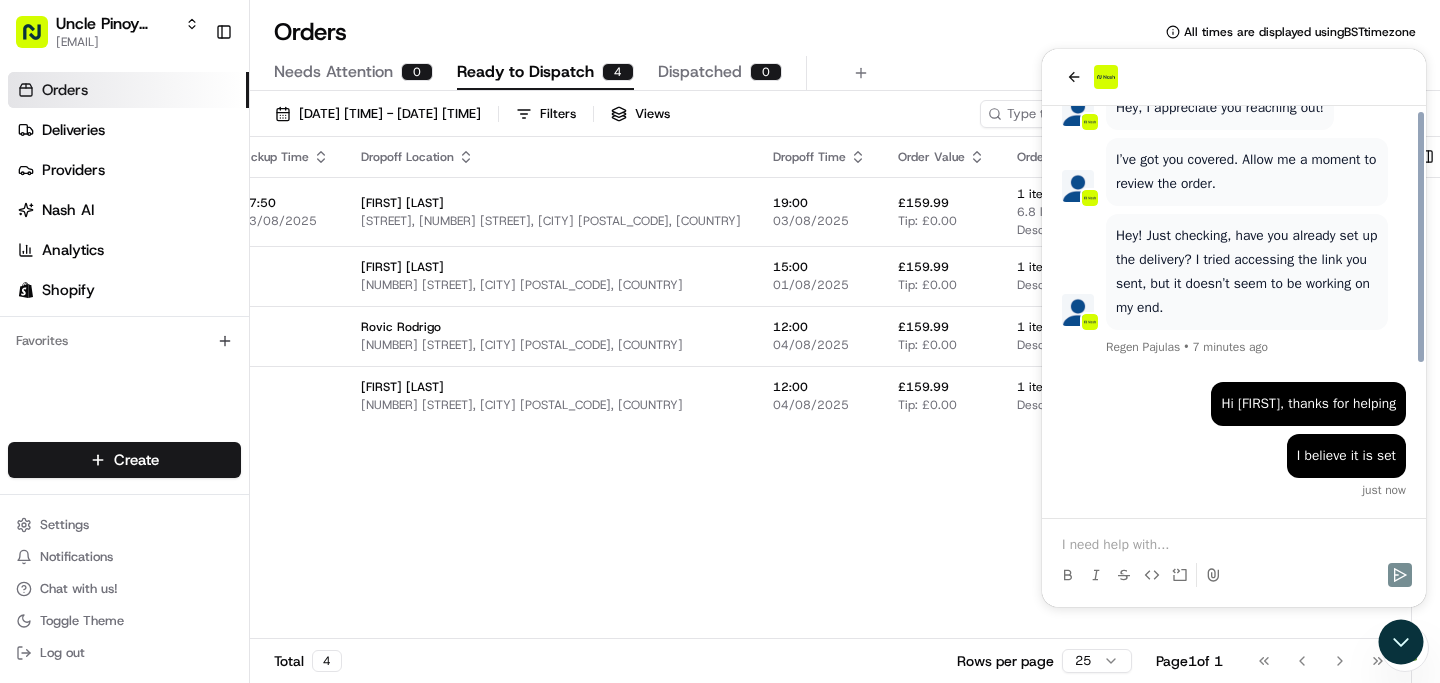 scroll, scrollTop: 248, scrollLeft: 0, axis: vertical 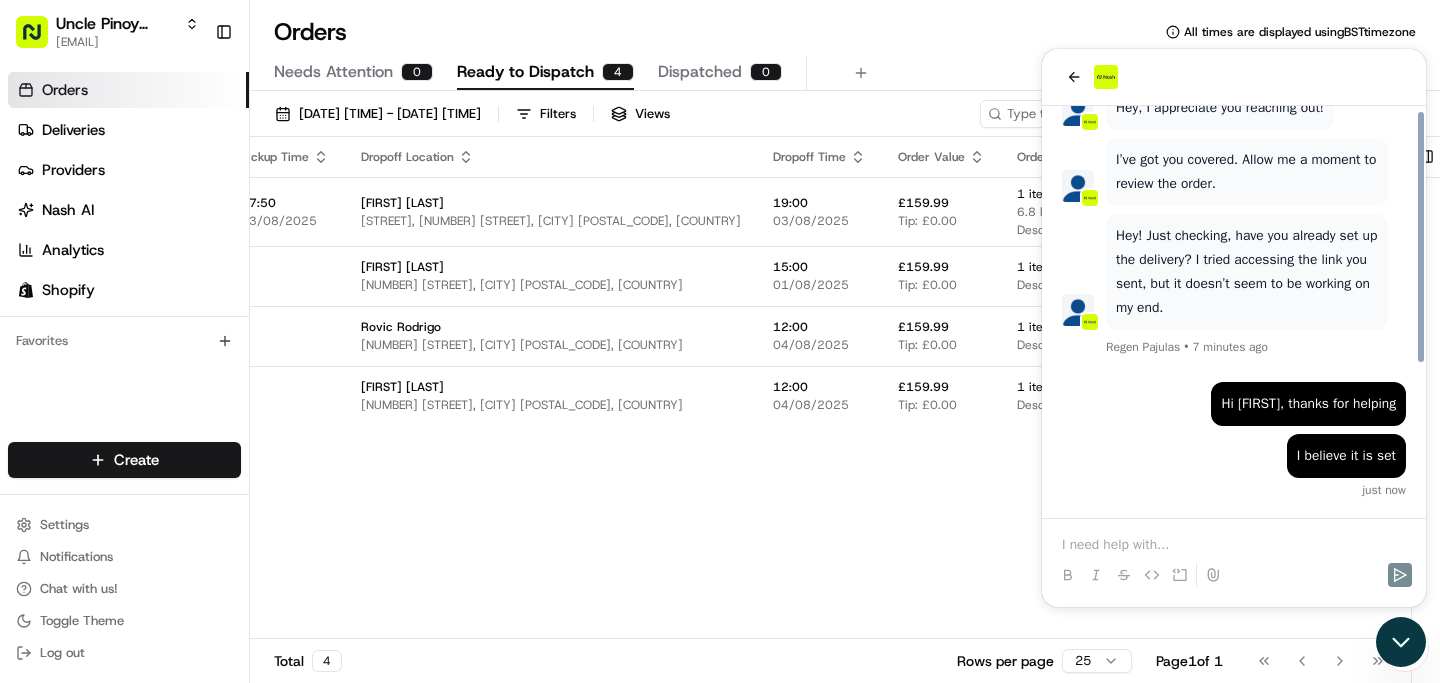 click 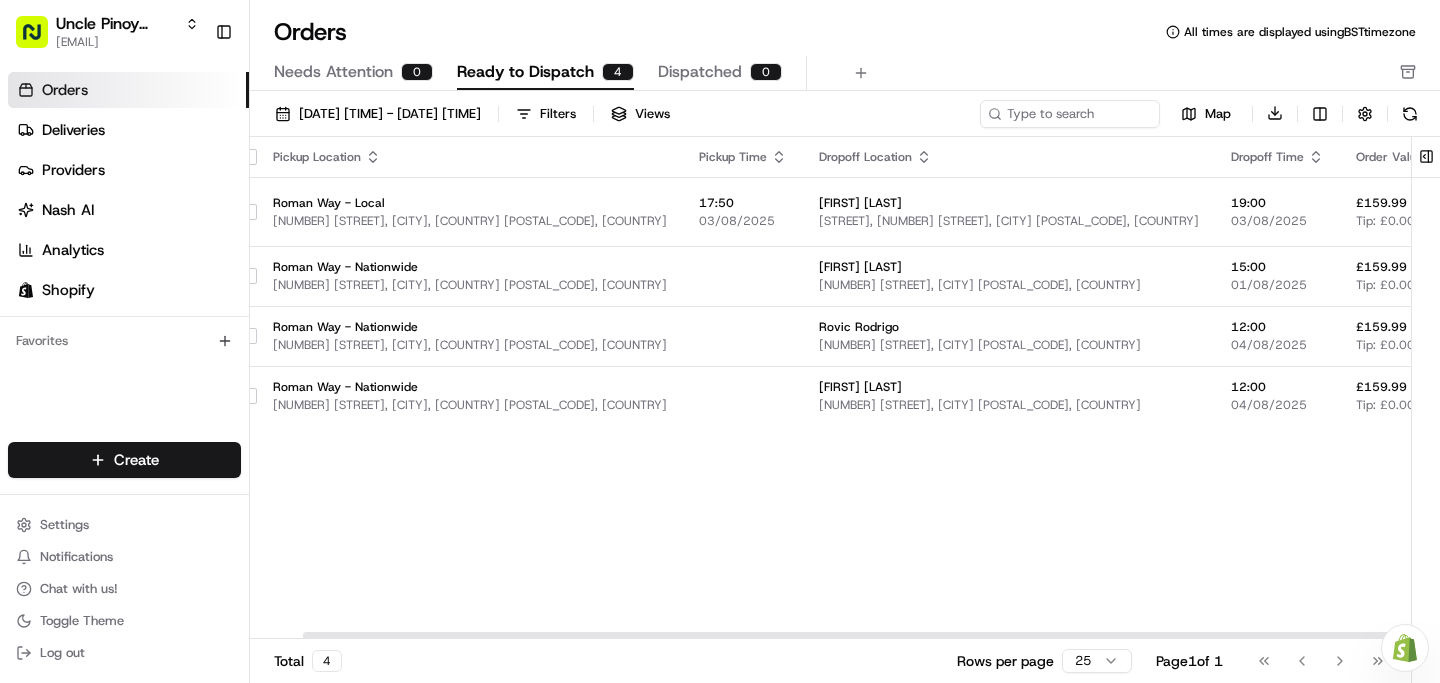 scroll, scrollTop: 0, scrollLeft: 0, axis: both 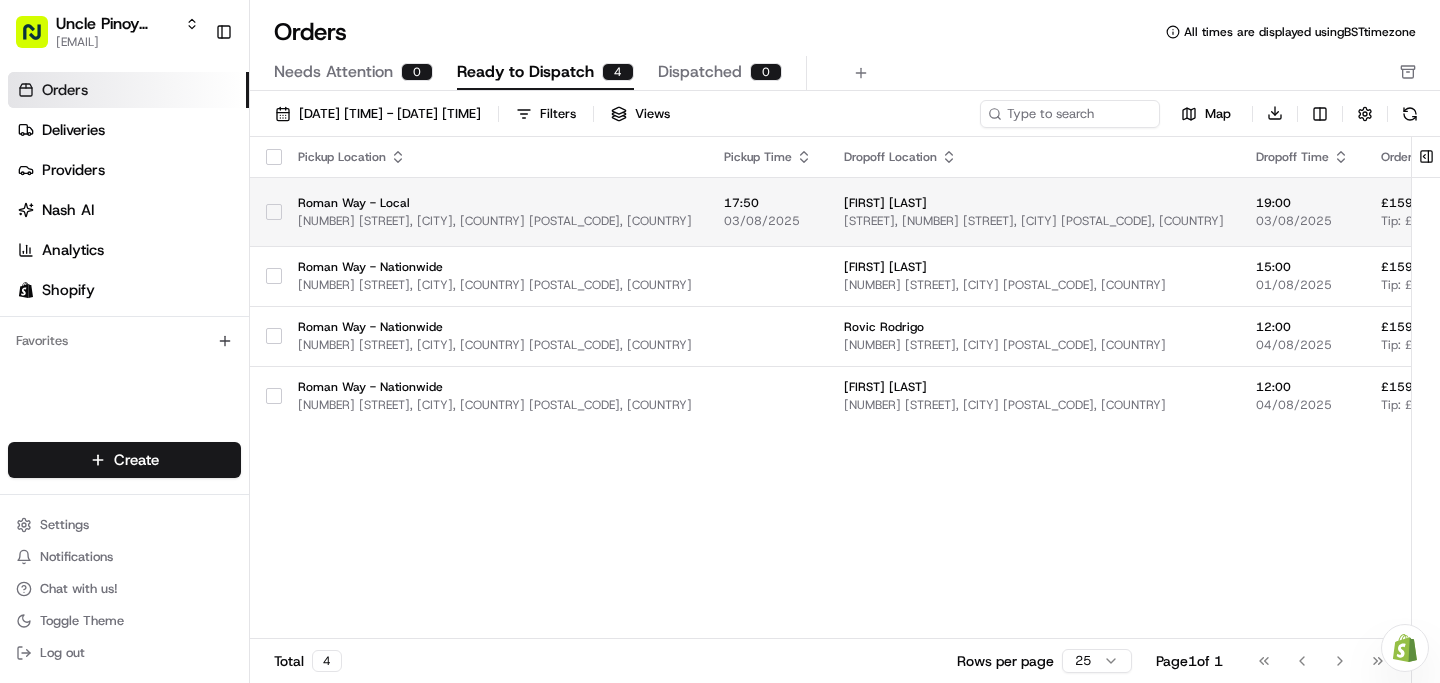 click at bounding box center (274, 212) 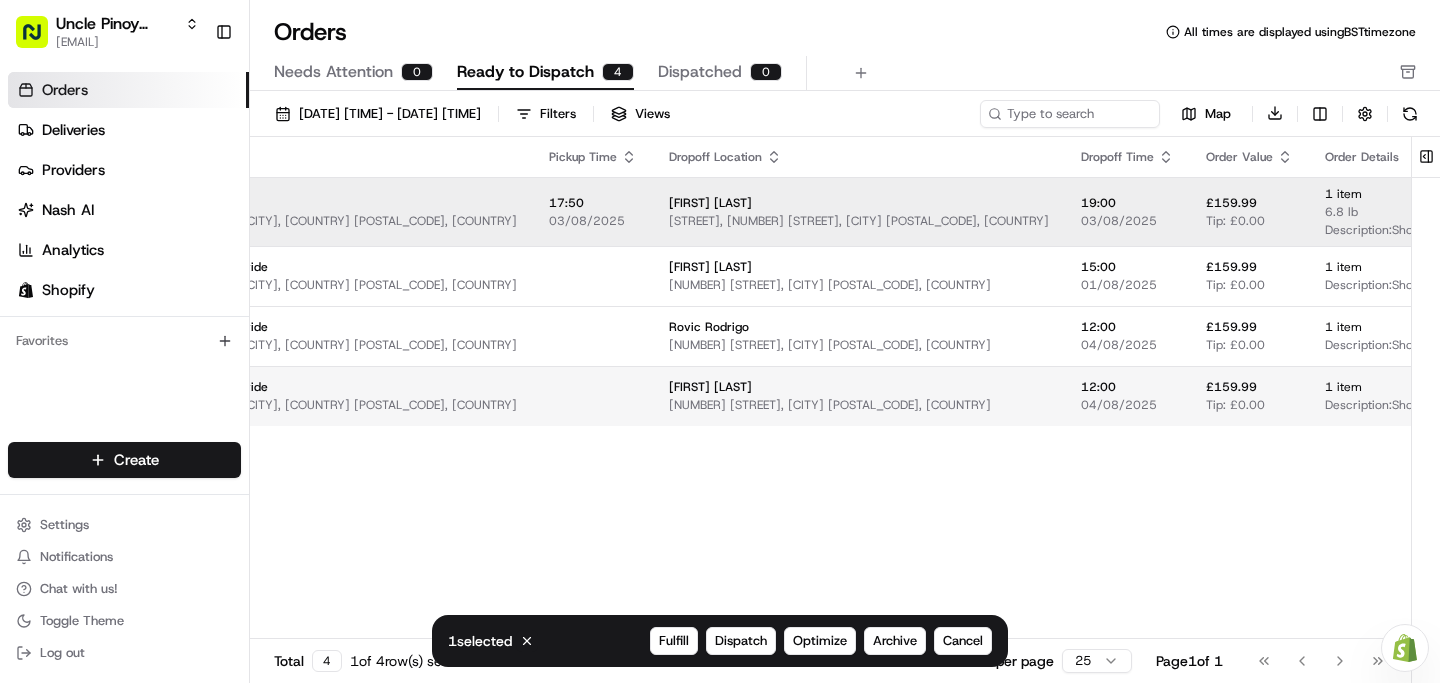 scroll, scrollTop: 0, scrollLeft: 0, axis: both 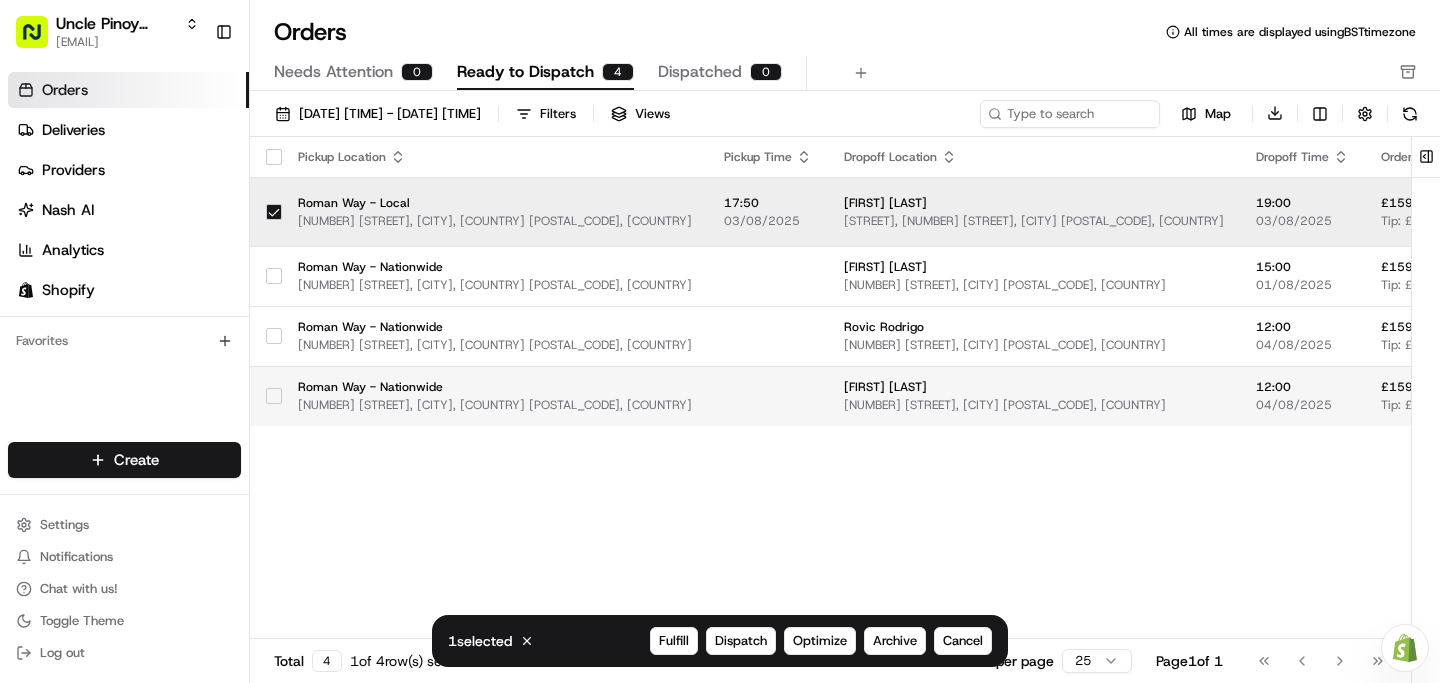 type on "on" 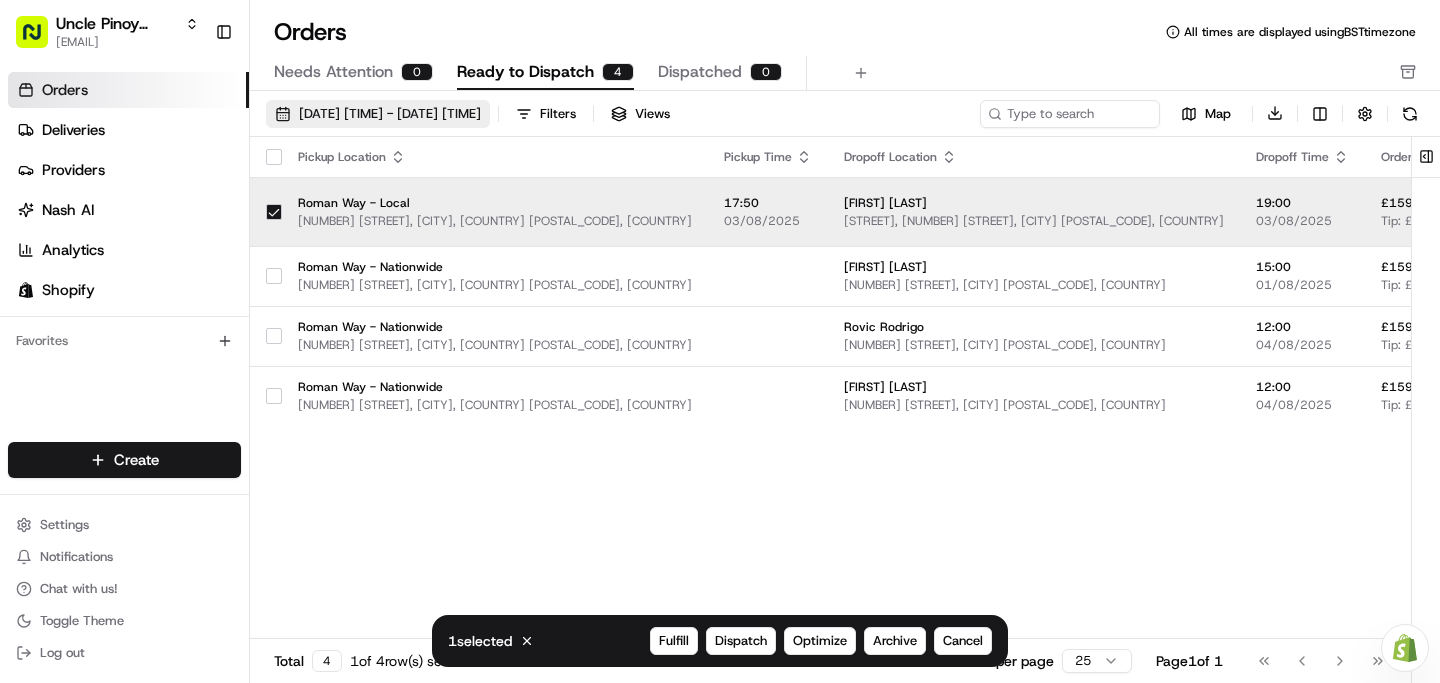 click on "[DATE] [TIME] - [DATE] [TIME]" at bounding box center [378, 114] 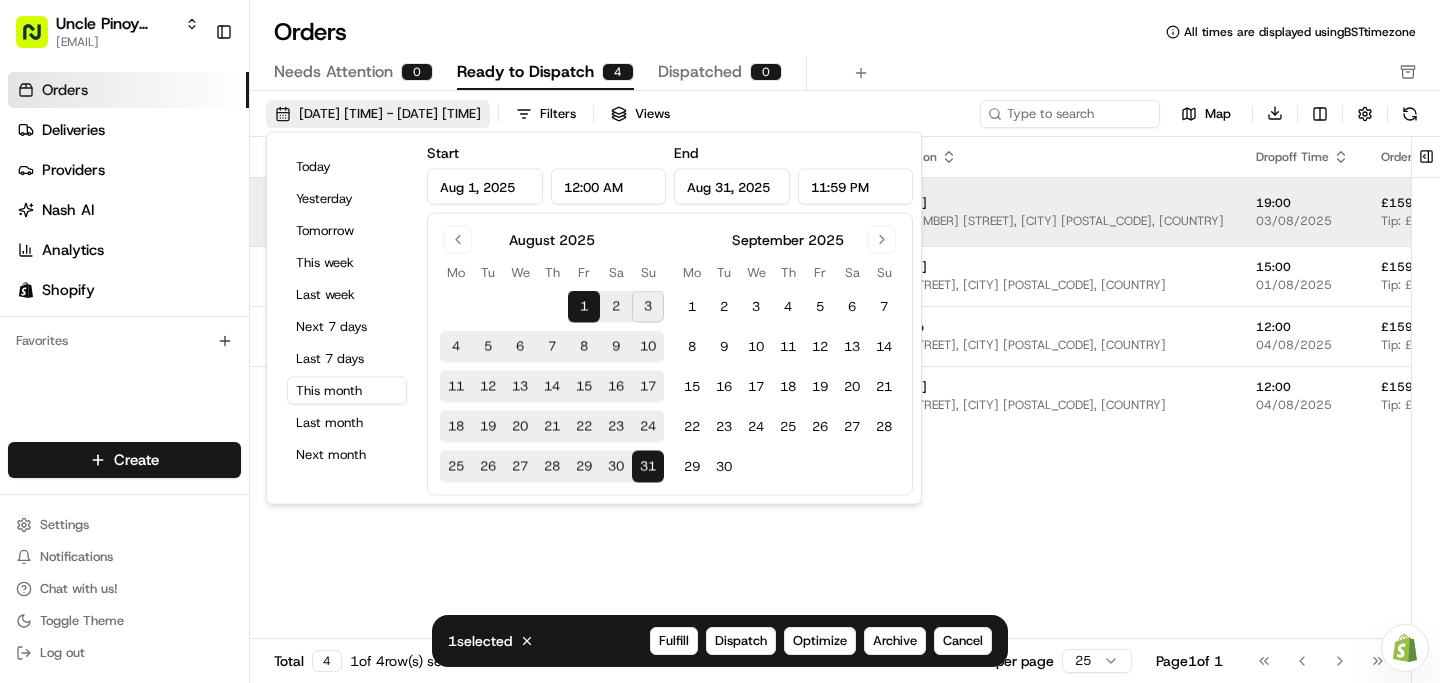 type 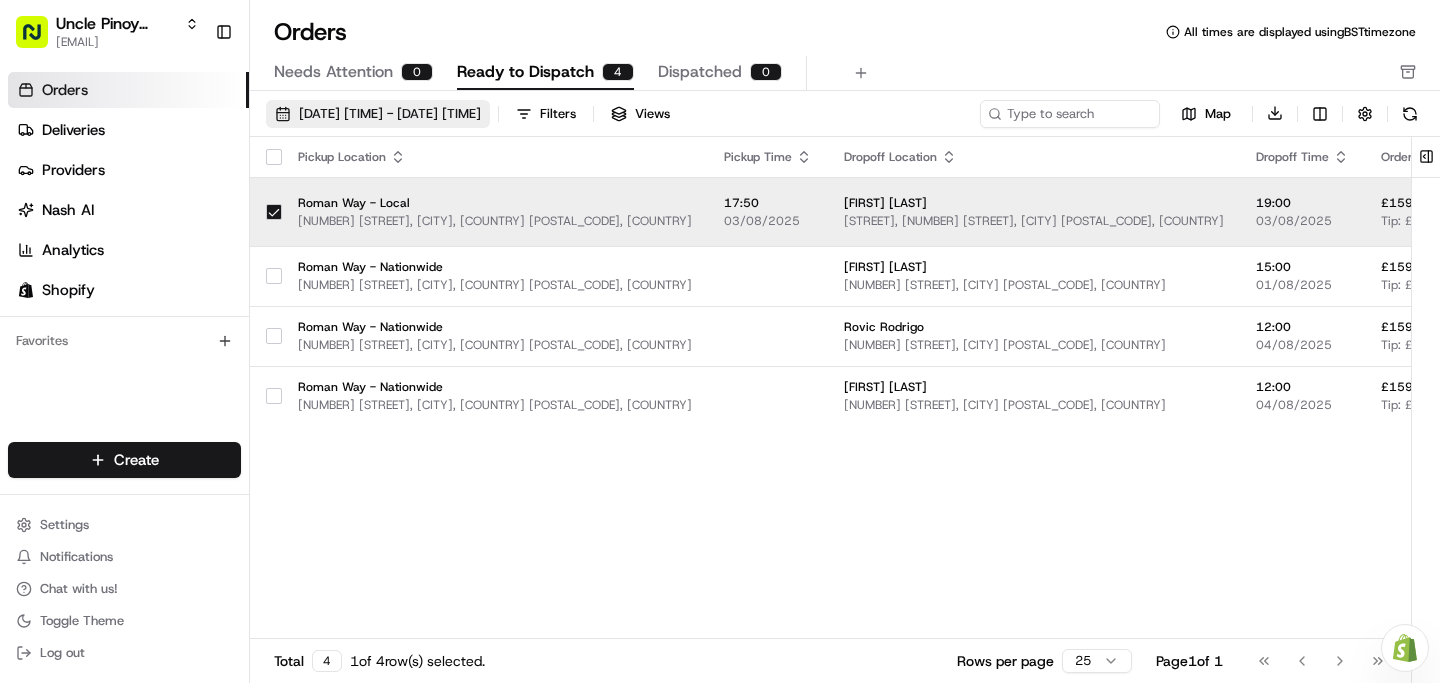 type 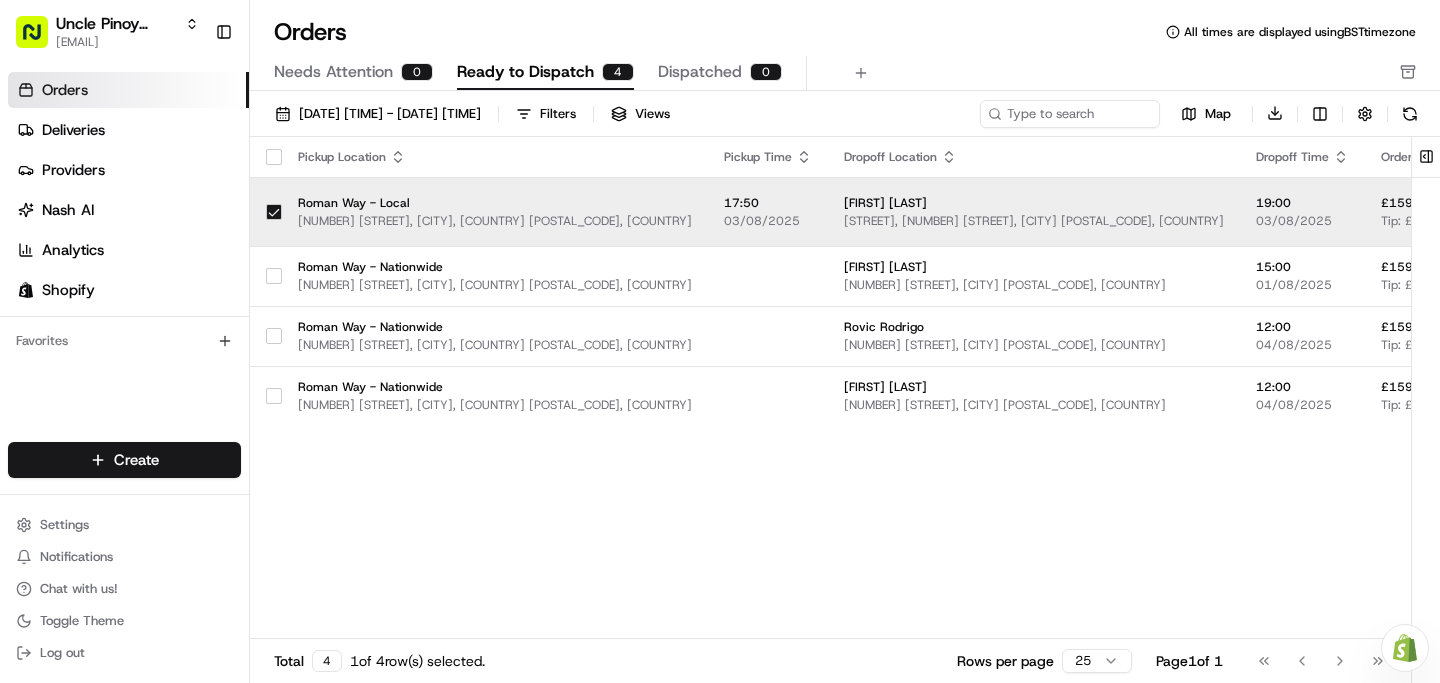 click on "Pickup Location Pickup Time Dropoff Location Dropoff Time Order Value Order Details Delivery Details Provider Actions Roman Way - Local 149 Roman Way, London, England N7 8XH, GB 17:50 03/08/2025 [FIRST] [LAST] Brompton Court, 17 Tweedy Rd, Bromley BR1 3PS, UK 19:00 03/08/2025 £159.99 Tip: £0.00 1   item 6.8 lb Description:  Shopify Order #12993 for [FIRST] [LAST] scheduled + 2 Assign Provider Roman Way - Nationwide 149 Roman Way, London, England N7 8XH, GB [FIRST] [LAST] 54 Whitland Rd, Carshalton SM5 1QU, UK 15:00 01/08/2025 £159.99 Tip: £0.00 1   item Description:  Shopify Order #13001 for [FIRST] [LAST] scheduled + 1 Assign Provider Roman Way - Nationwide 149 Roman Way, London, England N7 8XH, GB [FIRST] [LAST] 151 Maple Rd, Hayes UB4 9NQ, UK 12:00 04/08/2025 £159.99 Tip: £0.00 1   item Description:  Shopify Order #13005 for [FIRST] [LAST] scheduled + 1 Assign Provider Roman Way - Nationwide 149 Roman Way, London, England N7 8XH, GB [FIRST] [LAST] 13 Dowlas St, London SE5 7TA, UK 12:00 £159.99" at bounding box center (1186, 388) 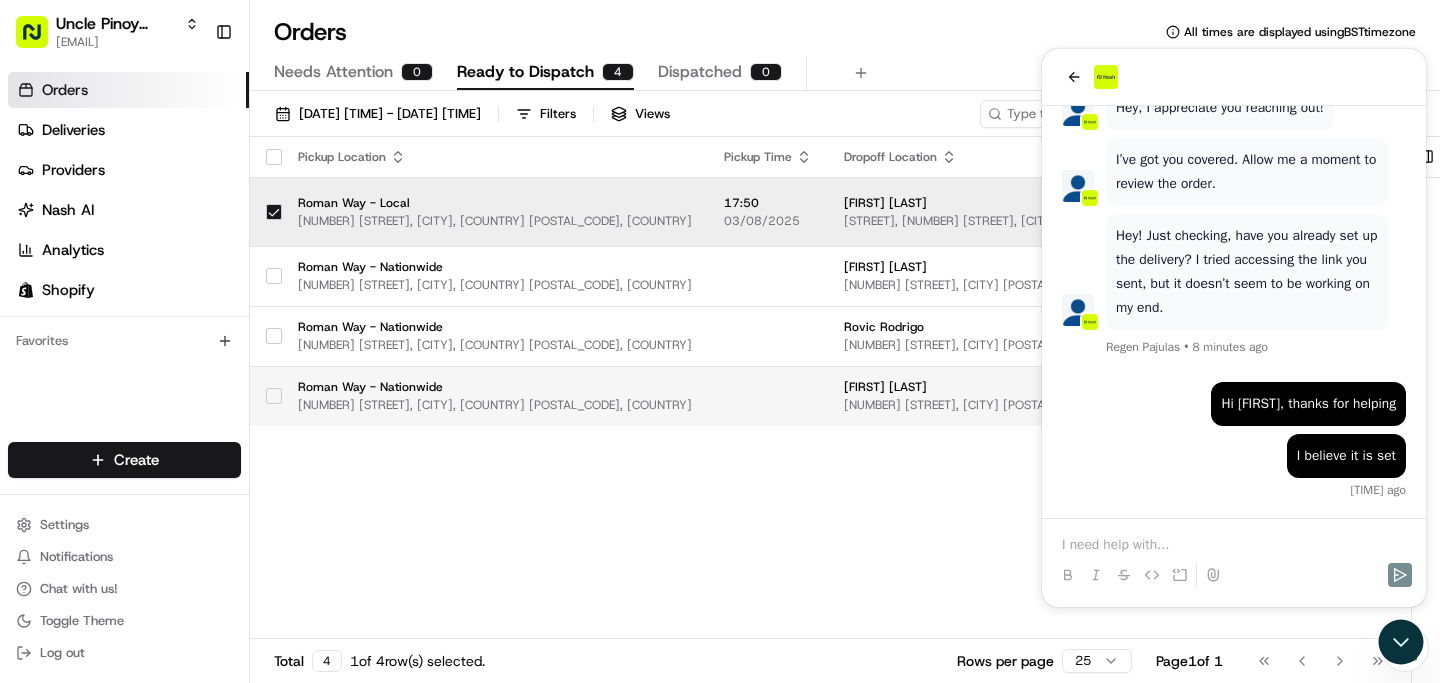 scroll, scrollTop: 344, scrollLeft: 0, axis: vertical 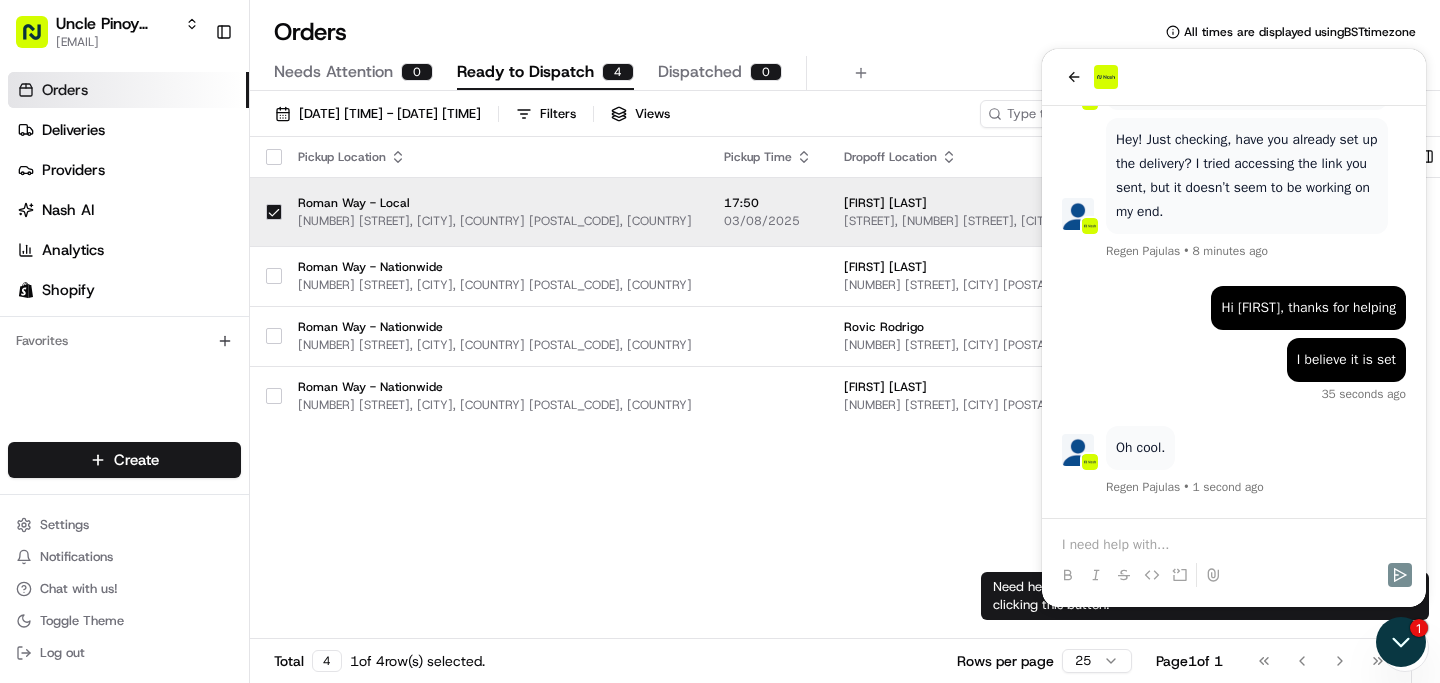click 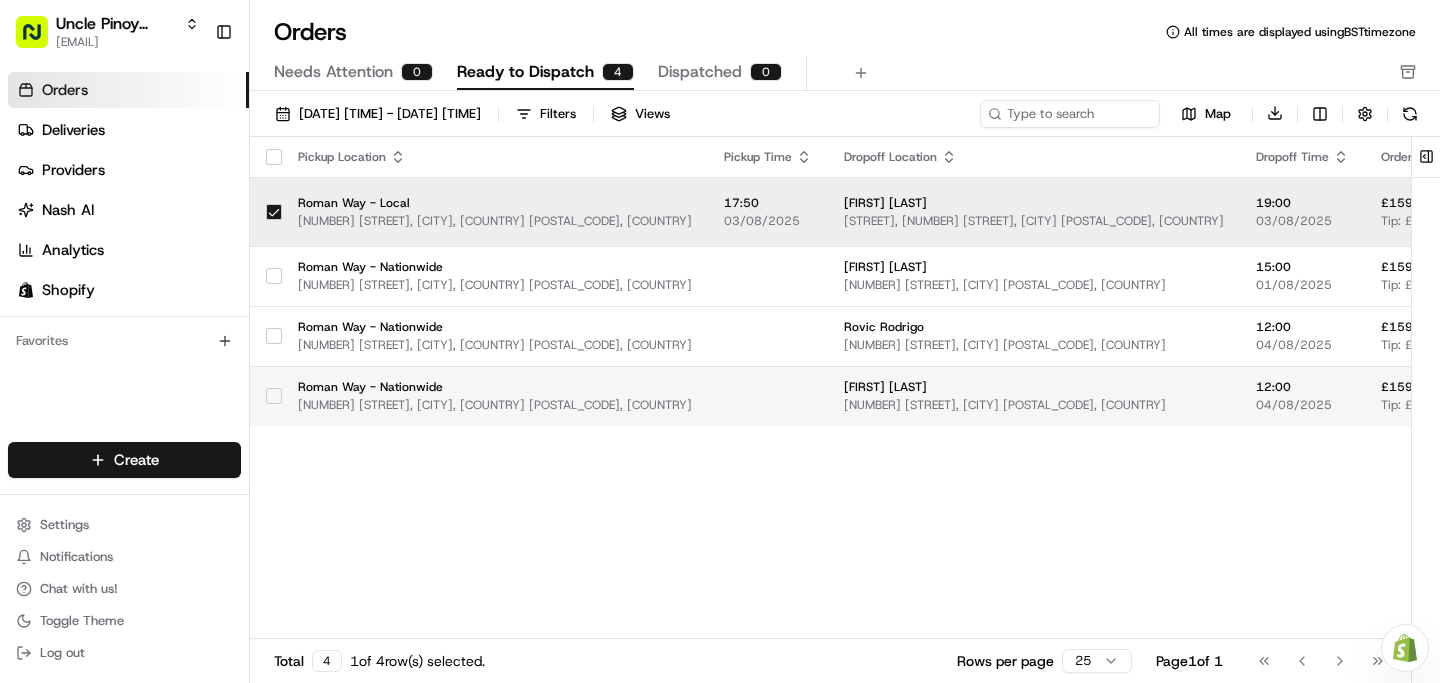 type 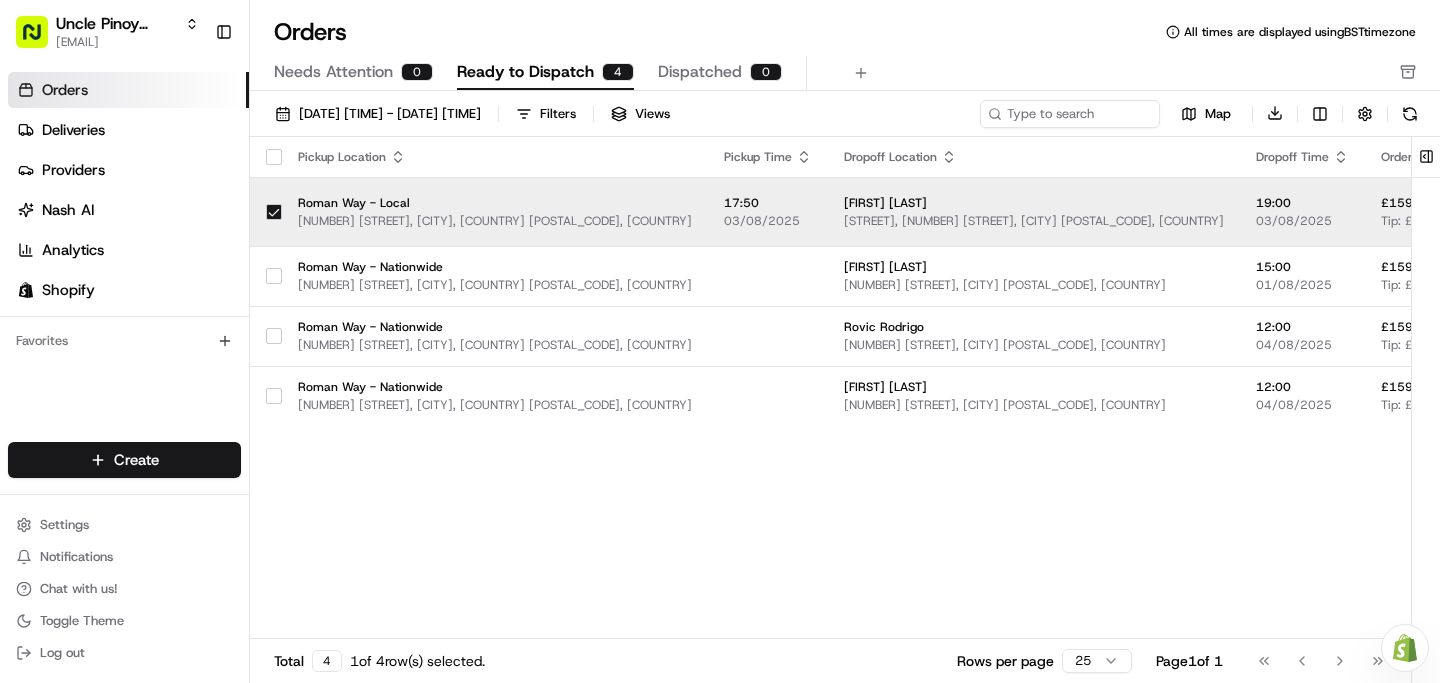 click on "Pickup Location Pickup Time Dropoff Location Dropoff Time Order Value Order Details Delivery Details Provider Actions Roman Way - Local 149 Roman Way, London, England N7 8XH, GB 17:50 03/08/2025 [FIRST] [LAST] Brompton Court, 17 Tweedy Rd, Bromley BR1 3PS, UK 19:00 03/08/2025 £159.99 Tip: £0.00 1   item 6.8 lb Description:  Shopify Order #12993 for [FIRST] [LAST] scheduled + 2 Assign Provider Roman Way - Nationwide 149 Roman Way, London, England N7 8XH, GB [FIRST] [LAST] 54 Whitland Rd, Carshalton SM5 1QU, UK 15:00 01/08/2025 £159.99 Tip: £0.00 1   item Description:  Shopify Order #13001 for [FIRST] [LAST] scheduled + 1 Assign Provider Roman Way - Nationwide 149 Roman Way, London, England N7 8XH, GB [FIRST] [LAST] 151 Maple Rd, Hayes UB4 9NQ, UK 12:00 04/08/2025 £159.99 Tip: £0.00 1   item Description:  Shopify Order #13005 for [FIRST] [LAST] scheduled + 1 Assign Provider Roman Way - Nationwide 149 Roman Way, London, England N7 8XH, GB [FIRST] [LAST] 13 Dowlas St, London SE5 7TA, UK 12:00 £159.99" at bounding box center (1186, 388) 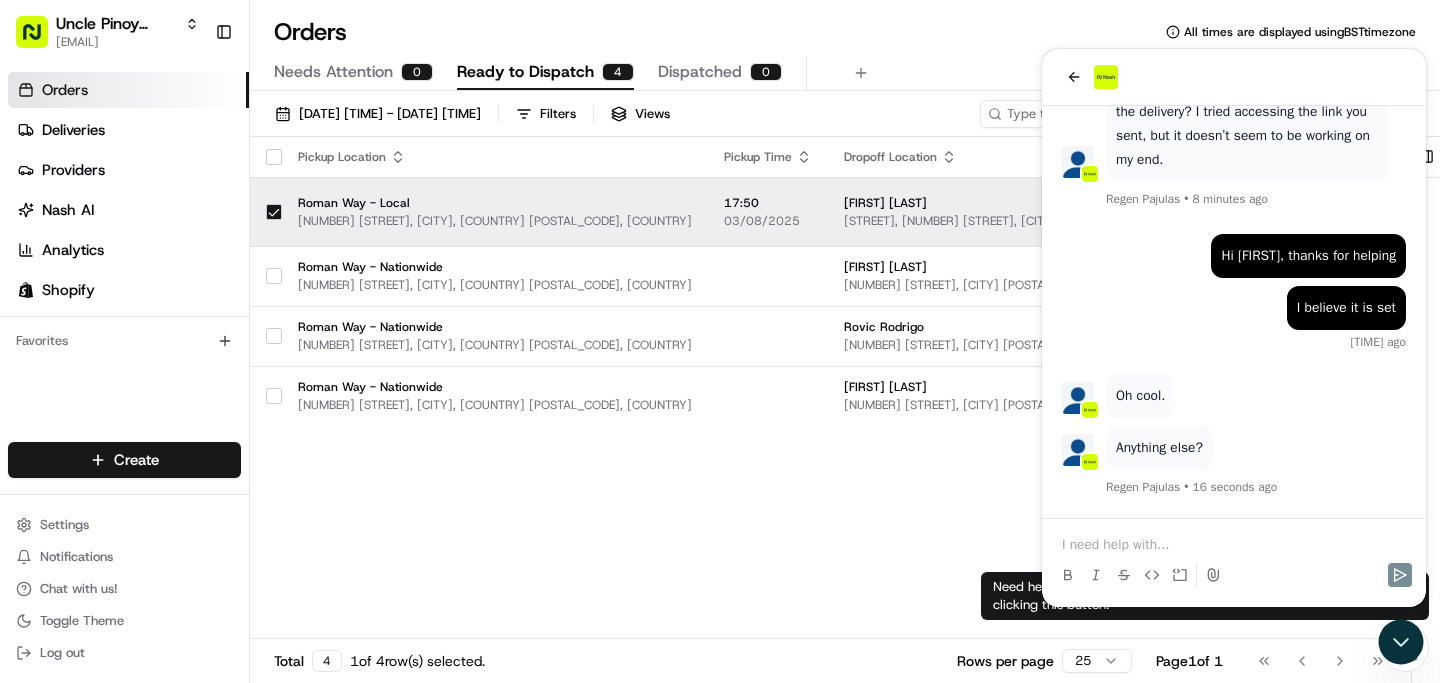 click at bounding box center (1234, 545) 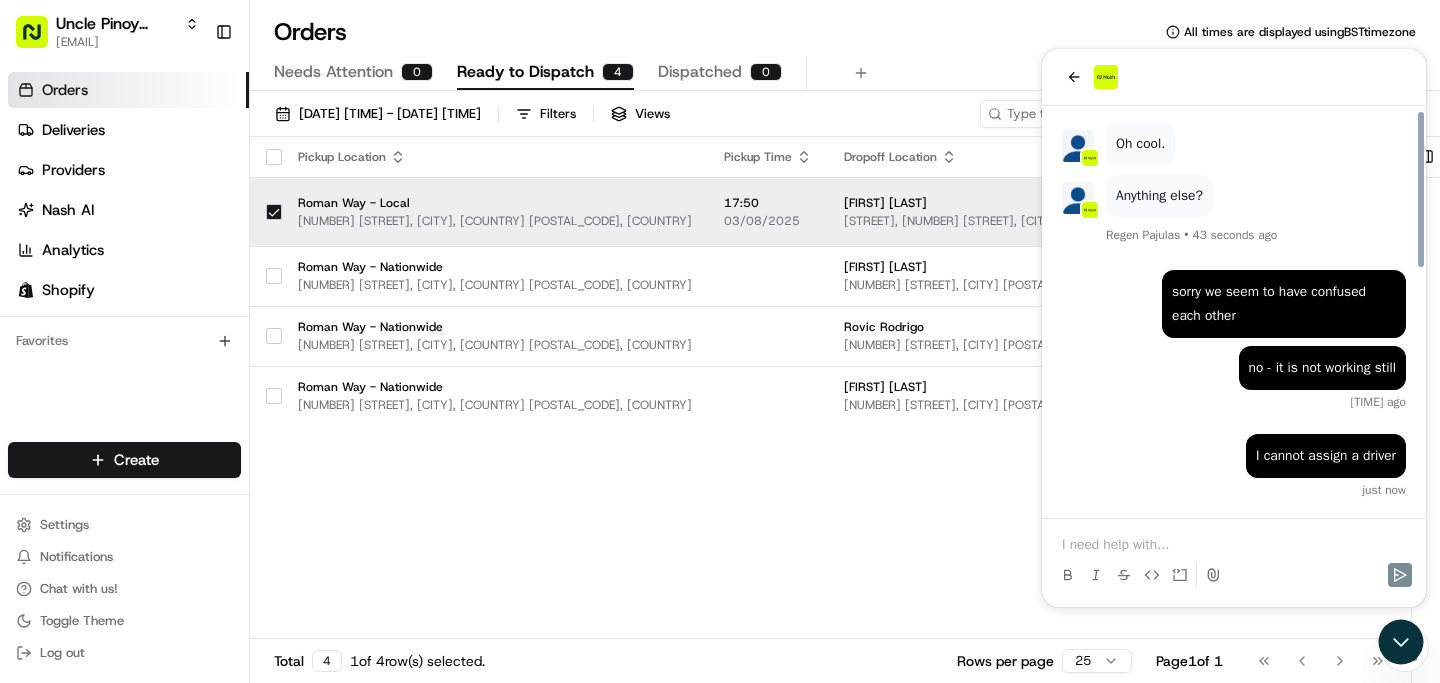 scroll, scrollTop: 612, scrollLeft: 0, axis: vertical 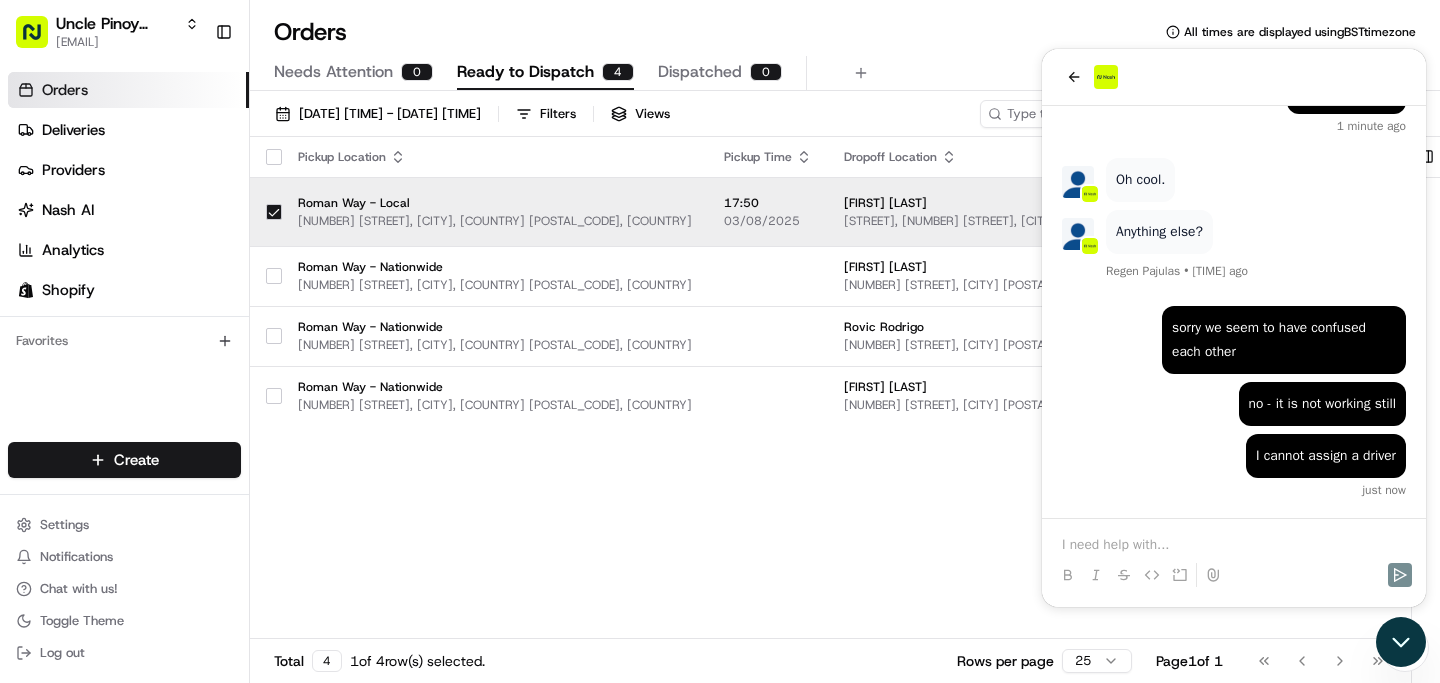 click 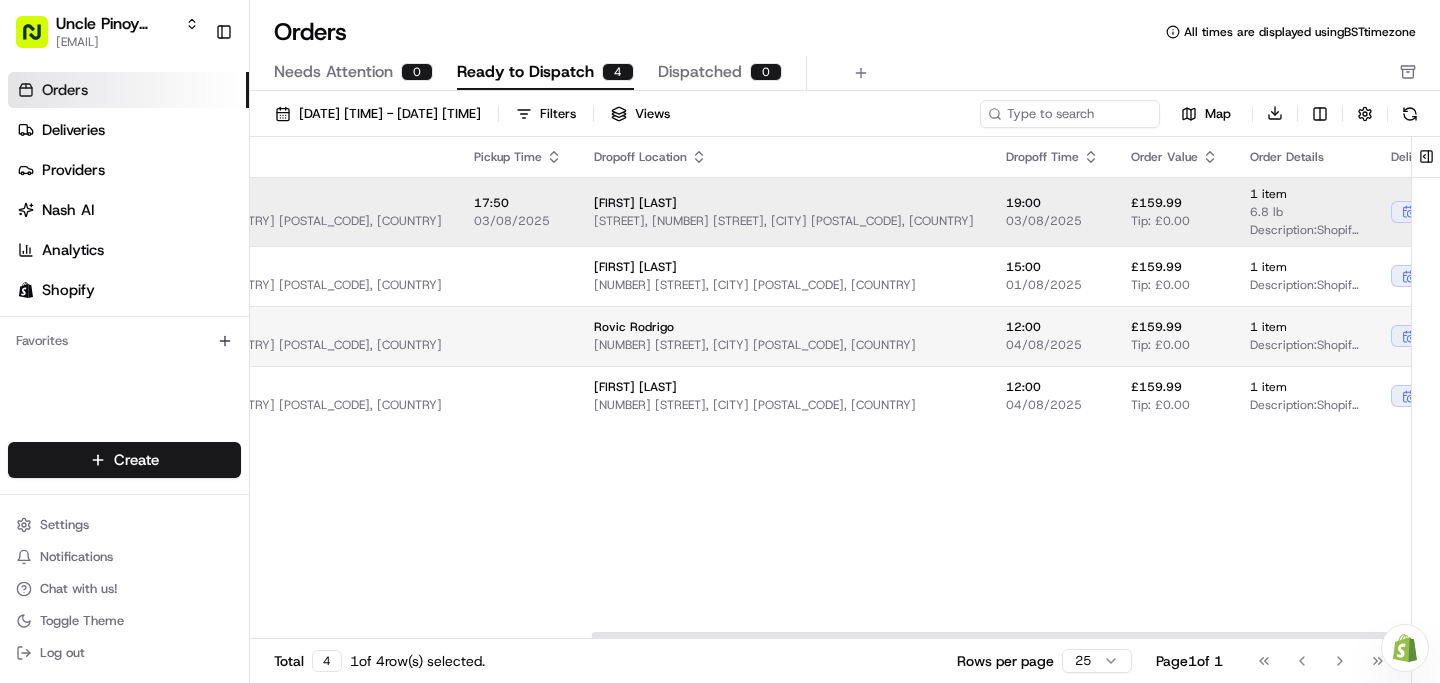 scroll, scrollTop: 0, scrollLeft: 483, axis: horizontal 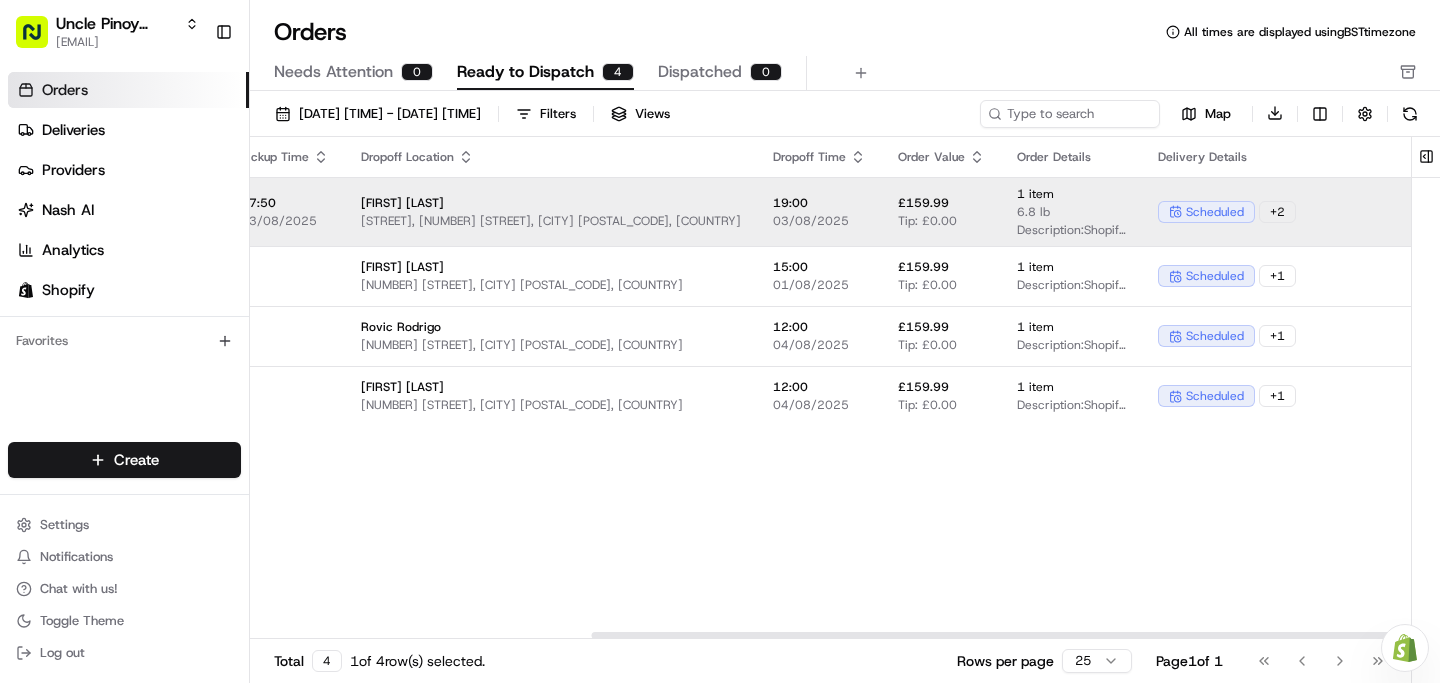 click on "Assign Provider" at bounding box center [1489, 212] 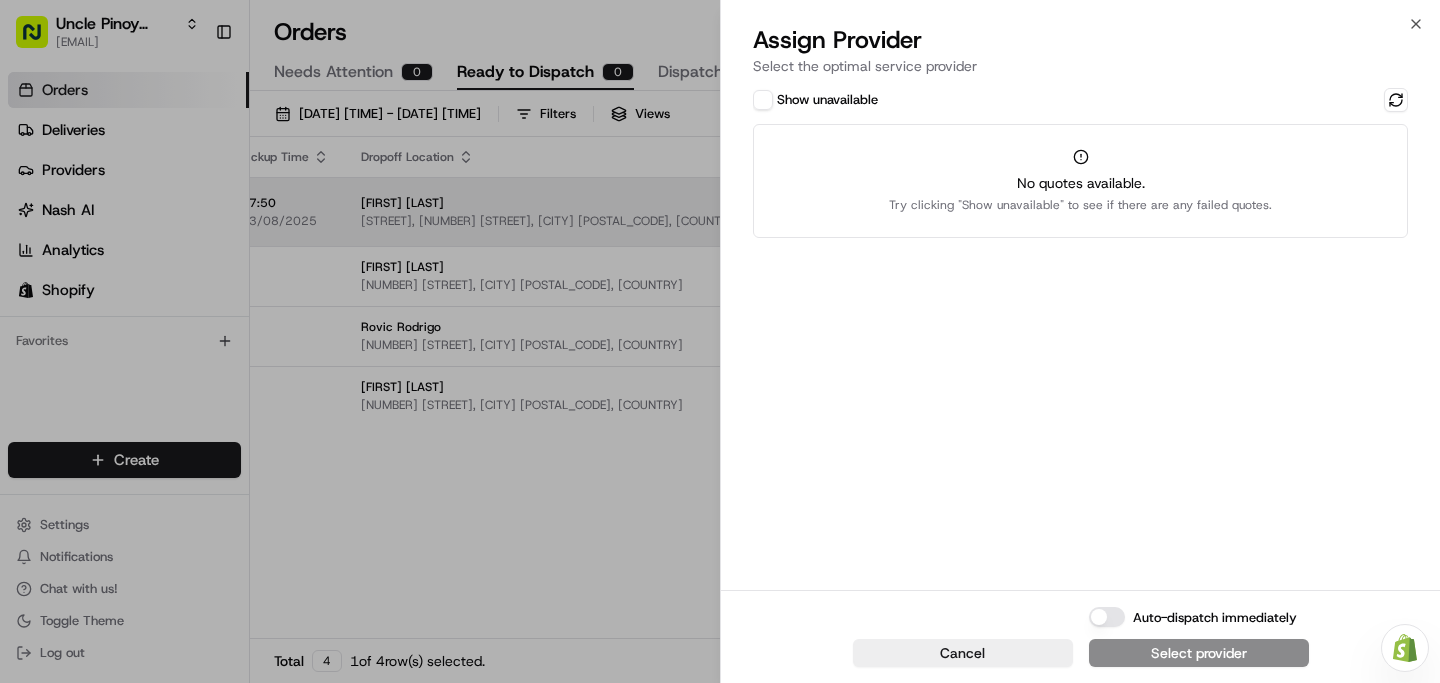 click on "Cancel Auto-dispatch immediately Select provider" at bounding box center (1080, 636) 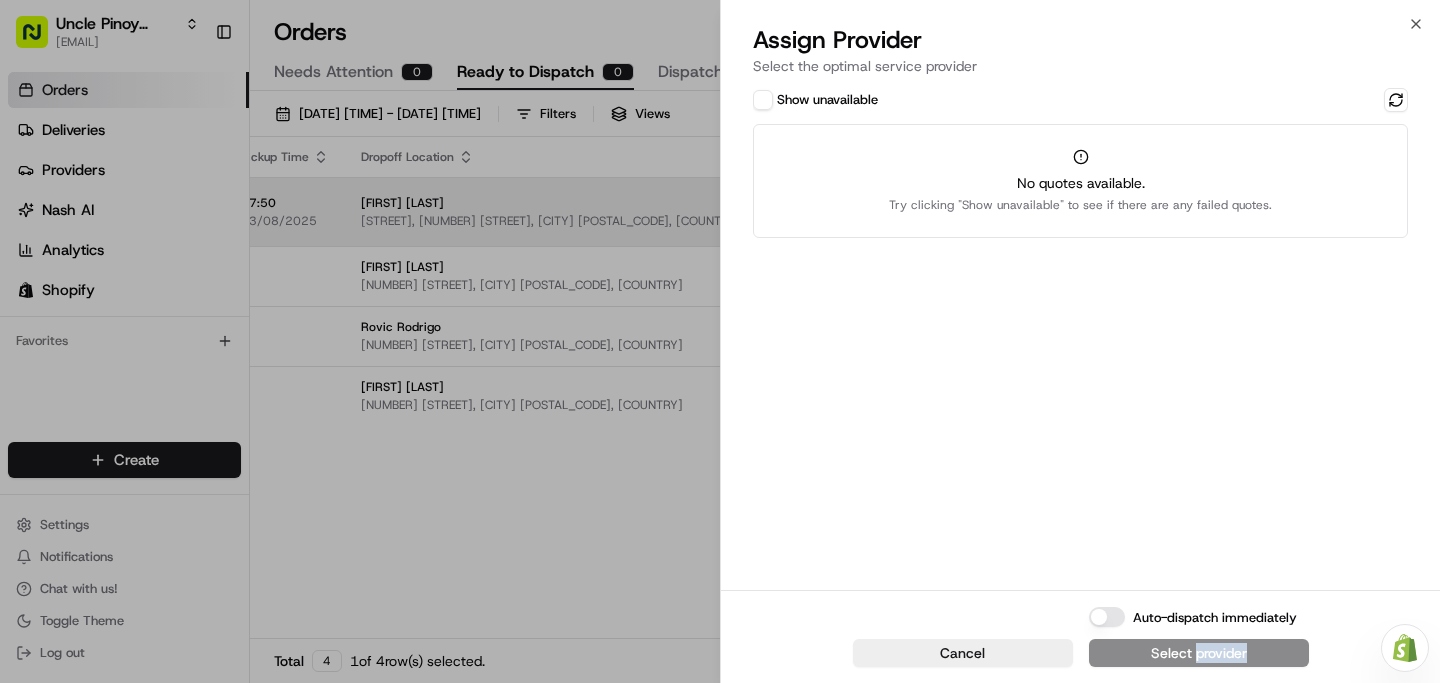 click on "Cancel Auto-dispatch immediately Select provider" at bounding box center [1080, 636] 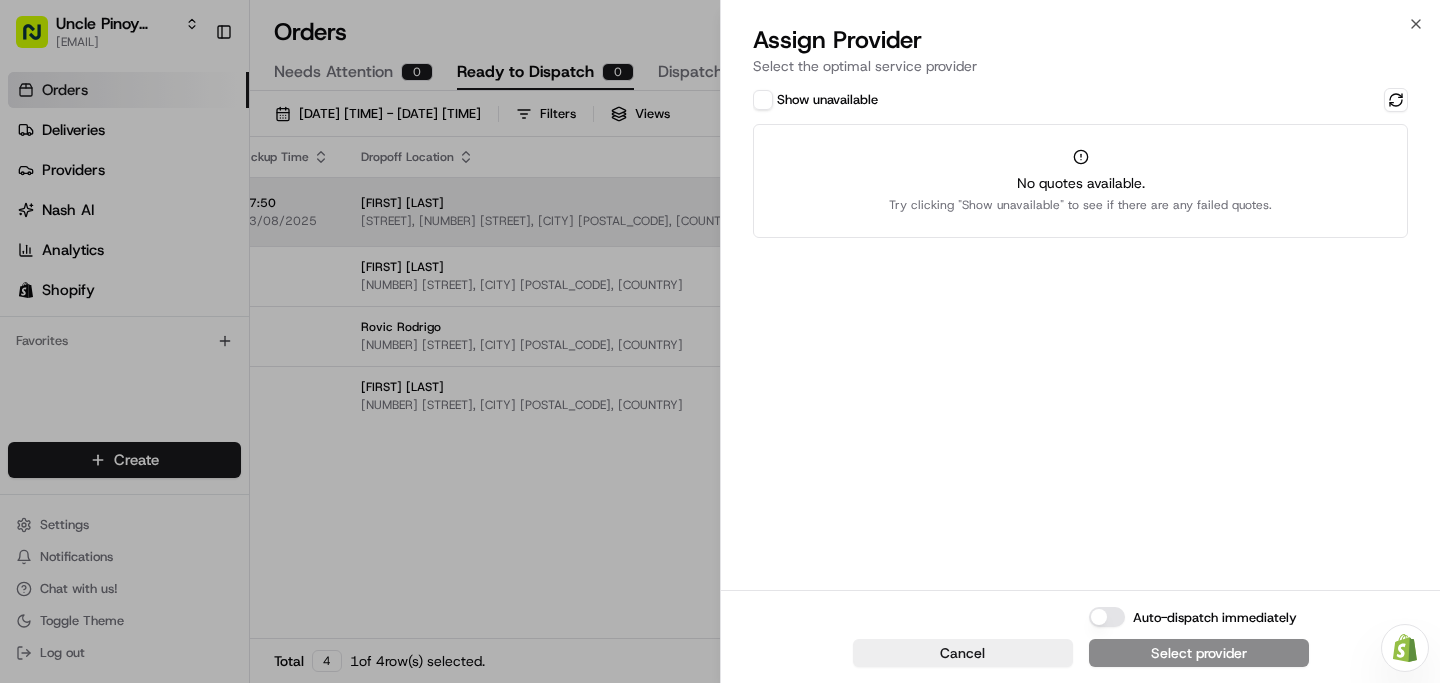click on "Cancel Auto-dispatch immediately Select provider" at bounding box center [1080, 636] 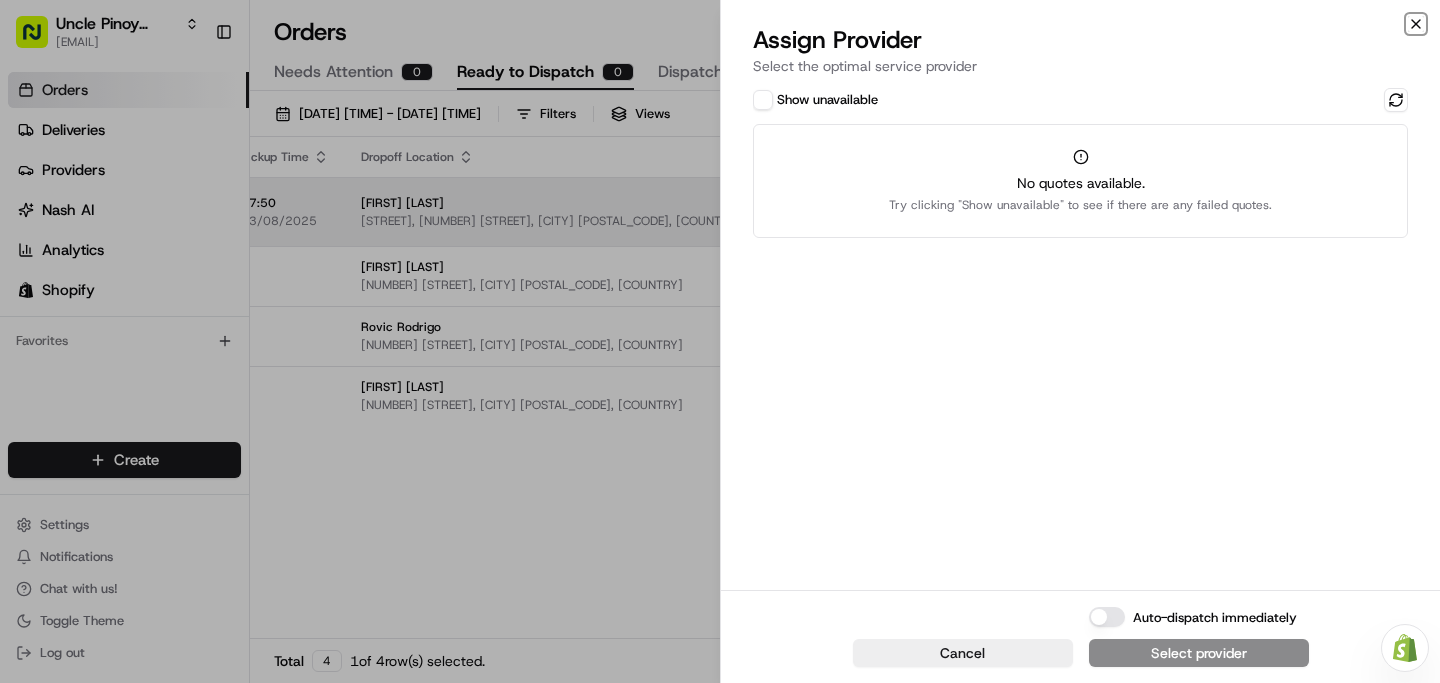 click 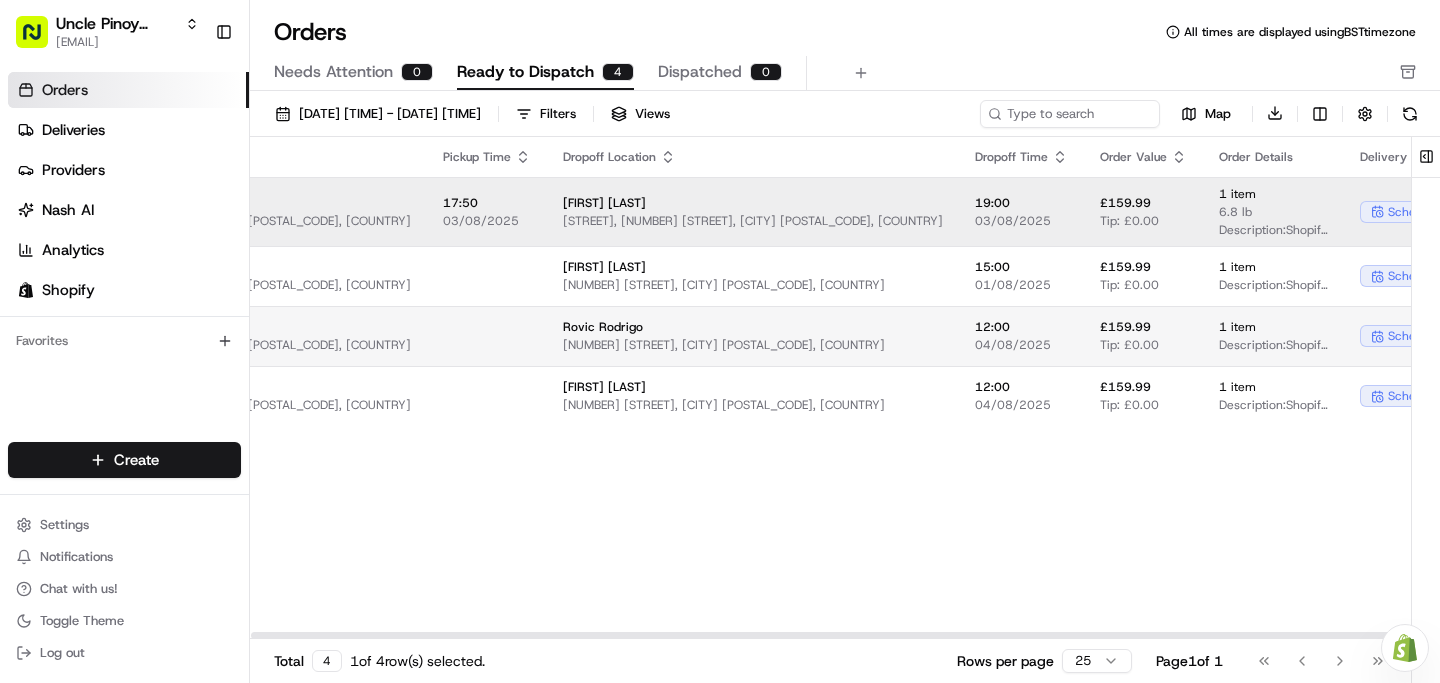 scroll, scrollTop: 0, scrollLeft: 0, axis: both 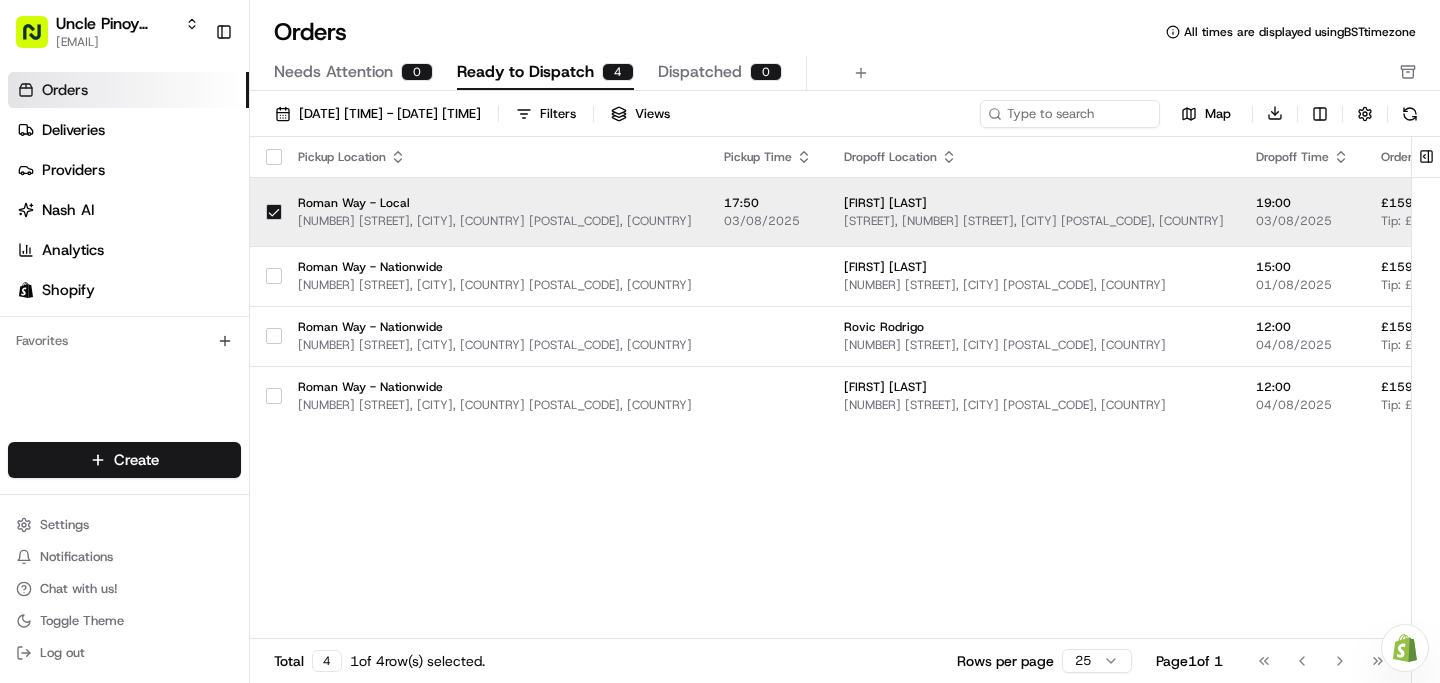 click at bounding box center [1405, 647] 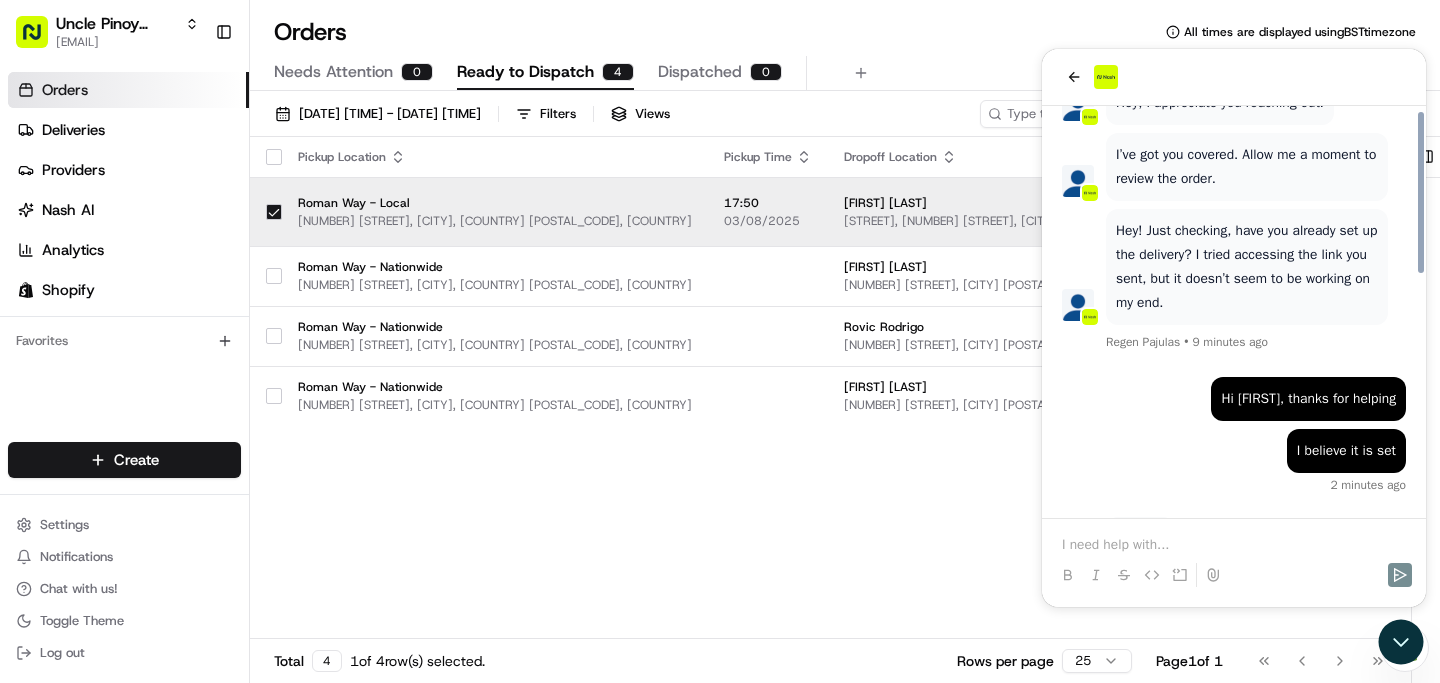 scroll, scrollTop: 612, scrollLeft: 0, axis: vertical 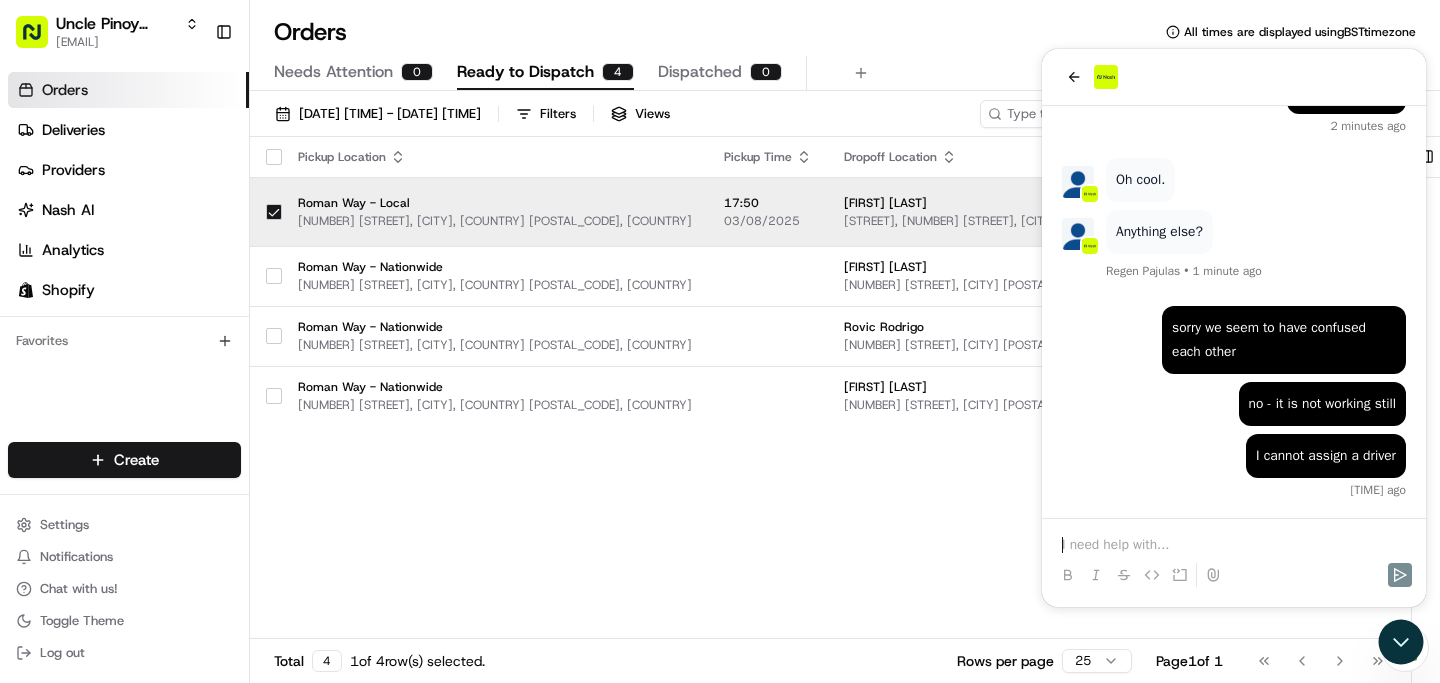click at bounding box center [1234, 545] 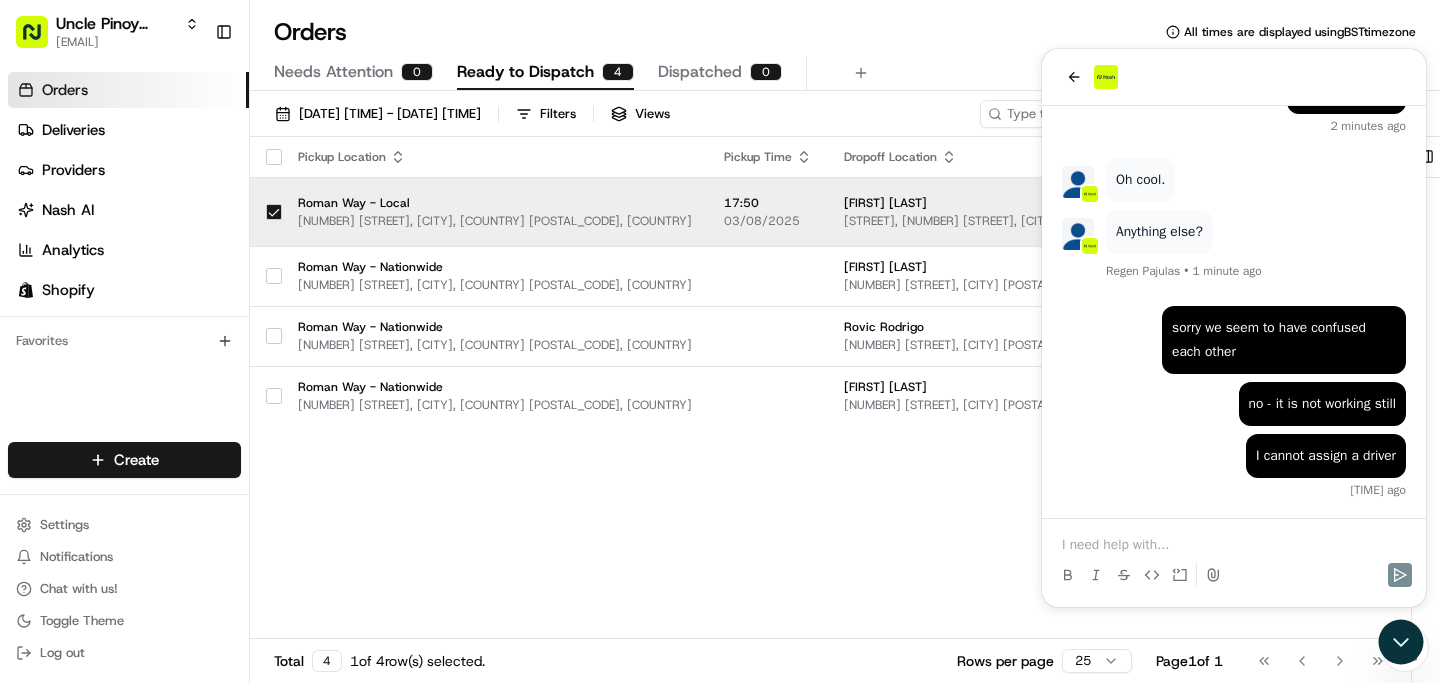 click on "I cannot assign a driver 23 seconds ago" at bounding box center [1234, 466] 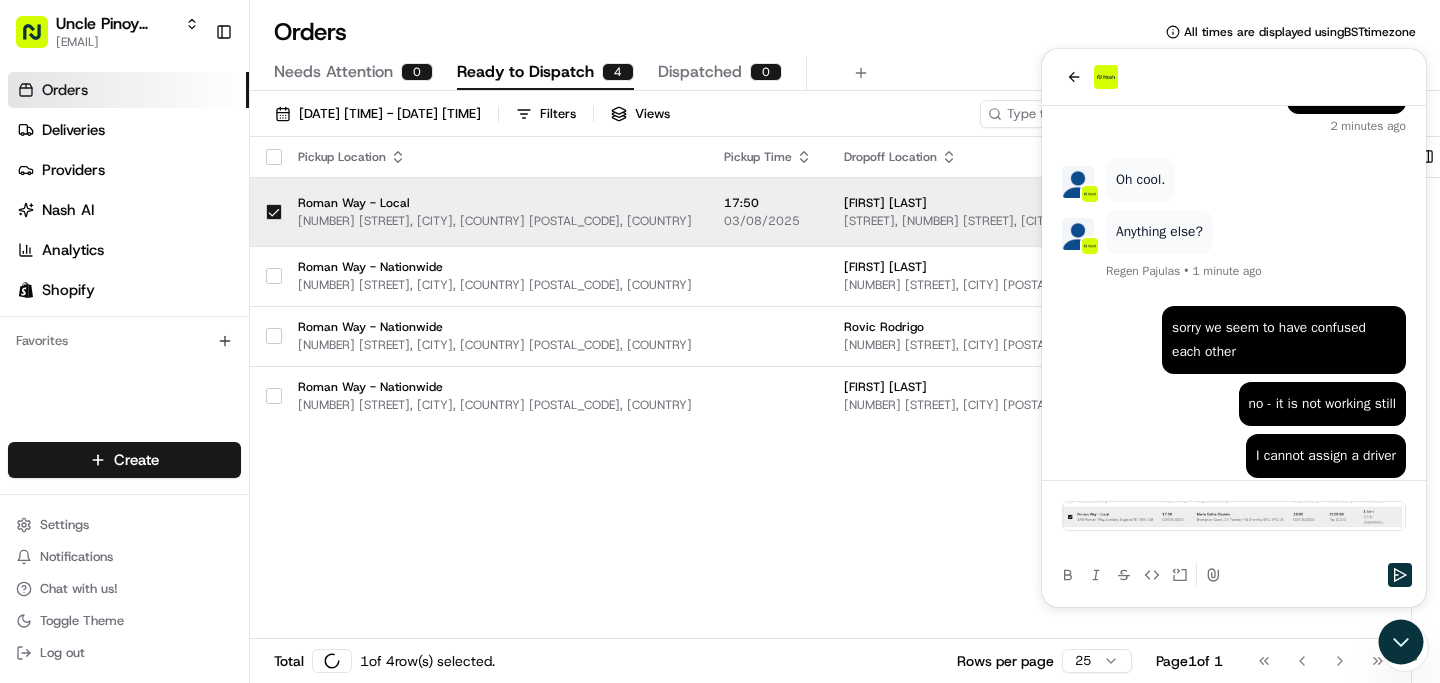 click at bounding box center (1234, 575) 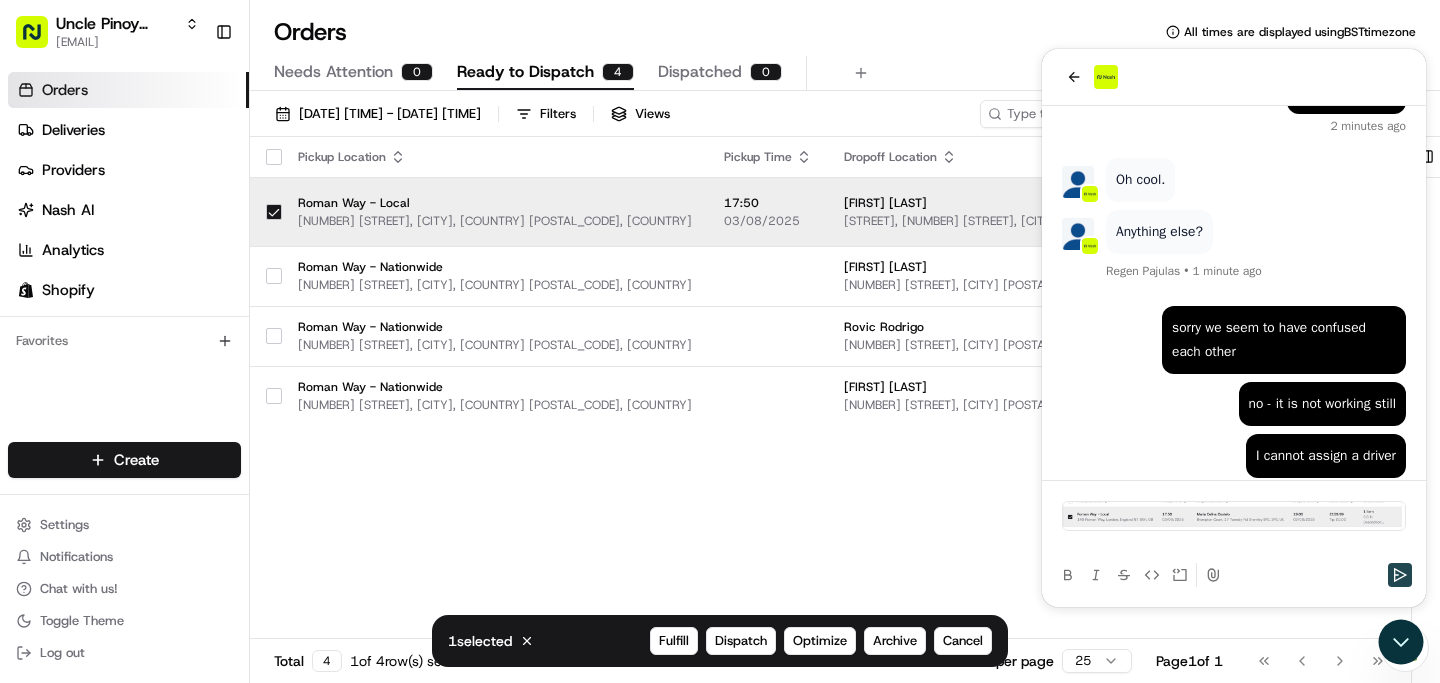 click 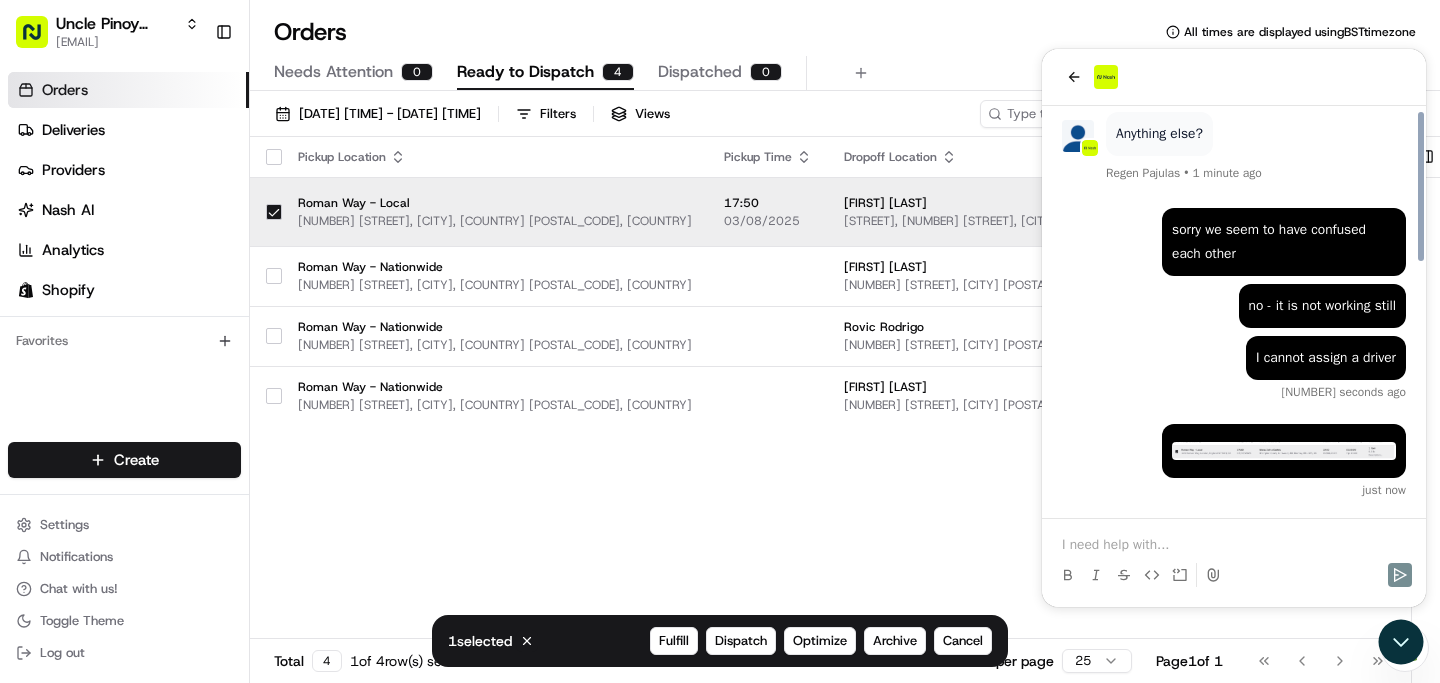 scroll, scrollTop: 668, scrollLeft: 0, axis: vertical 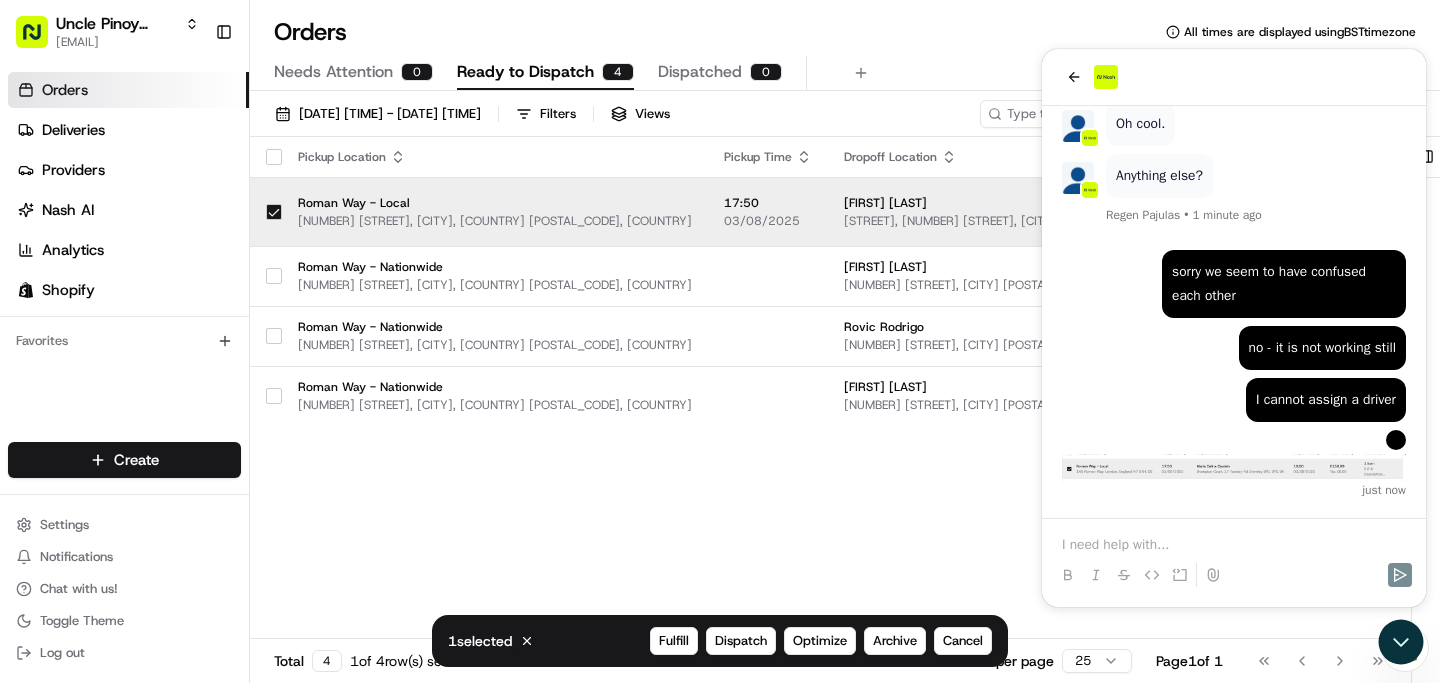 click on "Pickup Location Pickup Time Dropoff Location Dropoff Time Order Value Order Details Delivery Details Provider Actions Roman Way - Local 149 Roman Way, London, England N7 8XH, GB 17:50 03/08/2025 [FIRST] [LAST] Brompton Court, 17 Tweedy Rd, Bromley BR1 3PS, UK 19:00 03/08/2025 £159.99 Tip: £0.00 1   item 6.8 lb Description:  Shopify Order #12993 for [FIRST] [LAST] scheduled + 2 Assign Provider Roman Way - Nationwide 149 Roman Way, London, England N7 8XH, GB [FIRST] [LAST] 54 Whitland Rd, Carshalton SM5 1QU, UK 15:00 01/08/2025 £159.99 Tip: £0.00 1   item Description:  Shopify Order #13001 for [FIRST] [LAST] scheduled + 1 Assign Provider Roman Way - Nationwide 149 Roman Way, London, England N7 8XH, GB [FIRST] [LAST] 151 Maple Rd, Hayes UB4 9NQ, UK 12:00 04/08/2025 £159.99 Tip: £0.00 1   item Description:  Shopify Order #13005 for [FIRST] [LAST] scheduled + 1 Assign Provider Roman Way - Nationwide 149 Roman Way, London, England N7 8XH, GB [FIRST] [LAST] 13 Dowlas St, London SE5 7TA, UK 12:00 £159.99" at bounding box center (1186, 388) 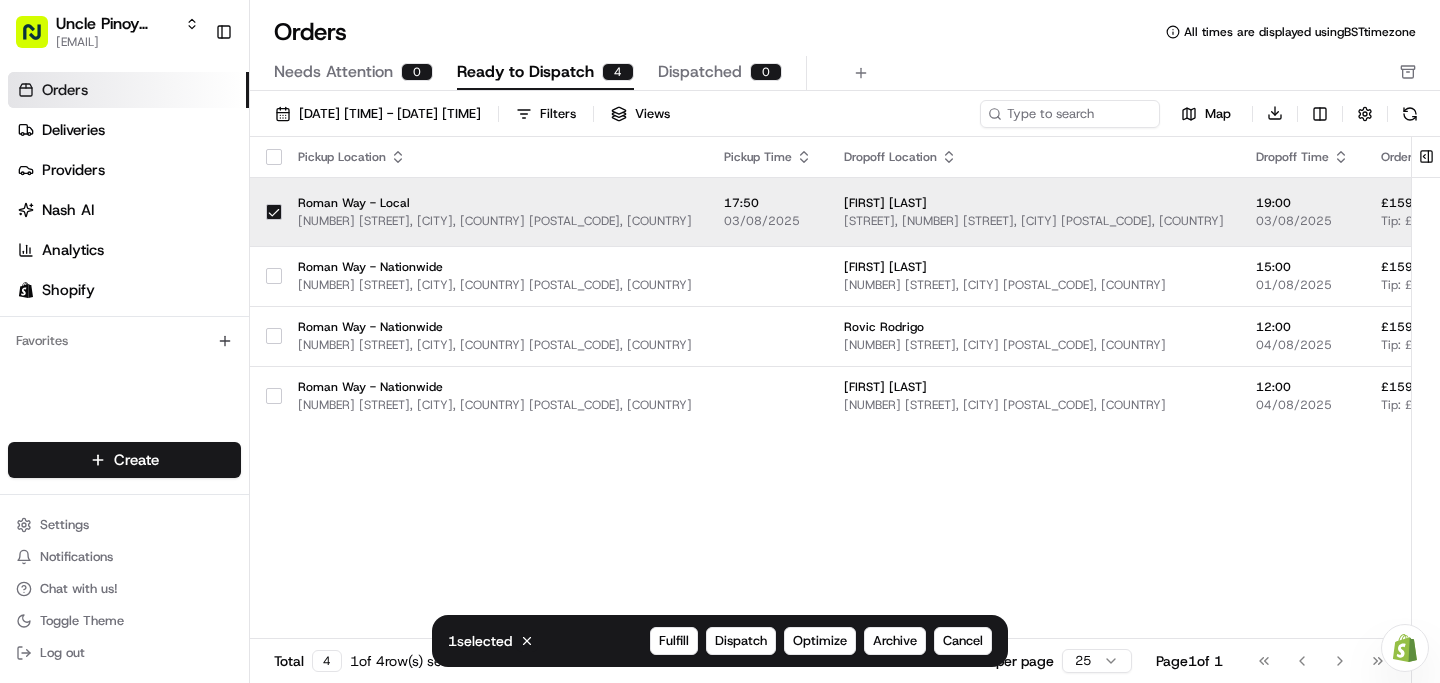 click on "Need help with your Shopify Onboarding? Reach out to Support by clicking this button!" at bounding box center (1405, 648) 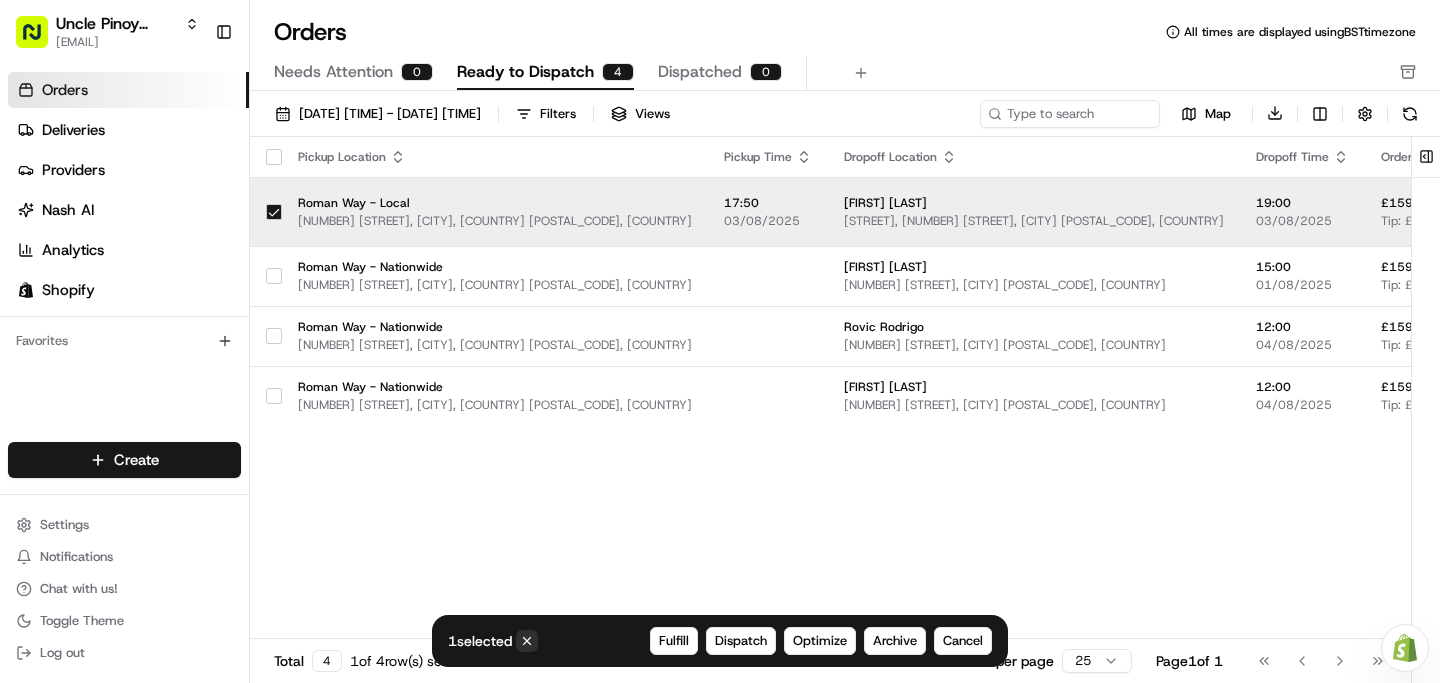 click 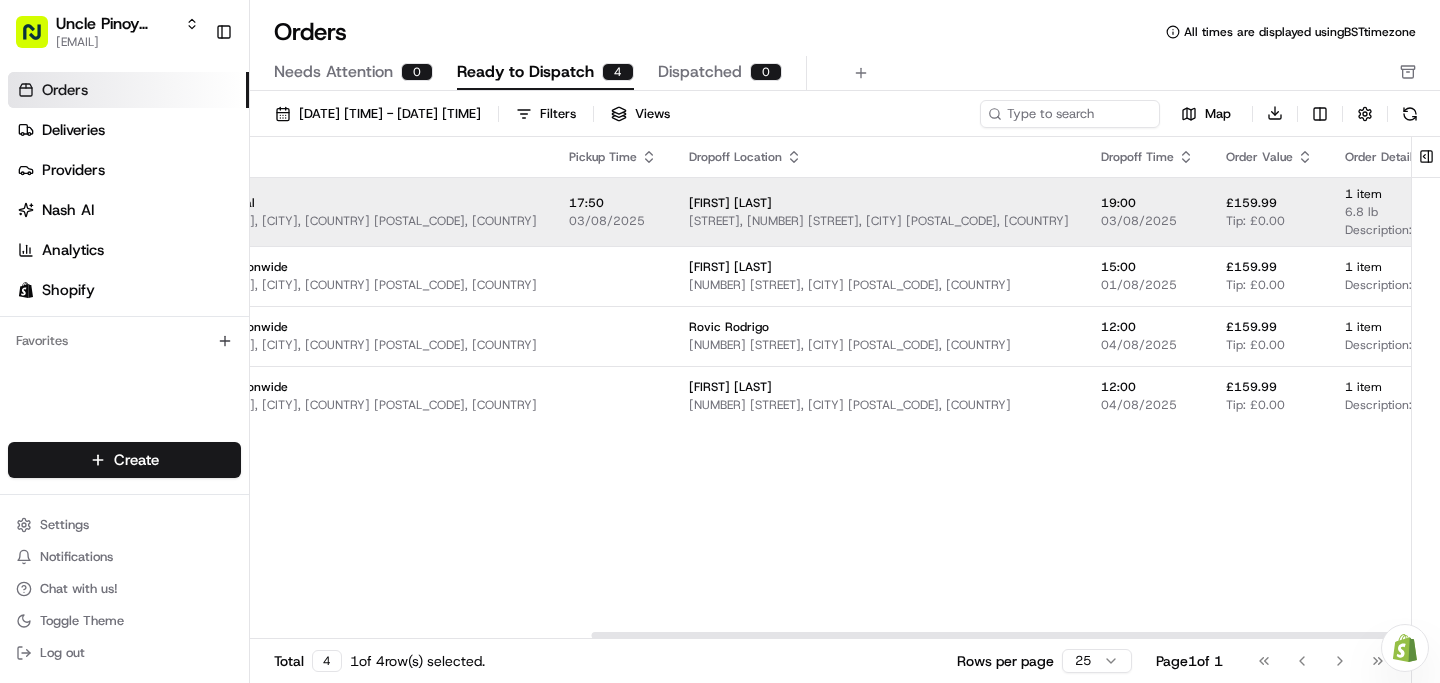 scroll, scrollTop: 0, scrollLeft: 483, axis: horizontal 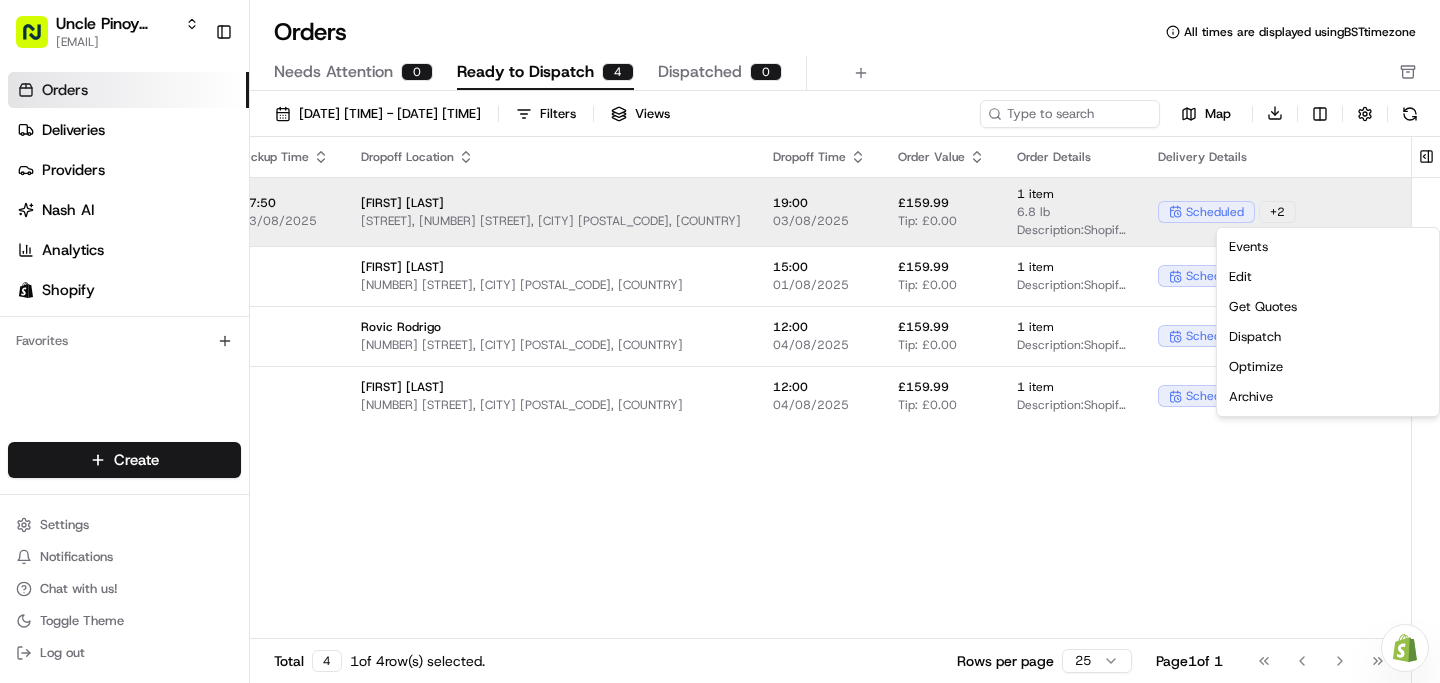 click on "Close ← Move left → Move right ↑ Move up ↓ Move down + Zoom in - Zoom out Home Jump left by 75% End Jump right by 75% Page Up Jump up by 75% Page Down Jump down by 75% Keyboard shortcuts Map Data Map data ©2025 Google Map data ©2025 Google 2 km  Click to toggle between metric and imperial units Terms Report a map error Edit  Order Ready to Dispatch Open Order in Shopify Order ID:   ord_eKRoGgHFhzHAP7SzvsPvab Created At:   08/01/2025 07:51 Pickup Dropoff Delivery Details pickup  Details Saved Location Company Name Roman Way - Local Address 149 Roman Way, London, England N7 8XH, GB City London Country GB State England Zip Code N7 8XH First Name Last Name Email [EMAIL] Phone Number GB +44 [PHONE] Instructions (Optional) Unit 5, Roman Way Industrial Estate, Kitchen 5: Uncle Pinoy Advanced Close Save" at bounding box center (720, 341) 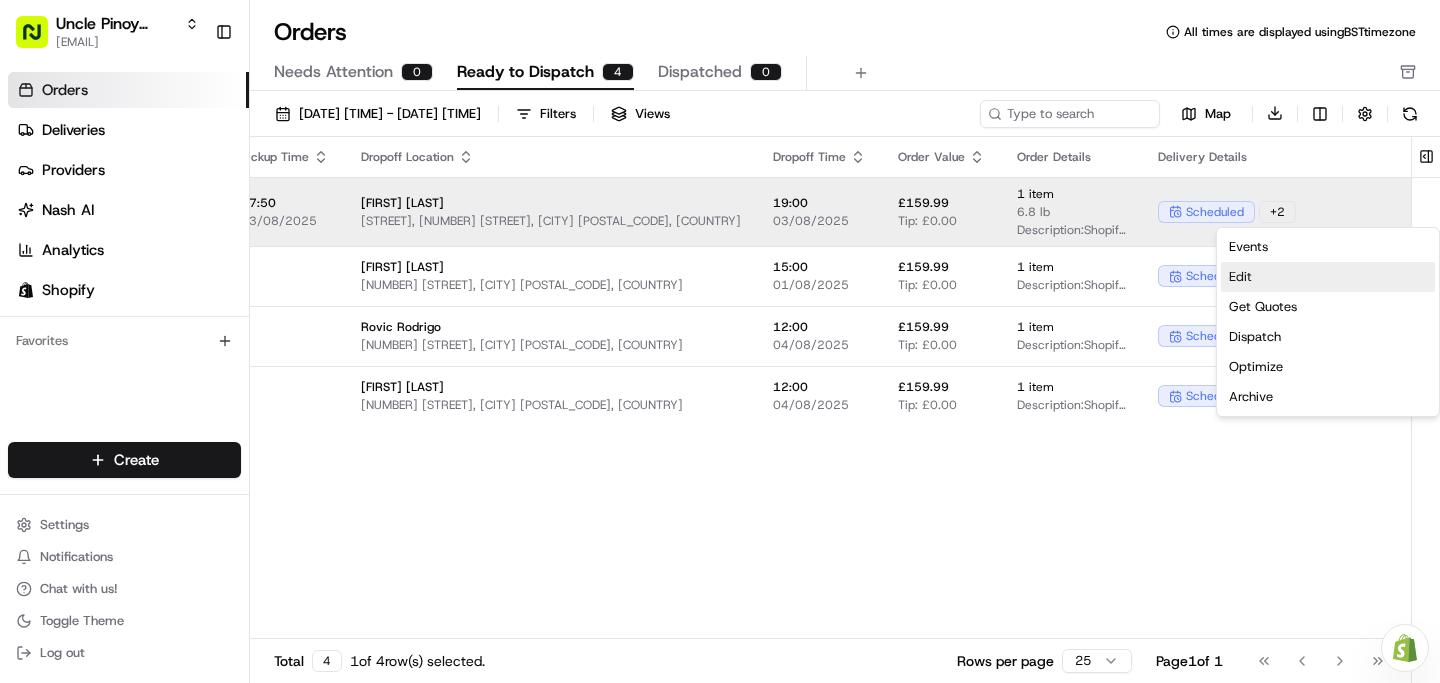 click on "Edit" at bounding box center (1328, 277) 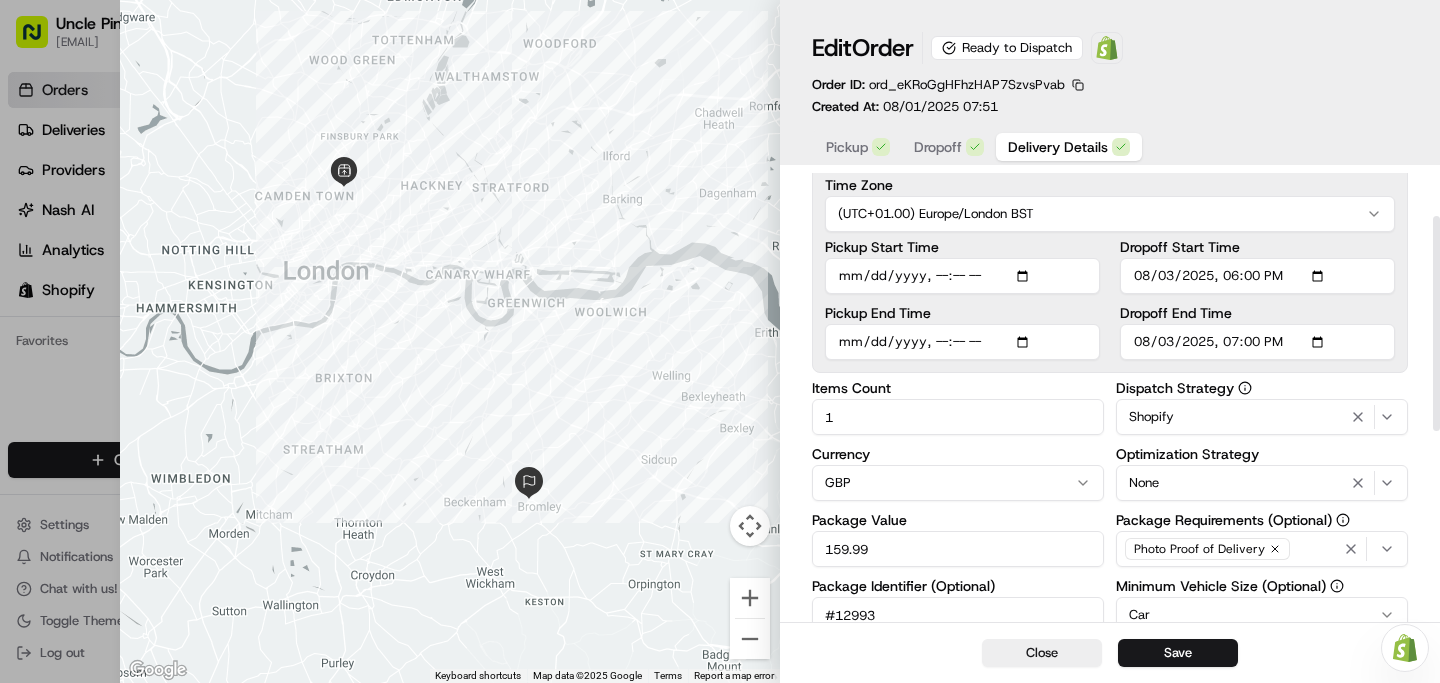 scroll, scrollTop: 90, scrollLeft: 0, axis: vertical 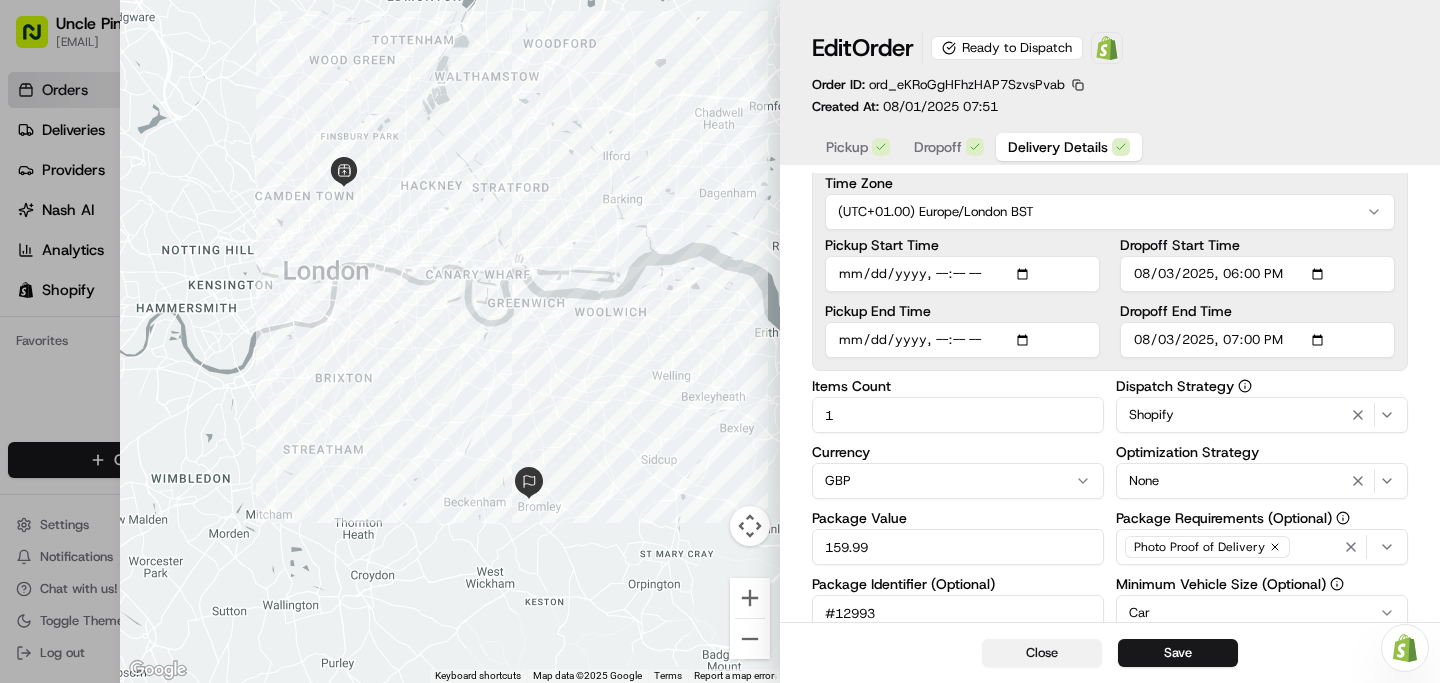 click on "Close" at bounding box center [1042, 653] 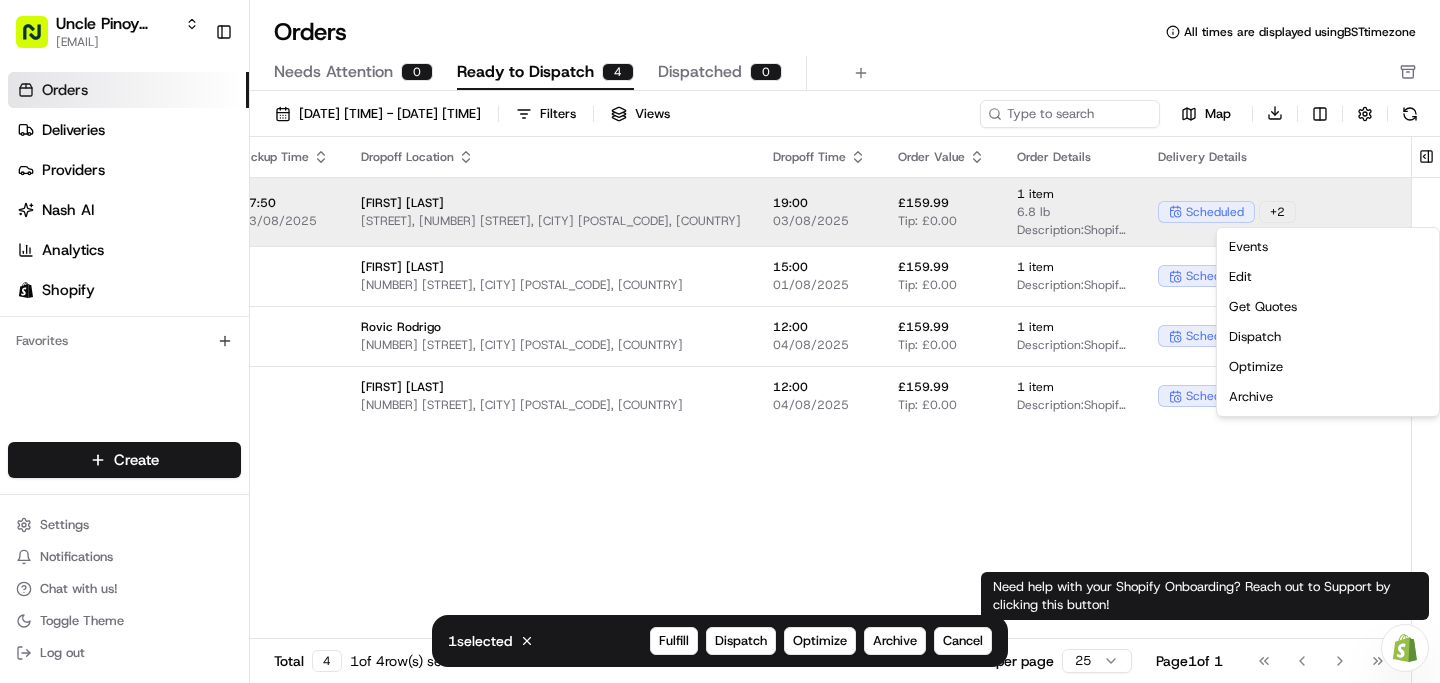 click on "Need help with your Shopify Onboarding? Reach out to Support by clicking this button!" at bounding box center [1405, 648] 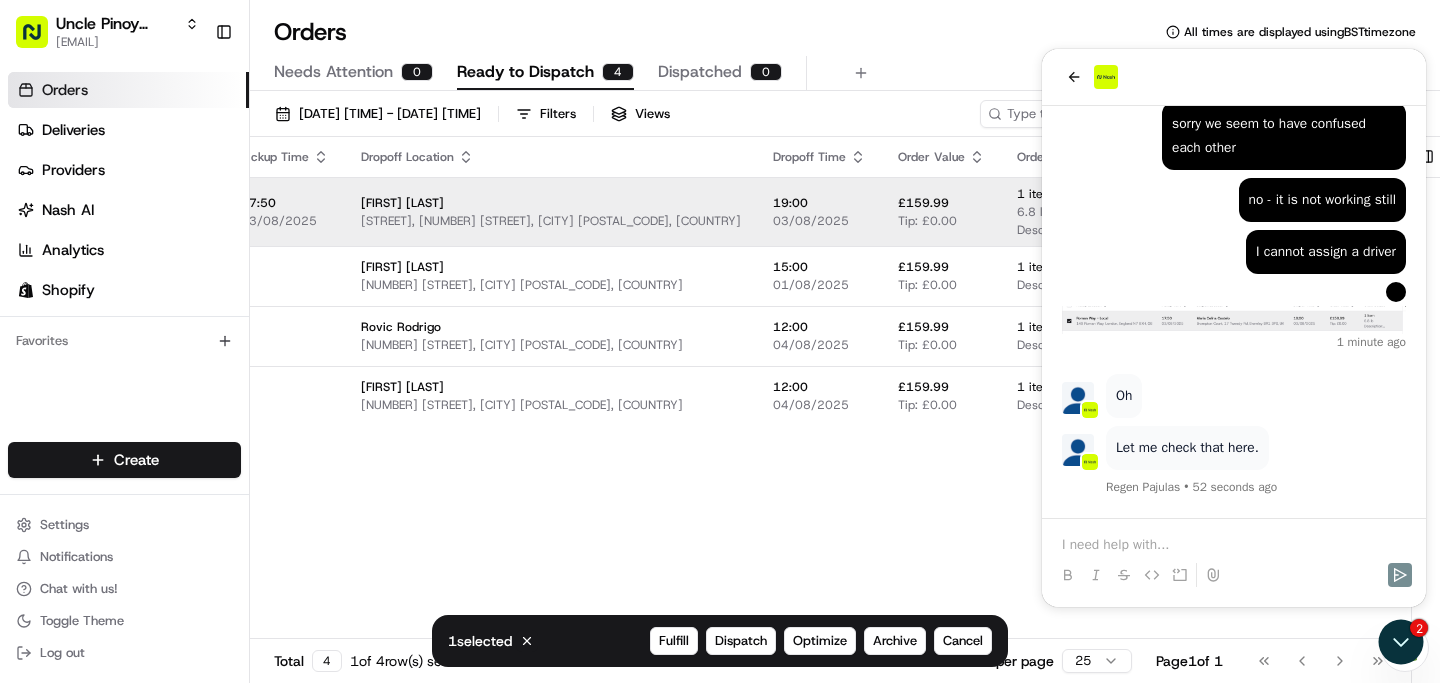 click on "Let me check that here. [FIRST] [LAST] • 52 seconds ago" at bounding box center [1234, 462] 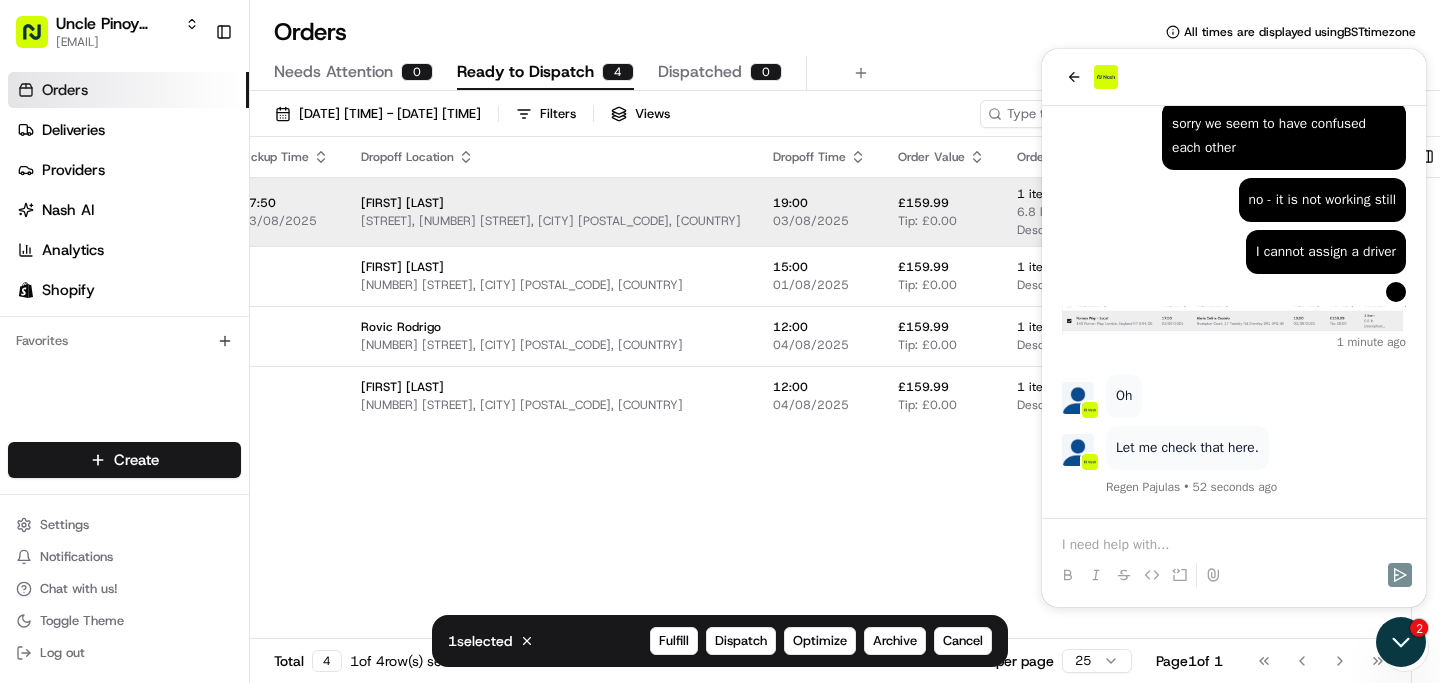 click 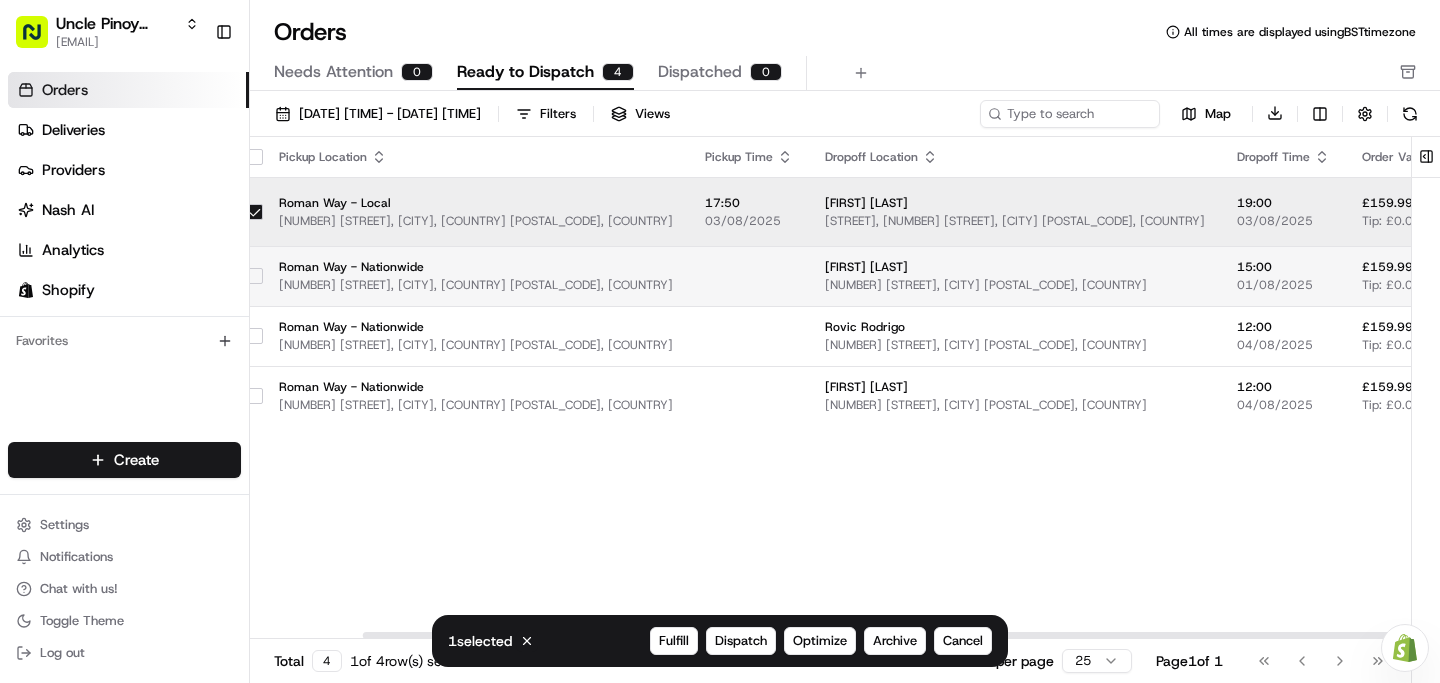 scroll, scrollTop: 0, scrollLeft: 483, axis: horizontal 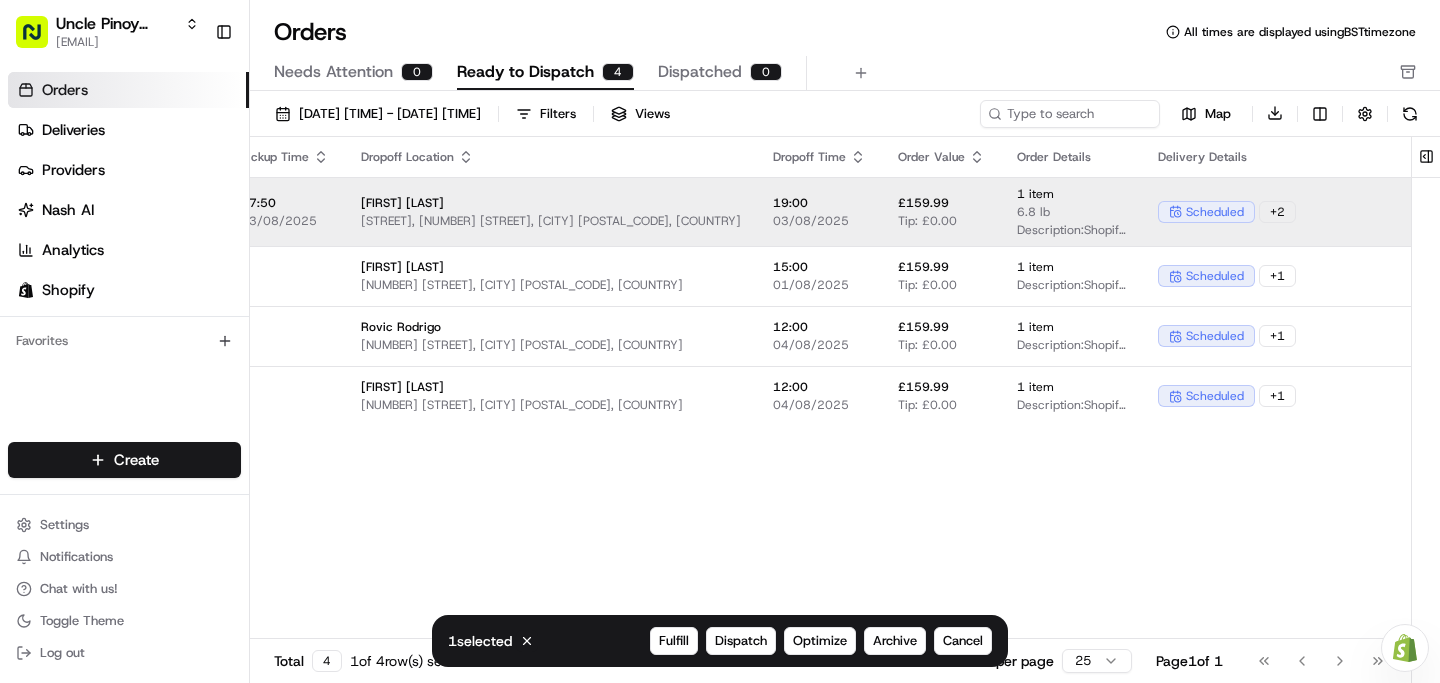 click at bounding box center [1405, 647] 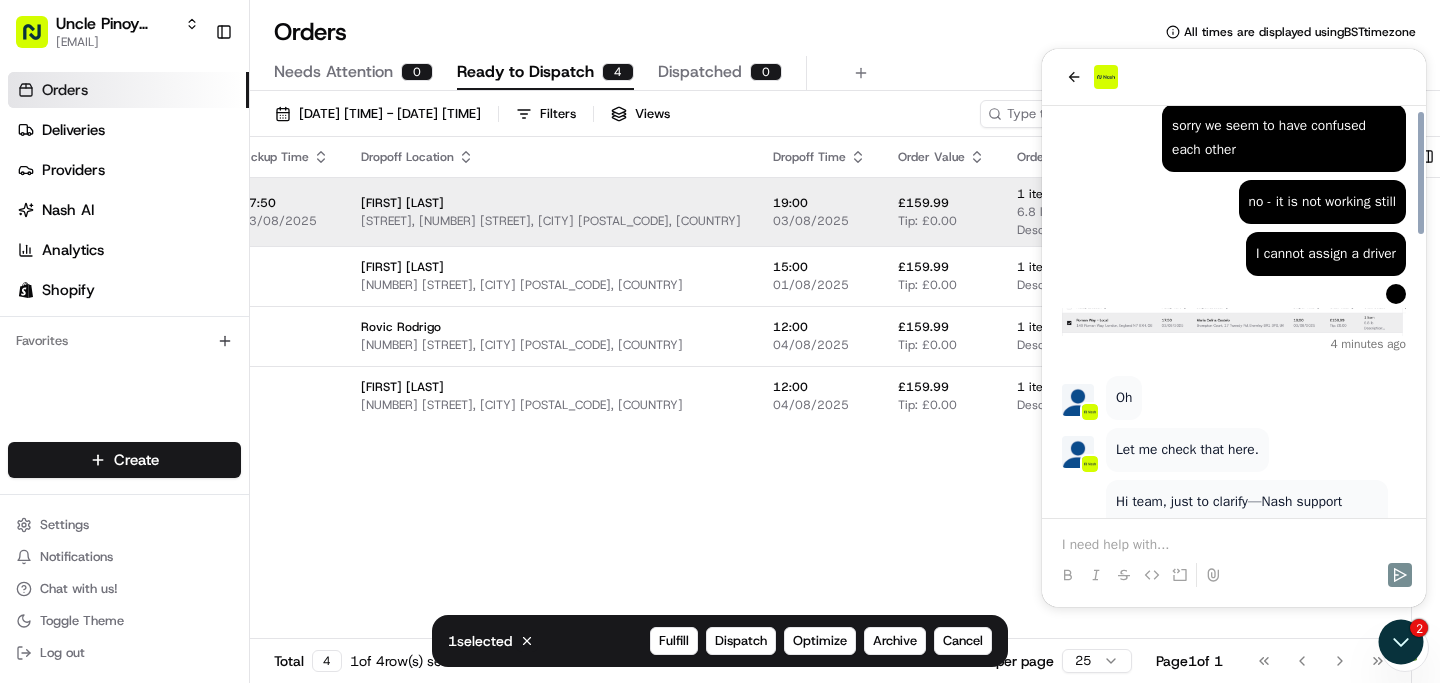 scroll, scrollTop: 940, scrollLeft: 0, axis: vertical 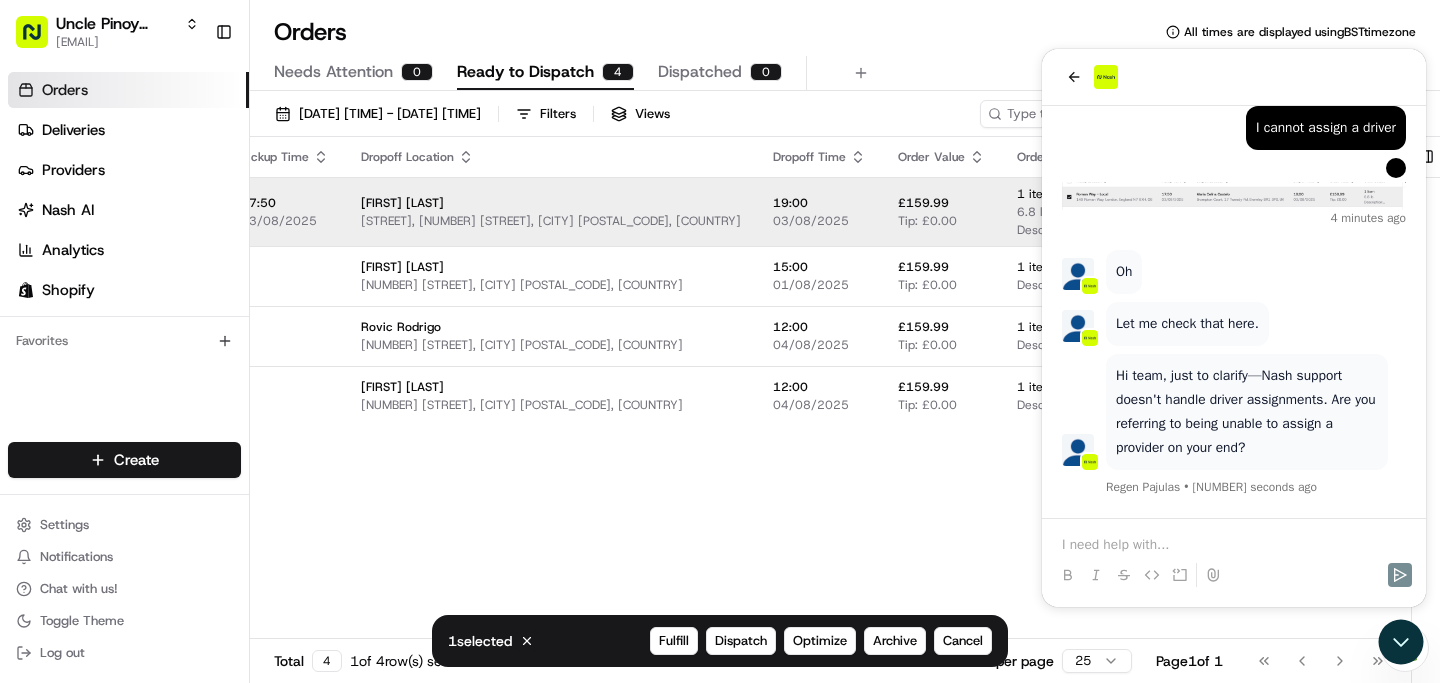 click at bounding box center [1234, 557] 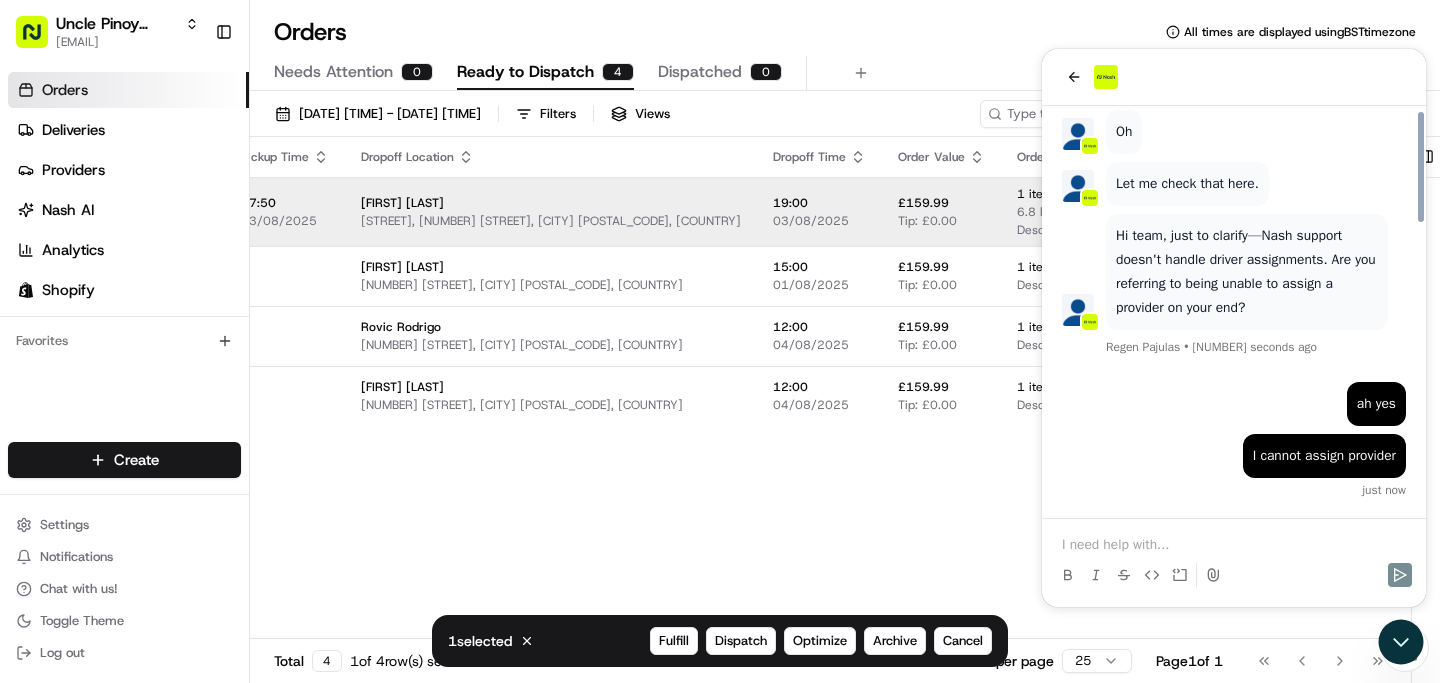 scroll, scrollTop: 1080, scrollLeft: 0, axis: vertical 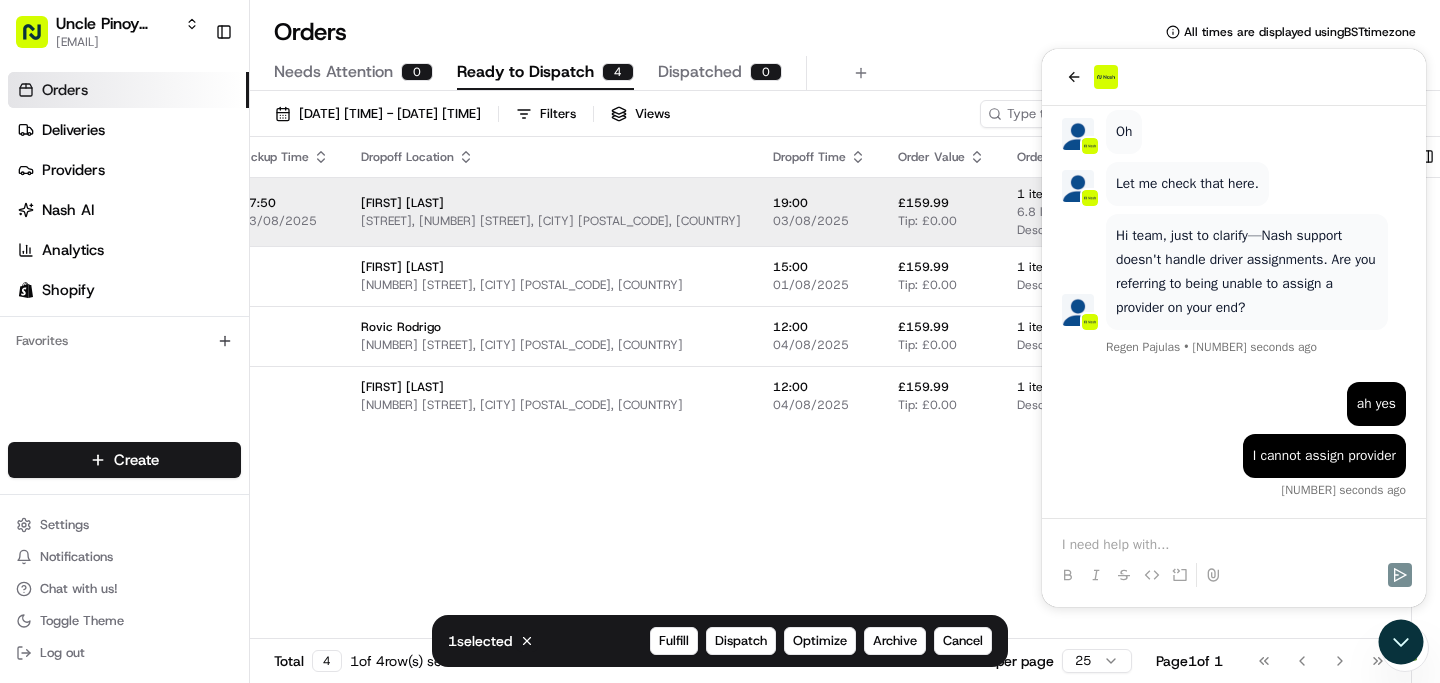 click on "I cannot assign provider 2 seconds ago" at bounding box center [1234, 466] 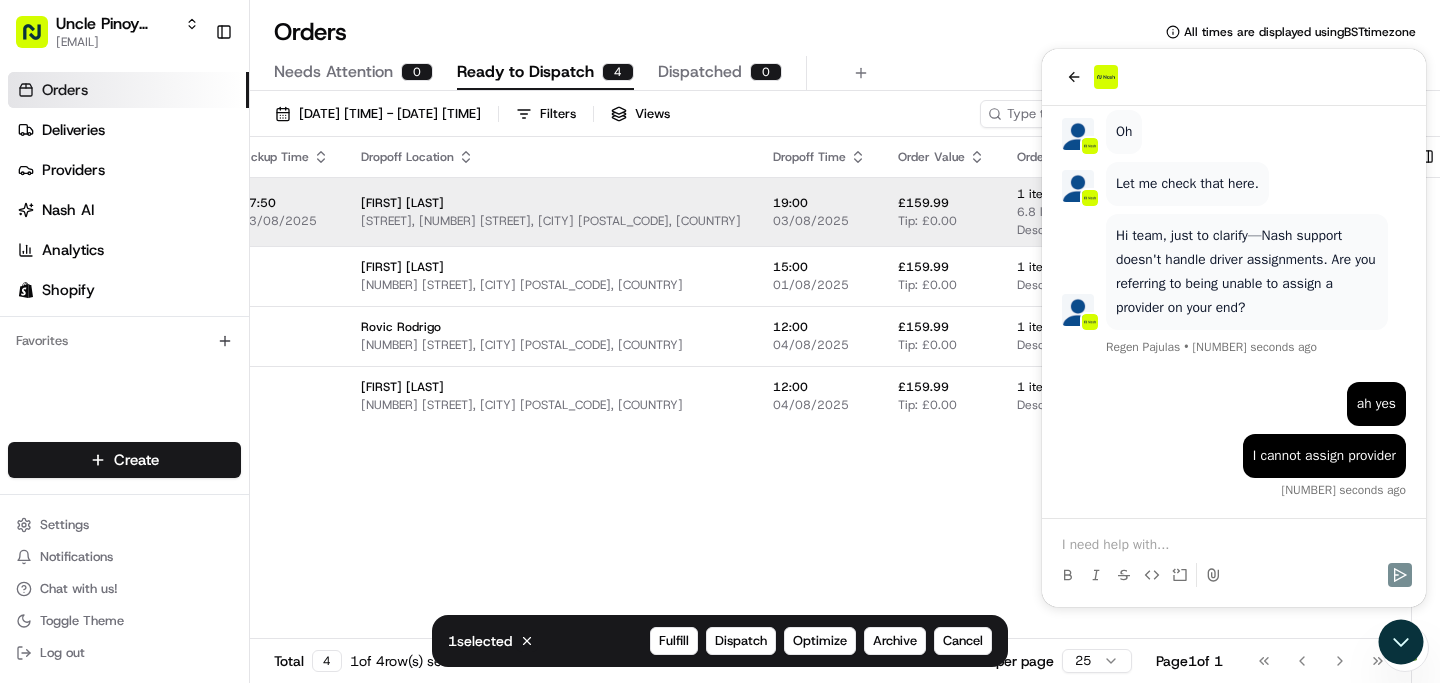 click at bounding box center (1124, 575) 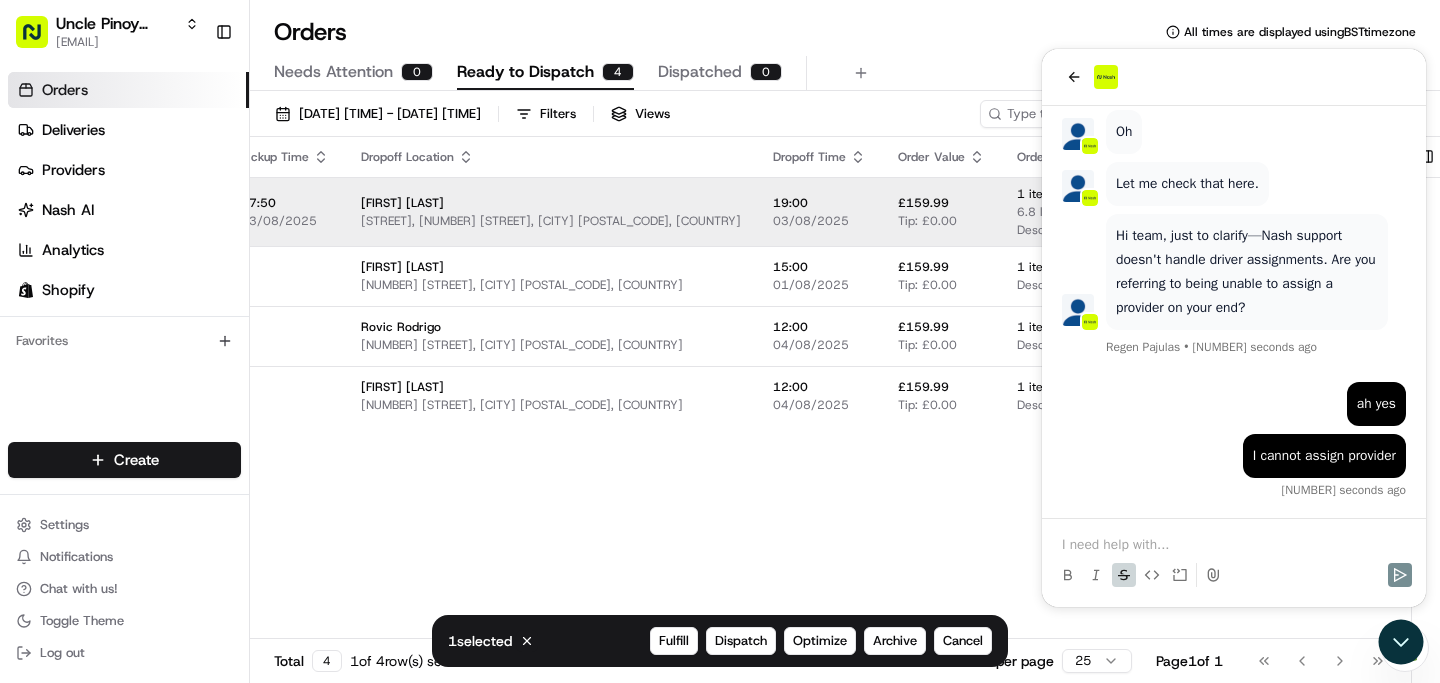 drag, startPoint x: 1133, startPoint y: 567, endPoint x: 1151, endPoint y: 531, distance: 40.24922 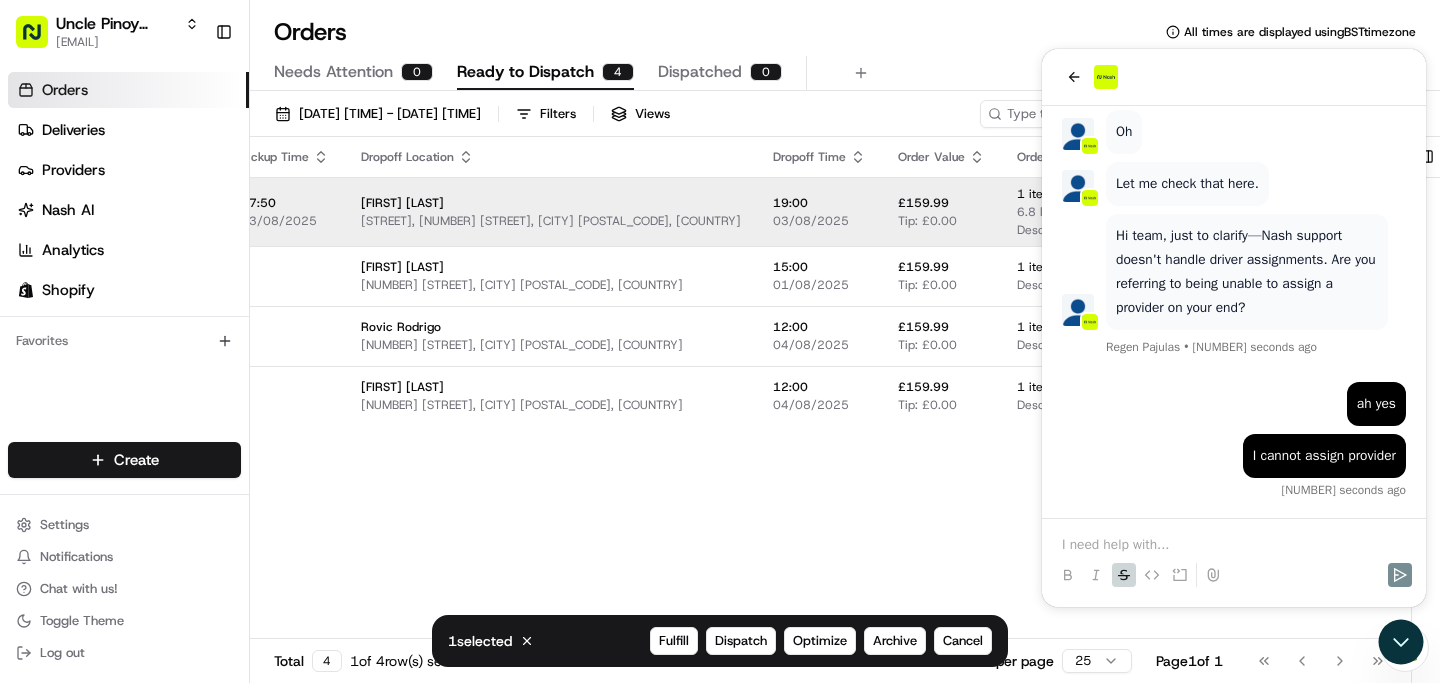 click at bounding box center [1234, 557] 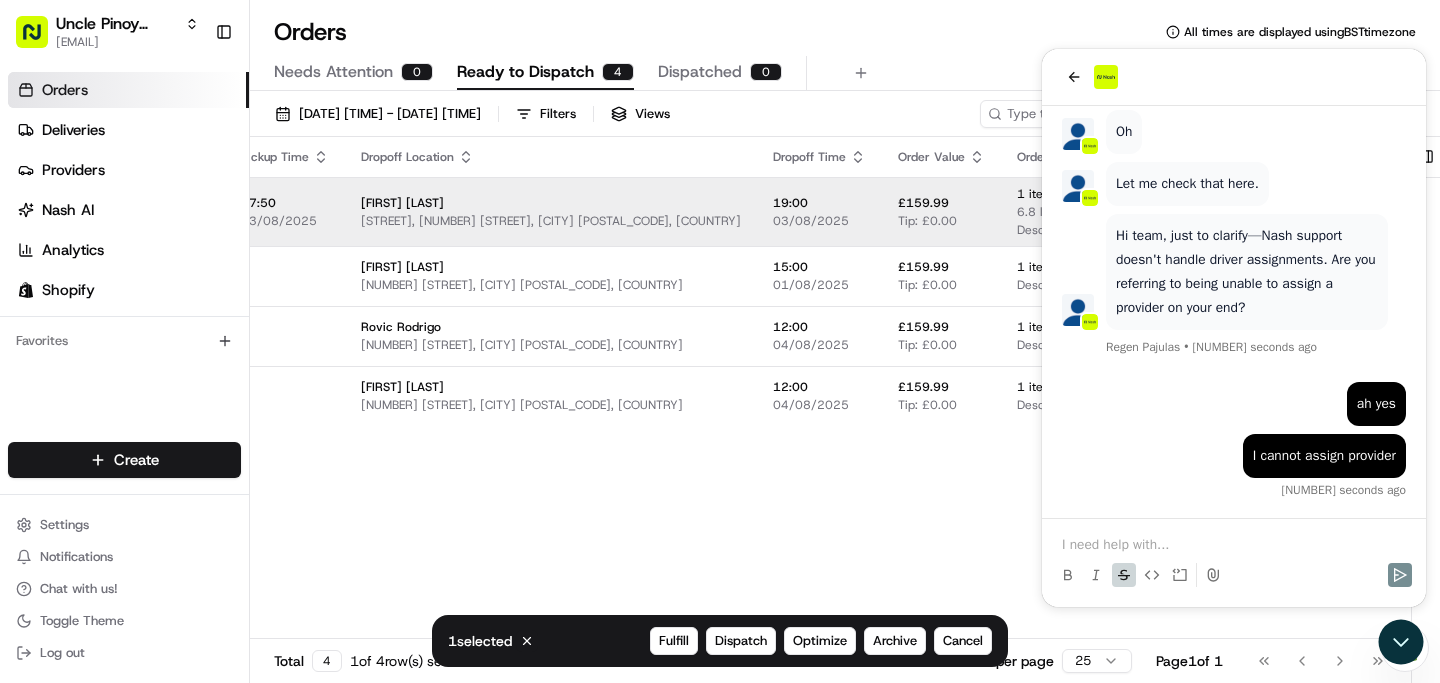 click at bounding box center [1234, 545] 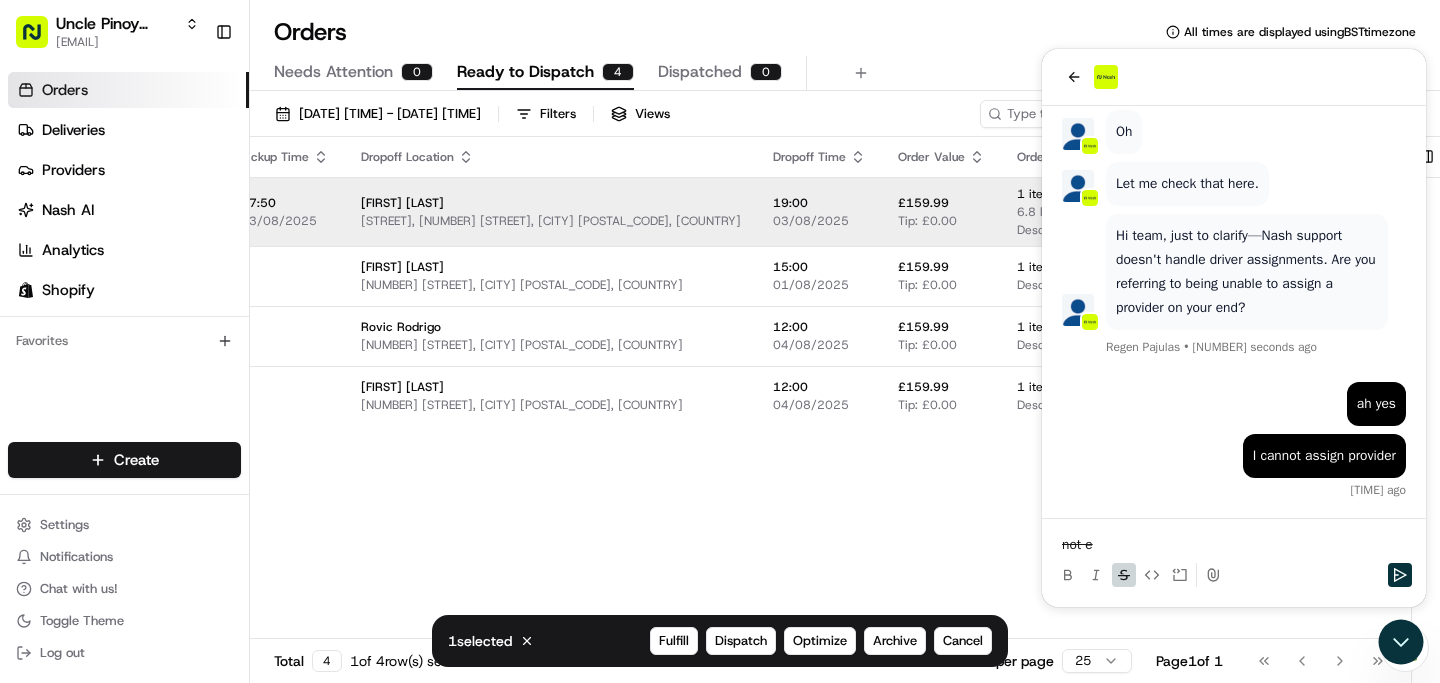 click 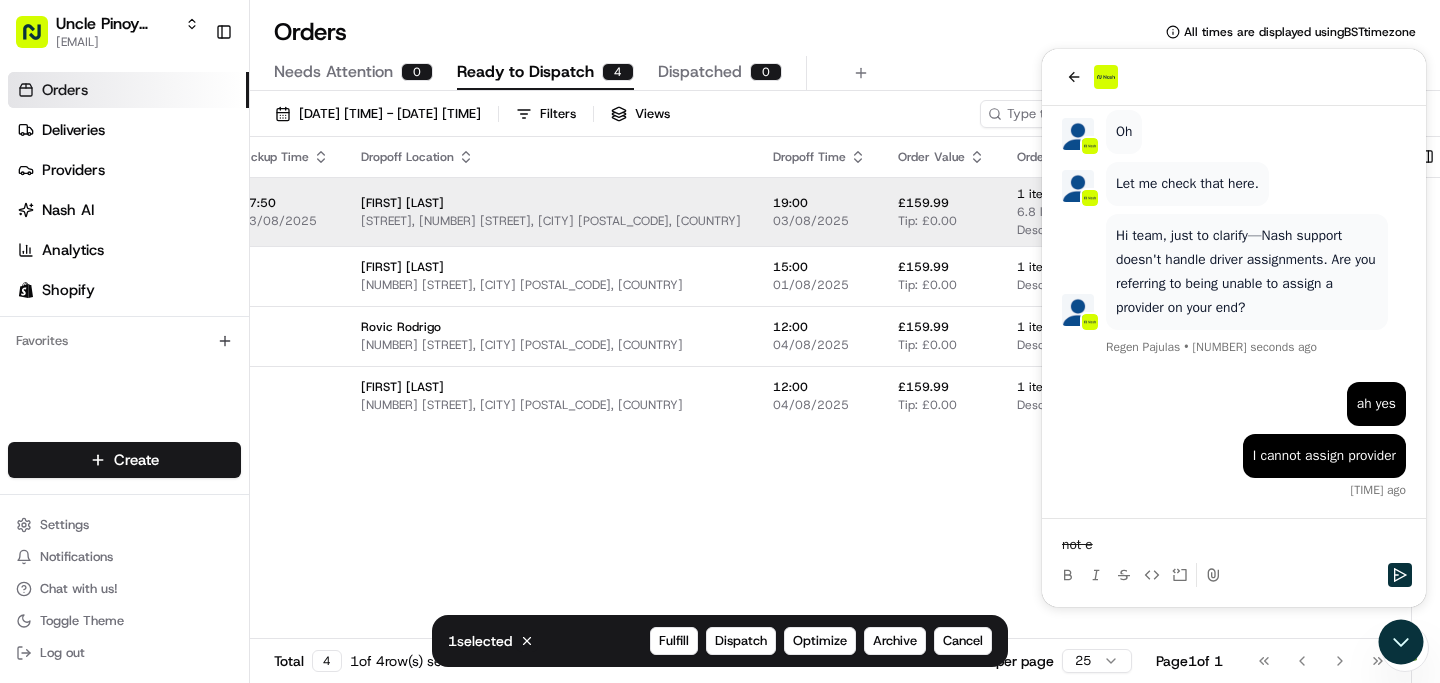 click on "not e" at bounding box center [1234, 545] 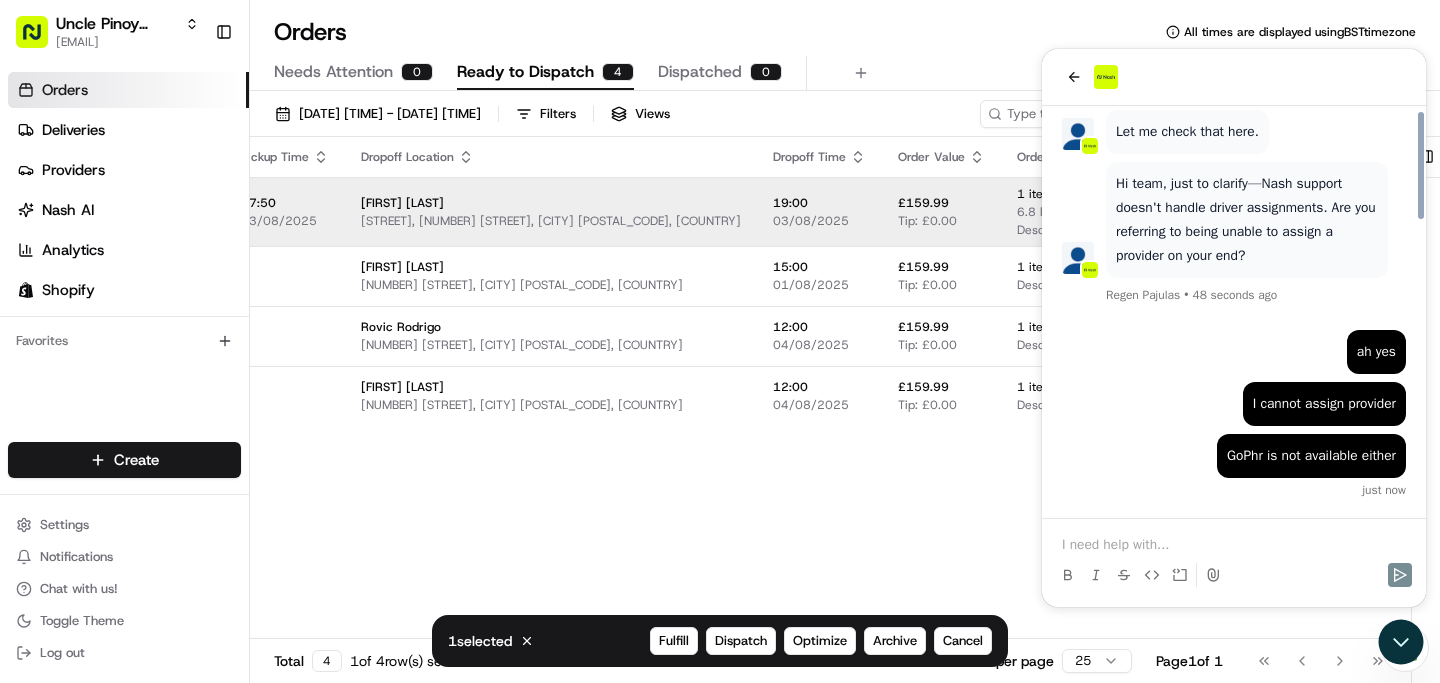 scroll, scrollTop: 1132, scrollLeft: 0, axis: vertical 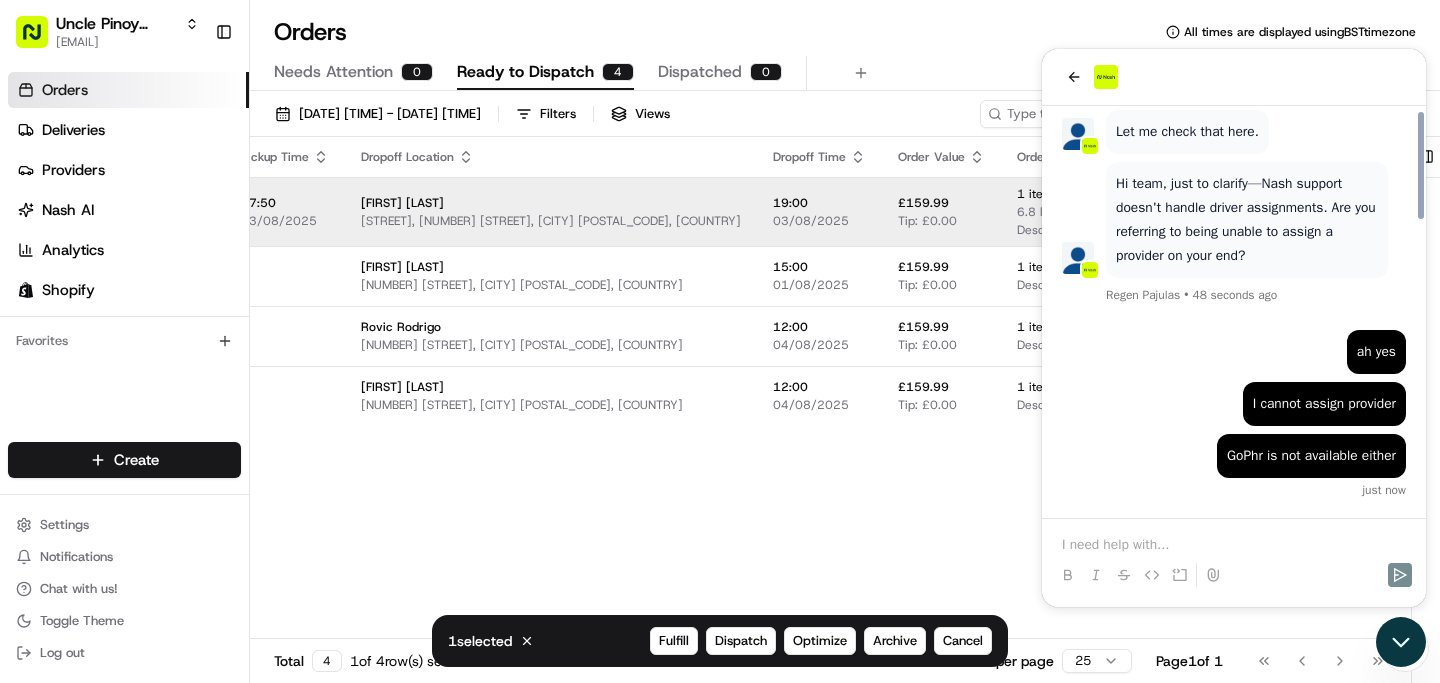 click 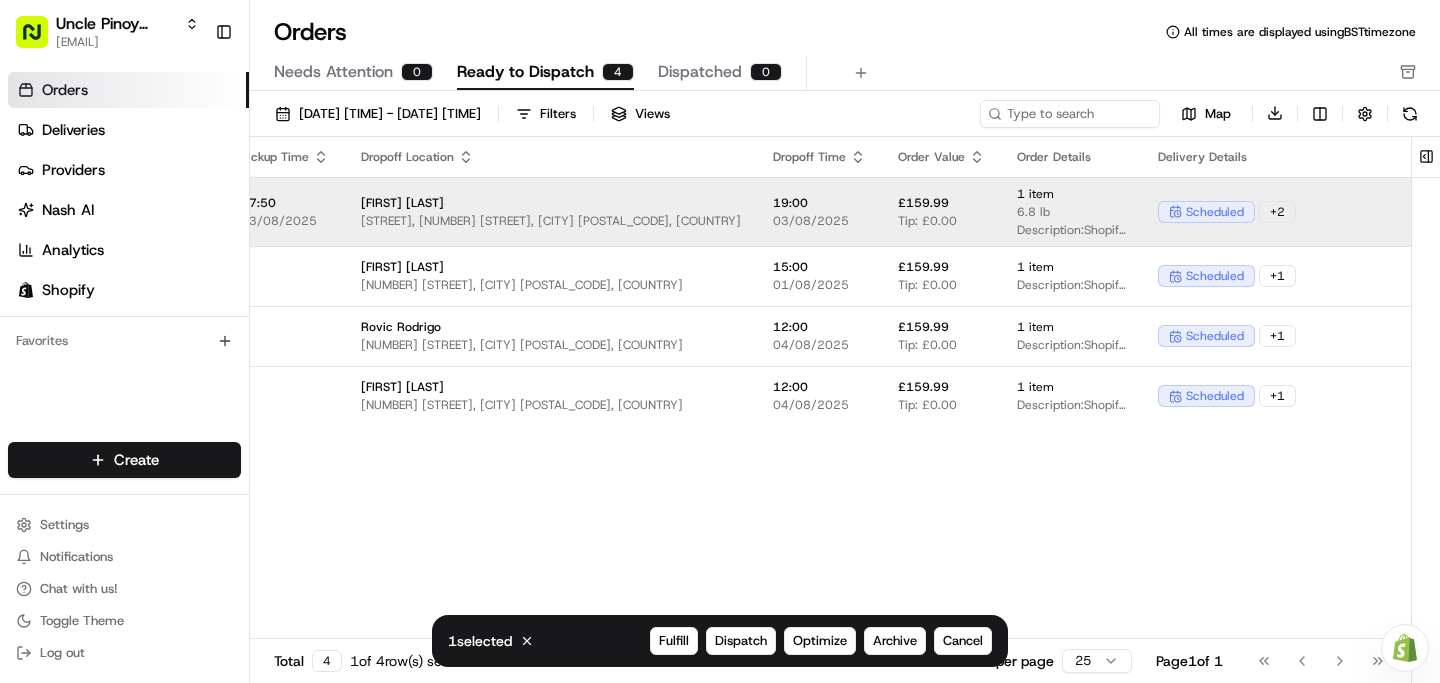 click on "Assign Provider" at bounding box center (1489, 212) 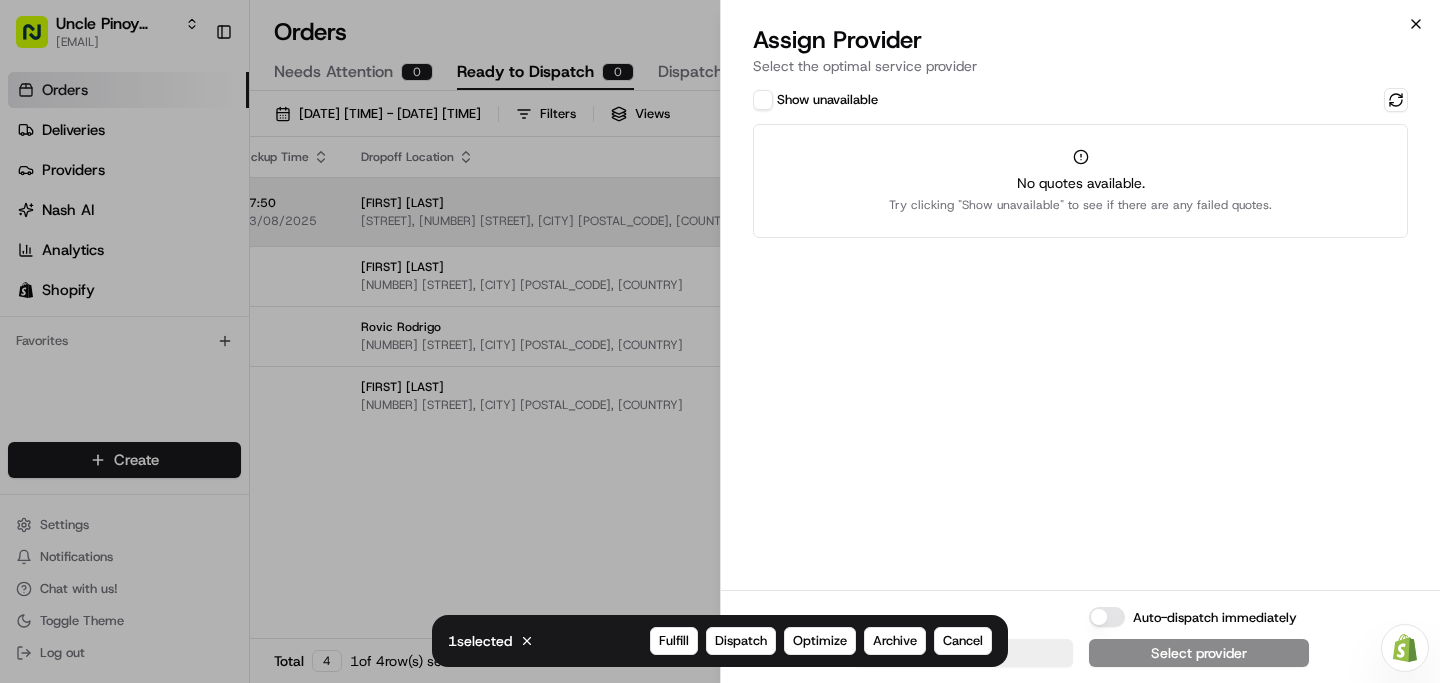 click 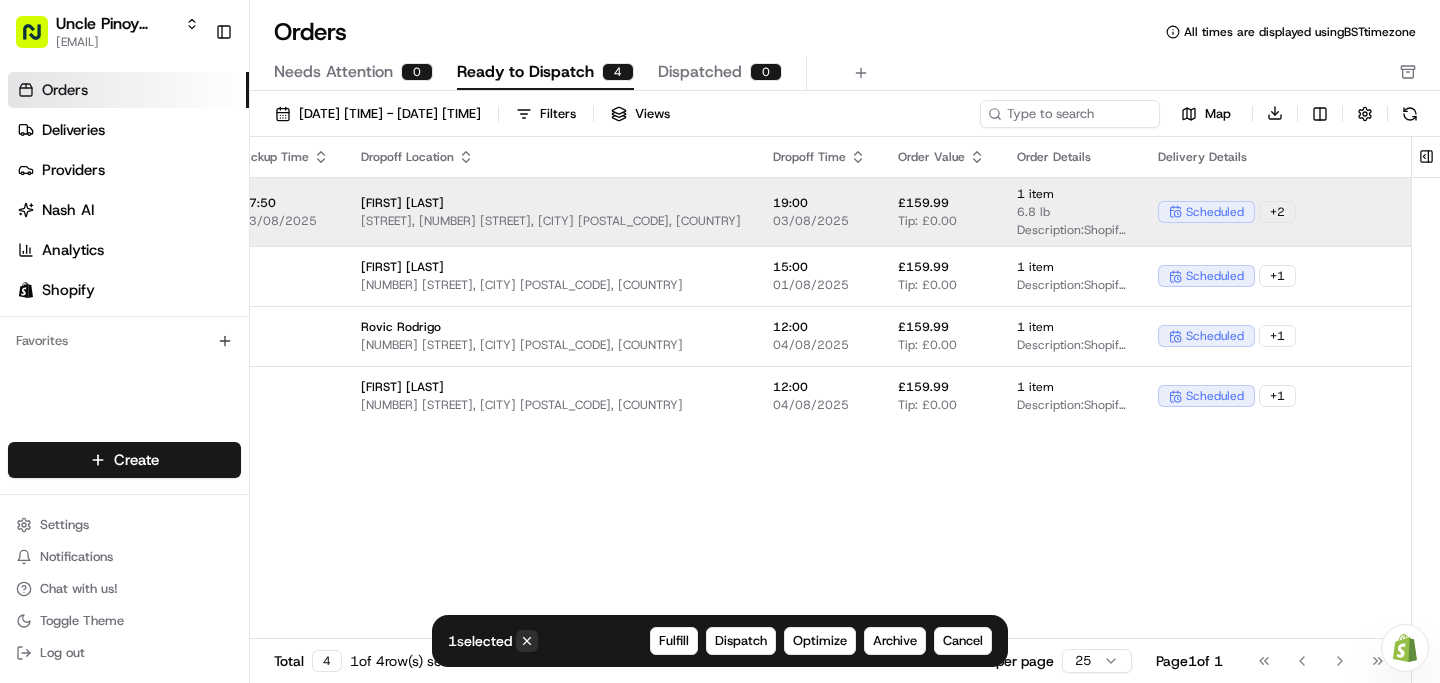 click 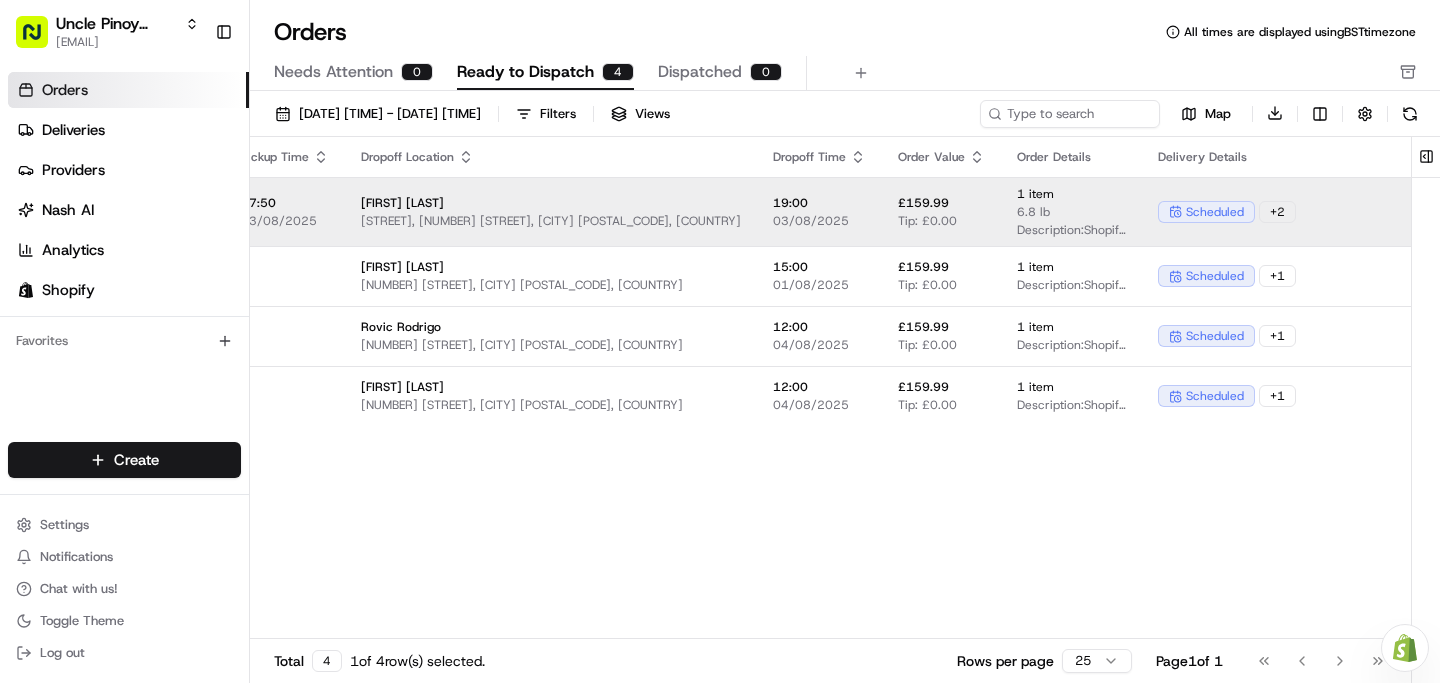 click on "Pickup Location Pickup Time Dropoff Location Dropoff Time Order Value Order Details Delivery Details Provider Actions Roman Way - Local 149 Roman Way, London, England N7 8XH, GB 17:50 03/08/2025 [FIRST] [LAST] Brompton Court, 17 Tweedy Rd, Bromley BR1 3PS, UK 19:00 03/08/2025 £159.99 Tip: £0.00 1   item 6.8 lb Description:  Shopify Order #12993 for [FIRST] [LAST] scheduled + 2 Assign Provider Roman Way - Nationwide 149 Roman Way, London, England N7 8XH, GB [FIRST] [LAST] 54 Whitland Rd, Carshalton SM5 1QU, UK 15:00 01/08/2025 £159.99 Tip: £0.00 1   item Description:  Shopify Order #13001 for [FIRST] [LAST] scheduled + 1 Assign Provider Roman Way - Nationwide 149 Roman Way, London, England N7 8XH, GB [FIRST] [LAST] 151 Maple Rd, Hayes UB4 9NQ, UK 12:00 04/08/2025 £159.99 Tip: £0.00 1   item Description:  Shopify Order #13005 for [FIRST] [LAST] scheduled + 1 Assign Provider Roman Way - Nationwide 149 Roman Way, London, England N7 8XH, GB [FIRST] [LAST] 13 Dowlas St, London SE5 7TA, UK 12:00 £159.99" at bounding box center (703, 388) 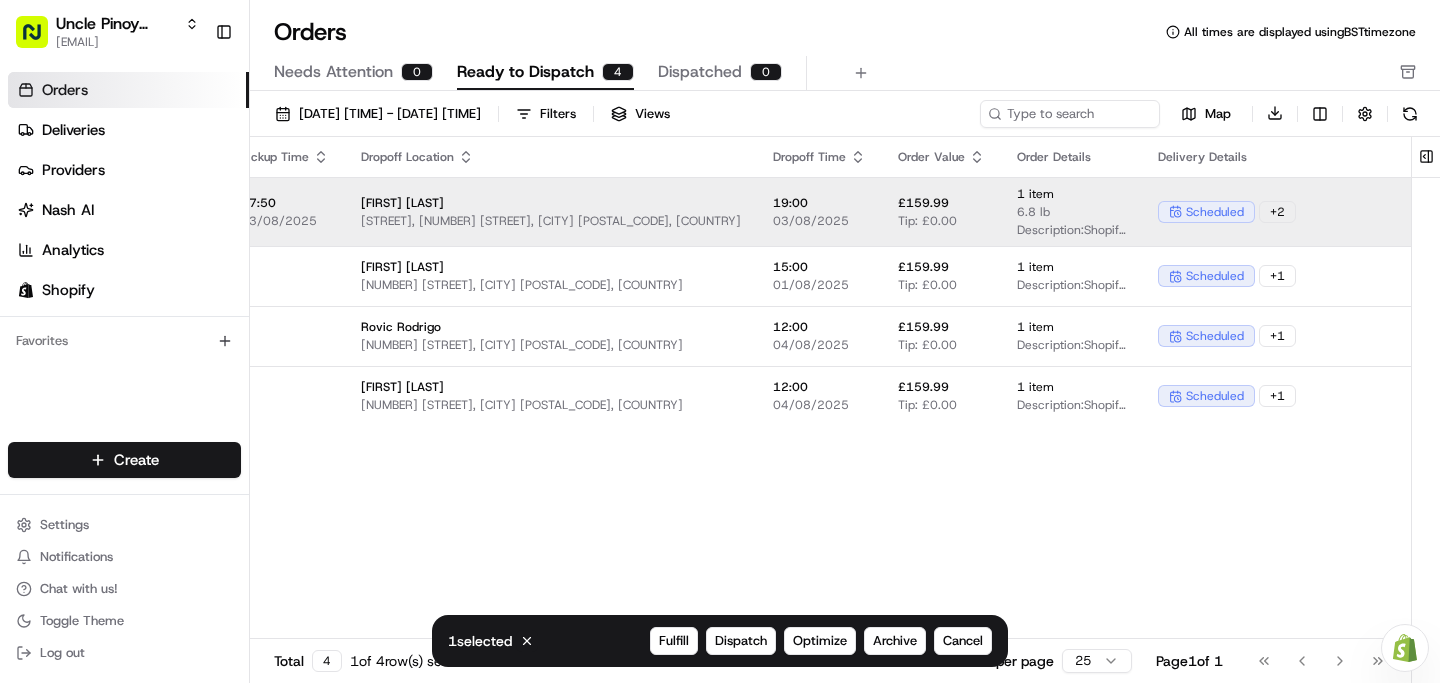 click on "Pickup Location Pickup Time Dropoff Location Dropoff Time Order Value Order Details Delivery Details Provider Actions Roman Way - Local 149 Roman Way, London, England N7 8XH, GB 17:50 03/08/2025 [FIRST] [LAST] Brompton Court, 17 Tweedy Rd, Bromley BR1 3PS, UK 19:00 03/08/2025 £159.99 Tip: £0.00 1   item 6.8 lb Description:  Shopify Order #12993 for [FIRST] [LAST] scheduled + 2 Assign Provider Roman Way - Nationwide 149 Roman Way, London, England N7 8XH, GB [FIRST] [LAST] 54 Whitland Rd, Carshalton SM5 1QU, UK 15:00 01/08/2025 £159.99 Tip: £0.00 1   item Description:  Shopify Order #13001 for [FIRST] [LAST] scheduled + 1 Assign Provider Roman Way - Nationwide 149 Roman Way, London, England N7 8XH, GB [FIRST] [LAST] 151 Maple Rd, Hayes UB4 9NQ, UK 12:00 04/08/2025 £159.99 Tip: £0.00 1   item Description:  Shopify Order #13005 for [FIRST] [LAST] scheduled + 1 Assign Provider Roman Way - Nationwide 149 Roman Way, London, England N7 8XH, GB [FIRST] [LAST] 13 Dowlas St, London SE5 7TA, UK 12:00 £159.99" at bounding box center [703, 388] 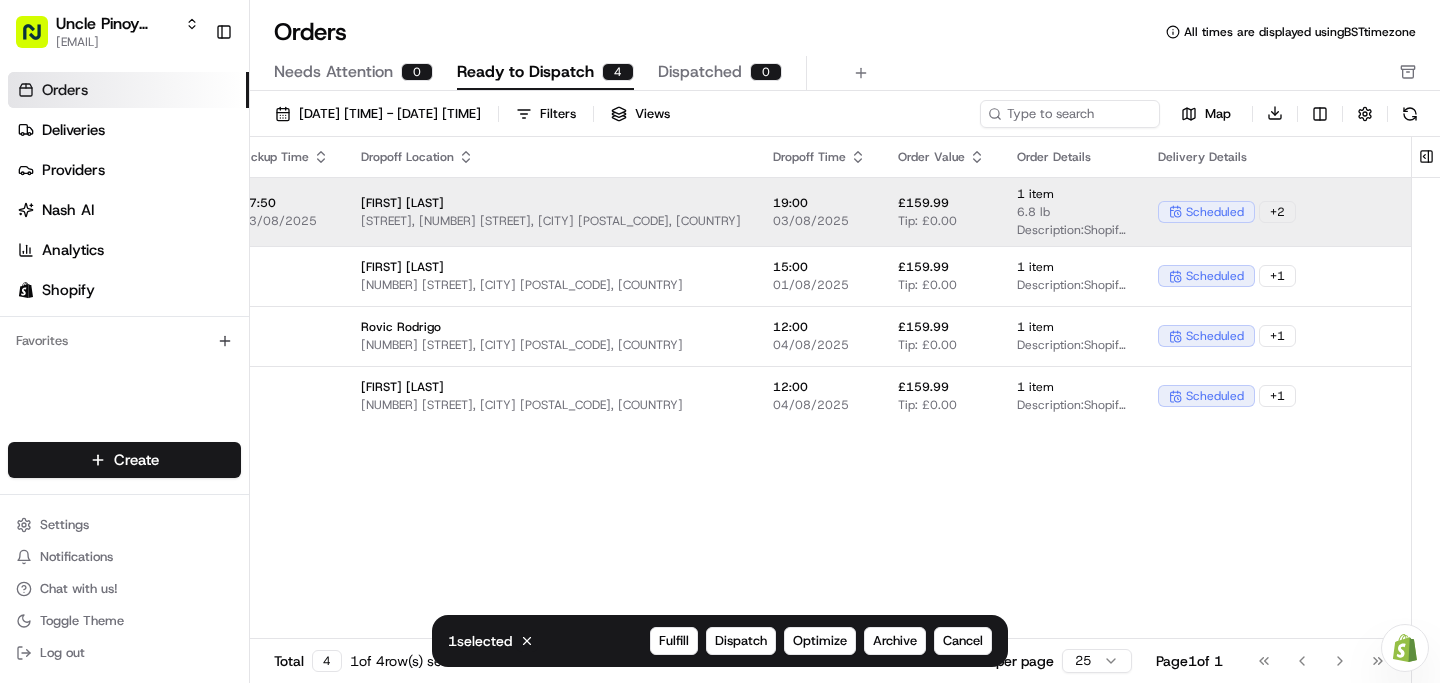 scroll, scrollTop: 1252, scrollLeft: 0, axis: vertical 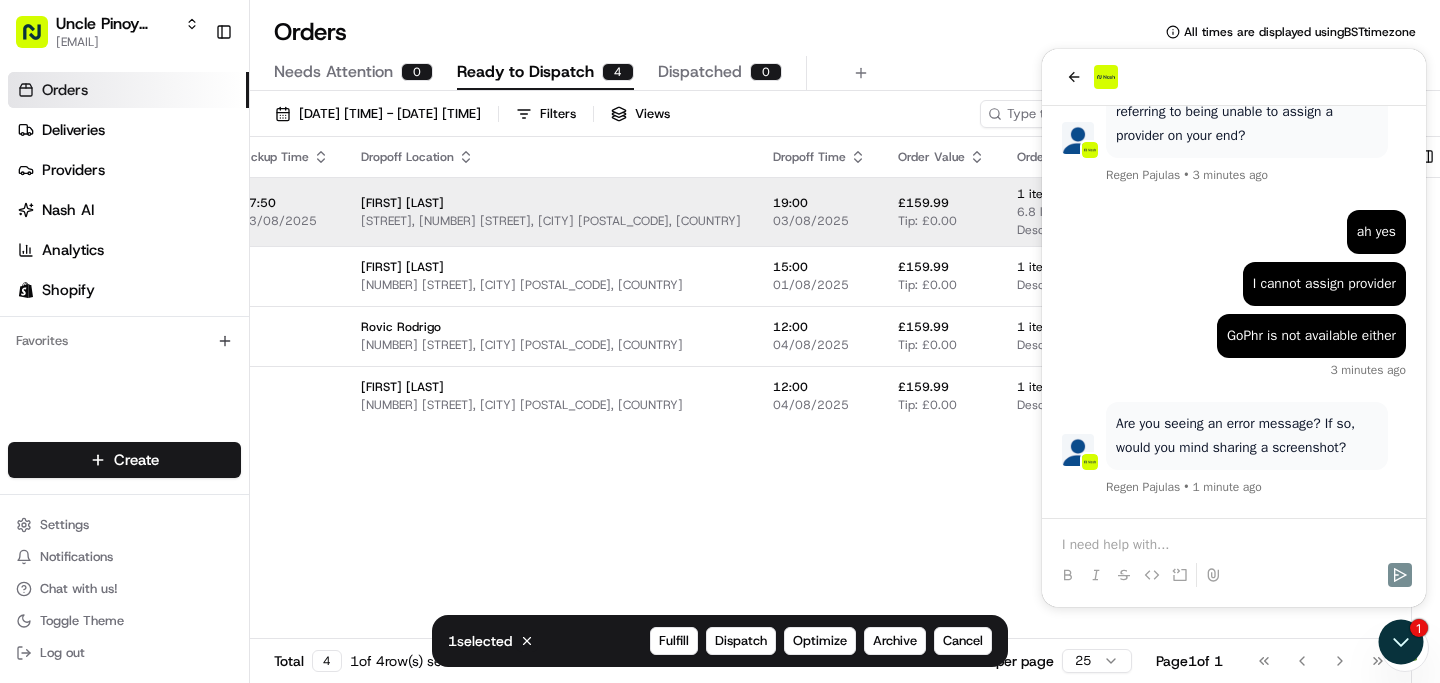 click on "Are you seeing an error message? If so, would you mind sharing a screenshot?" at bounding box center (1247, 436) 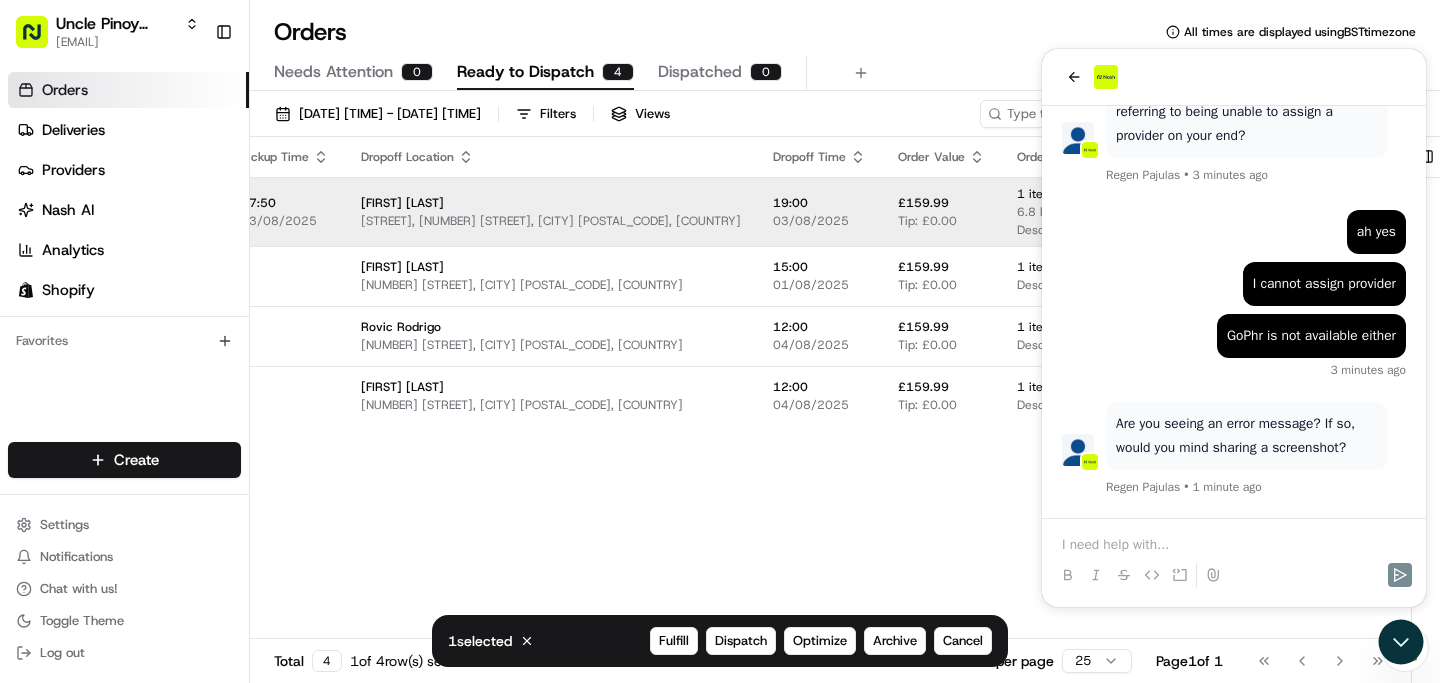 click at bounding box center [1234, 557] 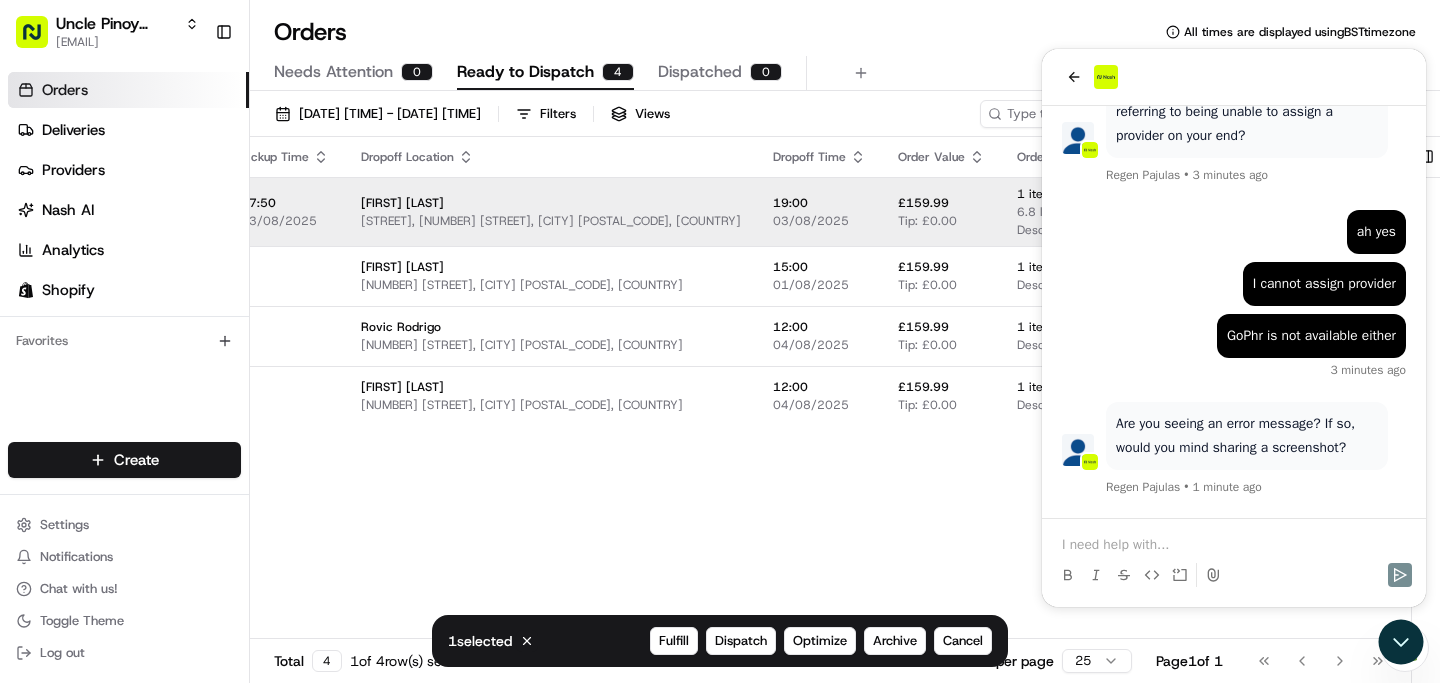 click at bounding box center (1234, 545) 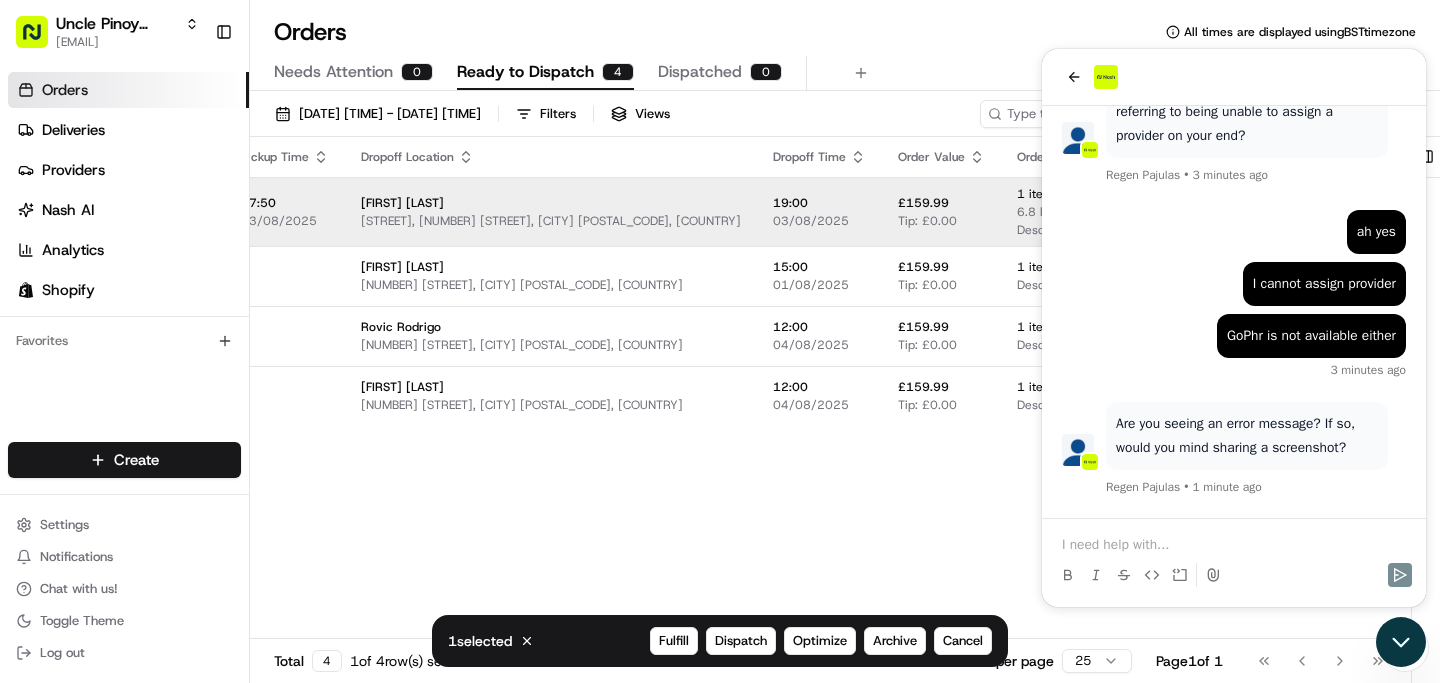 click 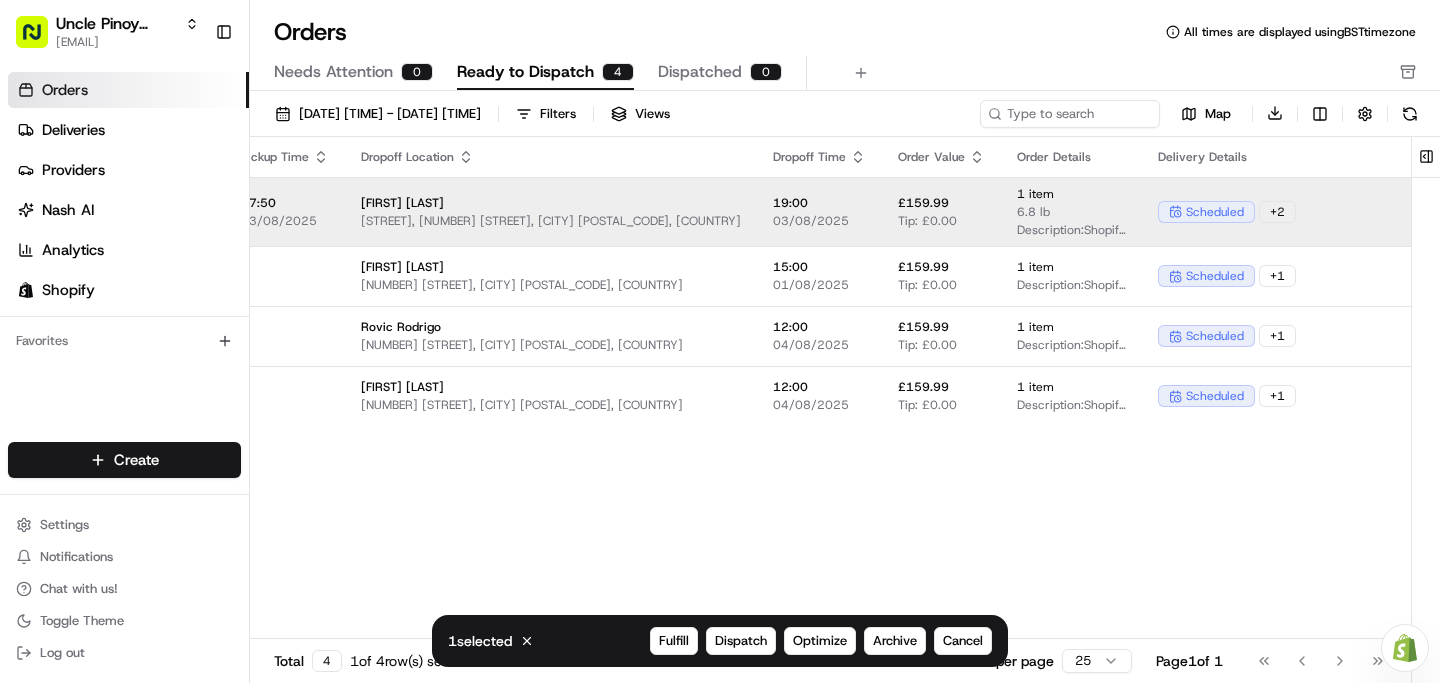 click on "Assign Provider" at bounding box center [1489, 212] 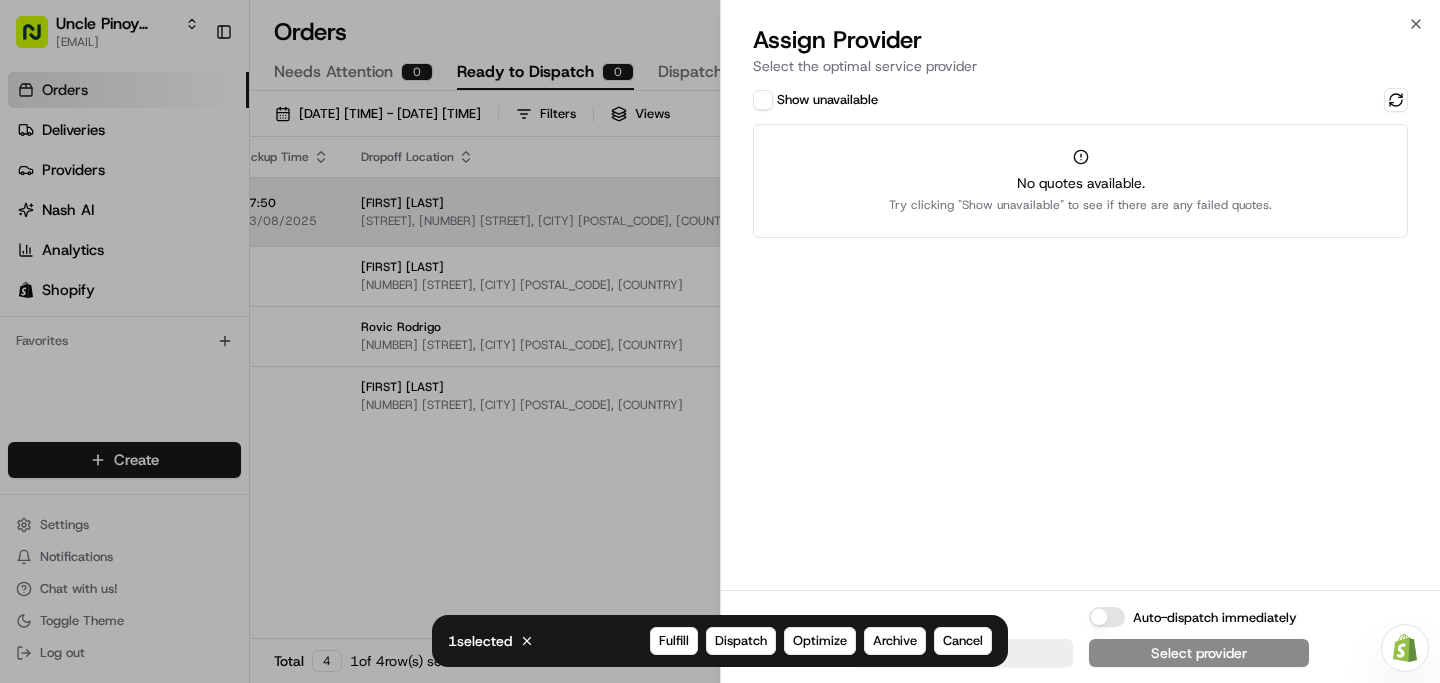 click on "Show unavailable" at bounding box center (1080, 100) 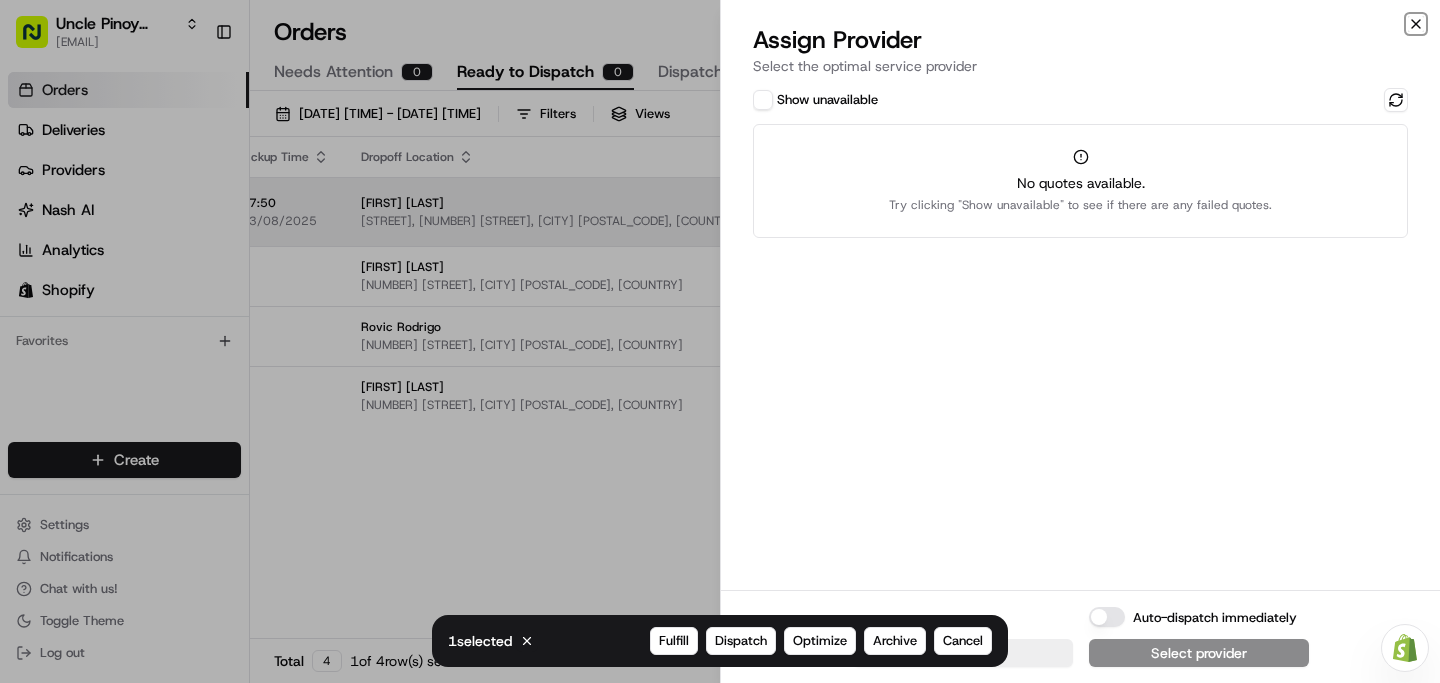 click 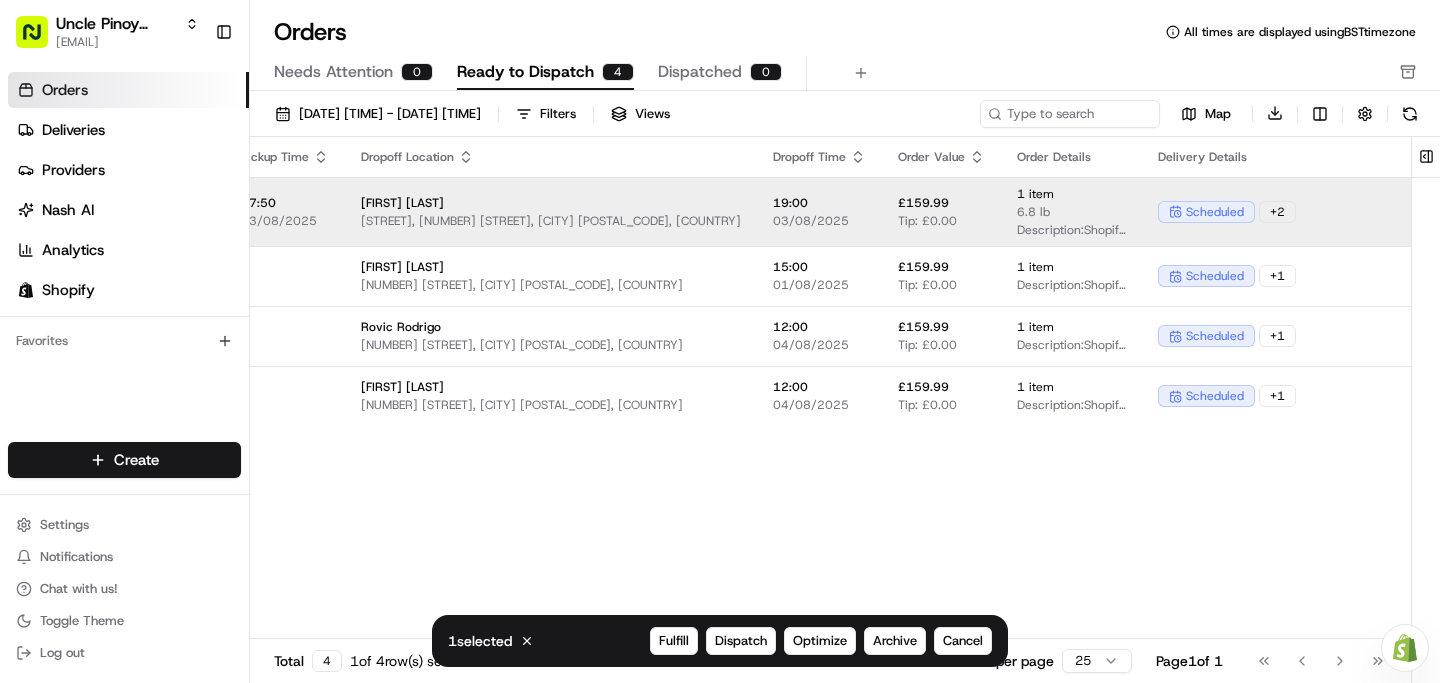 click on "Need help with your Shopify Onboarding? Reach out to Support by clicking this button!" at bounding box center (1405, 648) 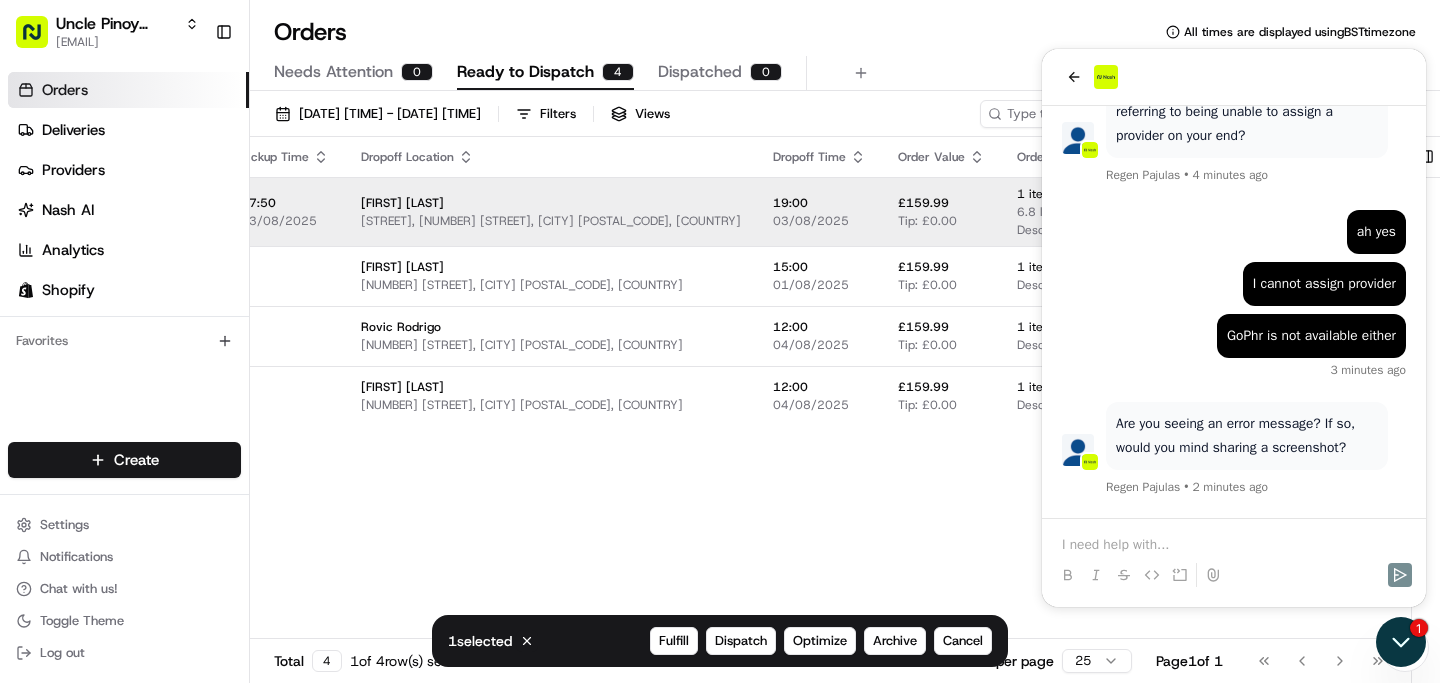 click 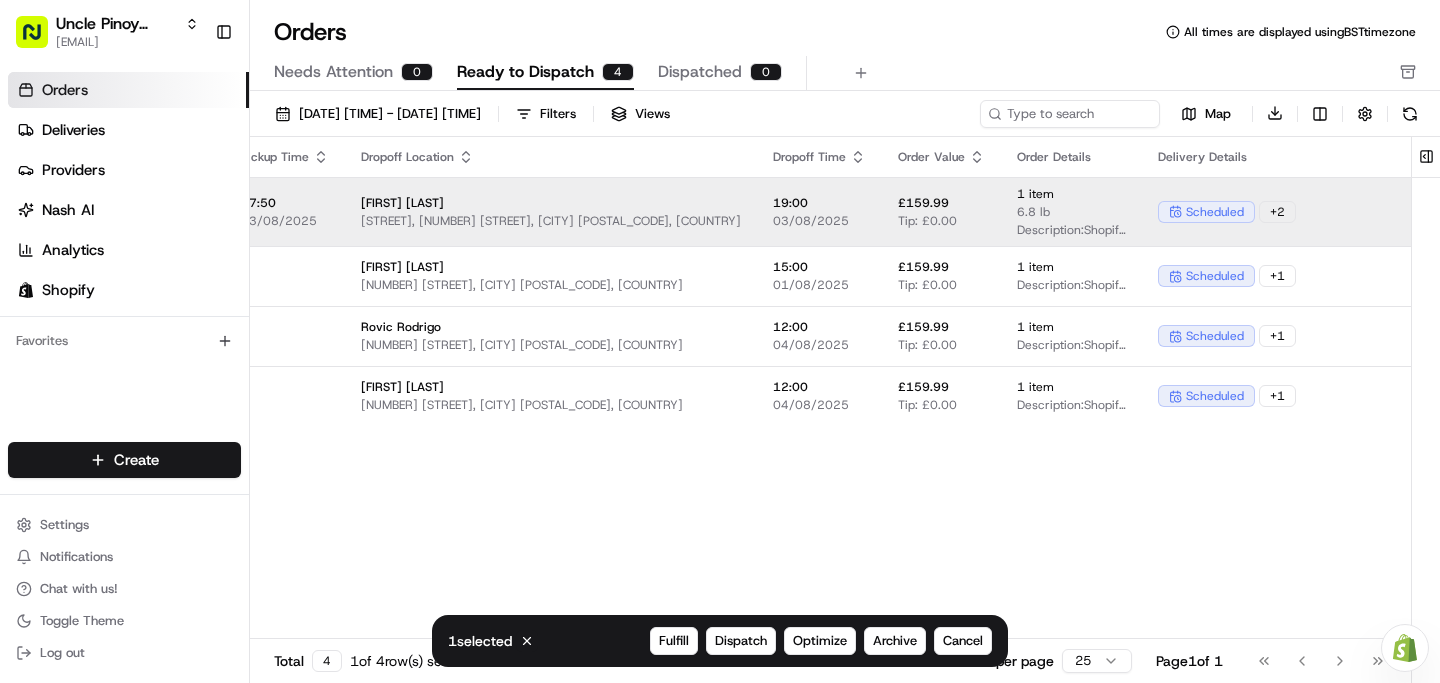 click on "Assign Provider" at bounding box center (1489, 212) 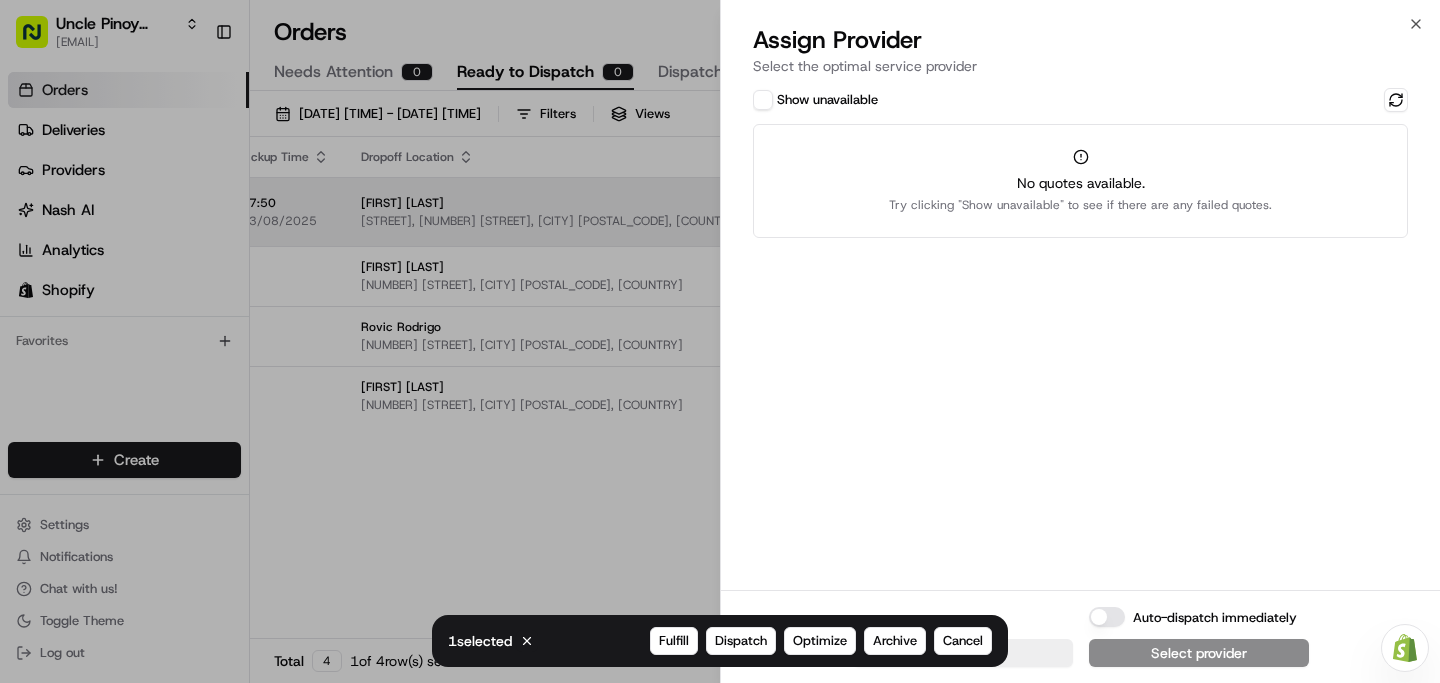 type 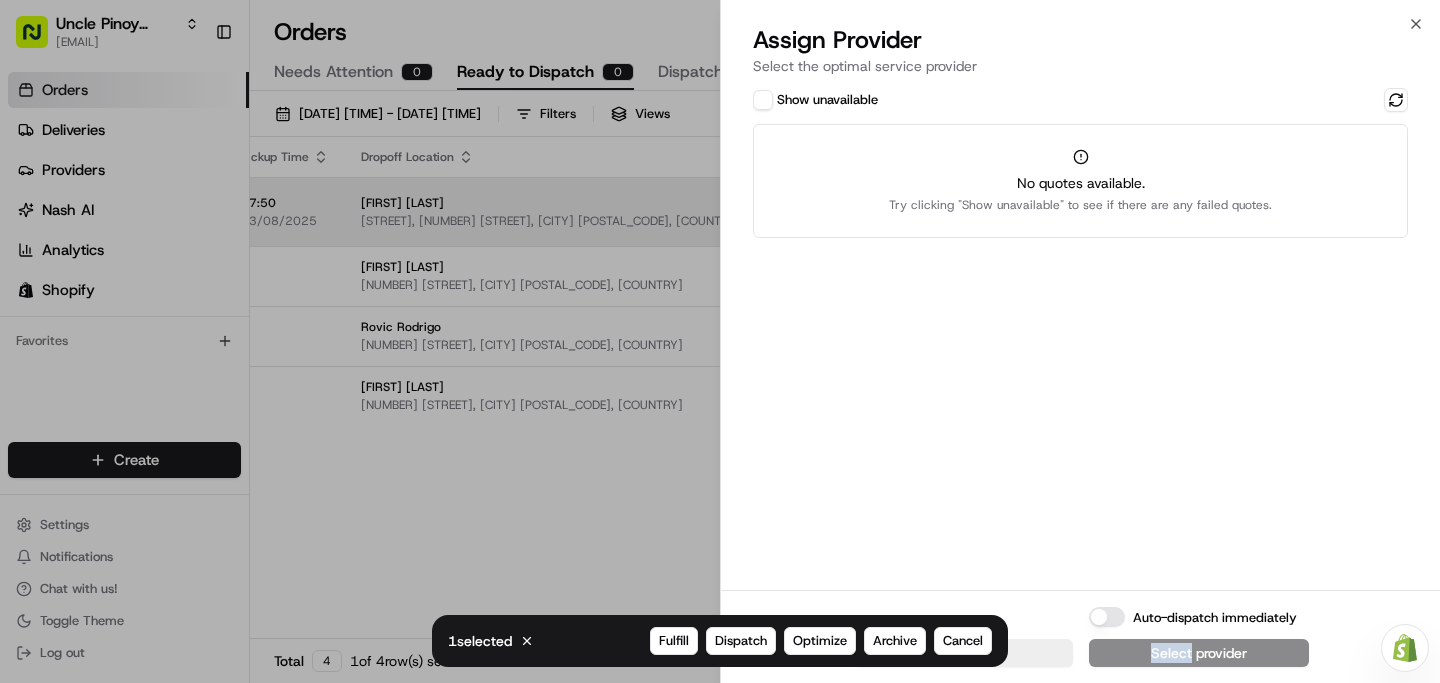 click on "Cancel Auto-dispatch immediately Select provider" at bounding box center (1080, 636) 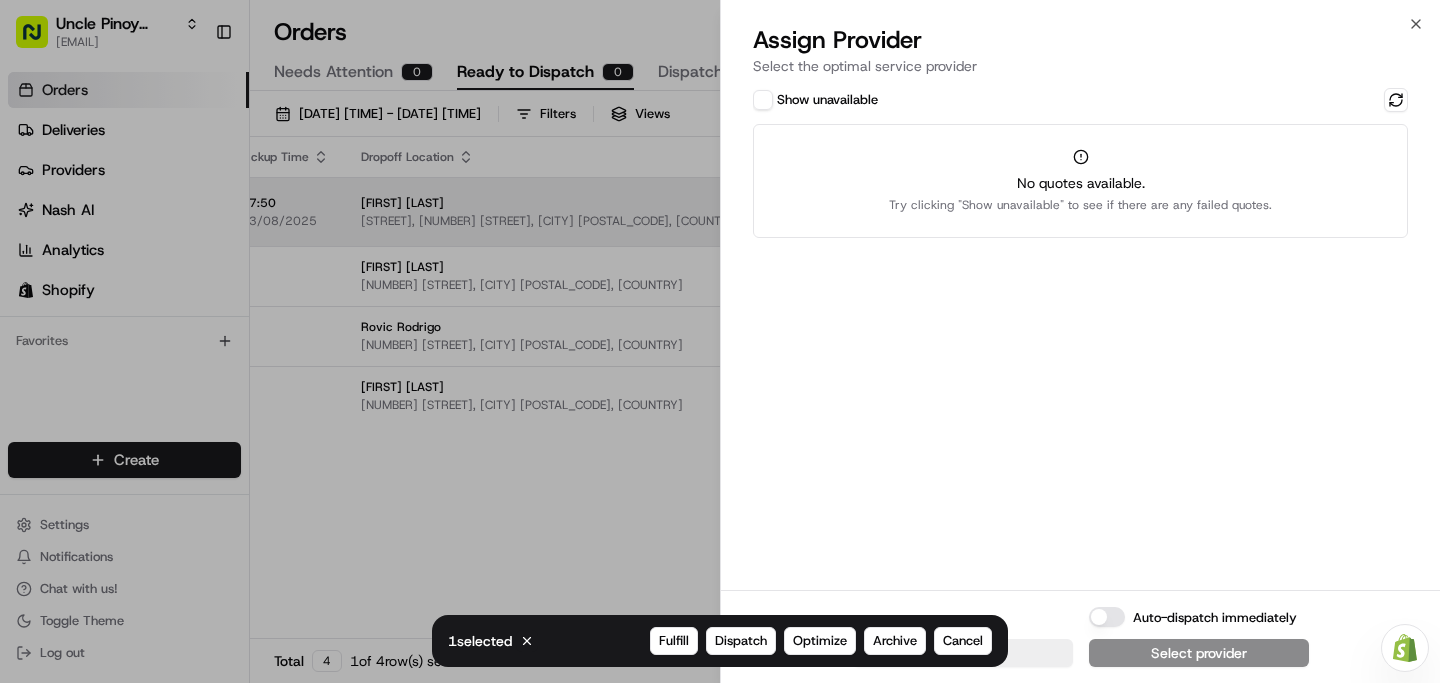 click on "Cancel Auto-dispatch immediately Select provider" at bounding box center [1080, 636] 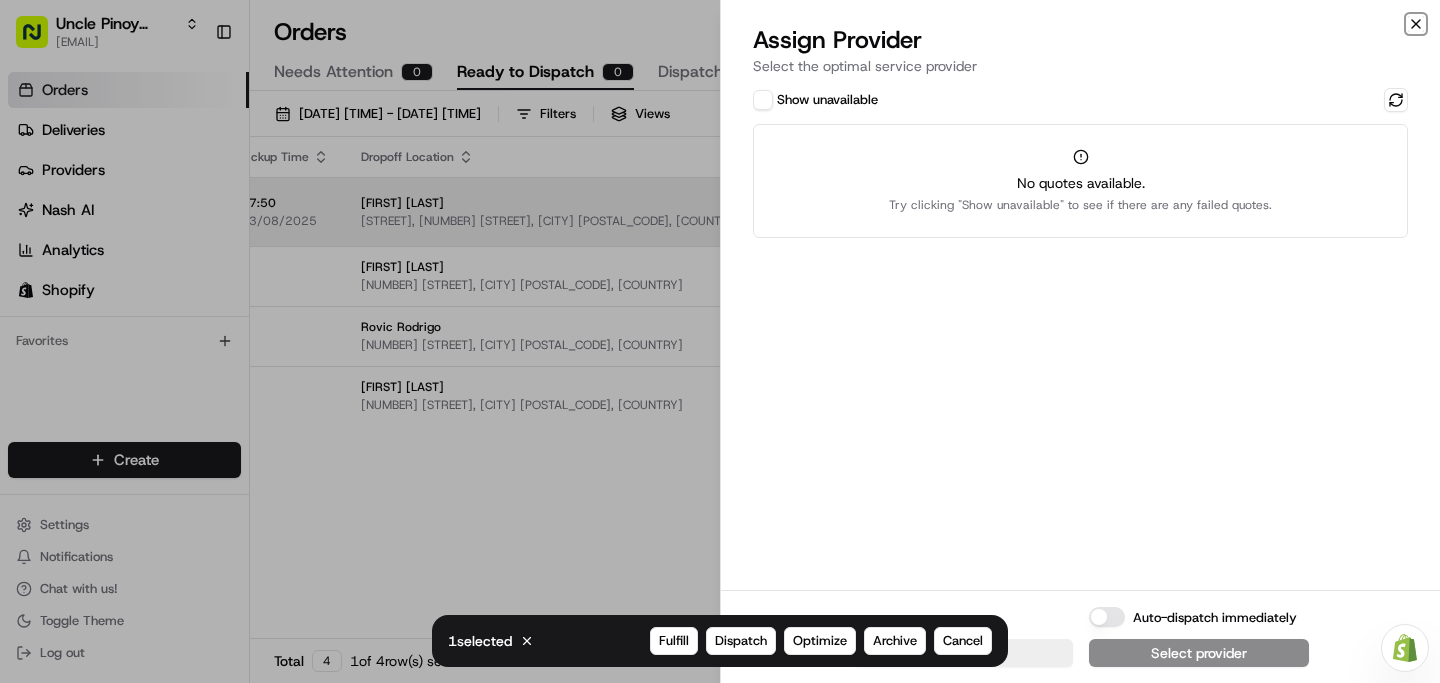 click 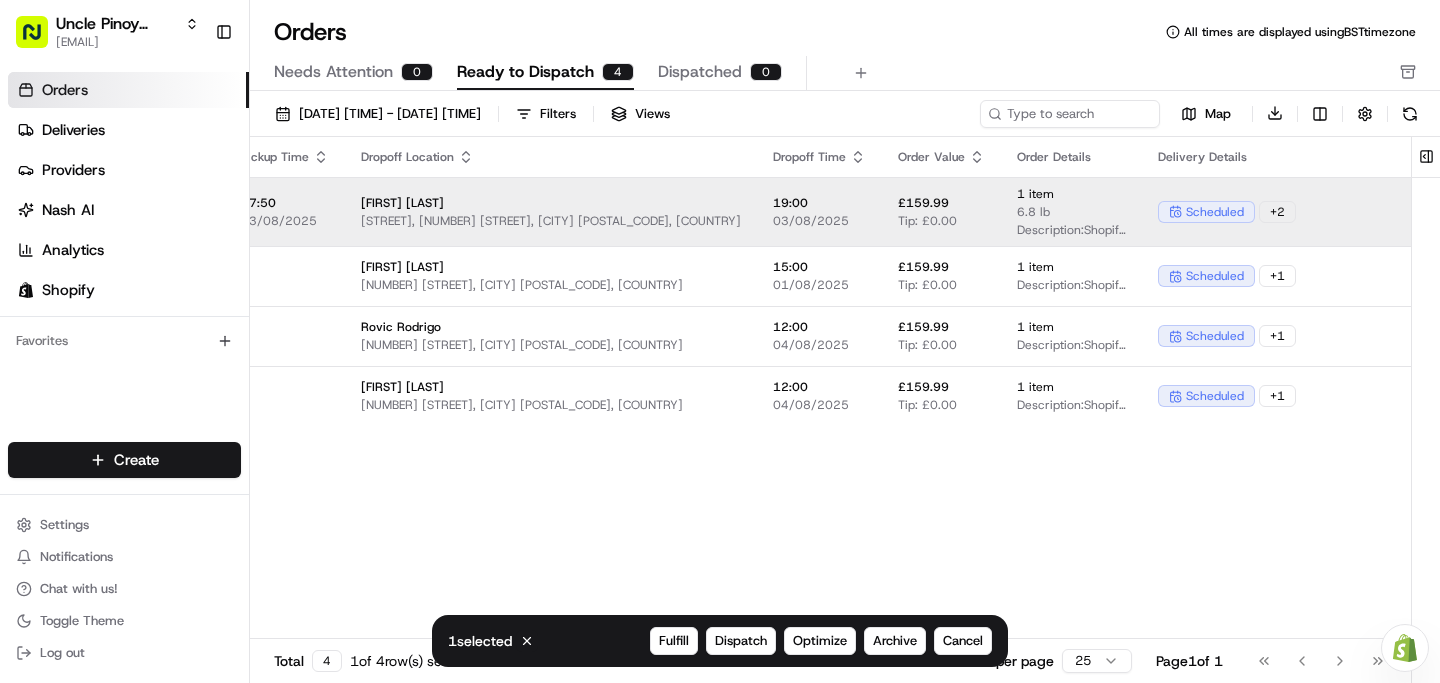 click at bounding box center (1405, 647) 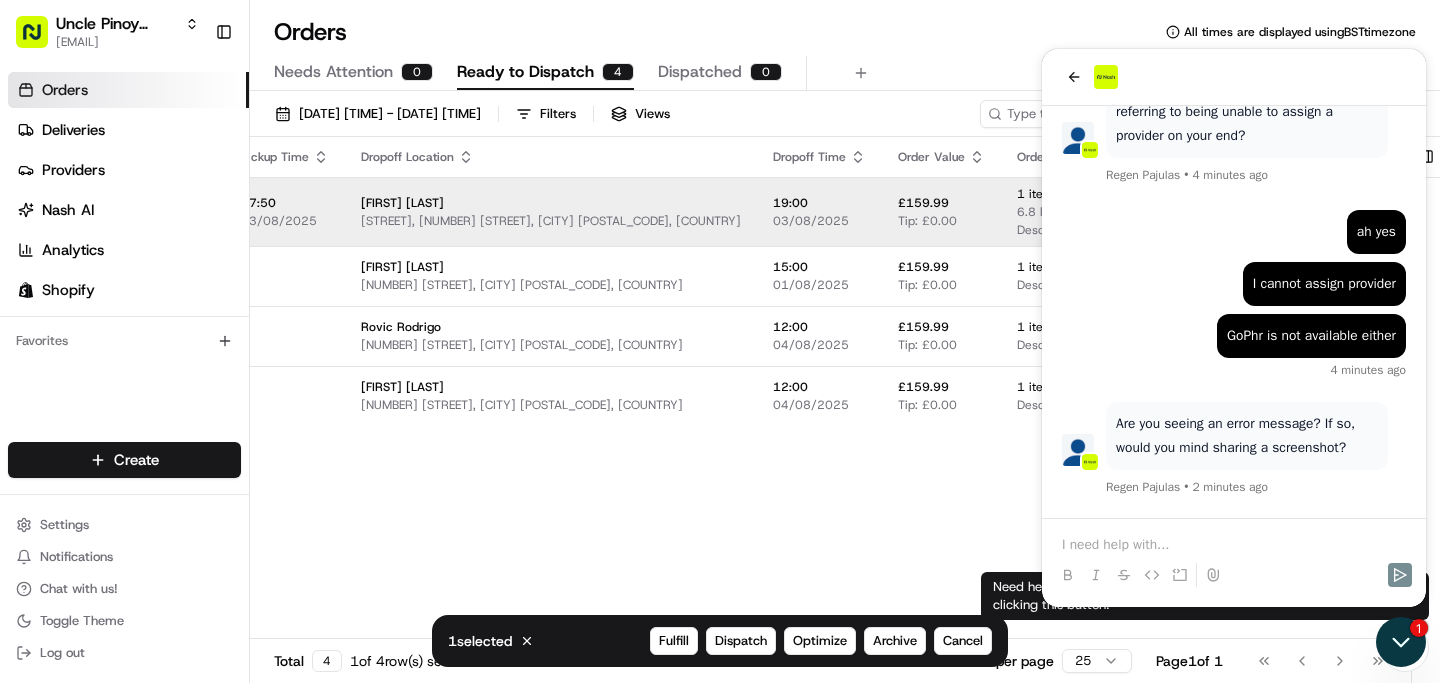 click 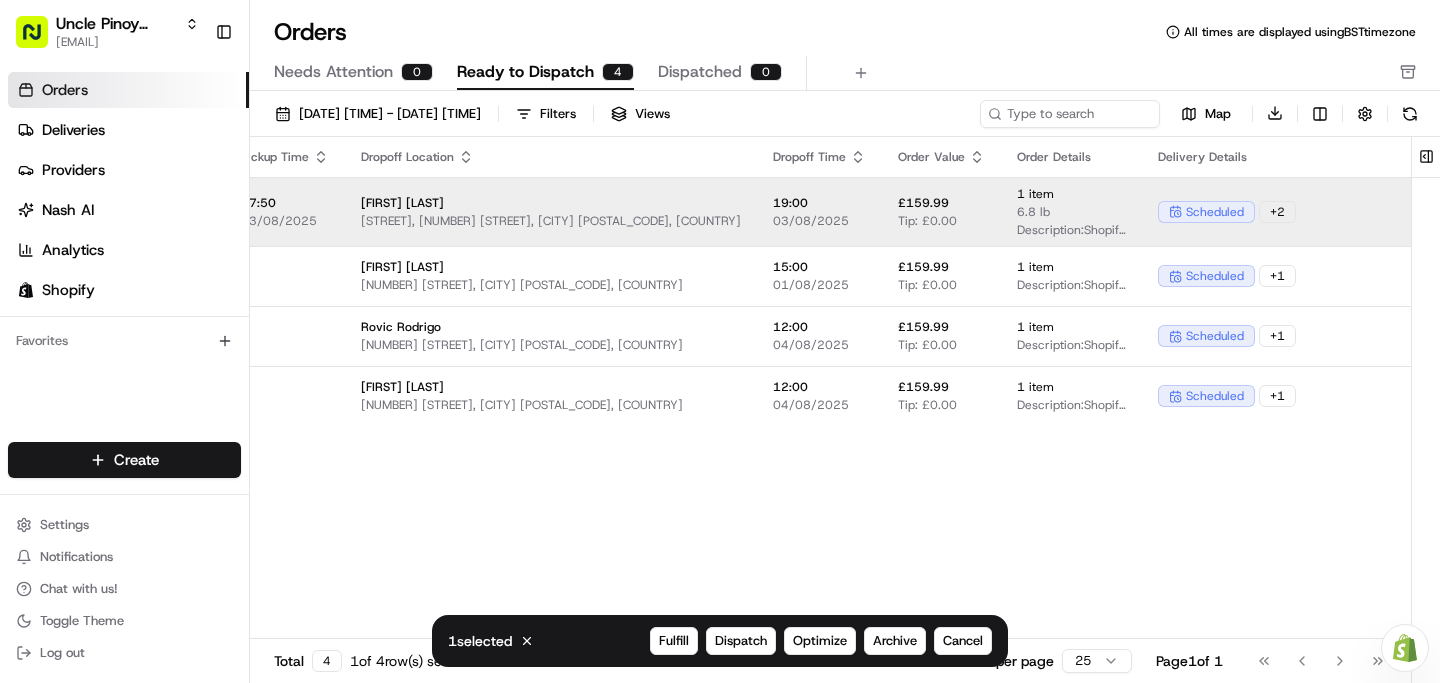 click on "[FIRST] [LAST] [STREET], [NUMBER] [STREET], [CITY] [POSTAL_CODE], [COUNTRY]" at bounding box center (551, 211) 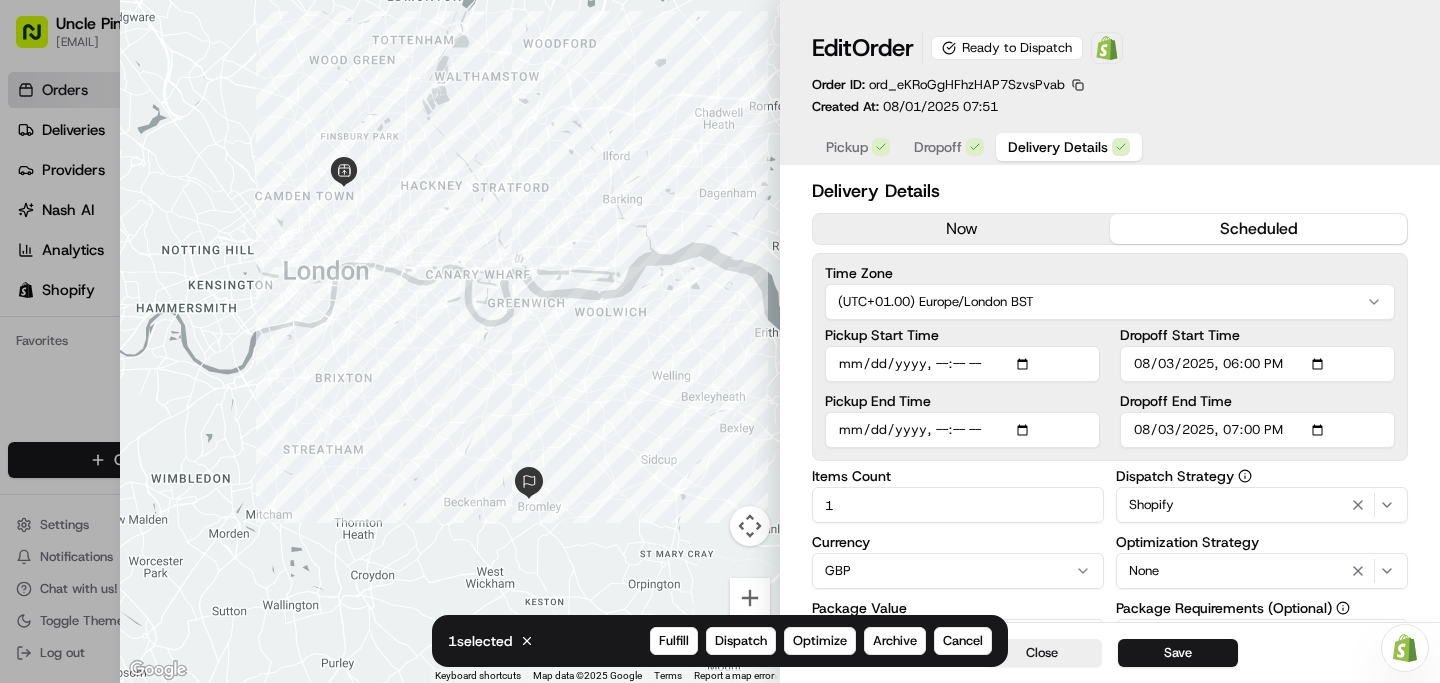 click at bounding box center (720, 341) 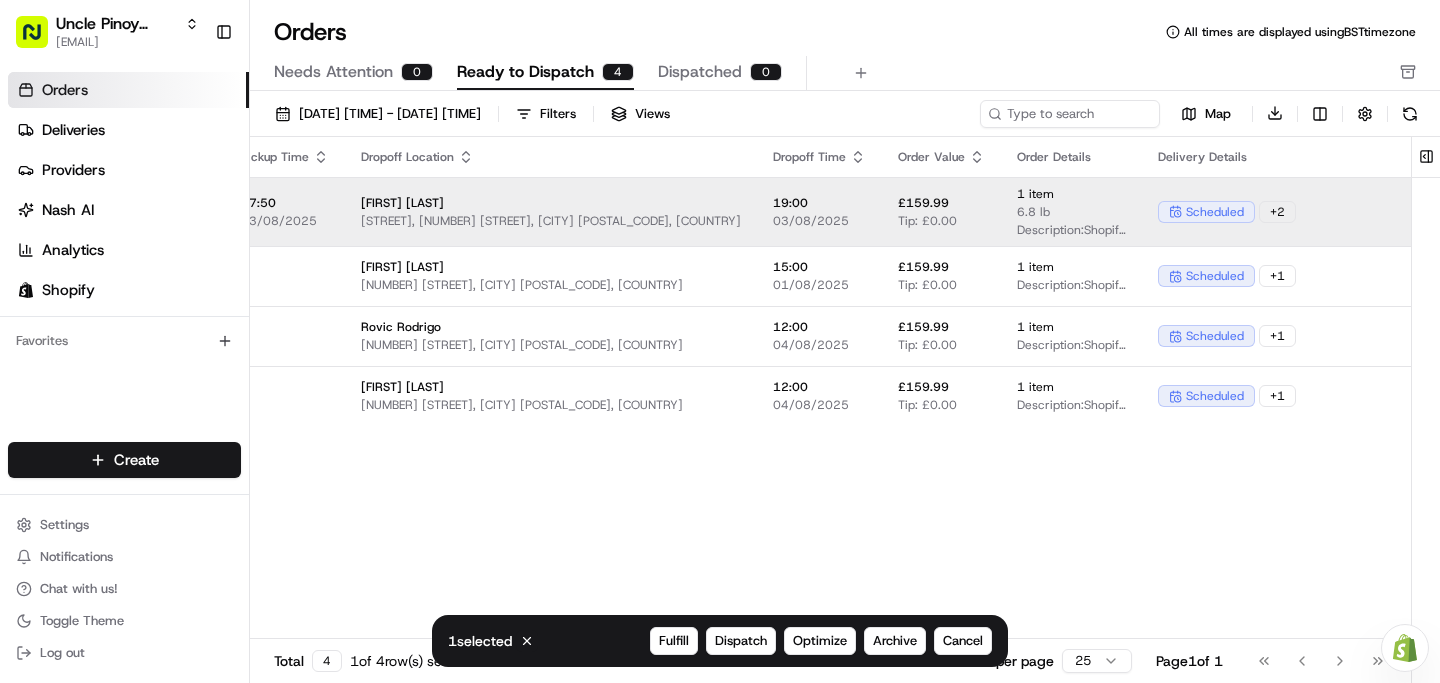 click on "Assign Provider" at bounding box center (1489, 211) 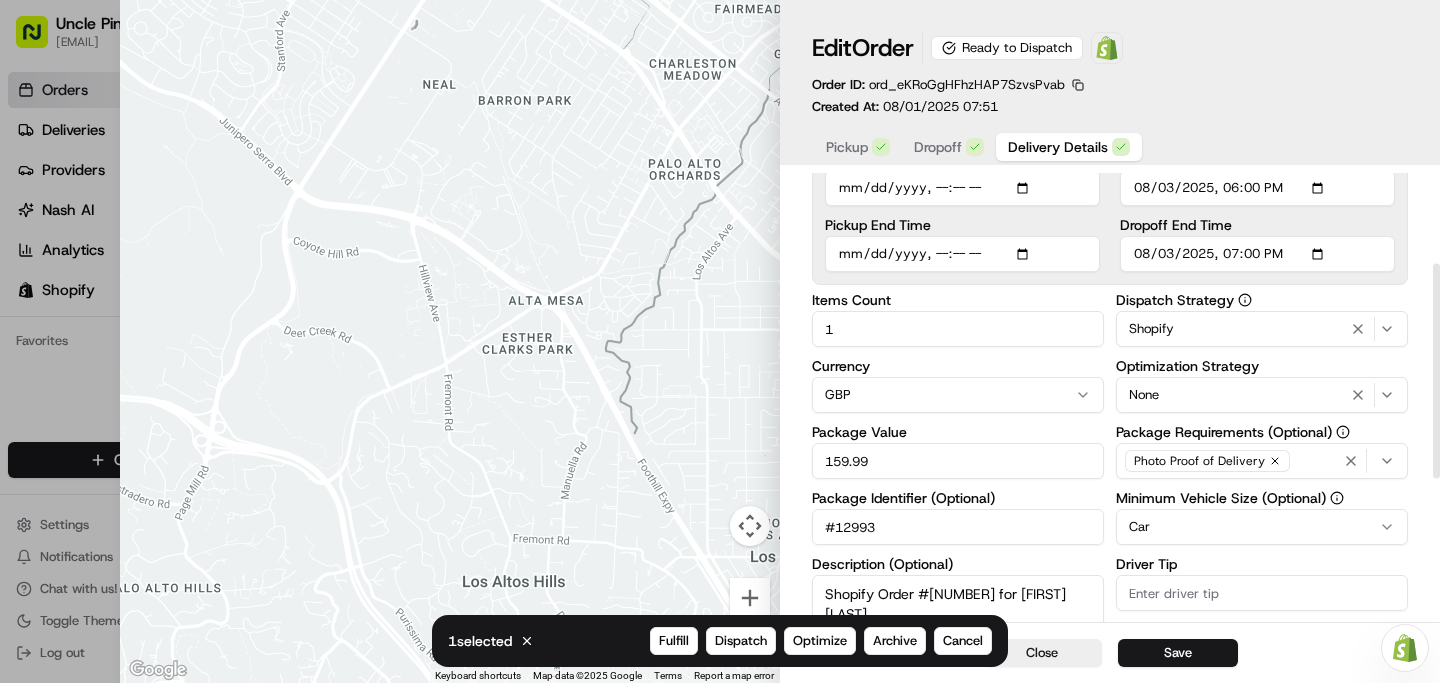 scroll, scrollTop: 189, scrollLeft: 0, axis: vertical 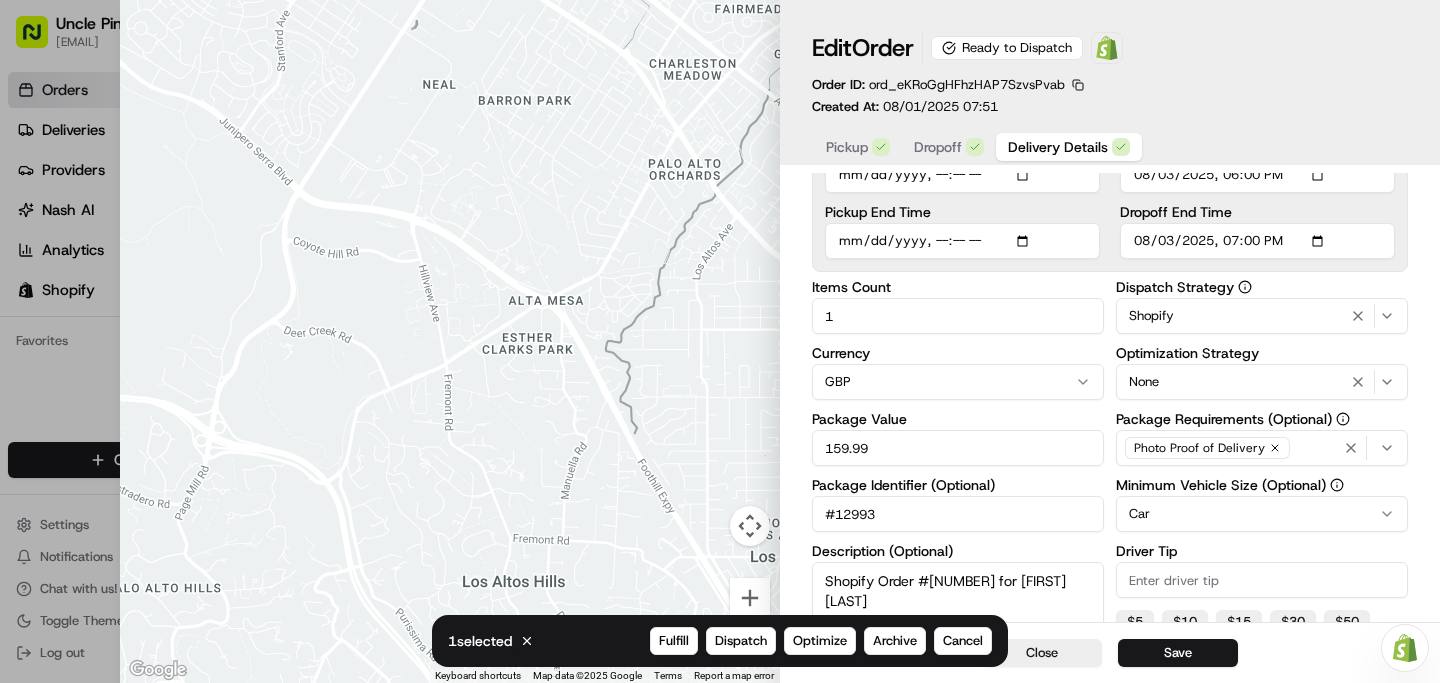 type 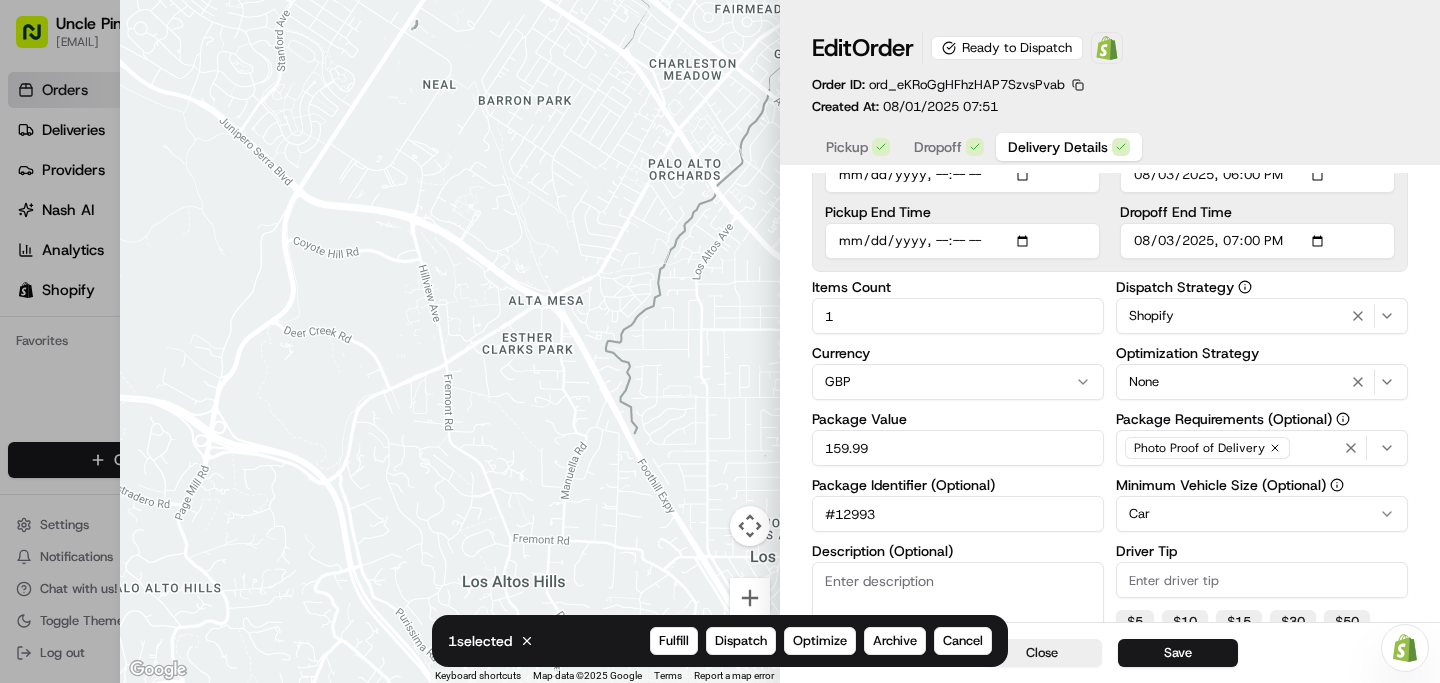 click at bounding box center (720, 341) 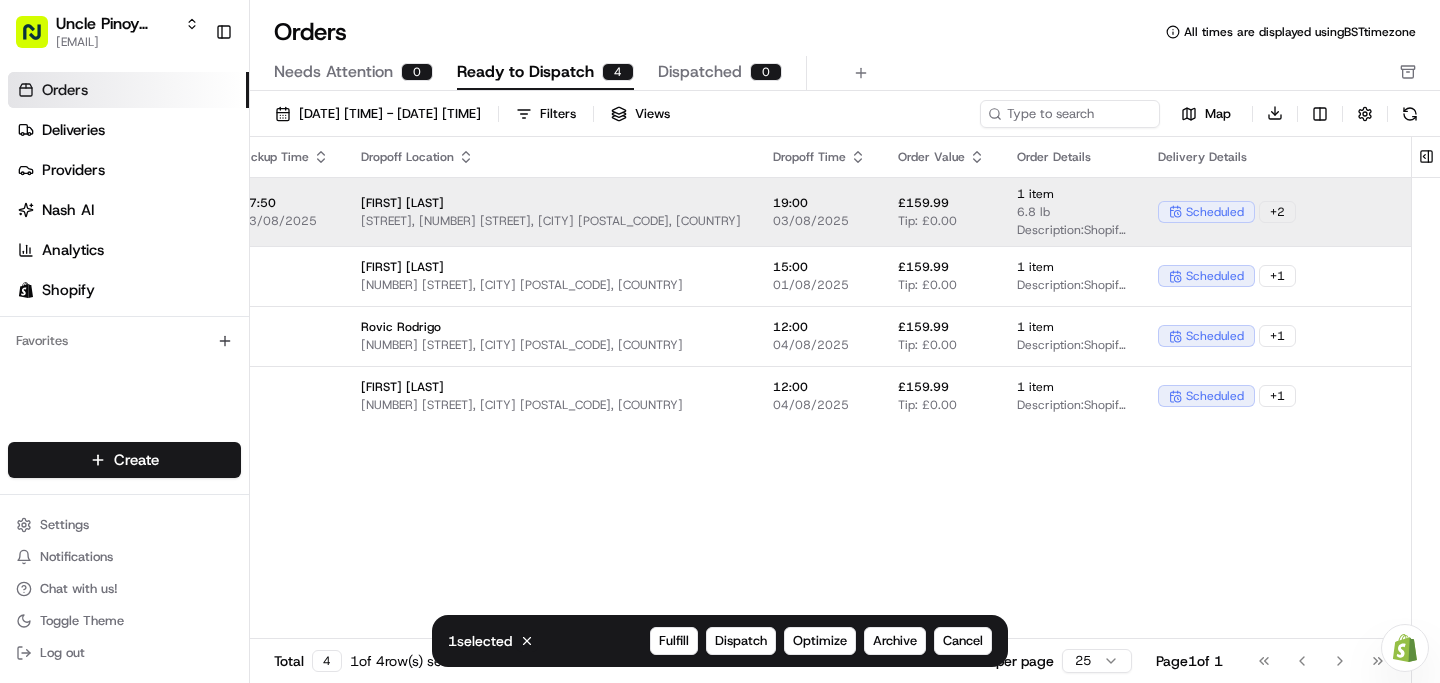 click on "Assign Provider" at bounding box center [1489, 212] 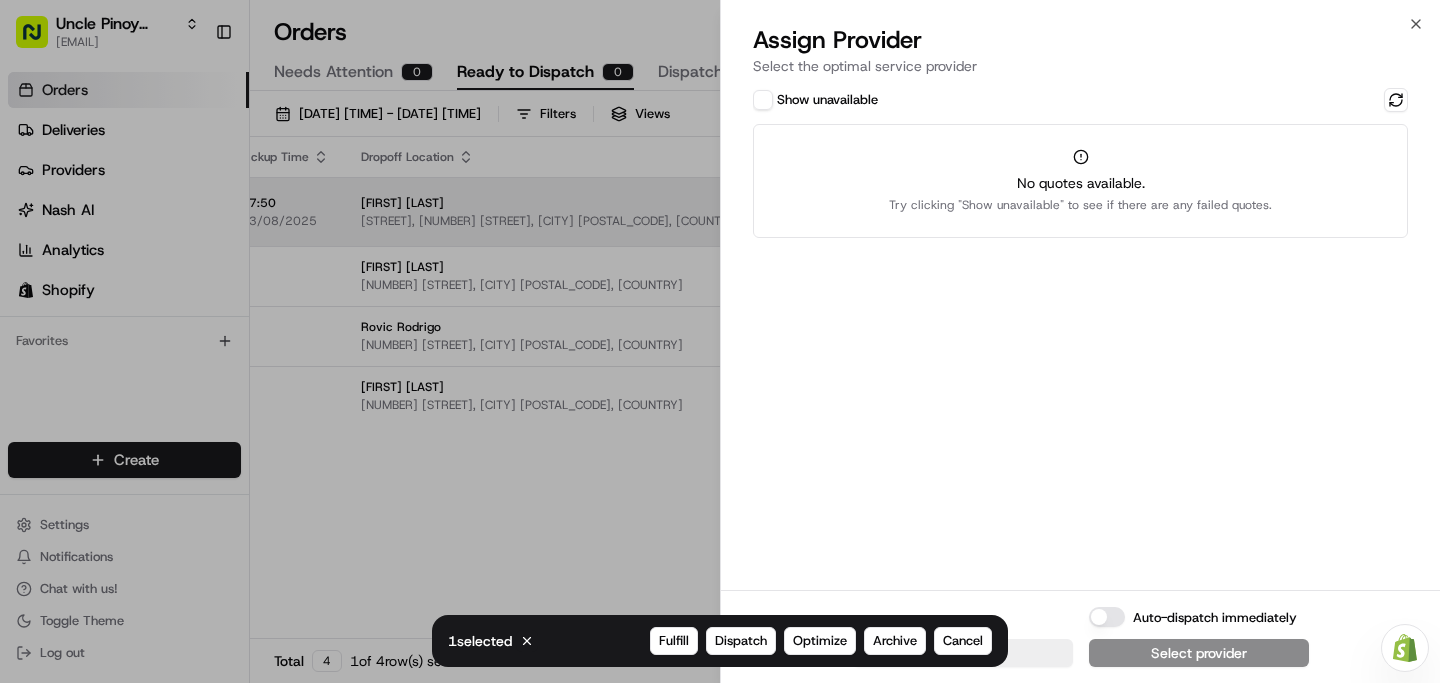 click on "Assign Provider Select the optimal service provider" at bounding box center (1080, 54) 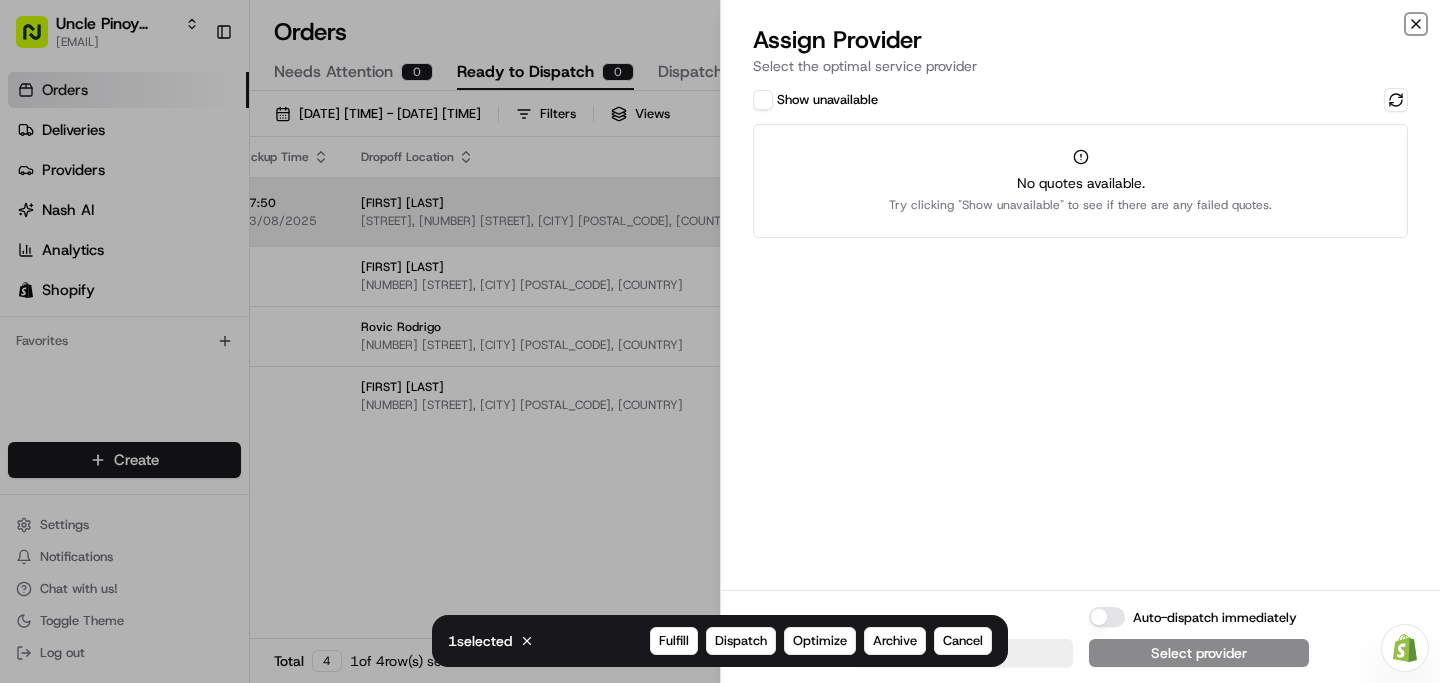 click 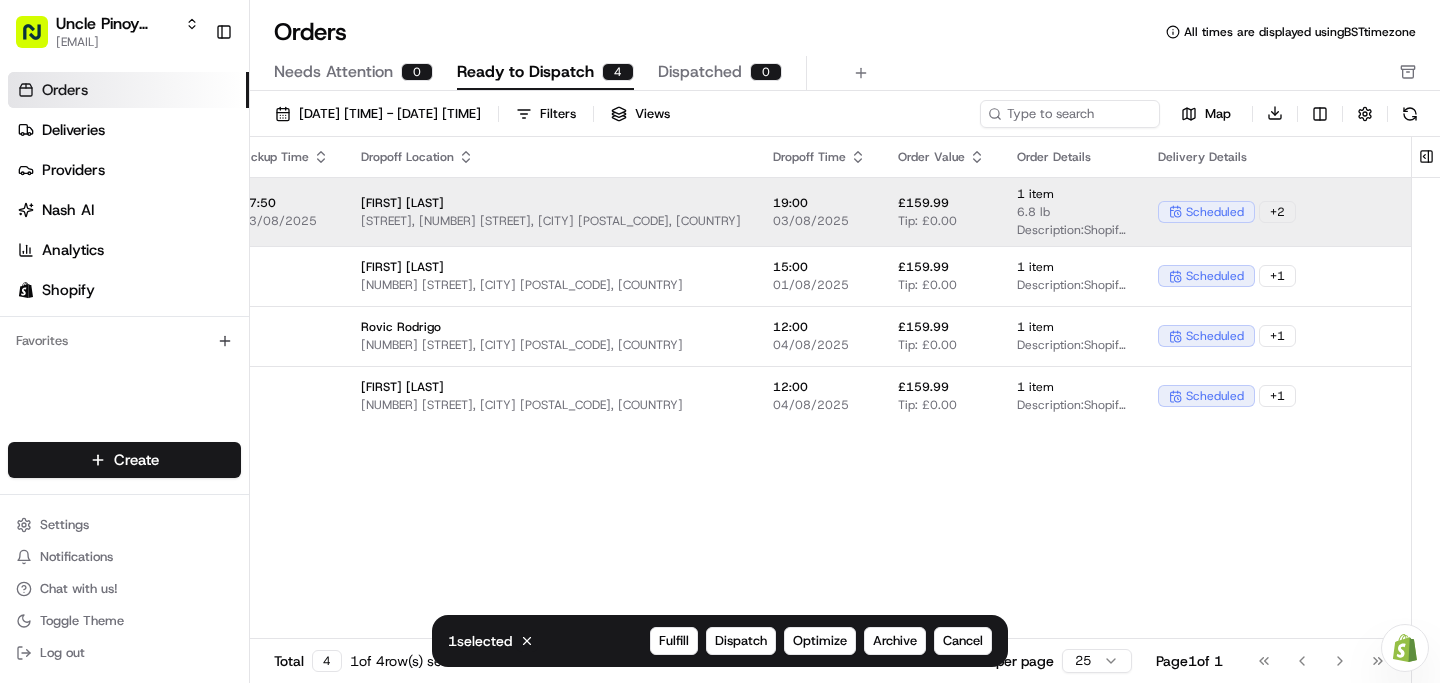 click on "Uncle Pinoy (Shopify) [EMAIL] Toggle Sidebar Orders Deliveries Providers Nash AI Analytics Shopify Favorites Main Menu Members & Organization Organization Users Roles Preferences Customization Tracking Orchestration Automations Dispatch Strategy Locations Pickup Locations Dropoff Locations Billing Billing Refund Requests Integrations Notification Triggers Webhooks API Keys Request Logs Create Settings Notifications Chat with us! Toggle Theme Log out Need help with your Shopify Onboarding? Reach out to Support by clicking this button! Orders All times are displayed using  BST  timezone Needs Attention 0 Ready to Dispatch 4 Dispatched 0 01/08/2025 00:00 - 31/08/2025 23:59 Filters Views 1  selected Cancel Fulfill Dispatch Optimize Archive Cancel Map Download Pickup Location Pickup Time Dropoff Location Dropoff Time Order Value Order Details Delivery Details Provider Actions Roman Way - Local 149 Roman Way, London, England N7 8XH, GB 17:50 03/08/2025 [FIRST] [LAST] 19:00 1" at bounding box center (720, 341) 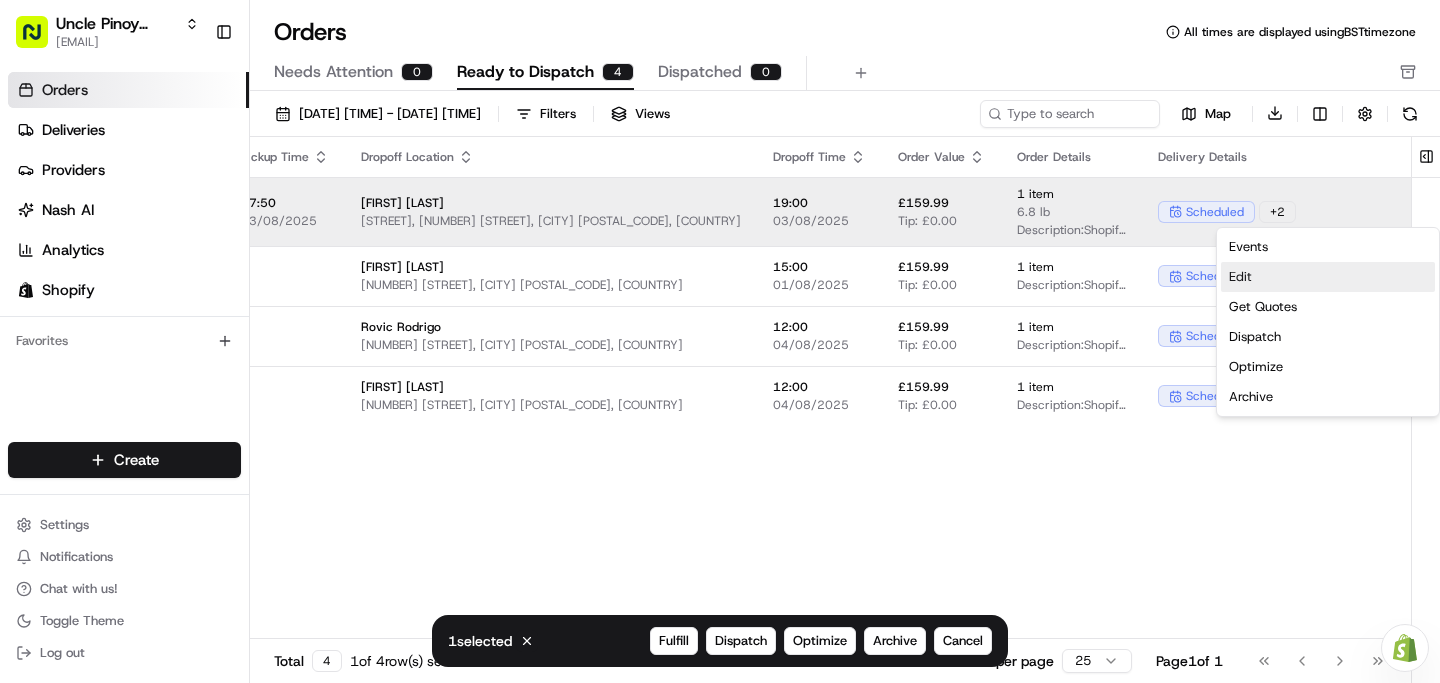 click on "Edit" at bounding box center [1328, 277] 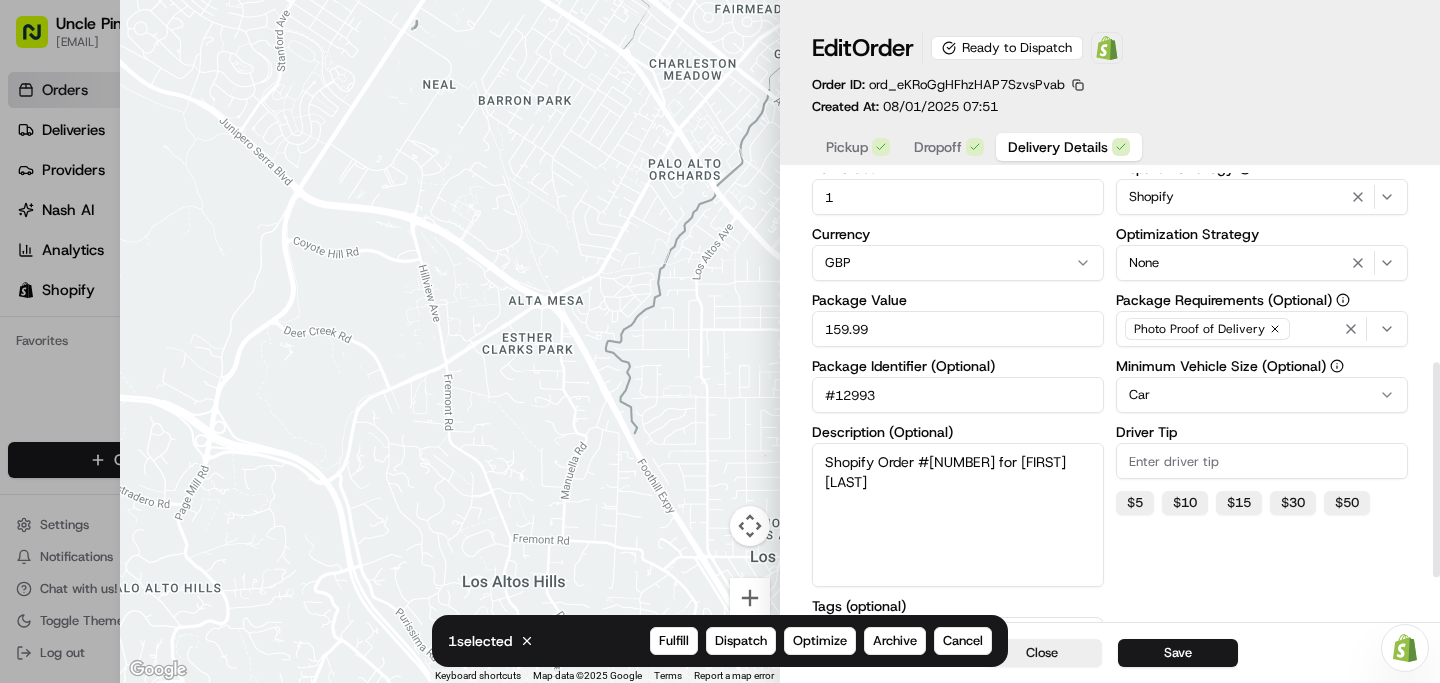 scroll, scrollTop: 487, scrollLeft: 0, axis: vertical 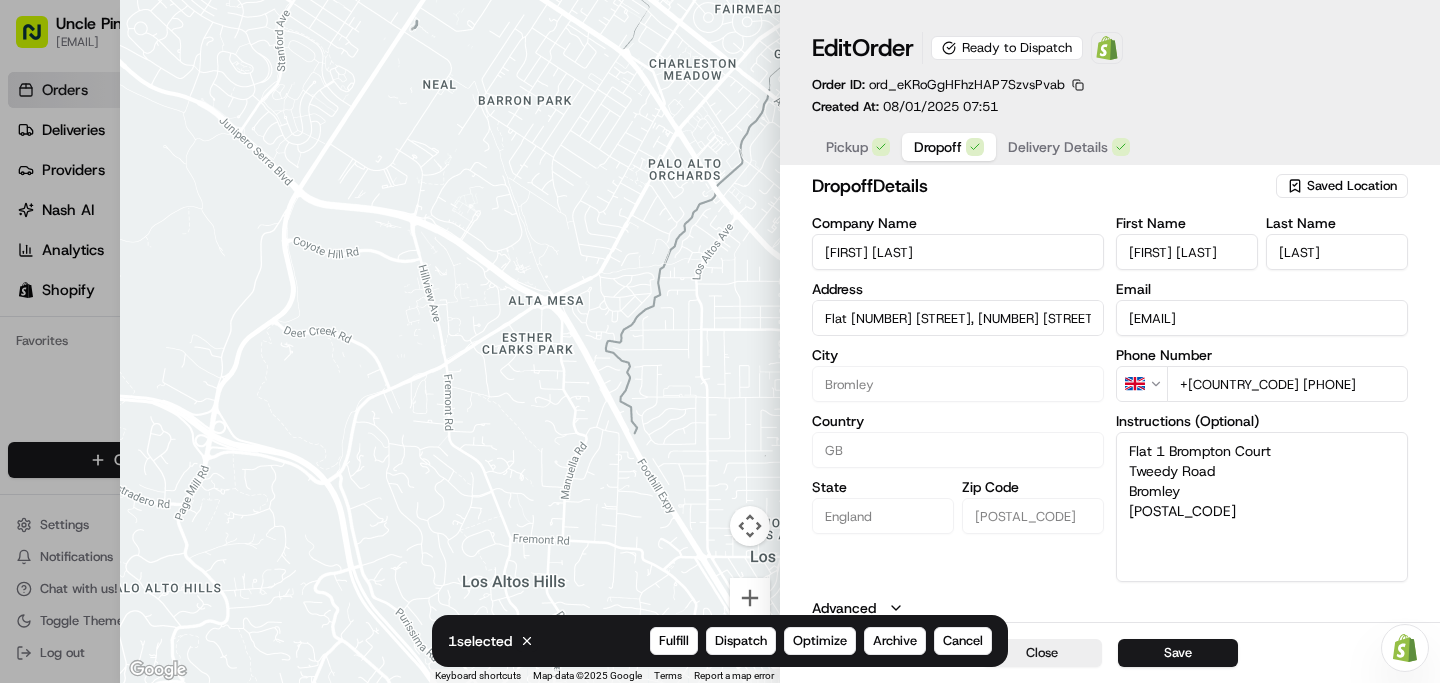 click on "Dropoff" at bounding box center [949, 147] 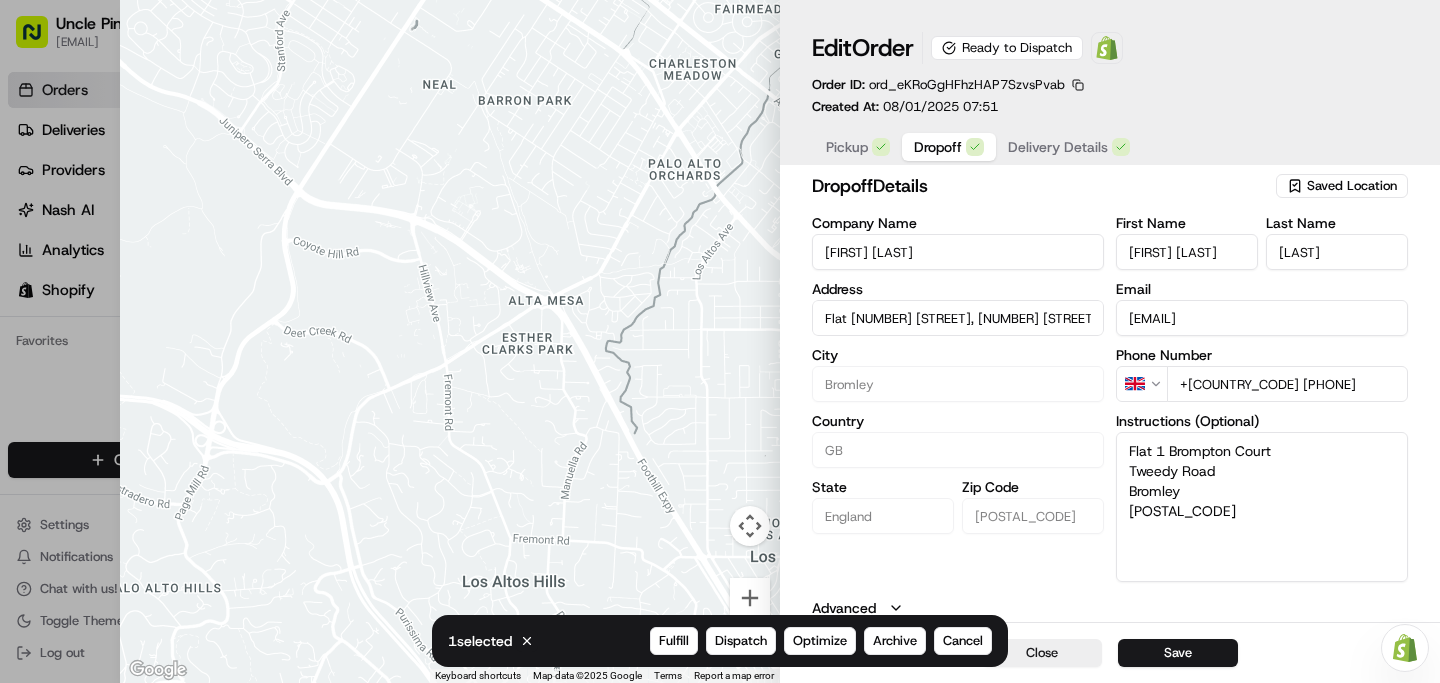scroll, scrollTop: 5, scrollLeft: 0, axis: vertical 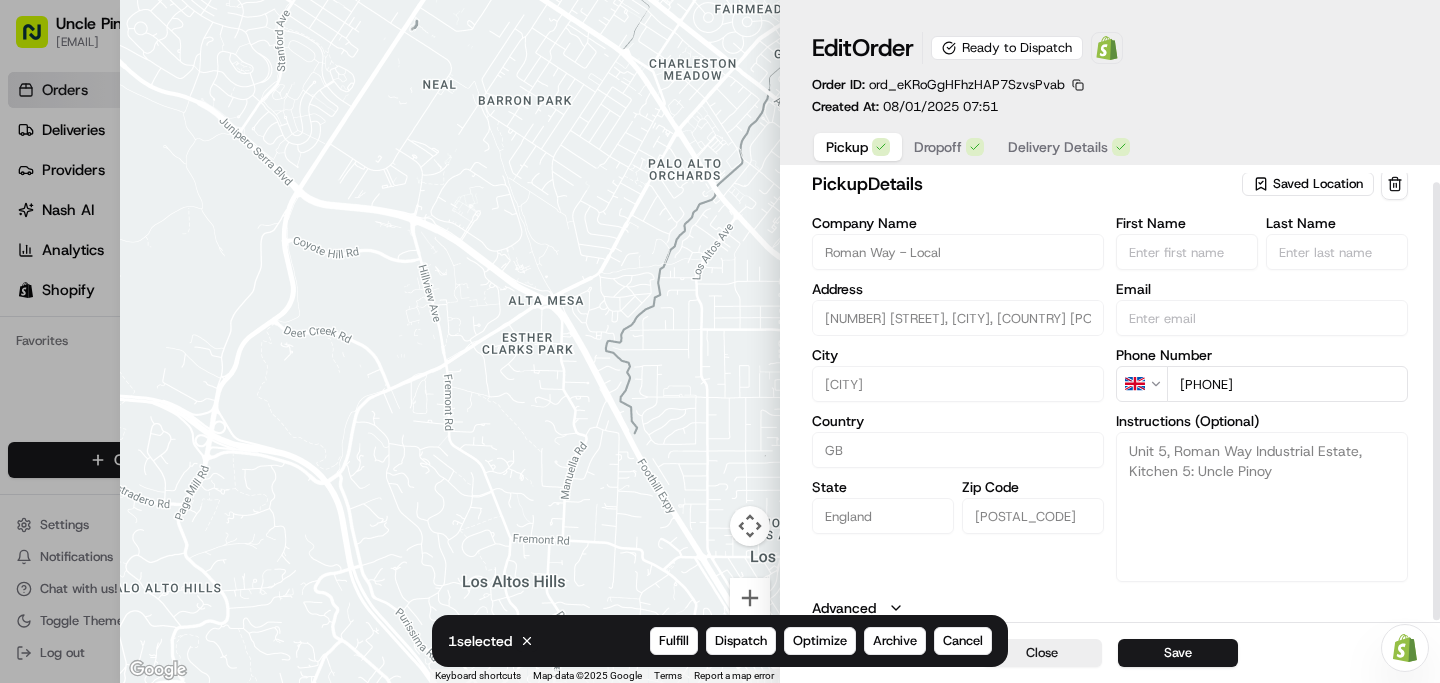 click on "Pickup" at bounding box center [858, 147] 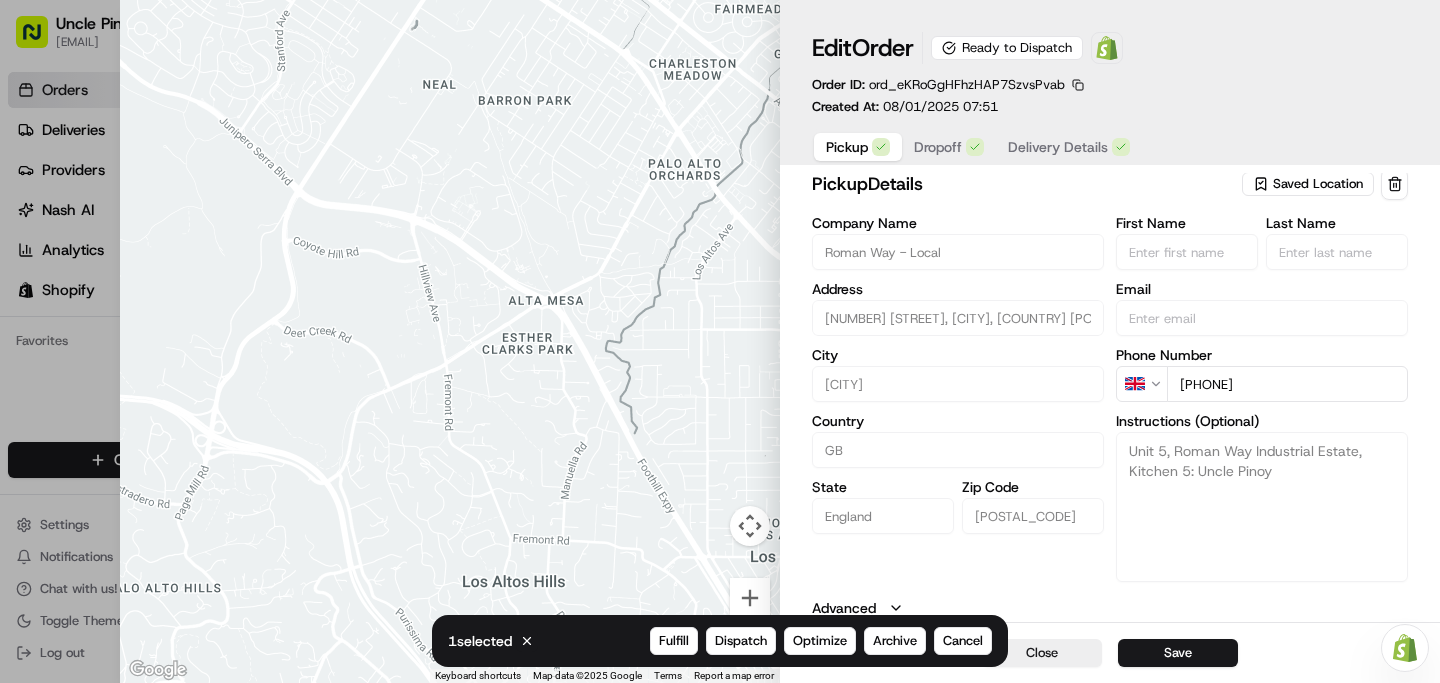 scroll, scrollTop: 8, scrollLeft: 0, axis: vertical 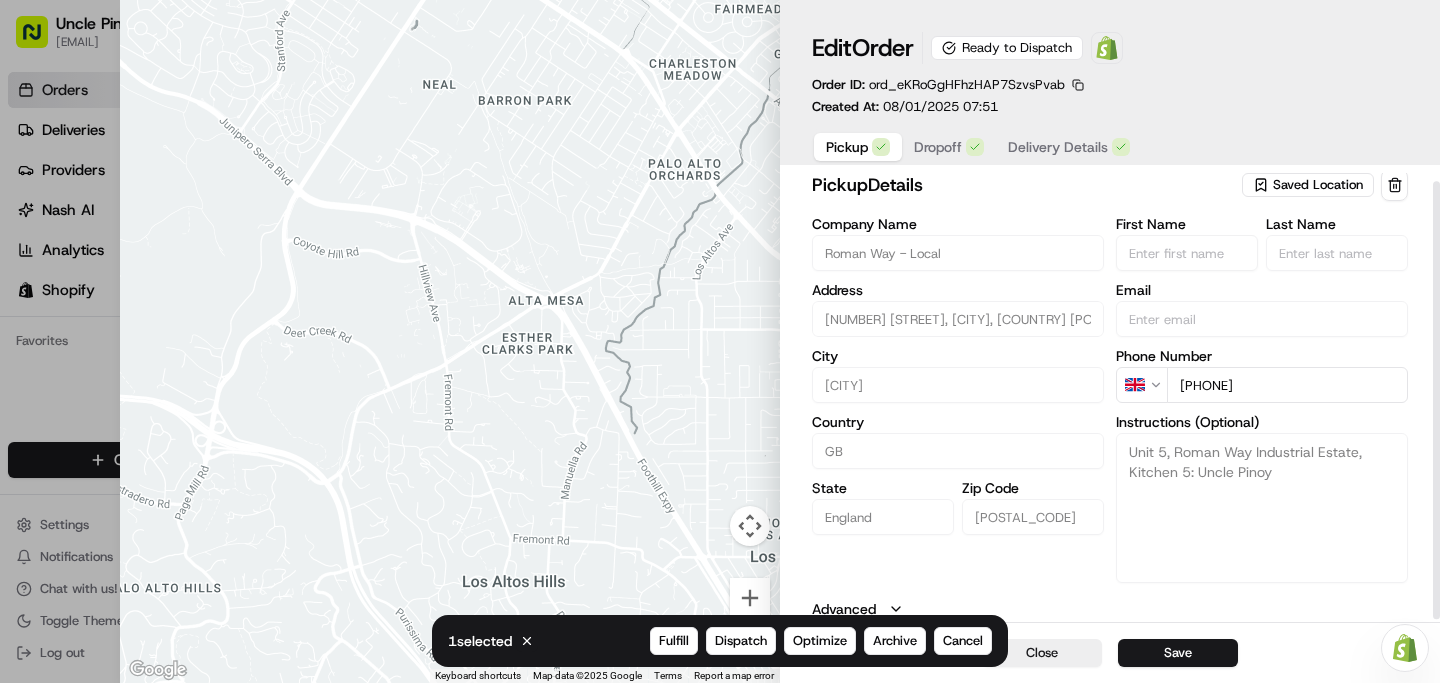click on "Pickup Dropoff Delivery Details" at bounding box center (978, 146) 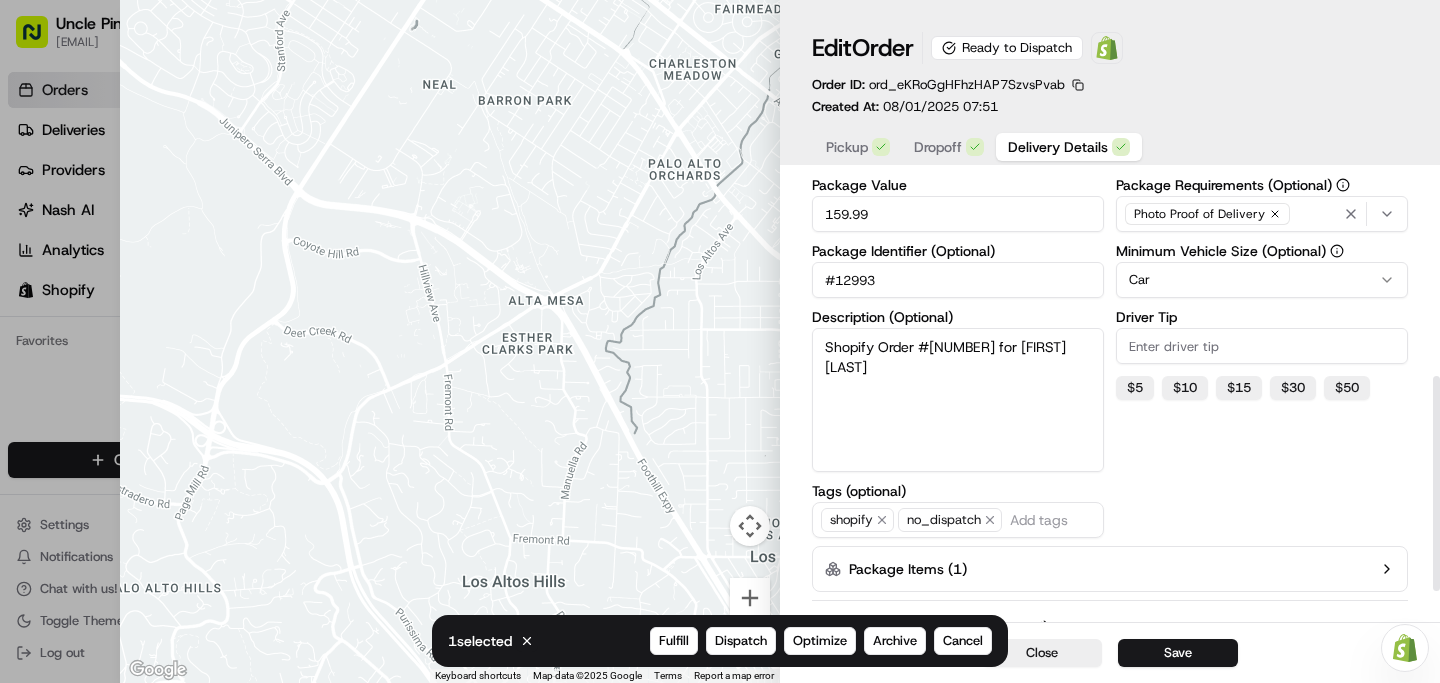 scroll, scrollTop: 487, scrollLeft: 0, axis: vertical 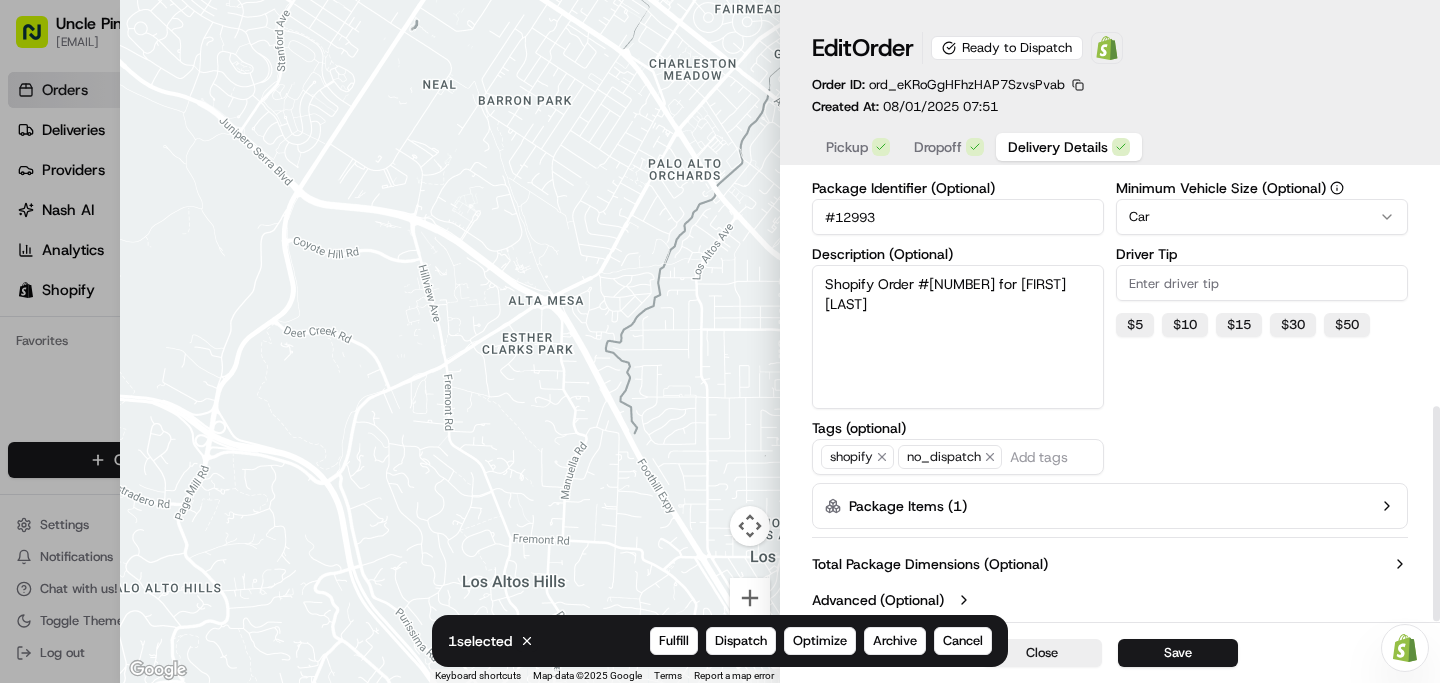 type 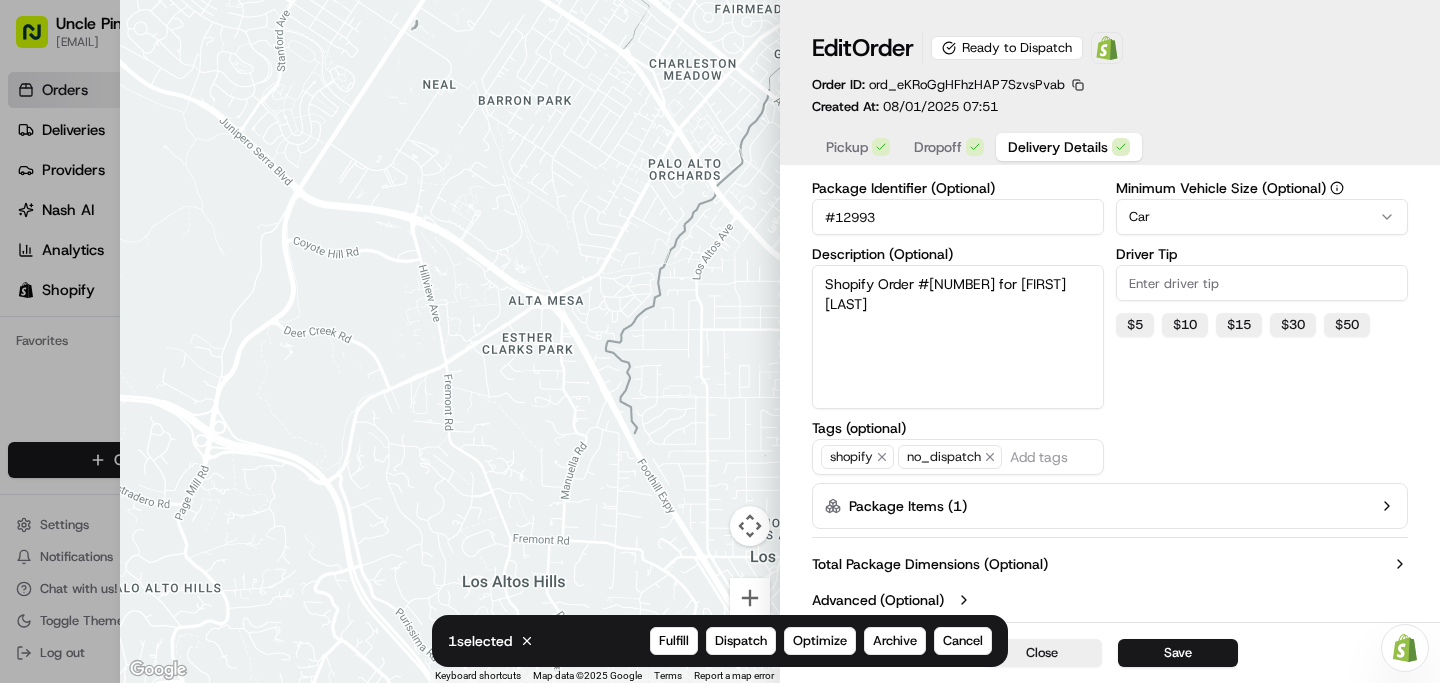 click on "Total Package Dimensions (Optional)" at bounding box center [1110, 564] 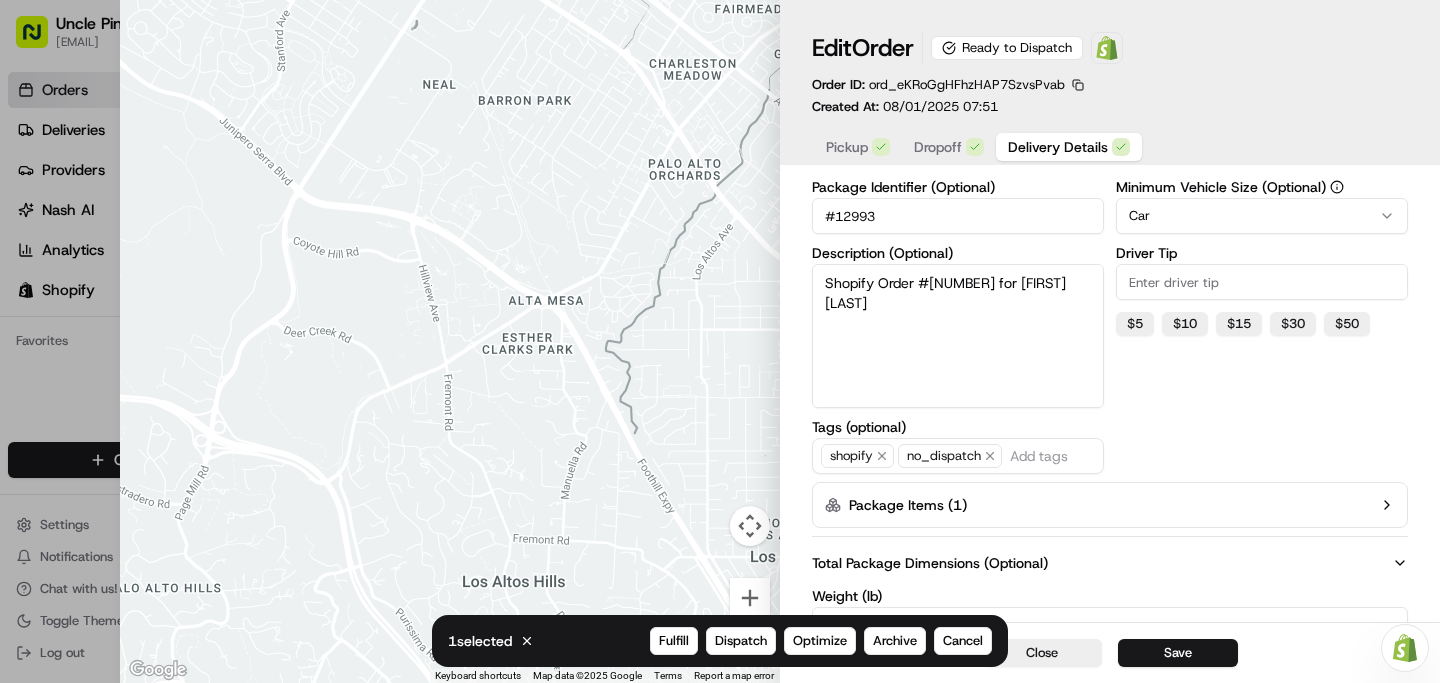 type 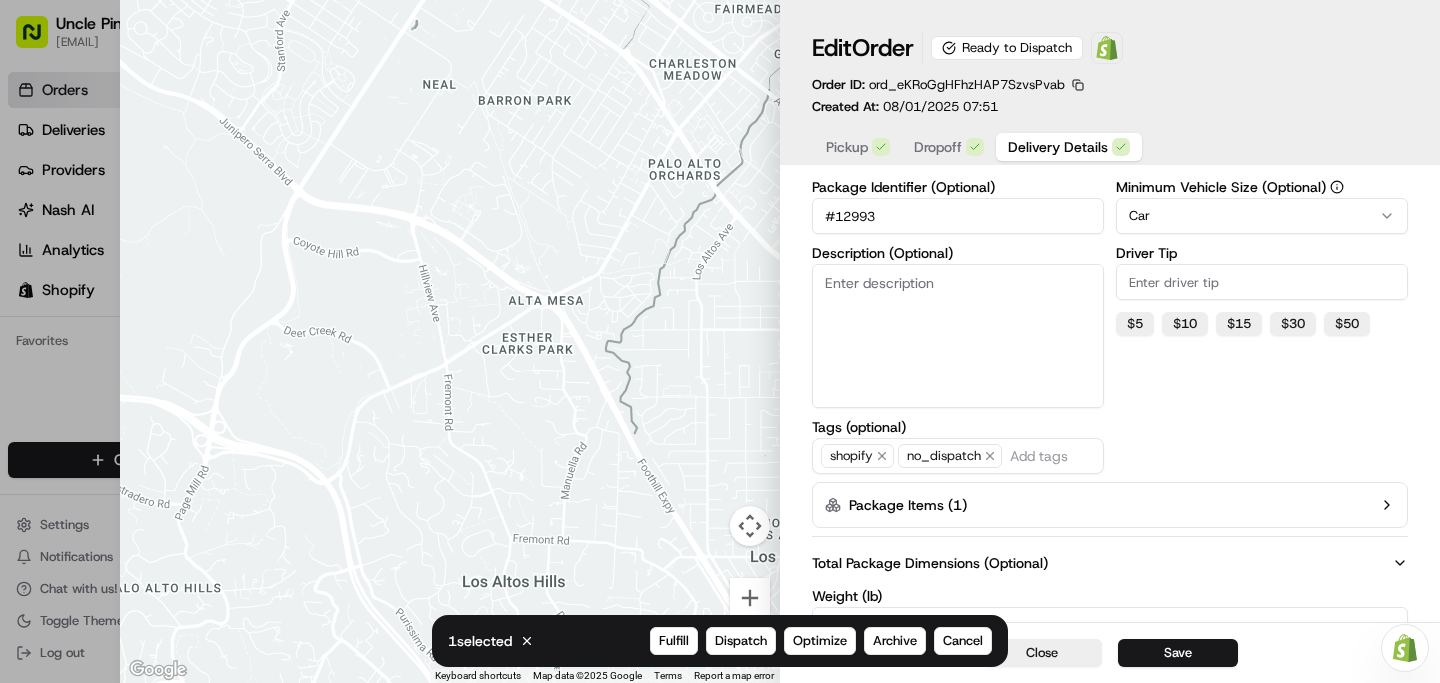 click at bounding box center [720, 341] 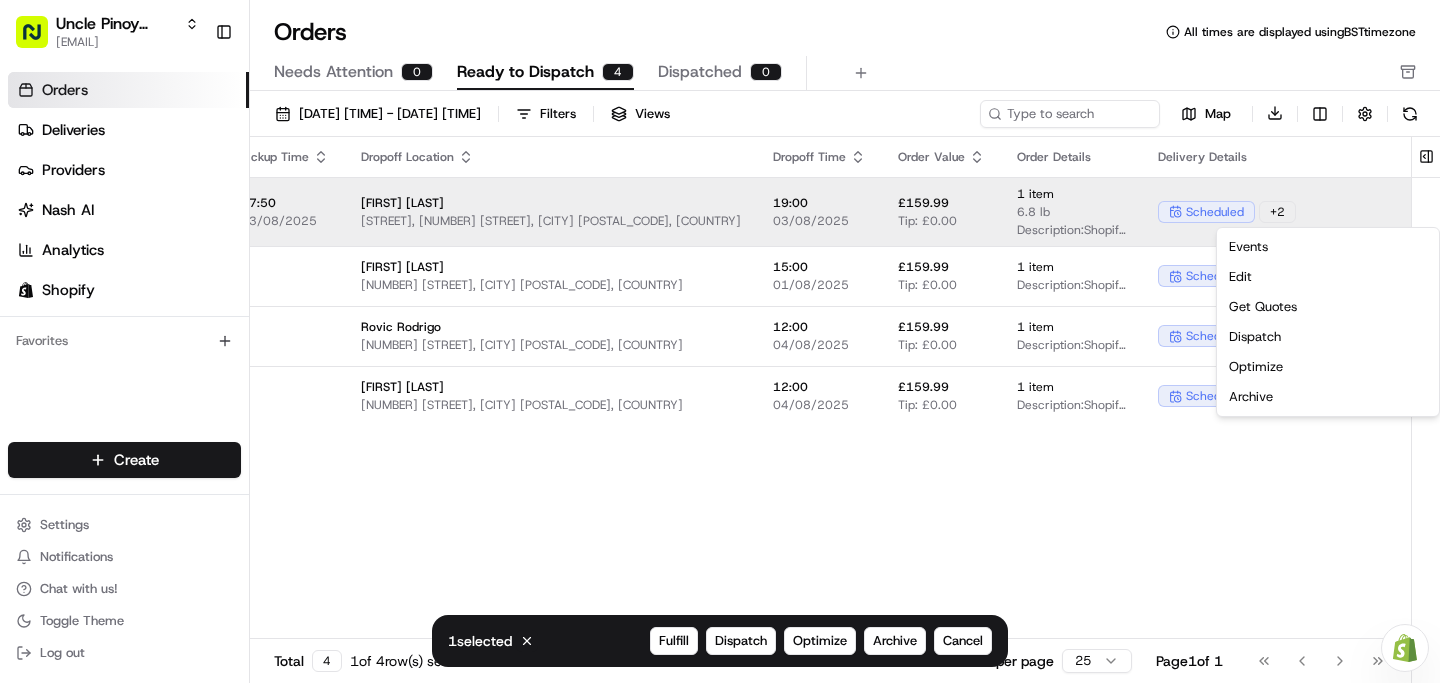 click on "Pickup Location Pickup Time Dropoff Location Dropoff Time Order Value Order Details Delivery Details Provider Actions Roman Way - Local 149 Roman Way, London, England N7 8XH, GB 17:50 03/08/2025 [FIRST] [LAST] Brompton Court, 17 Tweedy Rd, Bromley BR1 3PS, UK 19:00 03/08/2025 £159.99 Tip: £0.00 1   item 6.8 lb Description:  Shopify Order #12993 for [FIRST] [LAST] scheduled + 2 Assign Provider Roman Way - Nationwide 149 Roman Way, London, England N7 8XH, GB [FIRST] [LAST] 54 Whitland Rd, Carshalton SM5 1QU, UK 15:00 01/08/2025 £159.99 Tip: £0.00 1   item Description:  Shopify Order #13001 for [FIRST] [LAST] scheduled + 1 Assign Provider Roman Way - Nationwide 149 Roman Way, London, England N7 8XH, GB [FIRST] [LAST] 151 Maple Rd, Hayes UB4 9NQ, UK 12:00 04/08/2025 £159.99 Tip: £0.00 1   item Description:  Shopify Order #13005 for [FIRST] [LAST] scheduled + 1 Assign Provider Roman Way - Nationwide 149 Roman Way, London, England N7 8XH, GB [FIRST] [LAST] 13 Dowlas St, London SE5 7TA, UK 12:00 £159.99" at bounding box center (703, 388) 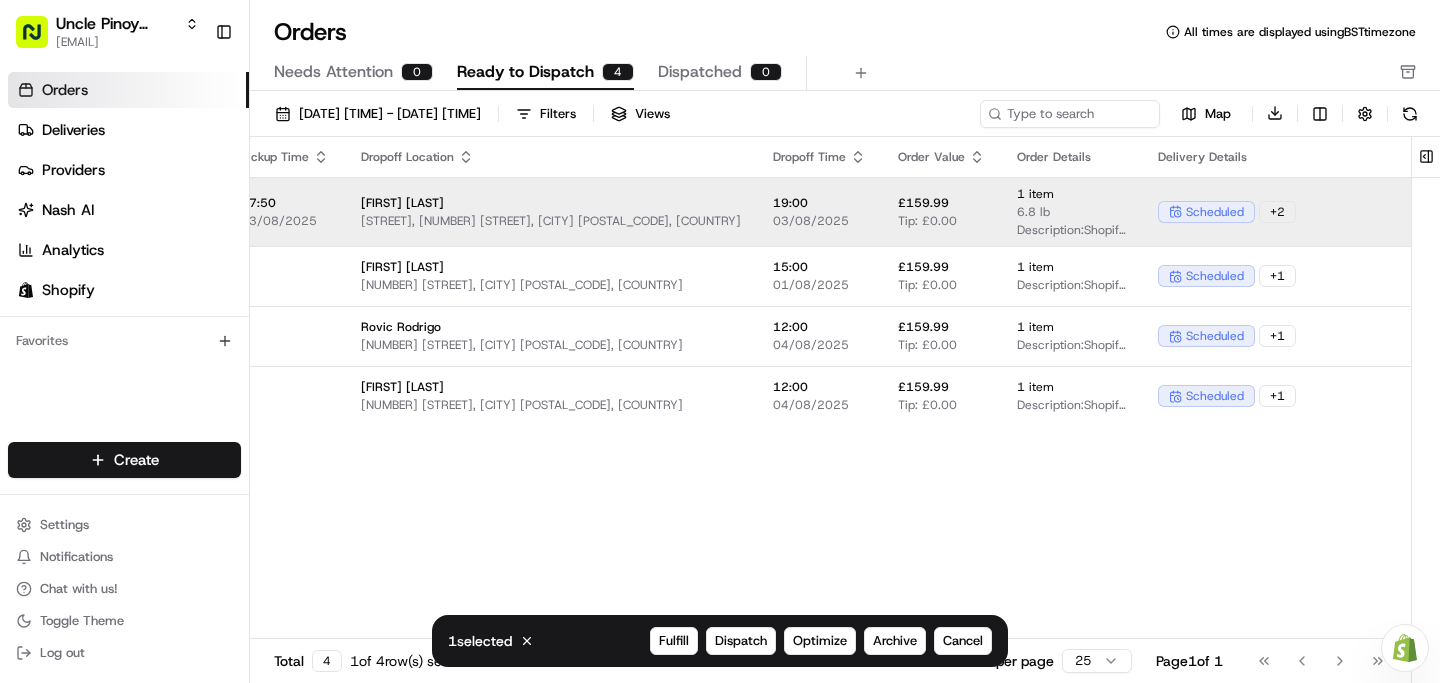 click on "Pickup Location Pickup Time Dropoff Location Dropoff Time Order Value Order Details Delivery Details Provider Actions Roman Way - Local 149 Roman Way, London, England N7 8XH, GB 17:50 03/08/2025 [FIRST] [LAST] Brompton Court, 17 Tweedy Rd, Bromley BR1 3PS, UK 19:00 03/08/2025 £159.99 Tip: £0.00 1   item 6.8 lb Description:  Shopify Order #12993 for [FIRST] [LAST] scheduled + 2 Assign Provider Roman Way - Nationwide 149 Roman Way, London, England N7 8XH, GB [FIRST] [LAST] 54 Whitland Rd, Carshalton SM5 1QU, UK 15:00 01/08/2025 £159.99 Tip: £0.00 1   item Description:  Shopify Order #13001 for [FIRST] [LAST] scheduled + 1 Assign Provider Roman Way - Nationwide 149 Roman Way, London, England N7 8XH, GB [FIRST] [LAST] 151 Maple Rd, Hayes UB4 9NQ, UK 12:00 04/08/2025 £159.99 Tip: £0.00 1   item Description:  Shopify Order #13005 for [FIRST] [LAST] scheduled + 1 Assign Provider Roman Way - Nationwide 149 Roman Way, London, England N7 8XH, GB [FIRST] [LAST] 13 Dowlas St, London SE5 7TA, UK 12:00 £159.99" at bounding box center (703, 388) 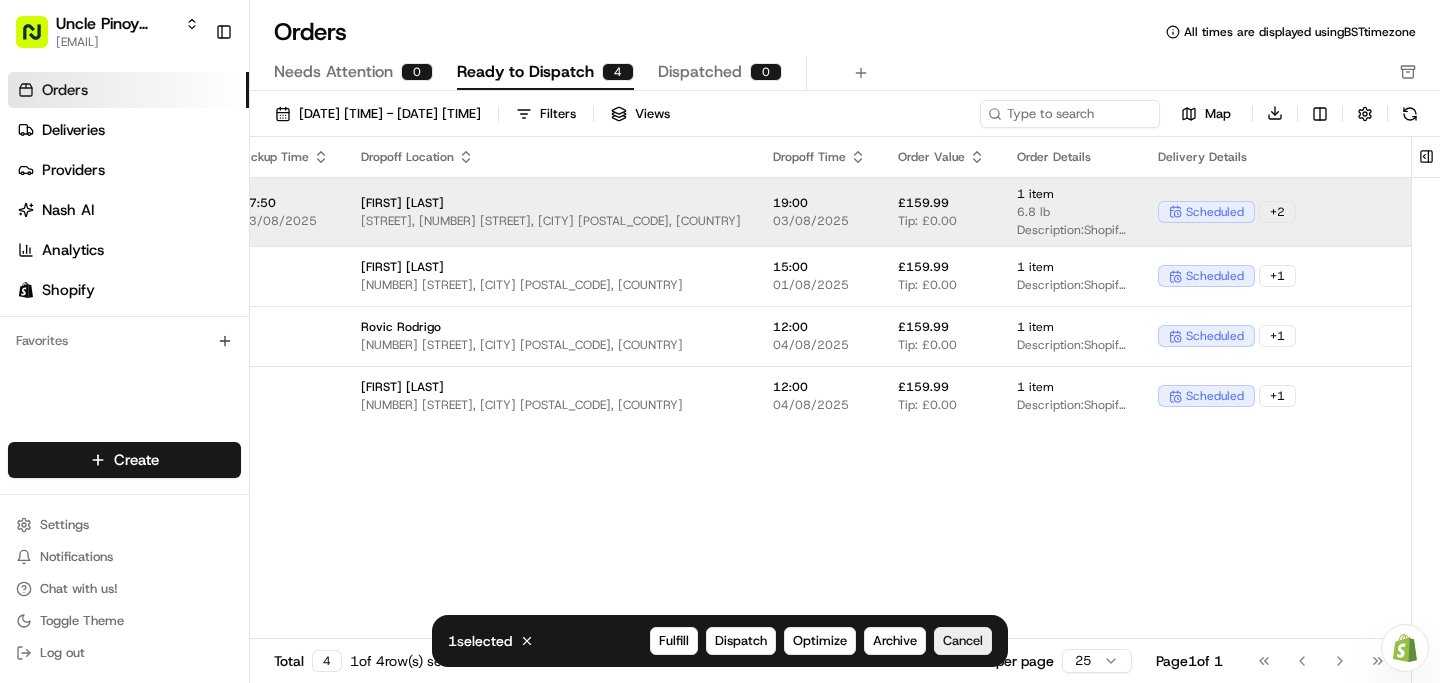 click on "Cancel" at bounding box center (963, 641) 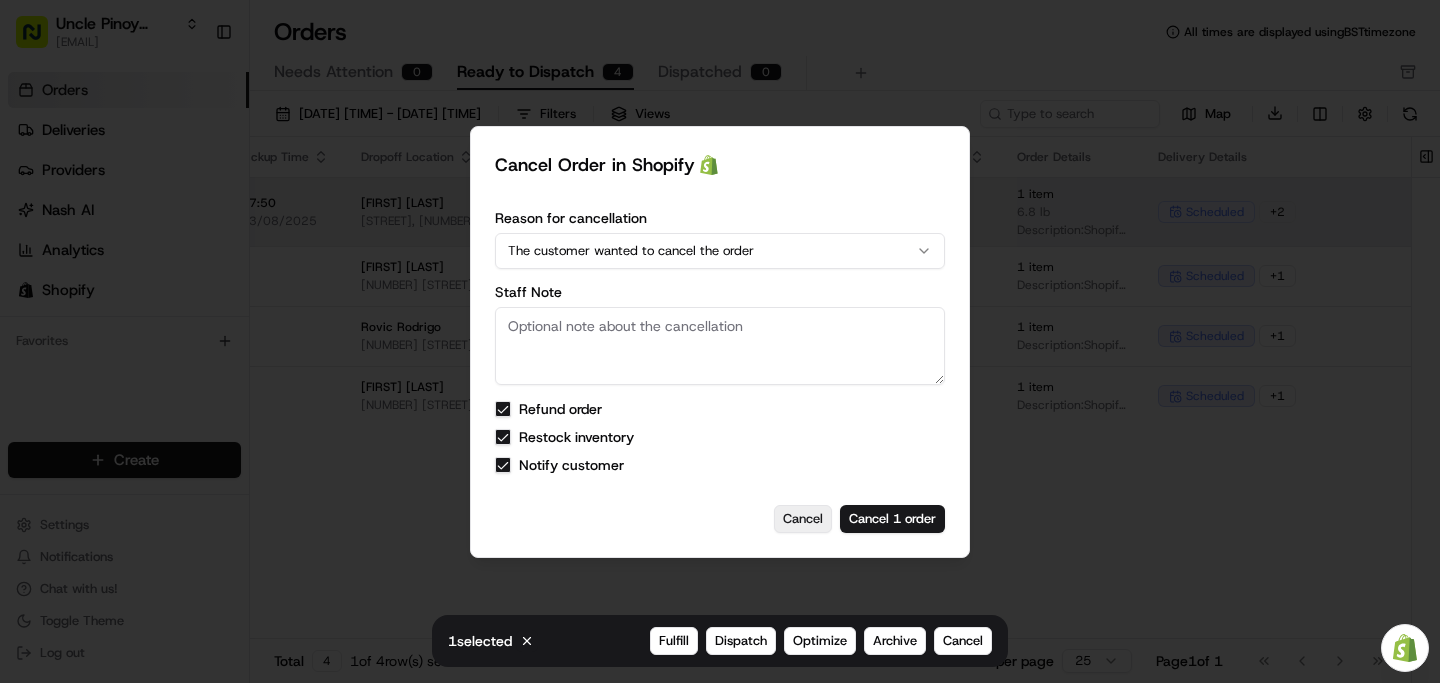 click on "Cancel" at bounding box center [803, 519] 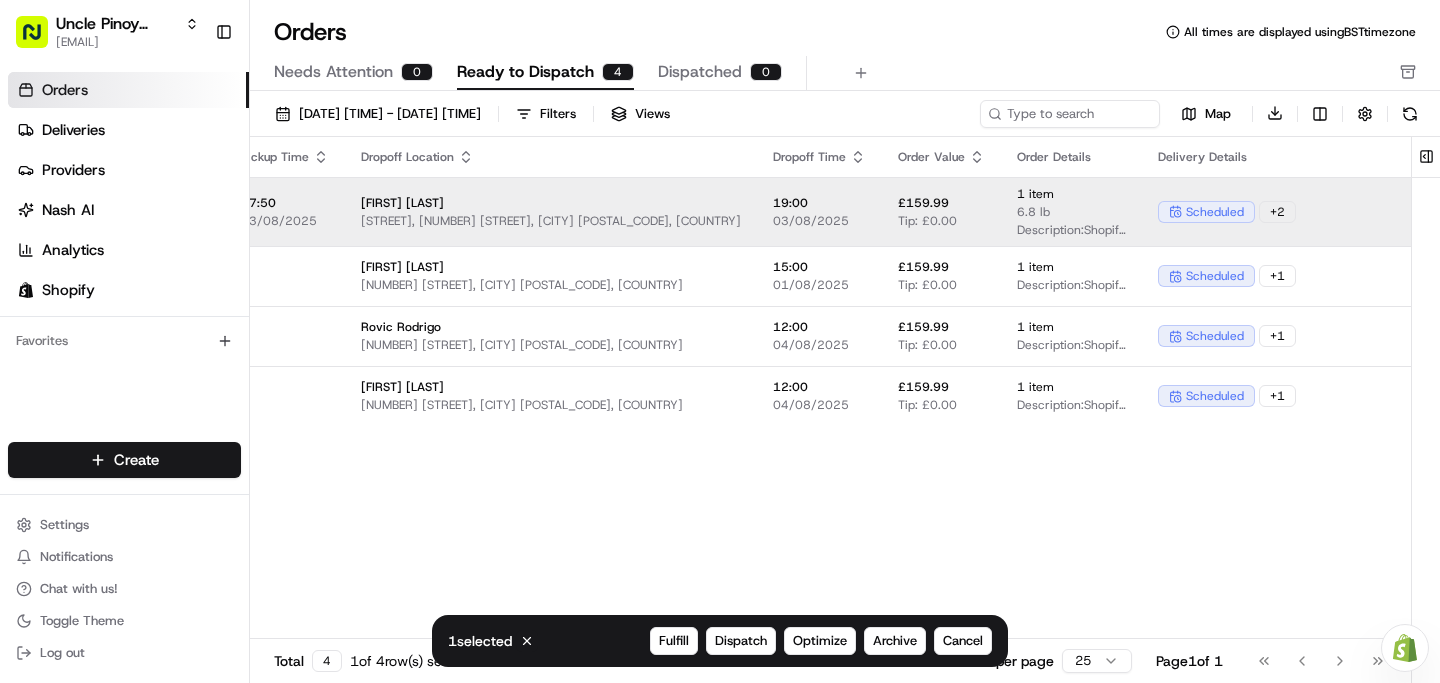 click on "Total 4 1  of   4  row(s) selected. Rows per page 25 Page  1  of   1 Go to first page Go to previous page Go to next page Go to last page" at bounding box center (830, 660) 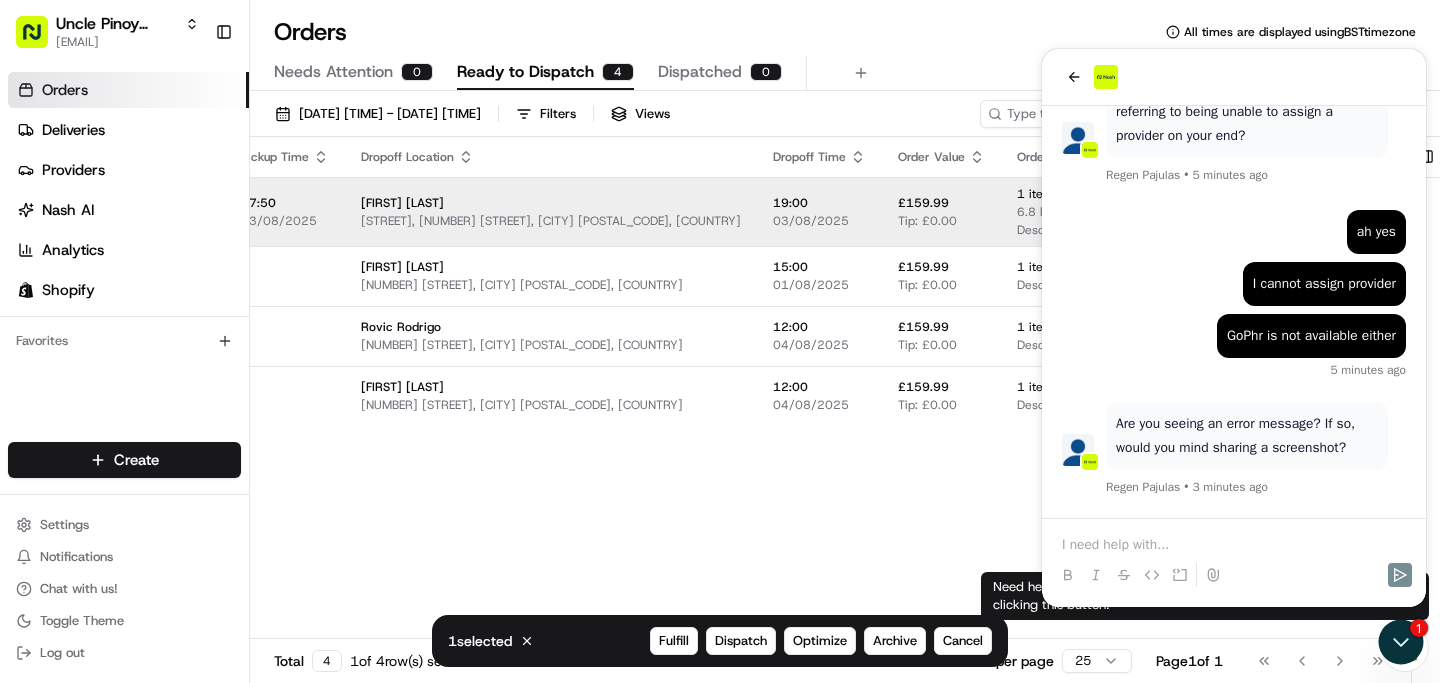 click on "Pickup Location Pickup Time Dropoff Location Dropoff Time Order Value Order Details Delivery Details Provider Actions Roman Way - Local 149 Roman Way, London, England N7 8XH, GB 17:50 03/08/2025 [FIRST] [LAST] Brompton Court, 17 Tweedy Rd, Bromley BR1 3PS, UK 19:00 03/08/2025 £159.99 Tip: £0.00 1   item 6.8 lb Description:  Shopify Order #12993 for [FIRST] [LAST] scheduled + 2 Assign Provider Roman Way - Nationwide 149 Roman Way, London, England N7 8XH, GB [FIRST] [LAST] 54 Whitland Rd, Carshalton SM5 1QU, UK 15:00 01/08/2025 £159.99 Tip: £0.00 1   item Description:  Shopify Order #13001 for [FIRST] [LAST] scheduled + 1 Assign Provider Roman Way - Nationwide 149 Roman Way, London, England N7 8XH, GB [FIRST] [LAST] 151 Maple Rd, Hayes UB4 9NQ, UK 12:00 04/08/2025 £159.99 Tip: £0.00 1   item Description:  Shopify Order #13005 for [FIRST] [LAST] scheduled + 1 Assign Provider Roman Way - Nationwide 149 Roman Way, London, England N7 8XH, GB [FIRST] [LAST] 13 Dowlas St, London SE5 7TA, UK 12:00 £159.99" at bounding box center [703, 388] 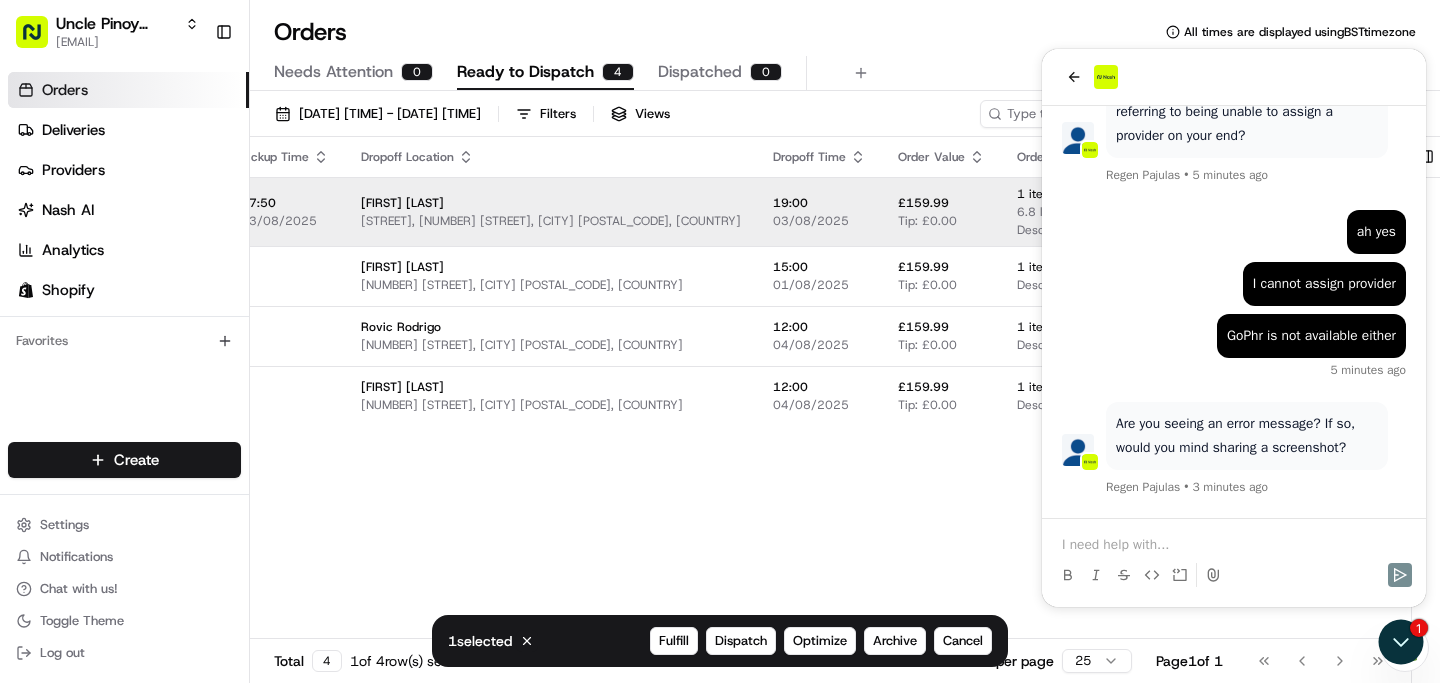 click at bounding box center [1213, 575] 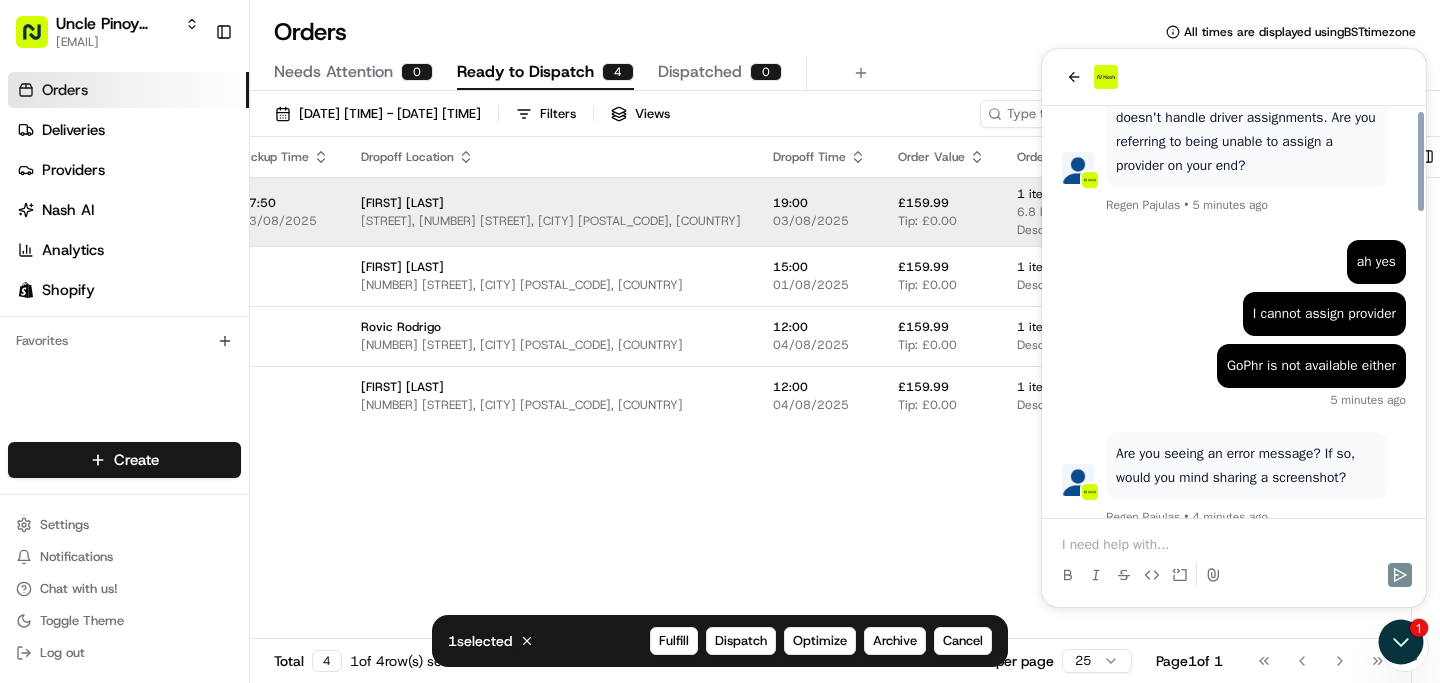 scroll, scrollTop: 1252, scrollLeft: 0, axis: vertical 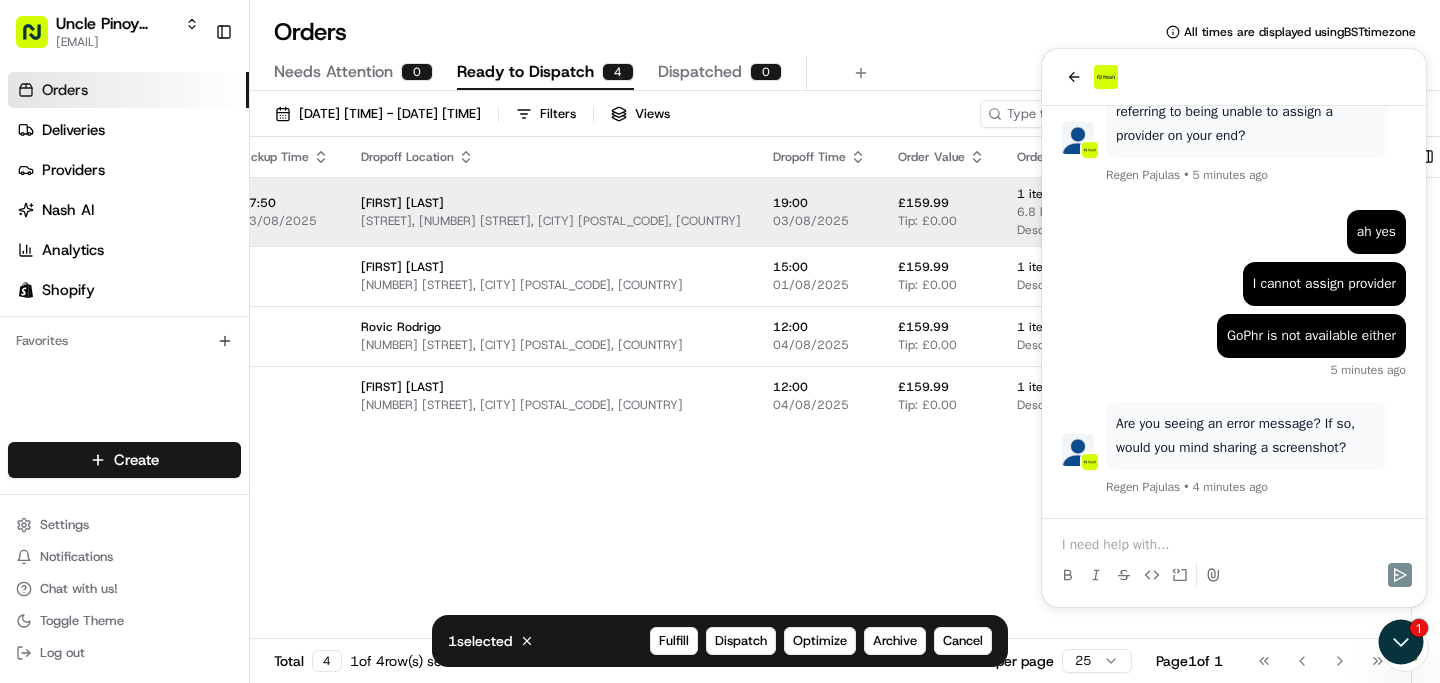 click at bounding box center (1234, 545) 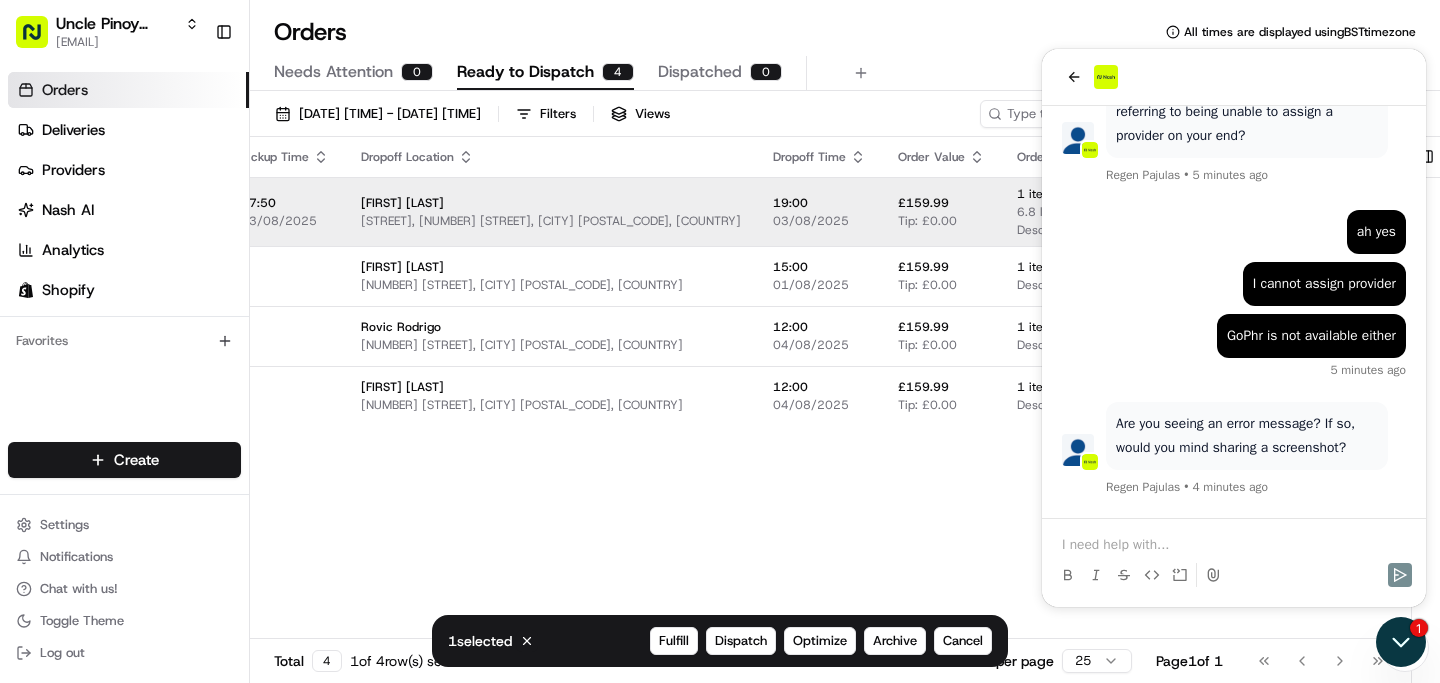 click 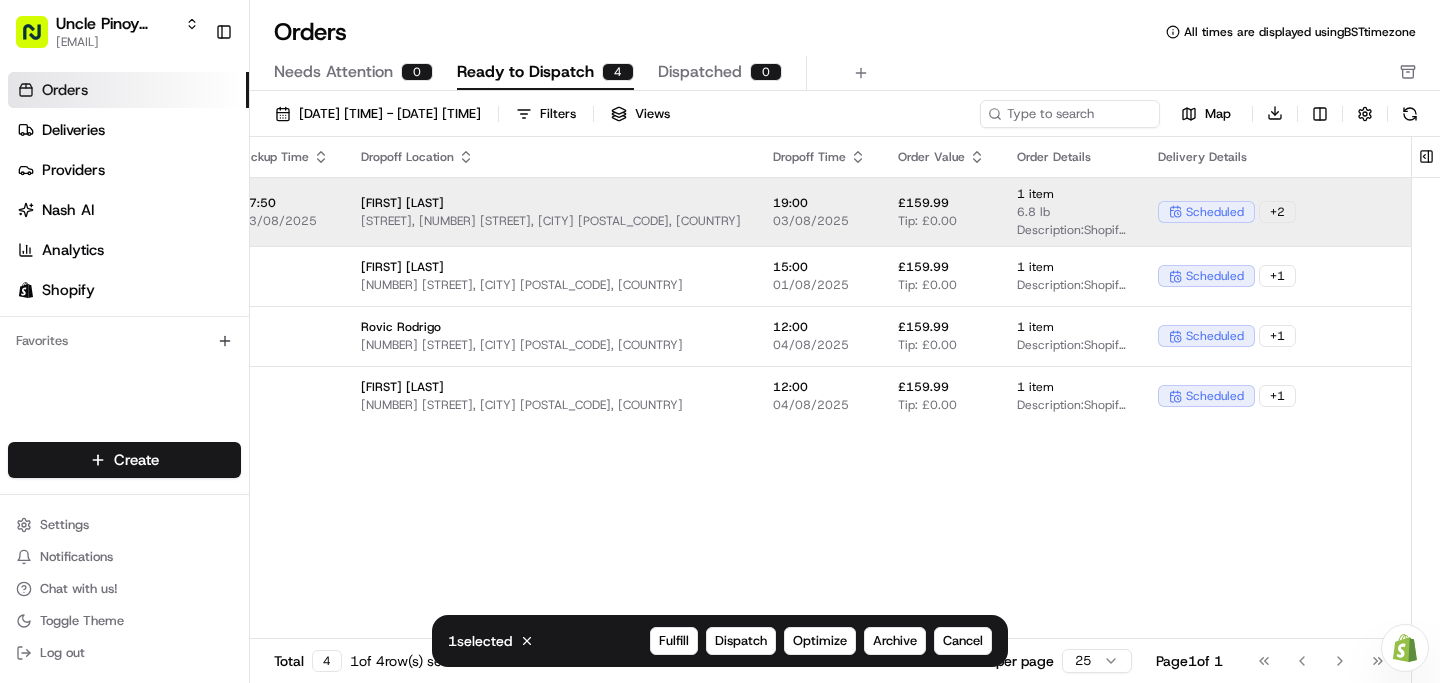click on "Assign Provider" at bounding box center [1489, 212] 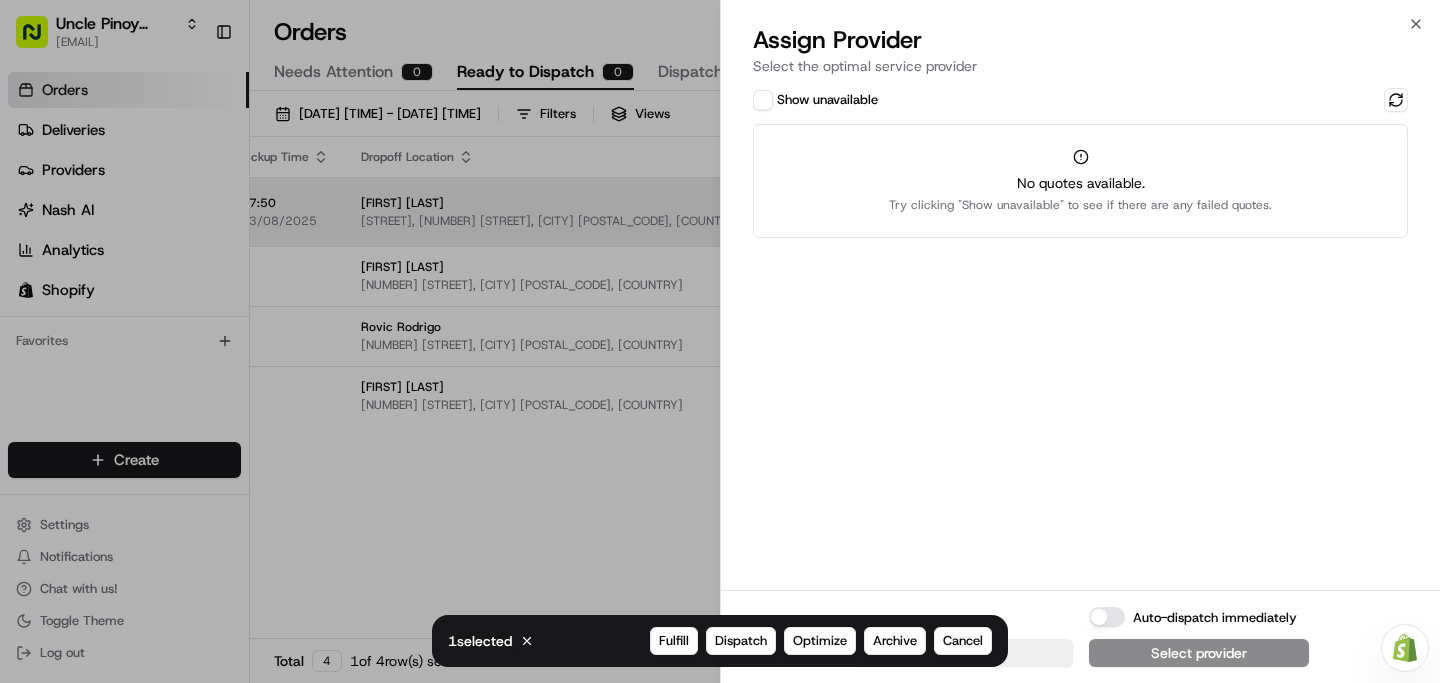 type 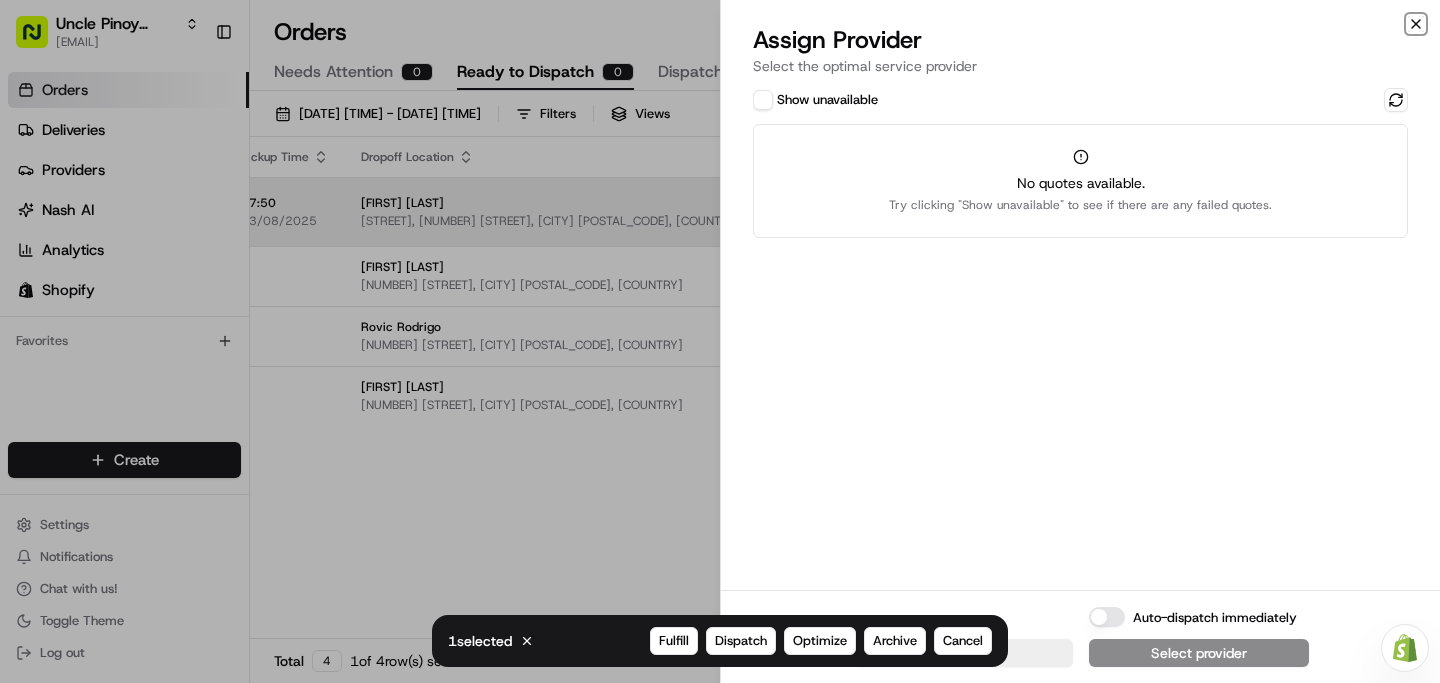 click 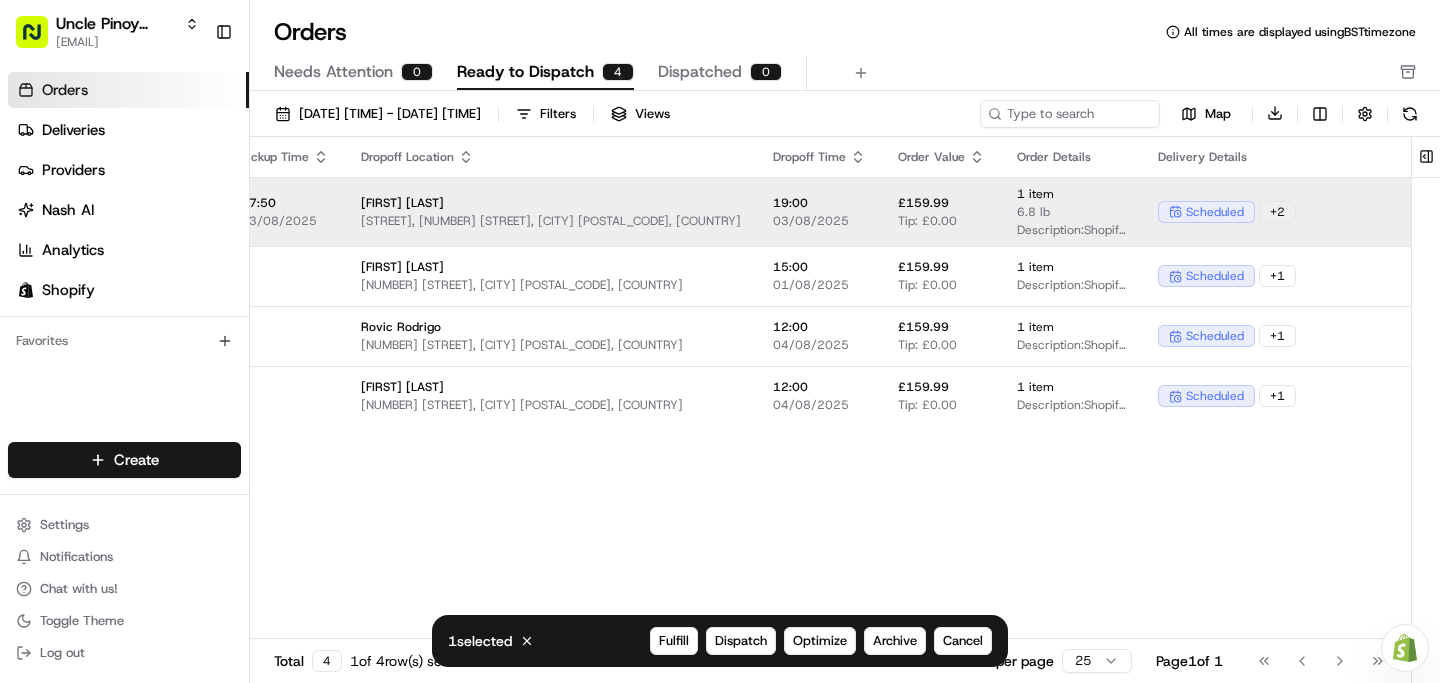 click at bounding box center (1426, 413) 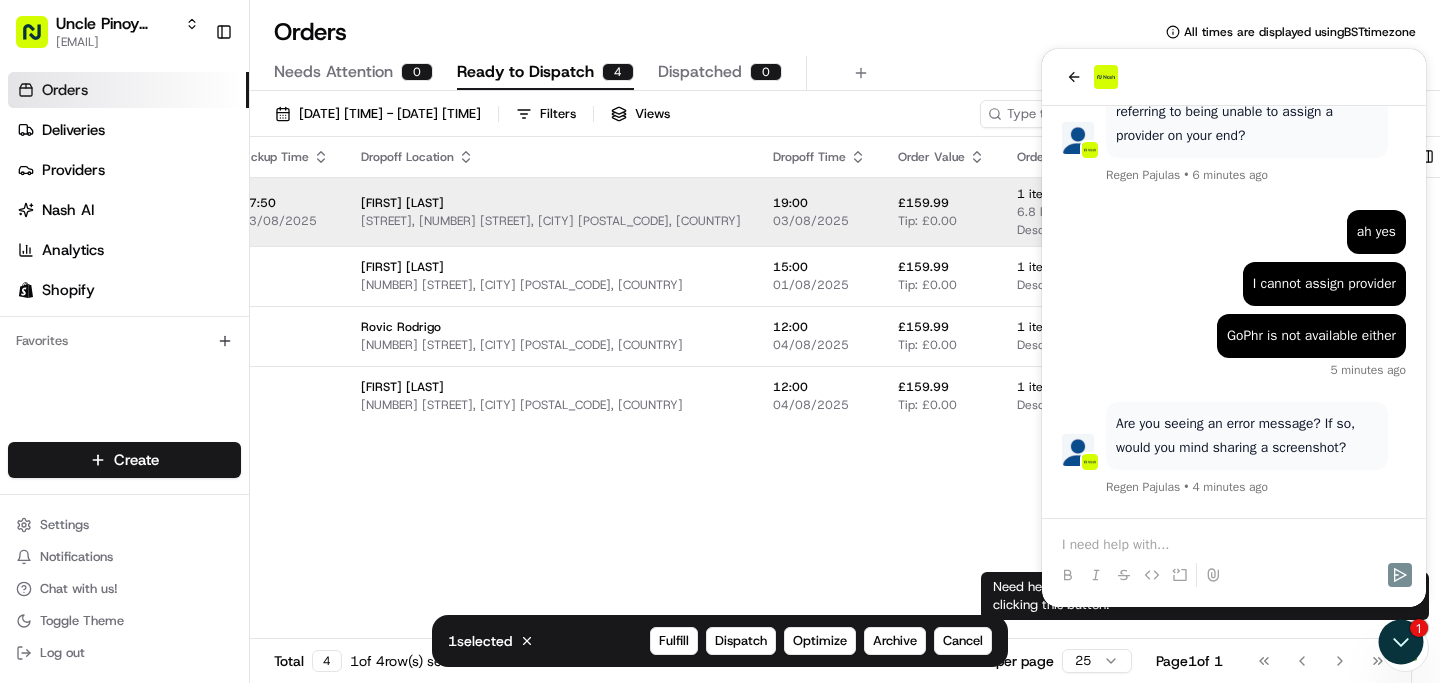 click at bounding box center [1234, 545] 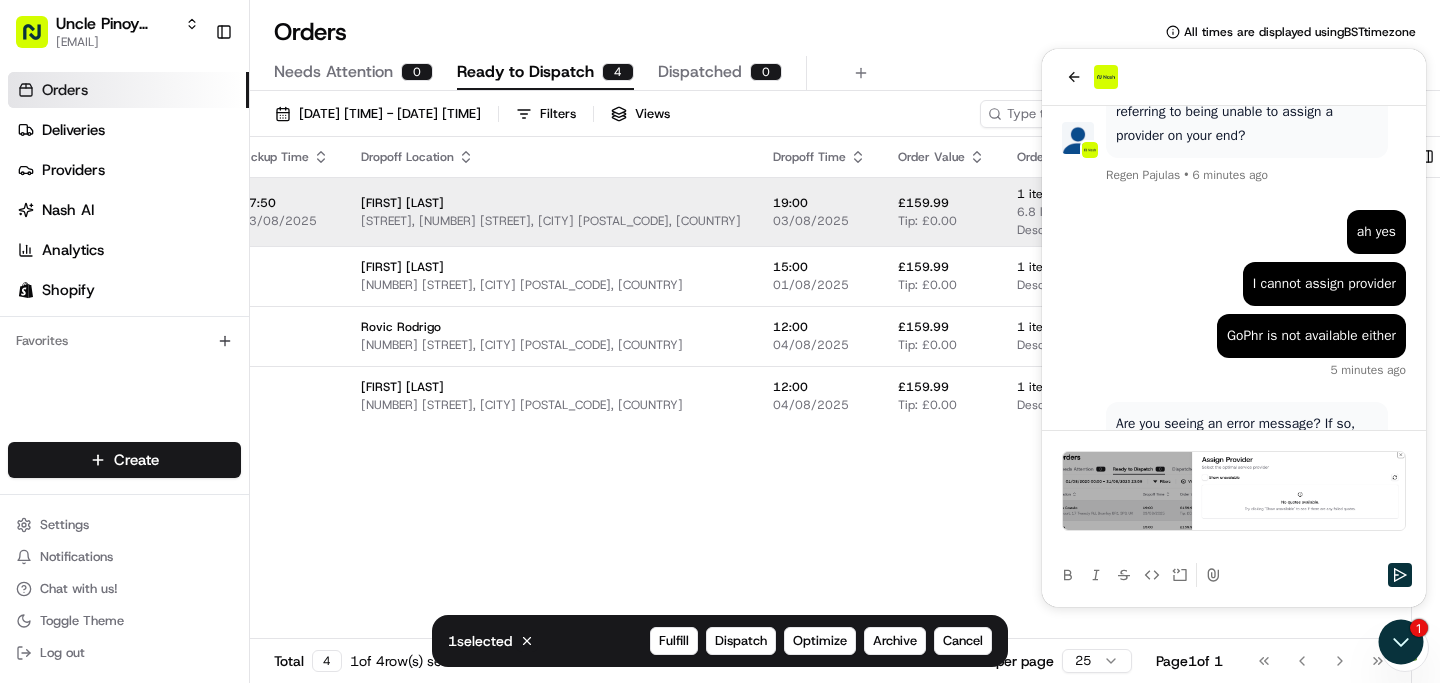 click at bounding box center [1213, 575] 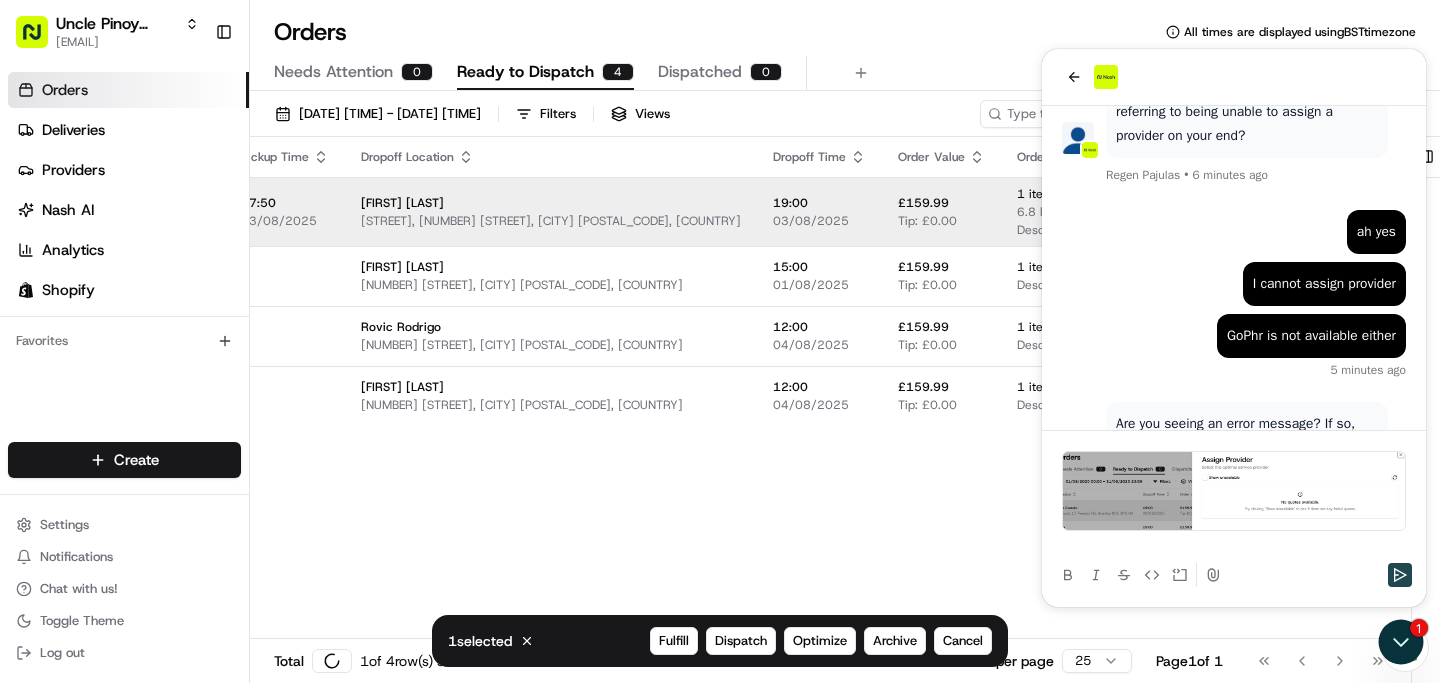 click at bounding box center [1400, 575] 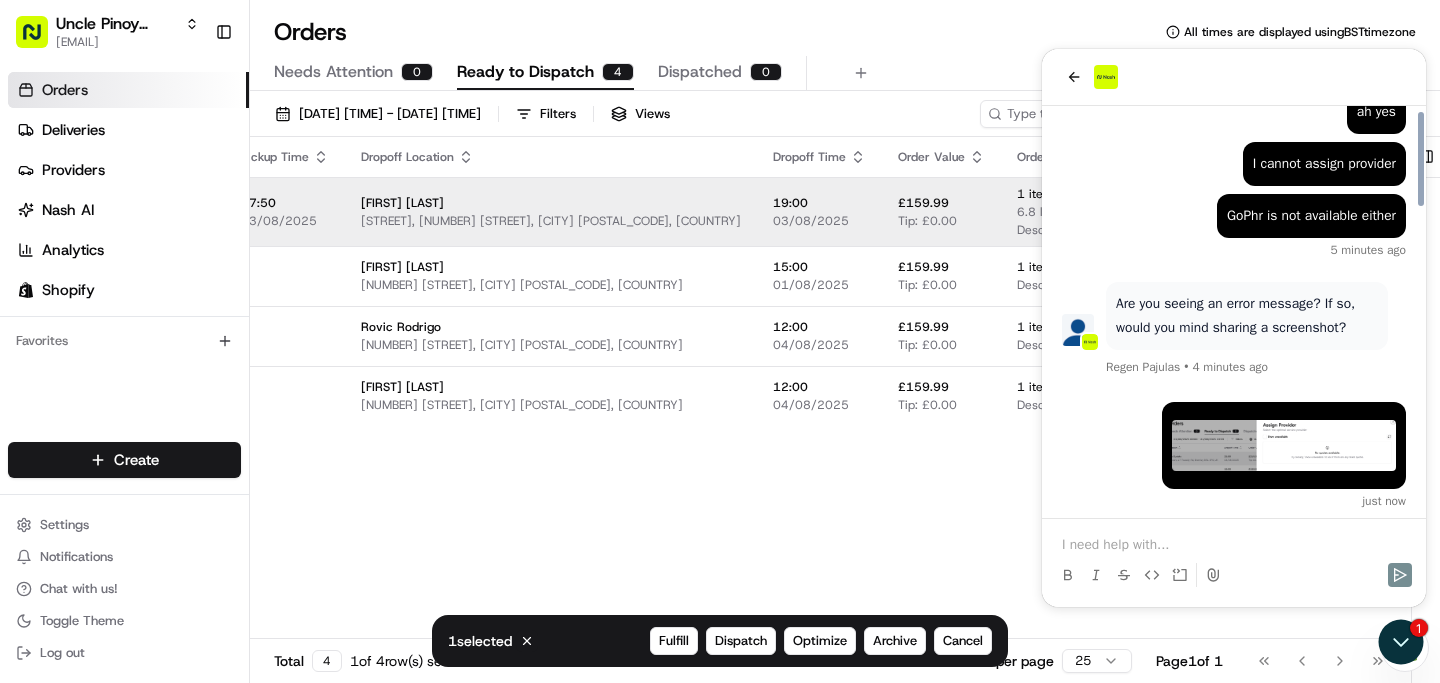 scroll, scrollTop: 1395, scrollLeft: 0, axis: vertical 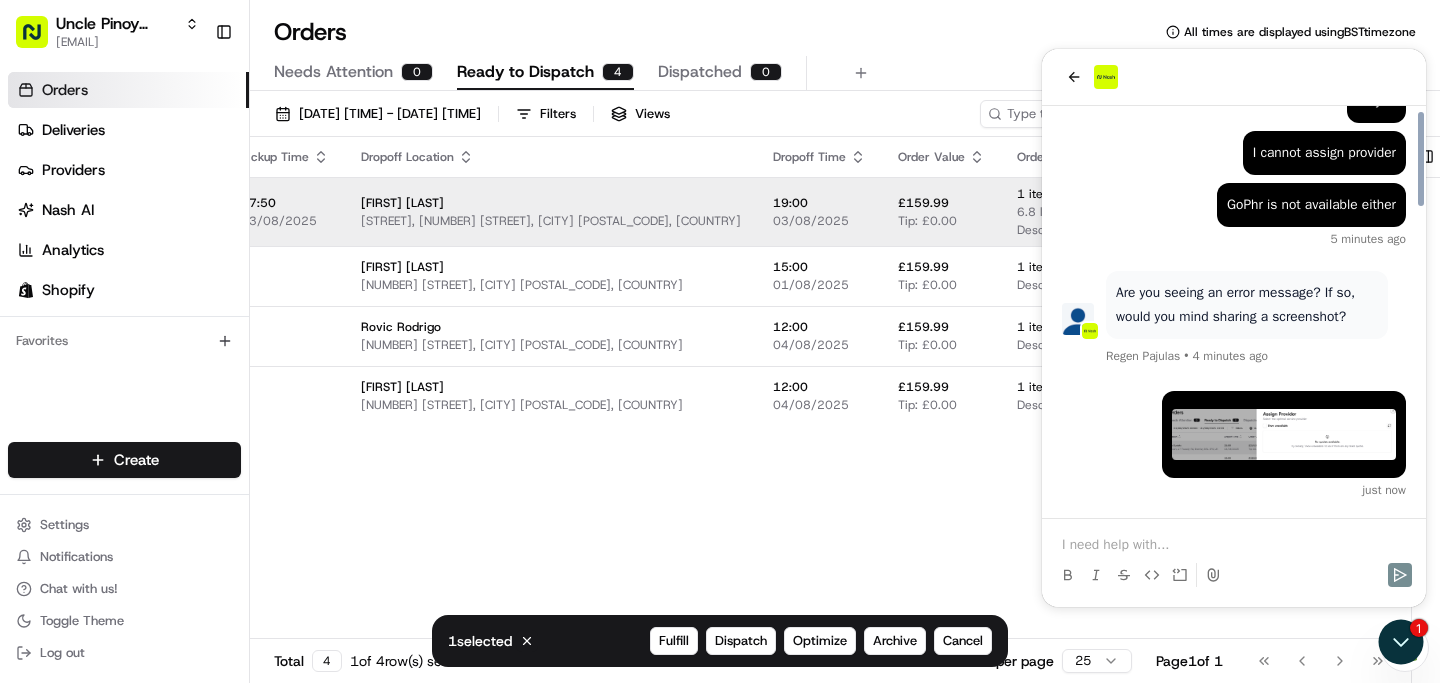 click at bounding box center [1234, 545] 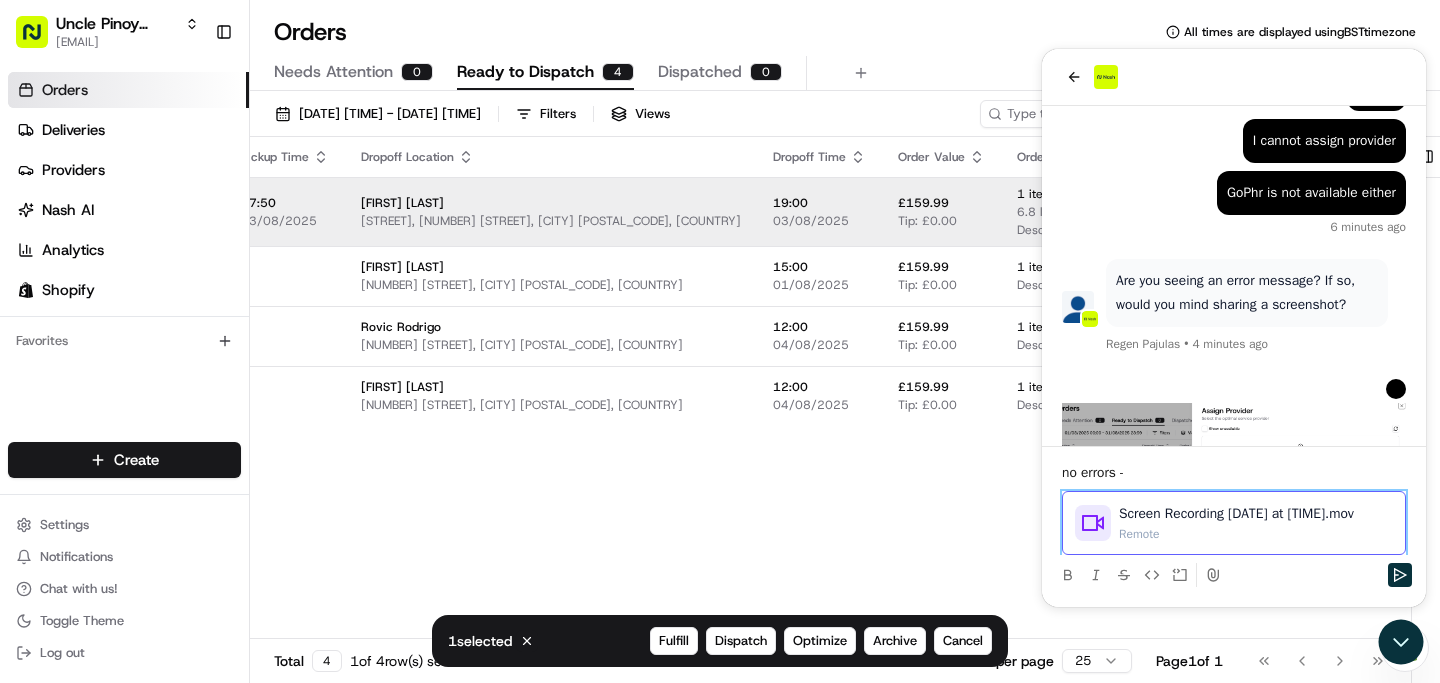 click on "no errors - Screen Recording [DATE] at [TIME].mov Remote" at bounding box center (1234, 509) 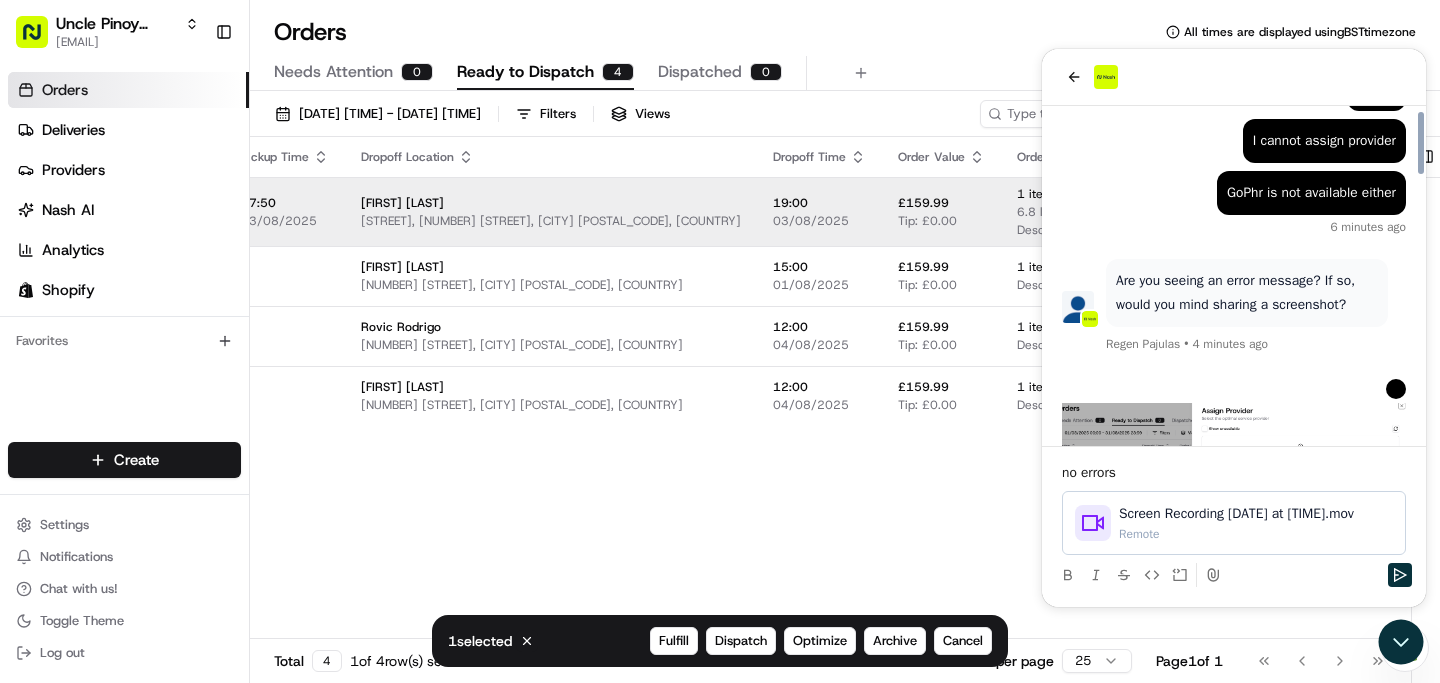 scroll, scrollTop: 1467, scrollLeft: 0, axis: vertical 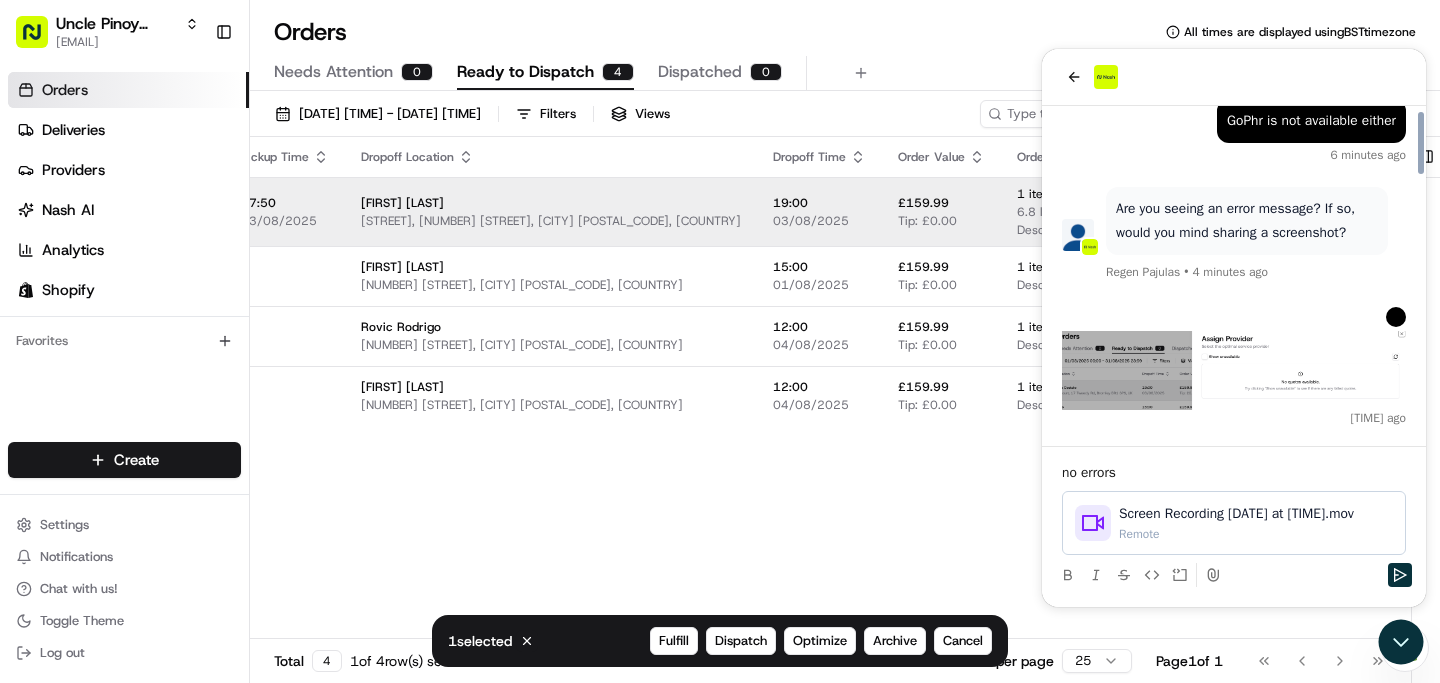 click at bounding box center [1234, 370] 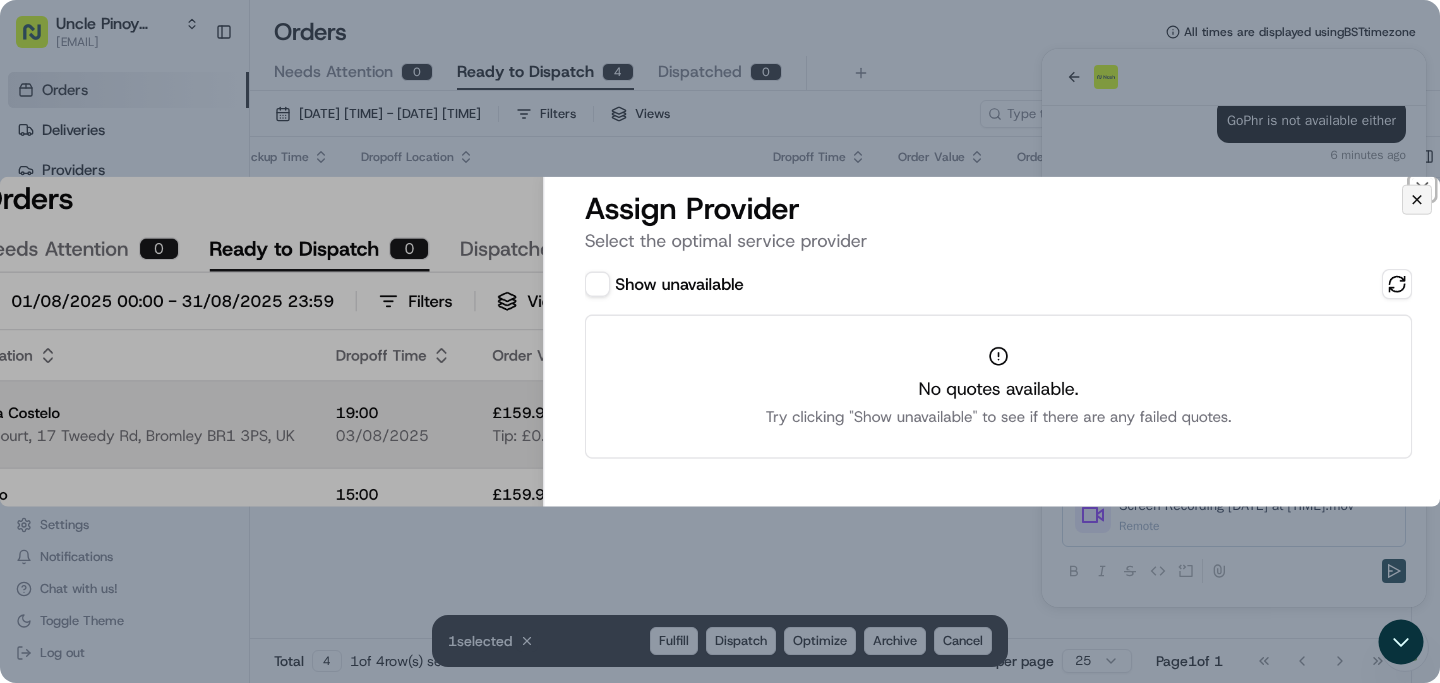click 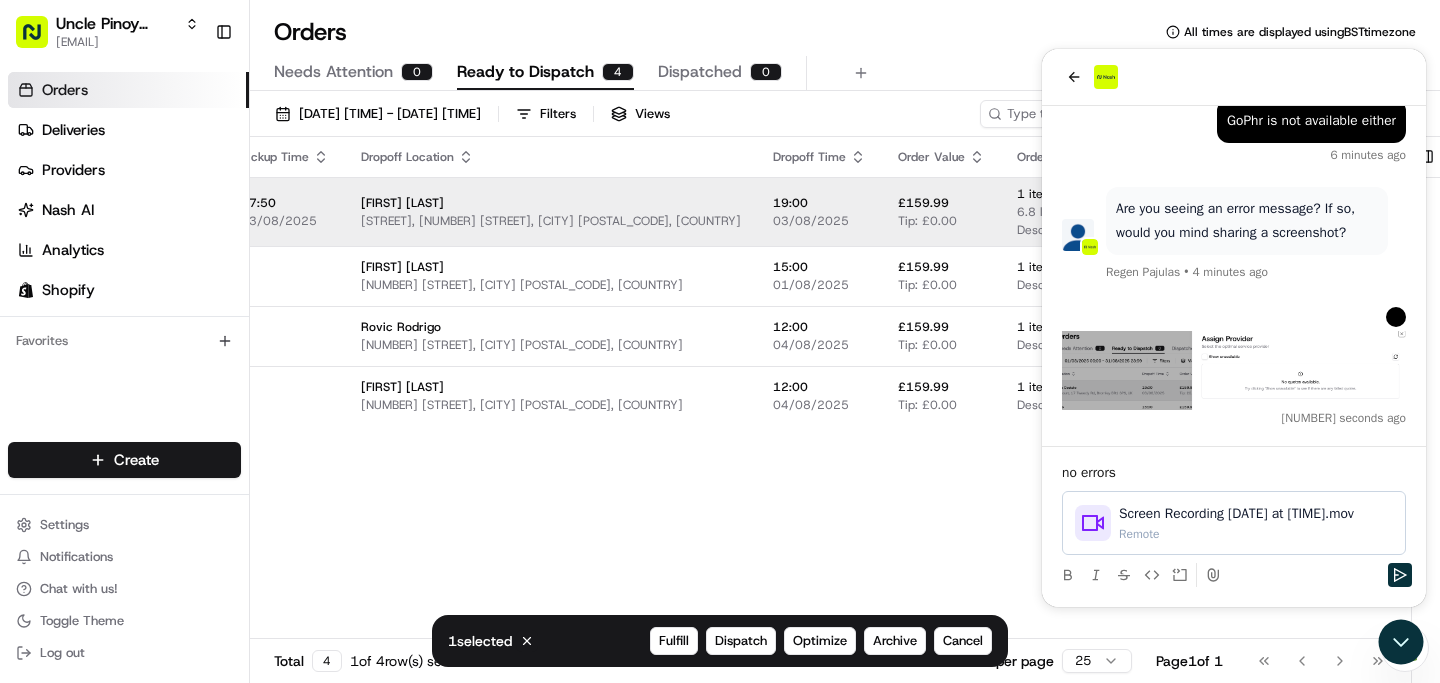click on "no errors  Screen Recording [DATE] at [TIME].mov Remote" at bounding box center (1234, 509) 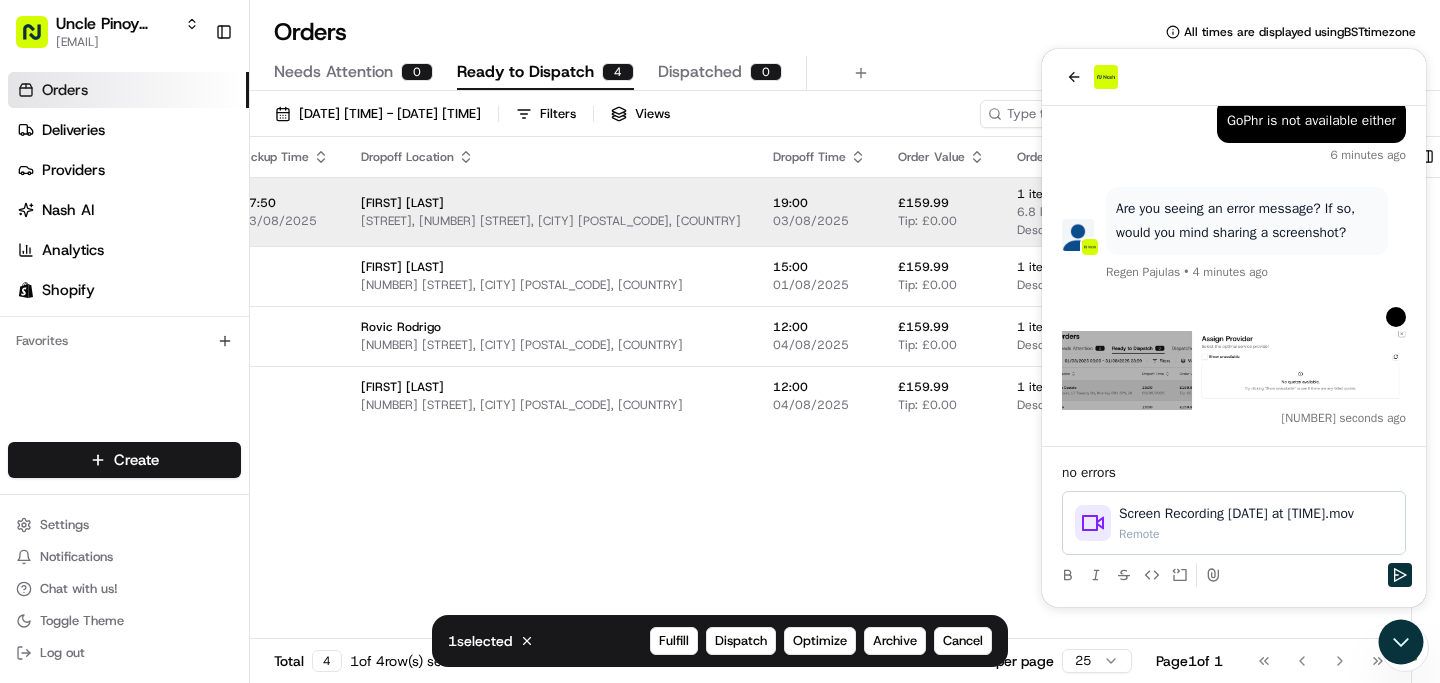 click on "no errors" at bounding box center (1234, 473) 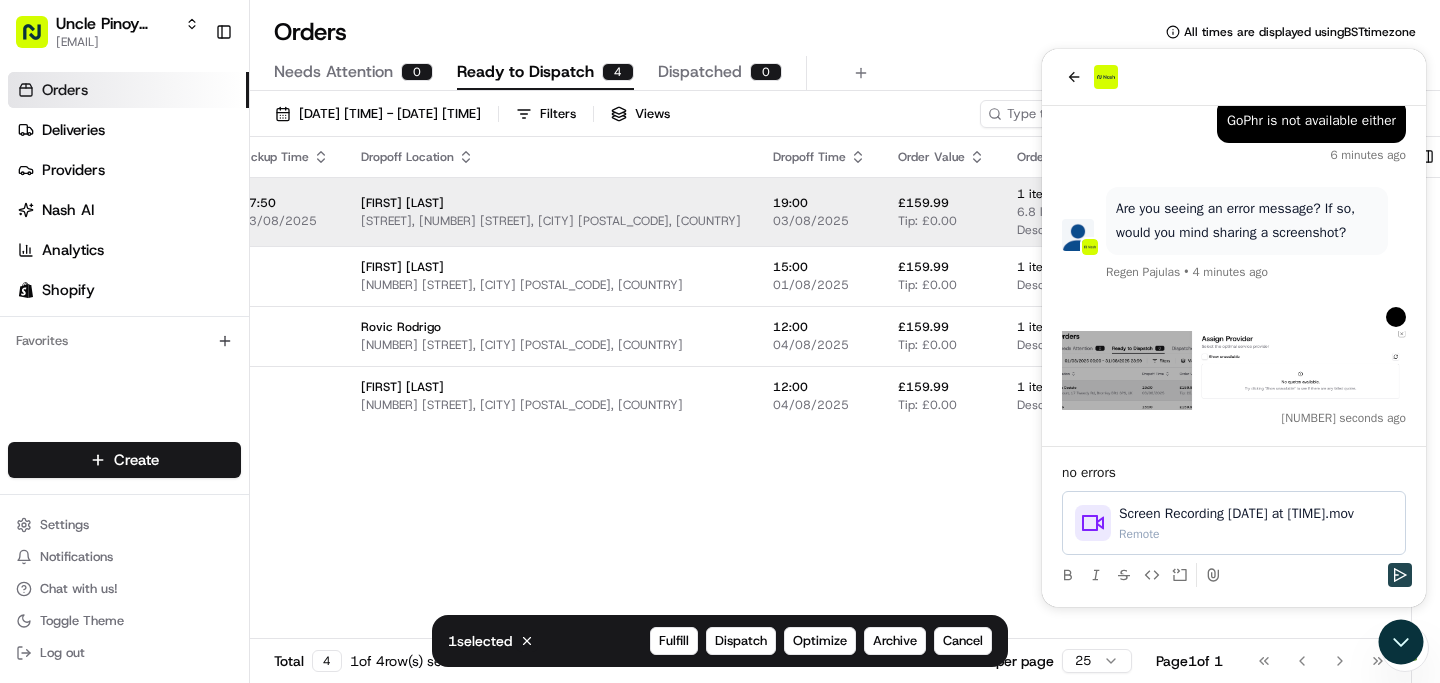 click 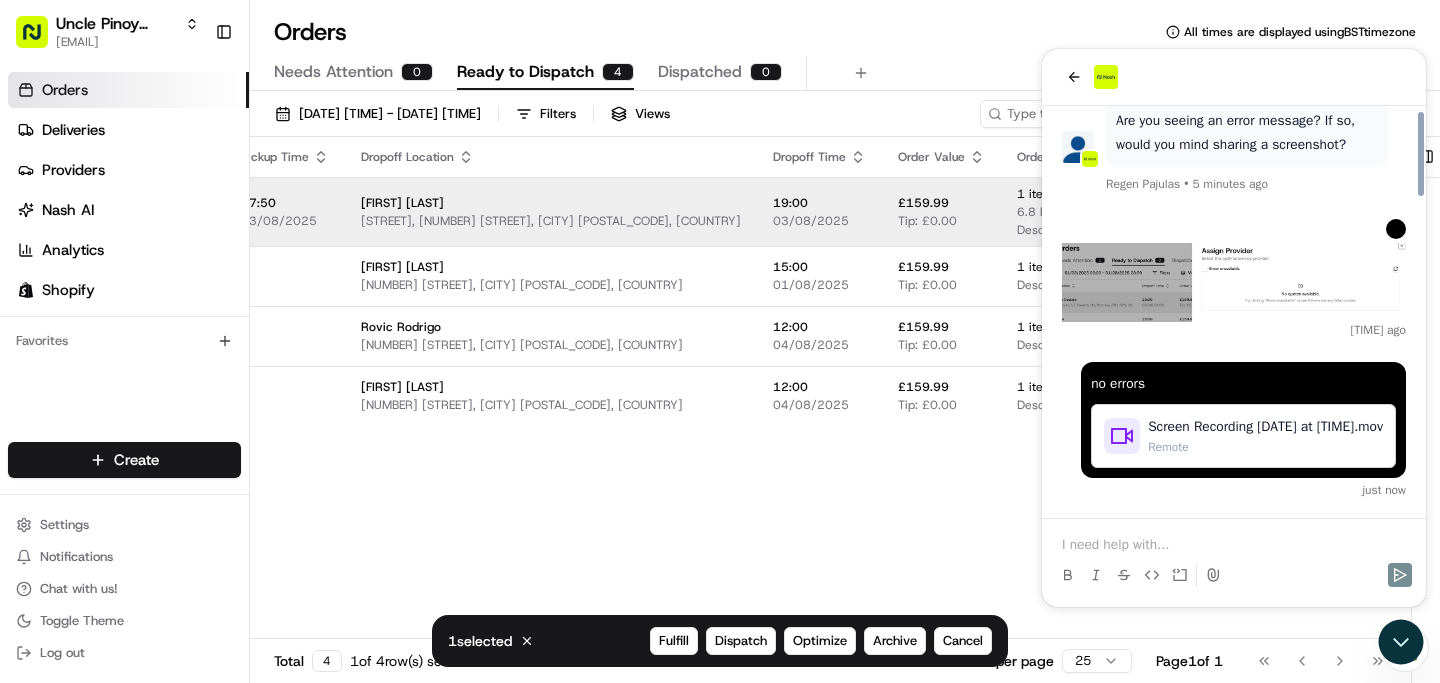 scroll, scrollTop: 1563, scrollLeft: 0, axis: vertical 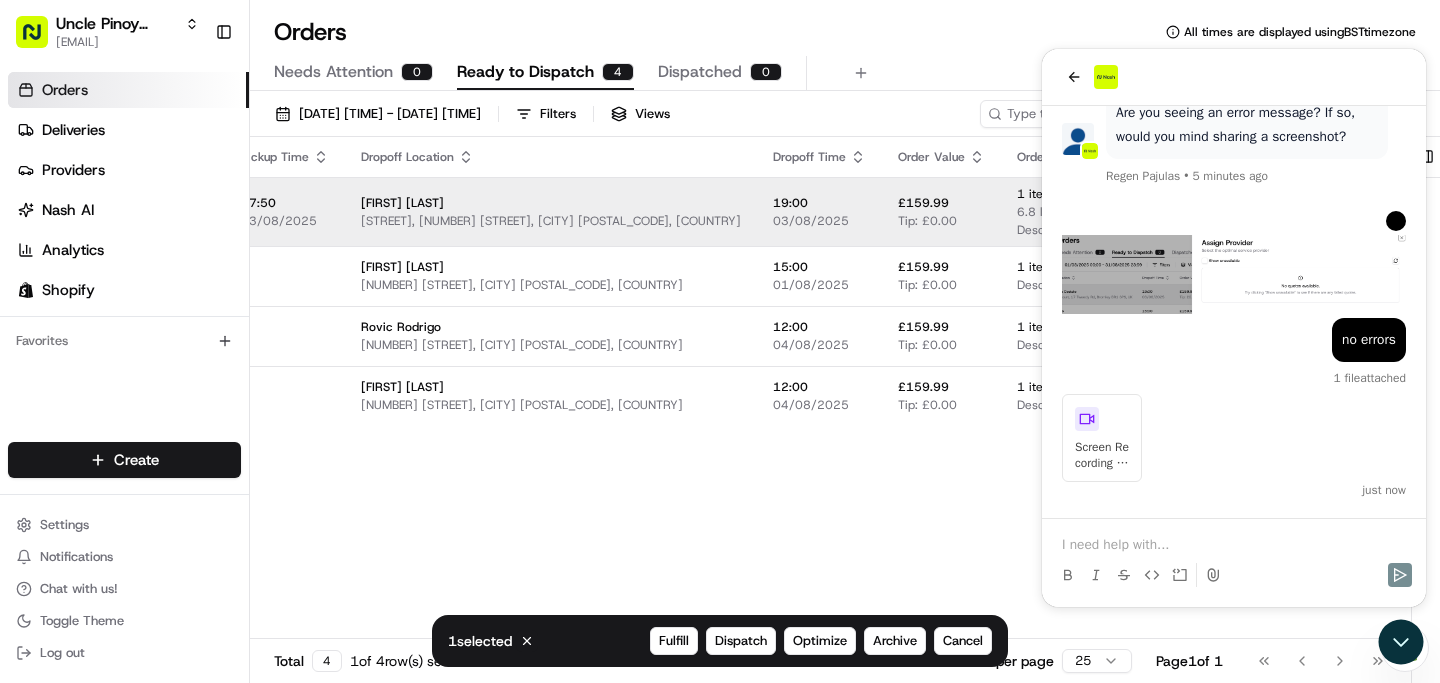 click at bounding box center [1234, 545] 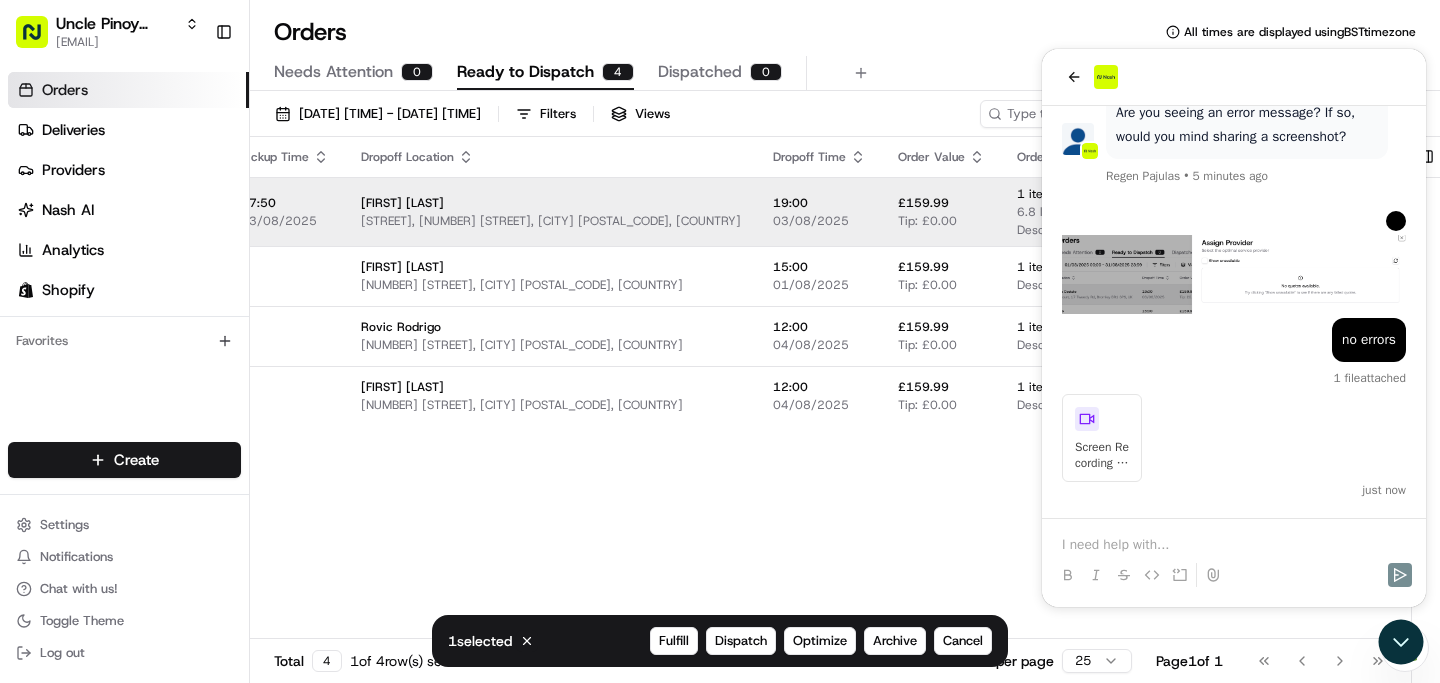 click on "Pickup Location Pickup Time Dropoff Location Dropoff Time Order Value Order Details Delivery Details Provider Actions Roman Way - Local 149 Roman Way, London, England N7 8XH, GB 17:50 03/08/2025 [FIRST] [LAST] Brompton Court, 17 Tweedy Rd, Bromley BR1 3PS, UK 19:00 03/08/2025 £159.99 Tip: £0.00 1   item 6.8 lb Description:  Shopify Order #12993 for [FIRST] [LAST] scheduled + 2 Assign Provider Roman Way - Nationwide 149 Roman Way, London, England N7 8XH, GB [FIRST] [LAST] 54 Whitland Rd, Carshalton SM5 1QU, UK 15:00 01/08/2025 £159.99 Tip: £0.00 1   item Description:  Shopify Order #13001 for [FIRST] [LAST] scheduled + 1 Assign Provider Roman Way - Nationwide 149 Roman Way, London, England N7 8XH, GB [FIRST] [LAST] 151 Maple Rd, Hayes UB4 9NQ, UK 12:00 04/08/2025 £159.99 Tip: £0.00 1   item Description:  Shopify Order #13005 for [FIRST] [LAST] scheduled + 1 Assign Provider Roman Way - Nationwide 149 Roman Way, London, England N7 8XH, GB [FIRST] [LAST] 13 Dowlas St, London SE5 7TA, UK 12:00 £159.99" at bounding box center [703, 388] 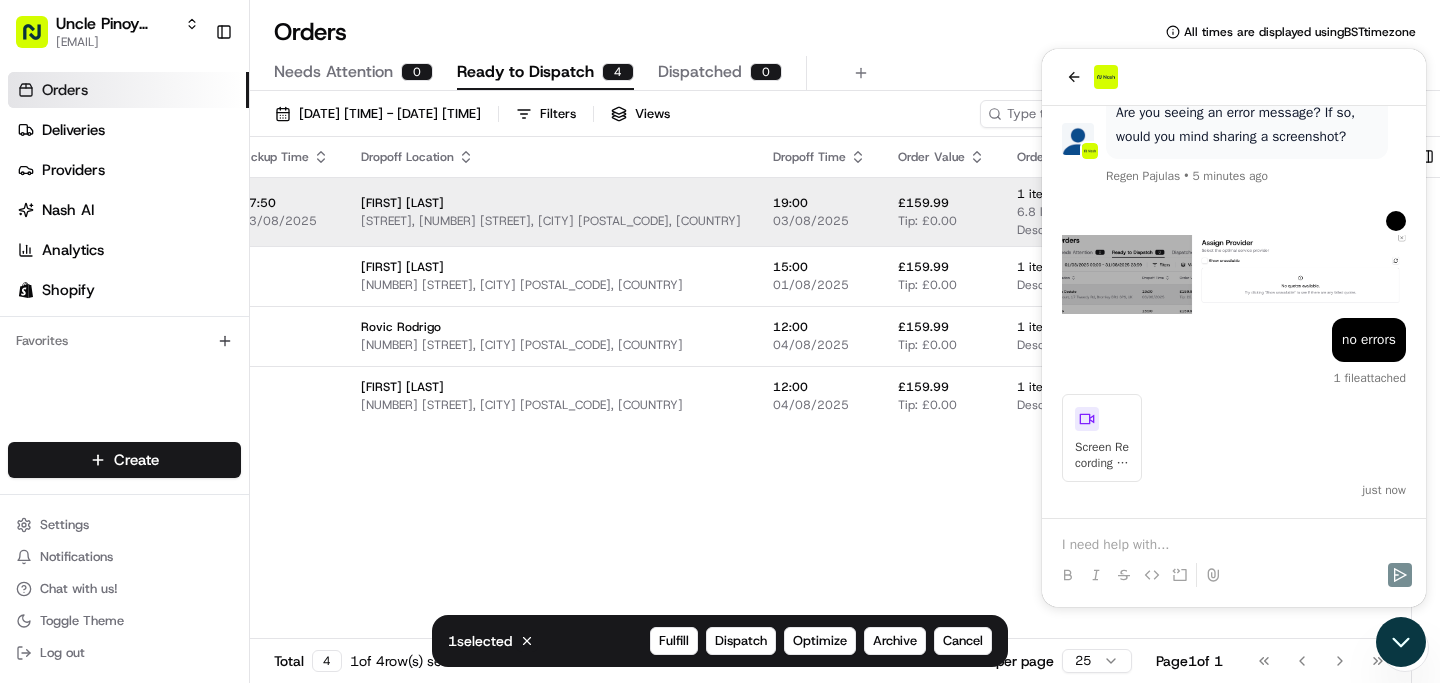 click 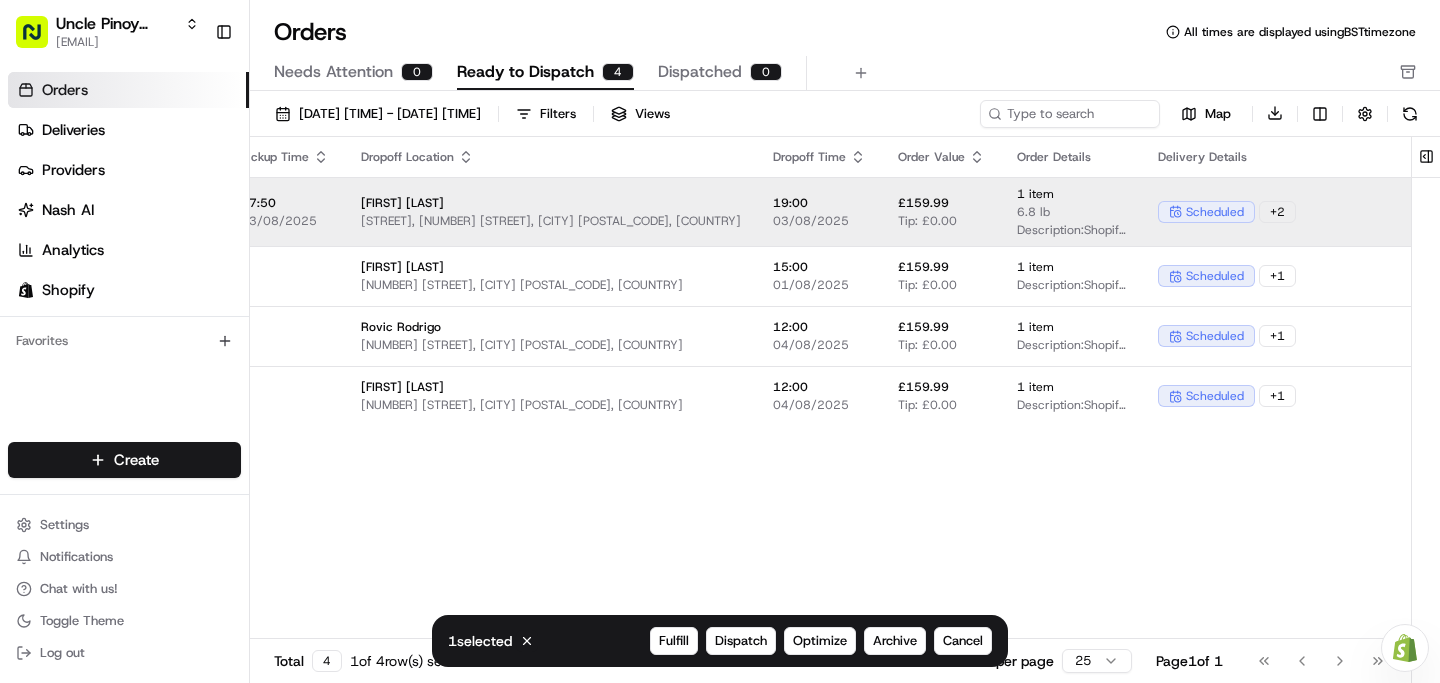 click on "Pickup Location Pickup Time Dropoff Location Dropoff Time Order Value Order Details Delivery Details Provider Actions Roman Way - Local 149 Roman Way, London, England N7 8XH, GB 17:50 03/08/2025 [FIRST] [LAST] Brompton Court, 17 Tweedy Rd, Bromley BR1 3PS, UK 19:00 03/08/2025 £159.99 Tip: £0.00 1   item 6.8 lb Description:  Shopify Order #12993 for [FIRST] [LAST] scheduled + 2 Assign Provider Roman Way - Nationwide 149 Roman Way, London, England N7 8XH, GB [FIRST] [LAST] 54 Whitland Rd, Carshalton SM5 1QU, UK 15:00 01/08/2025 £159.99 Tip: £0.00 1   item Description:  Shopify Order #13001 for [FIRST] [LAST] scheduled + 1 Assign Provider Roman Way - Nationwide 149 Roman Way, London, England N7 8XH, GB [FIRST] [LAST] 151 Maple Rd, Hayes UB4 9NQ, UK 12:00 04/08/2025 £159.99 Tip: £0.00 1   item Description:  Shopify Order #13005 for [FIRST] [LAST] scheduled + 1 Assign Provider Roman Way - Nationwide 149 Roman Way, London, England N7 8XH, GB [FIRST] [LAST] 13 Dowlas St, London SE5 7TA, UK 12:00 £159.99" at bounding box center [703, 388] 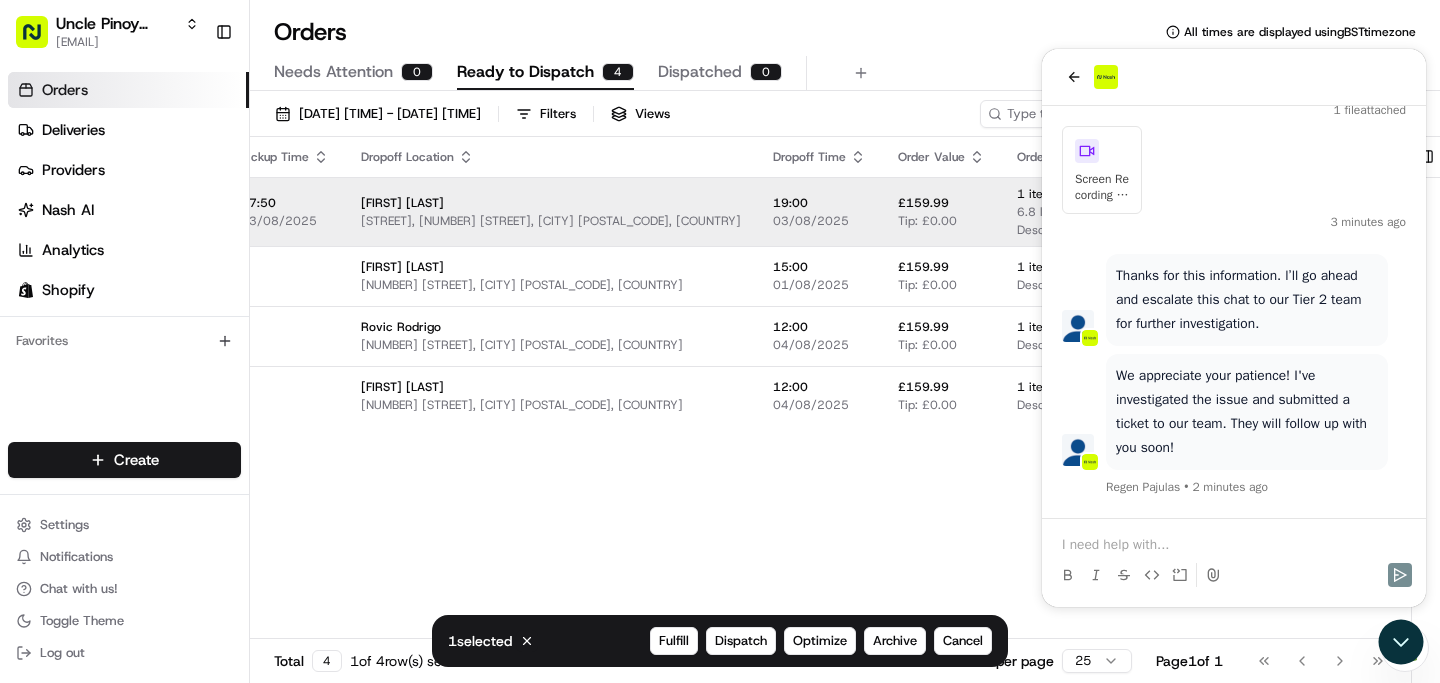 click at bounding box center (1234, 545) 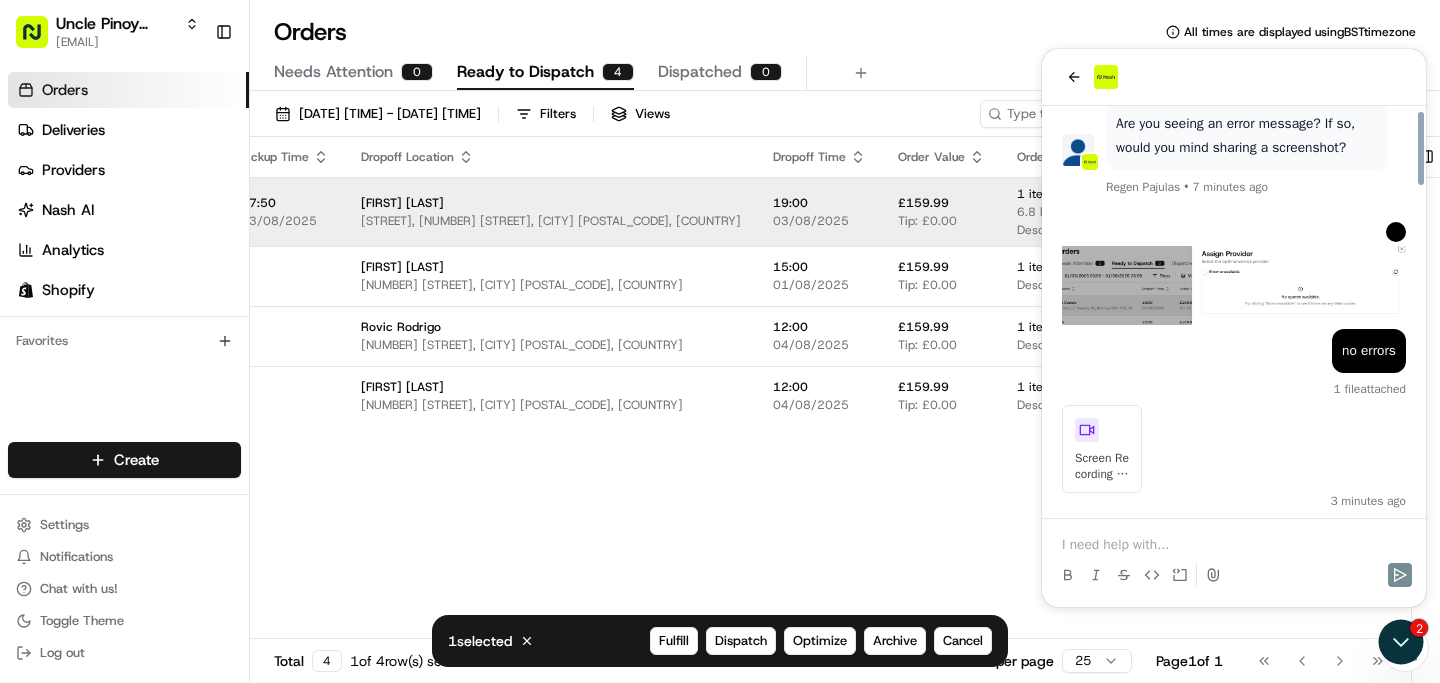 scroll, scrollTop: 1554, scrollLeft: 0, axis: vertical 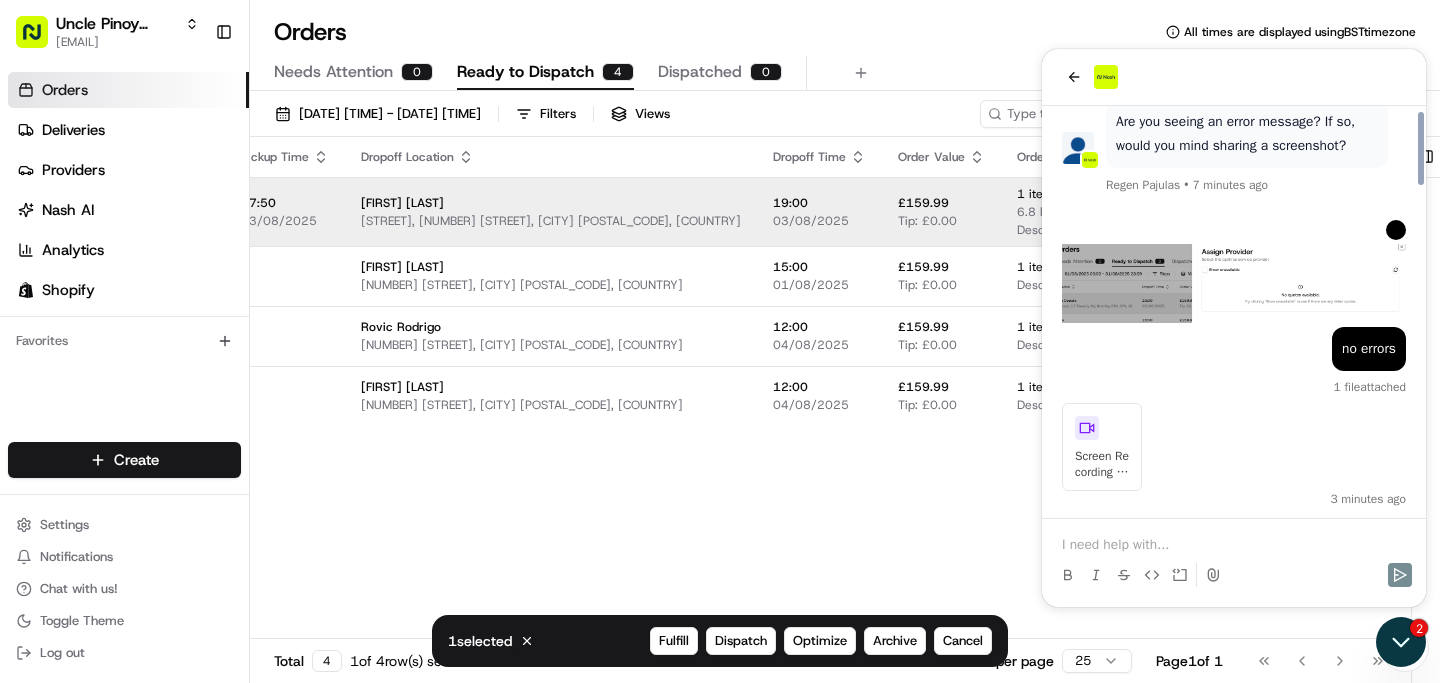 click 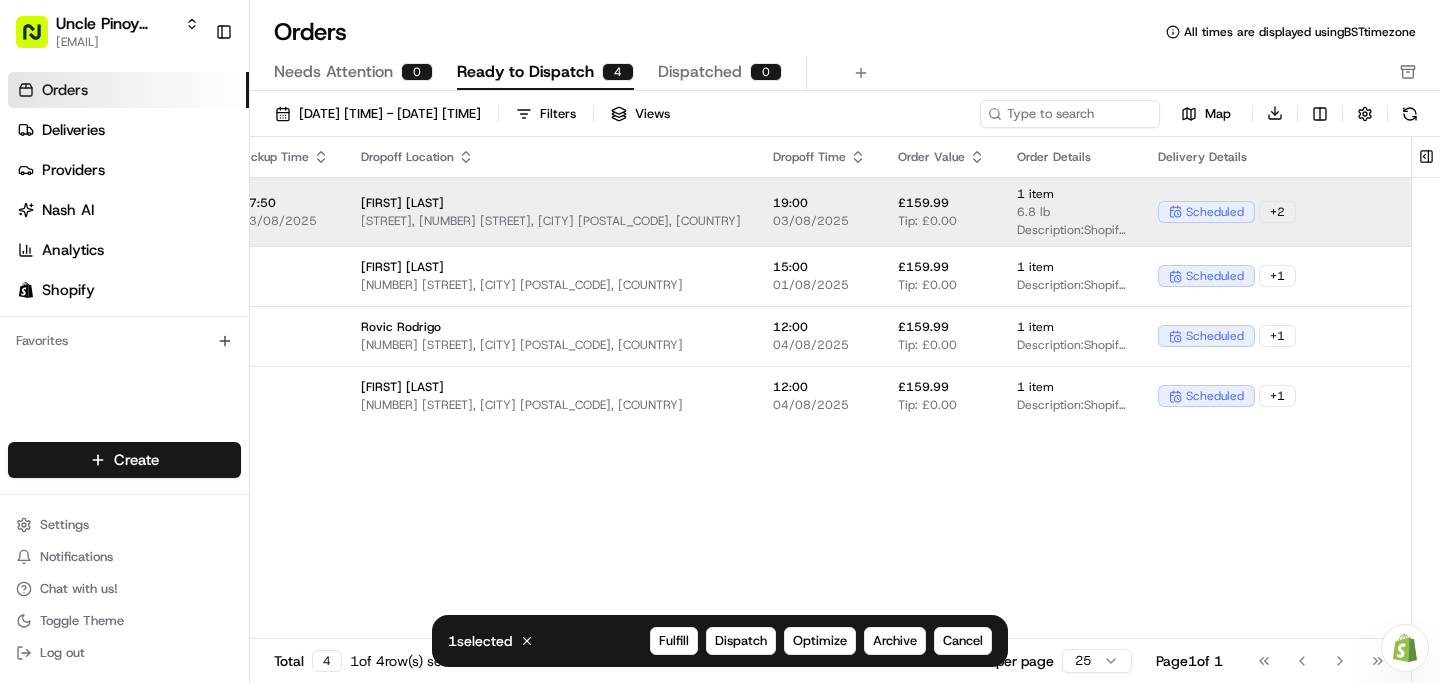 click on "Pickup Location Pickup Time Dropoff Location Dropoff Time Order Value Order Details Delivery Details Provider Actions Roman Way - Local 149 Roman Way, London, England N7 8XH, GB 17:50 03/08/2025 [FIRST] [LAST] Brompton Court, 17 Tweedy Rd, Bromley BR1 3PS, UK 19:00 03/08/2025 £159.99 Tip: £0.00 1   item 6.8 lb Description:  Shopify Order #12993 for [FIRST] [LAST] scheduled + 2 Assign Provider Roman Way - Nationwide 149 Roman Way, London, England N7 8XH, GB [FIRST] [LAST] 54 Whitland Rd, Carshalton SM5 1QU, UK 15:00 01/08/2025 £159.99 Tip: £0.00 1   item Description:  Shopify Order #13001 for [FIRST] [LAST] scheduled + 1 Assign Provider Roman Way - Nationwide 149 Roman Way, London, England N7 8XH, GB [FIRST] [LAST] 151 Maple Rd, Hayes UB4 9NQ, UK 12:00 04/08/2025 £159.99 Tip: £0.00 1   item Description:  Shopify Order #13005 for [FIRST] [LAST] scheduled + 1 Assign Provider Roman Way - Nationwide 149 Roman Way, London, England N7 8XH, GB [FIRST] [LAST] 13 Dowlas St, London SE5 7TA, UK 12:00 £159.99" at bounding box center (703, 388) 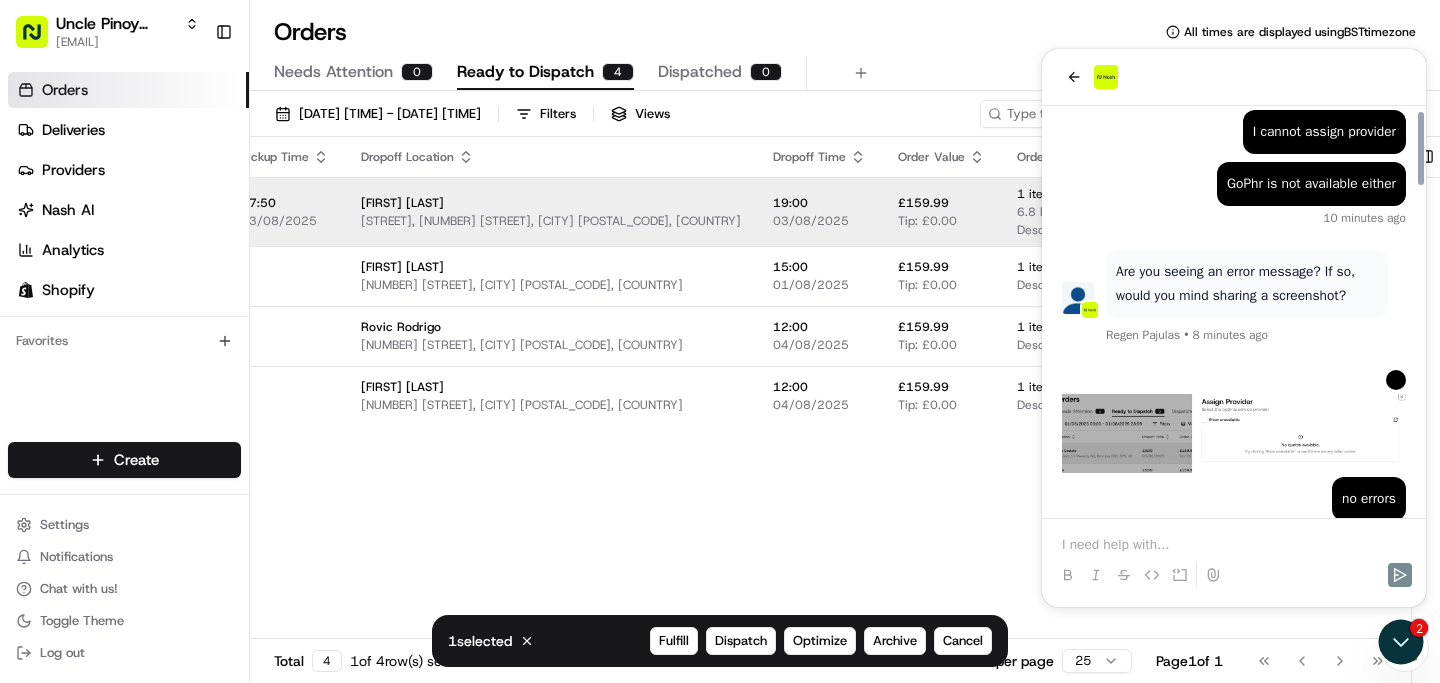 scroll, scrollTop: 1258, scrollLeft: 0, axis: vertical 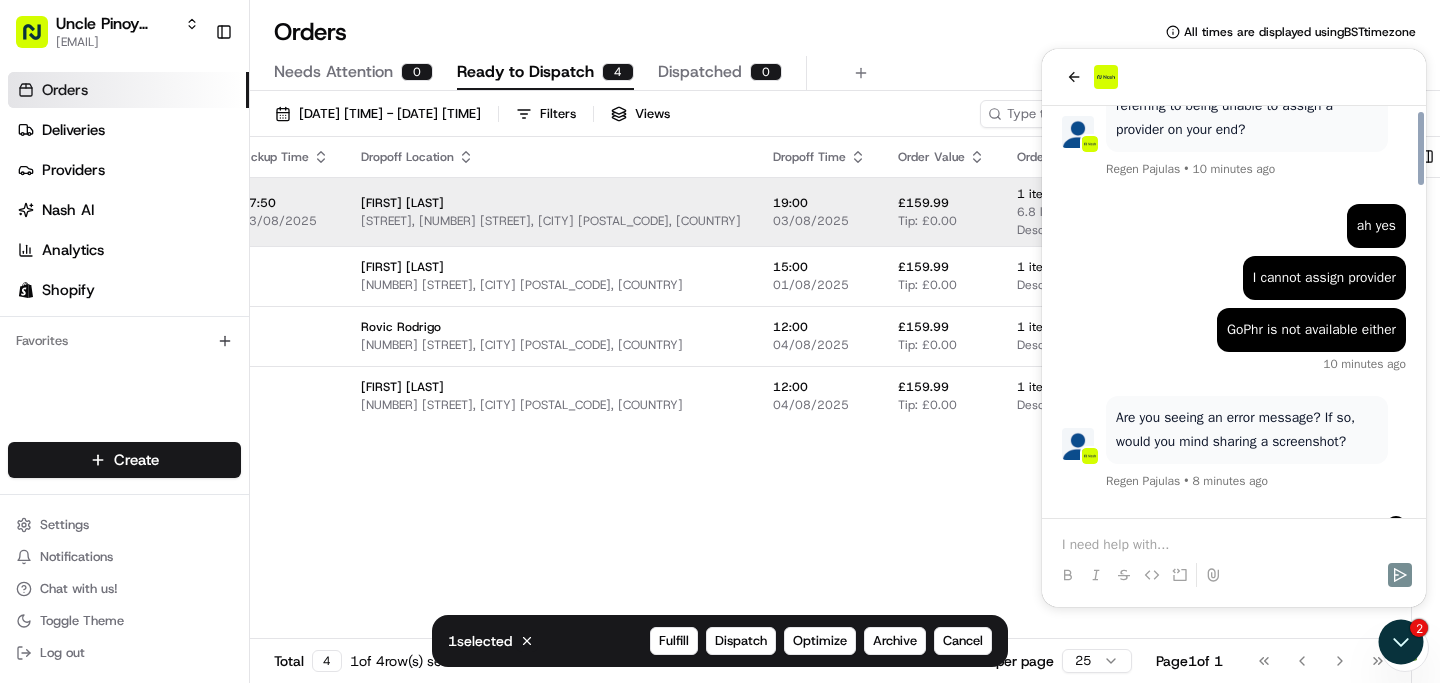 click at bounding box center (1234, 77) 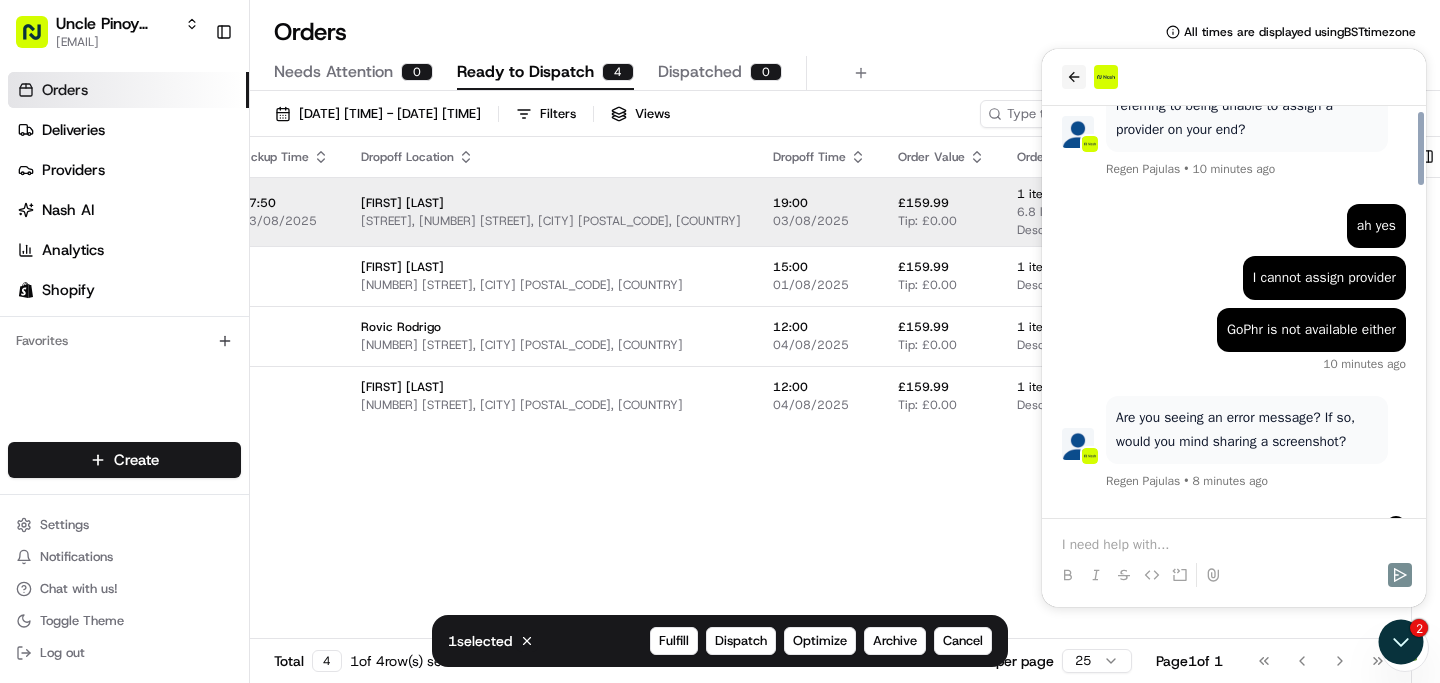 click 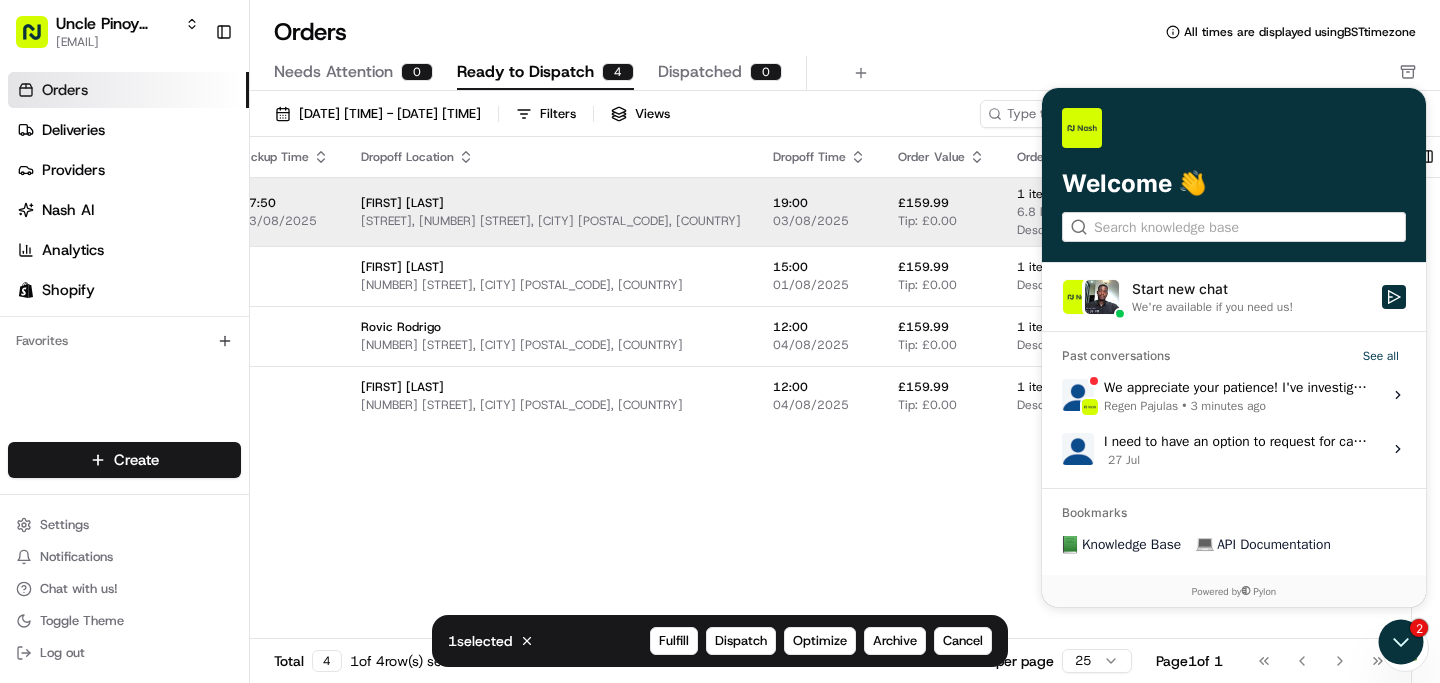 click on "[FIRST] [LAST] • [TIME] ago" at bounding box center [1237, 406] 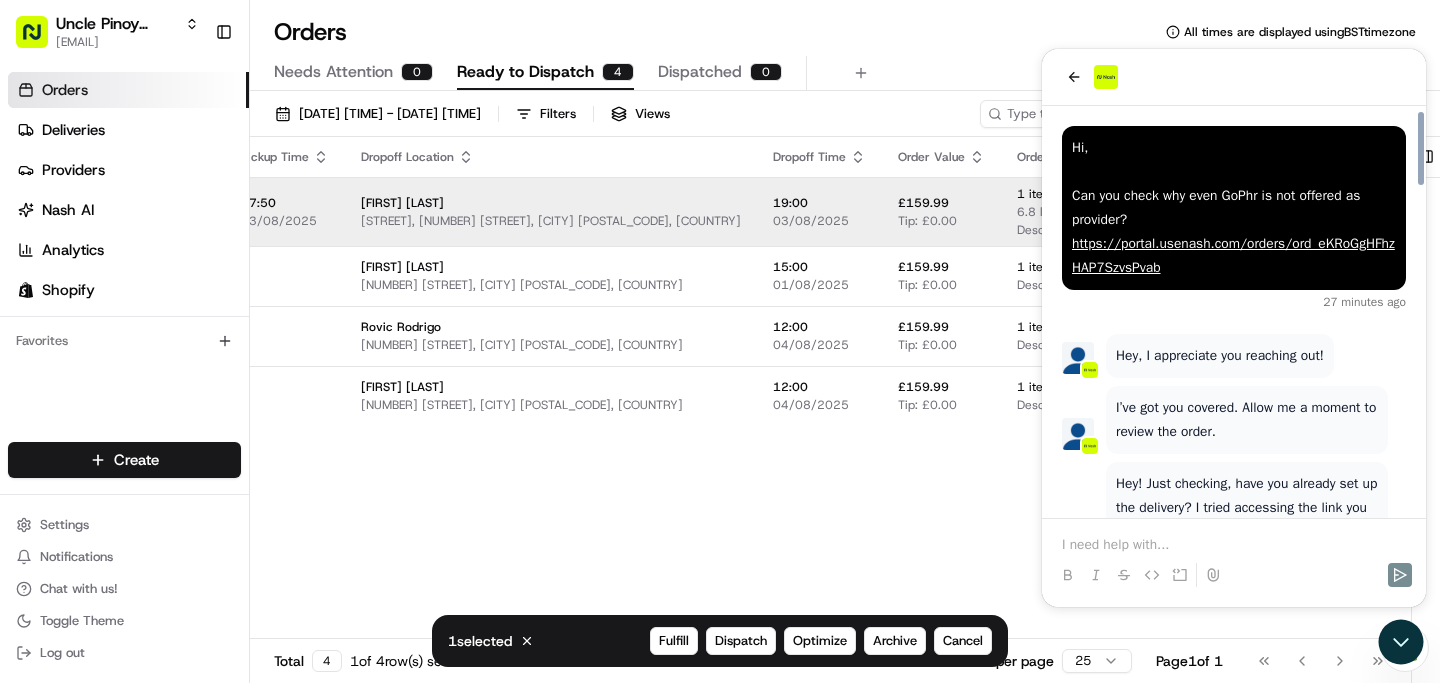 scroll, scrollTop: 1831, scrollLeft: 0, axis: vertical 